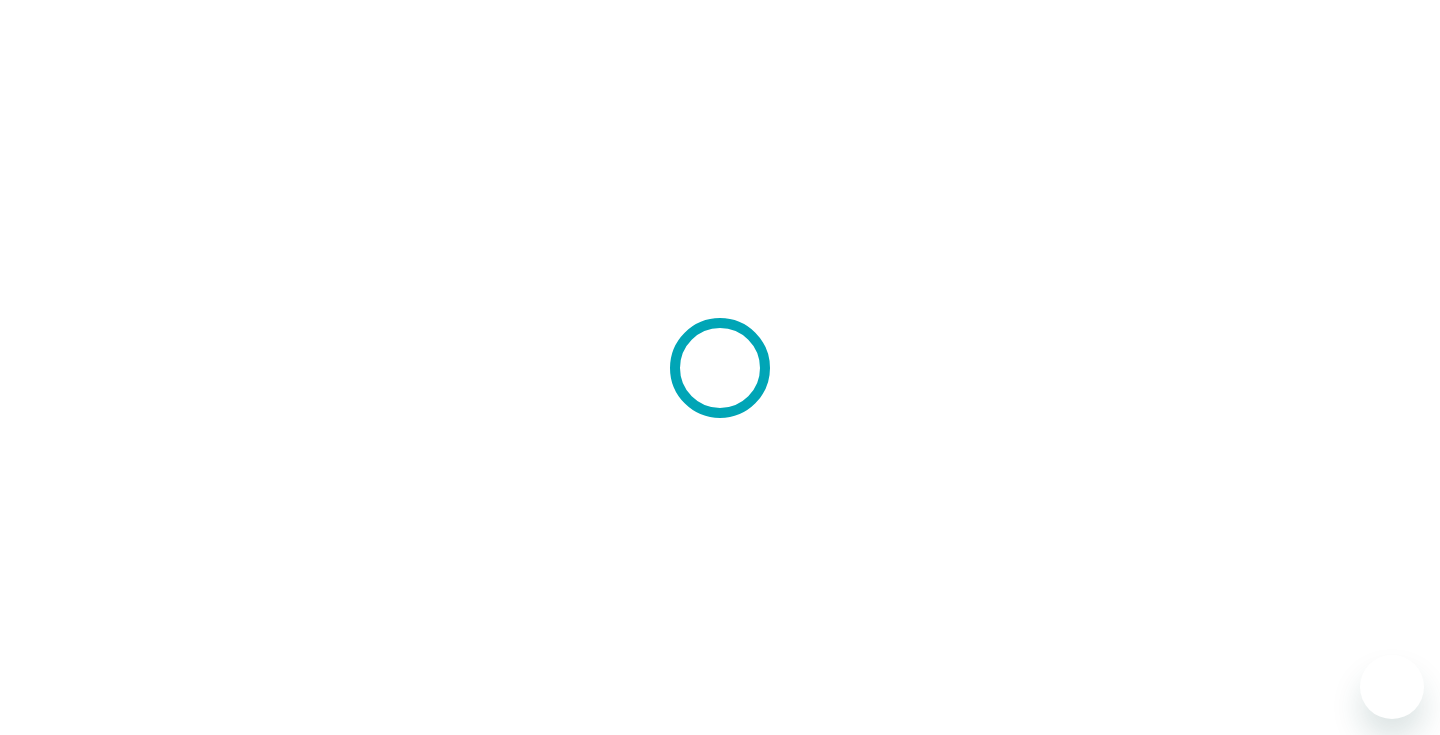 scroll, scrollTop: 0, scrollLeft: 0, axis: both 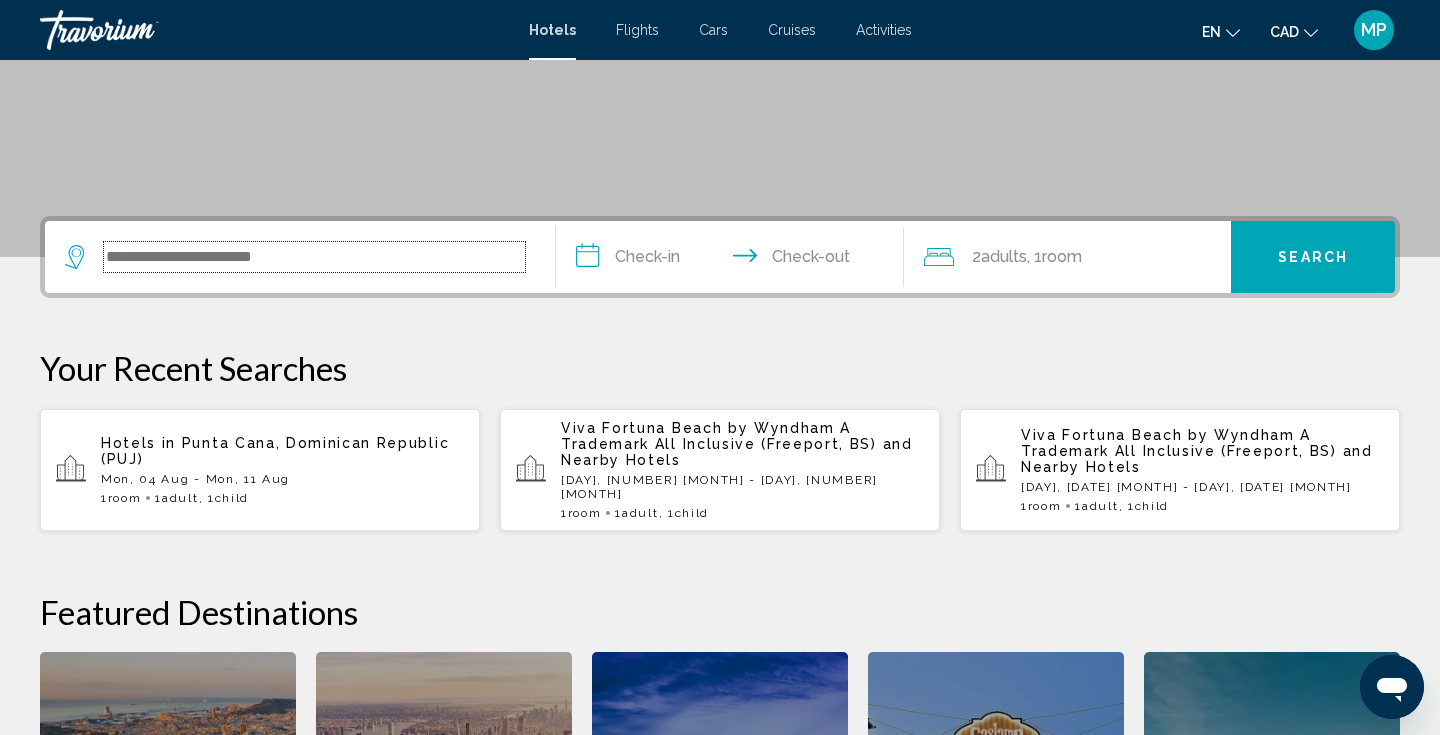 click at bounding box center [314, 257] 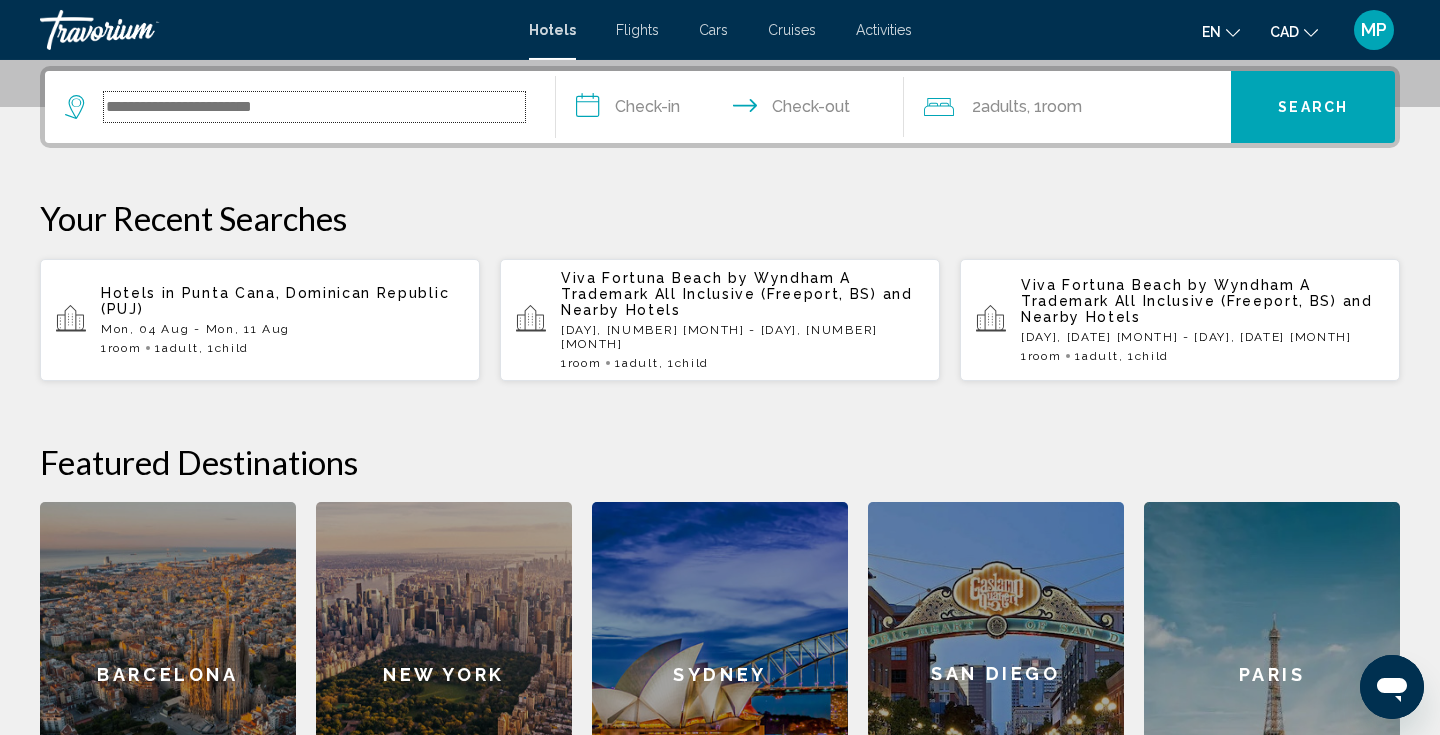 scroll, scrollTop: 494, scrollLeft: 0, axis: vertical 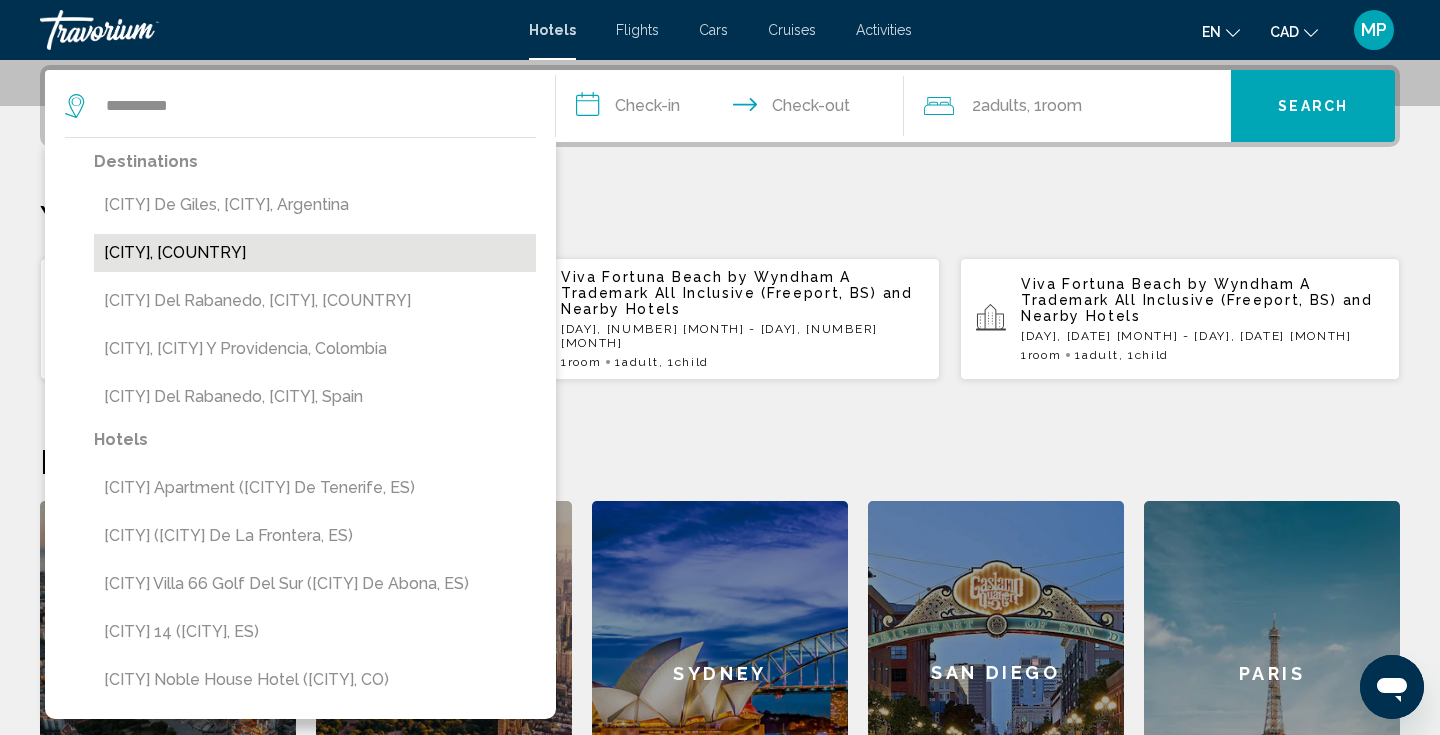 click on "[CITY], [COUNTRY]" at bounding box center [315, 253] 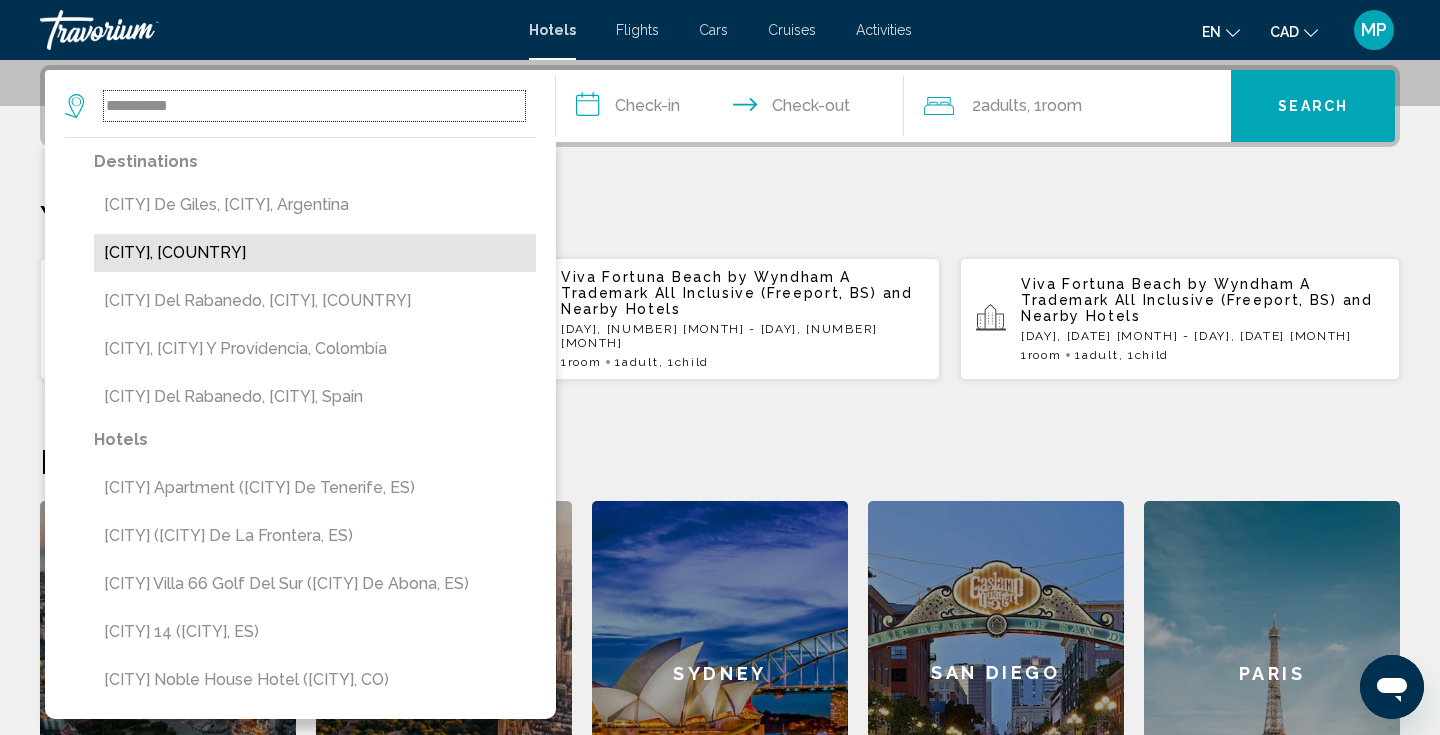 type on "**********" 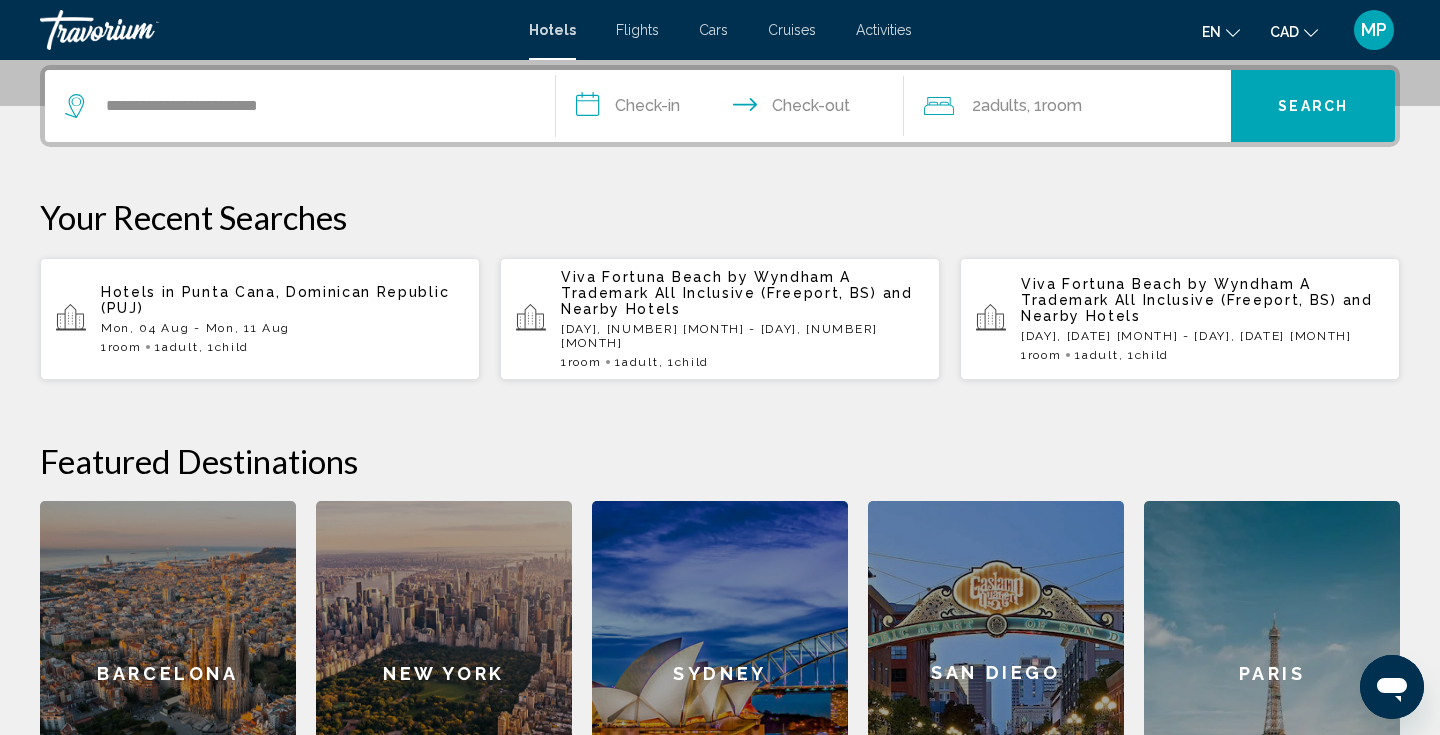 click on "**********" at bounding box center (734, 109) 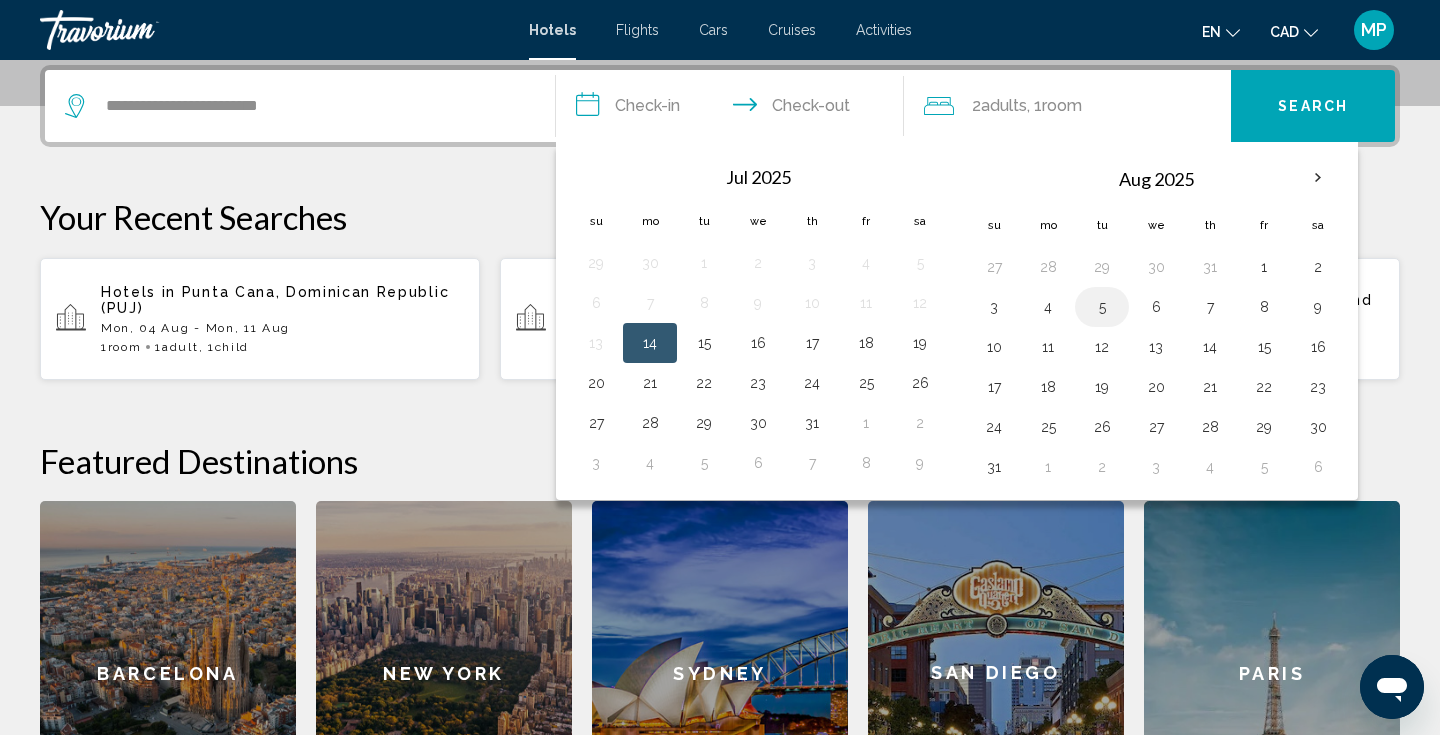 click on "5" at bounding box center [1102, 307] 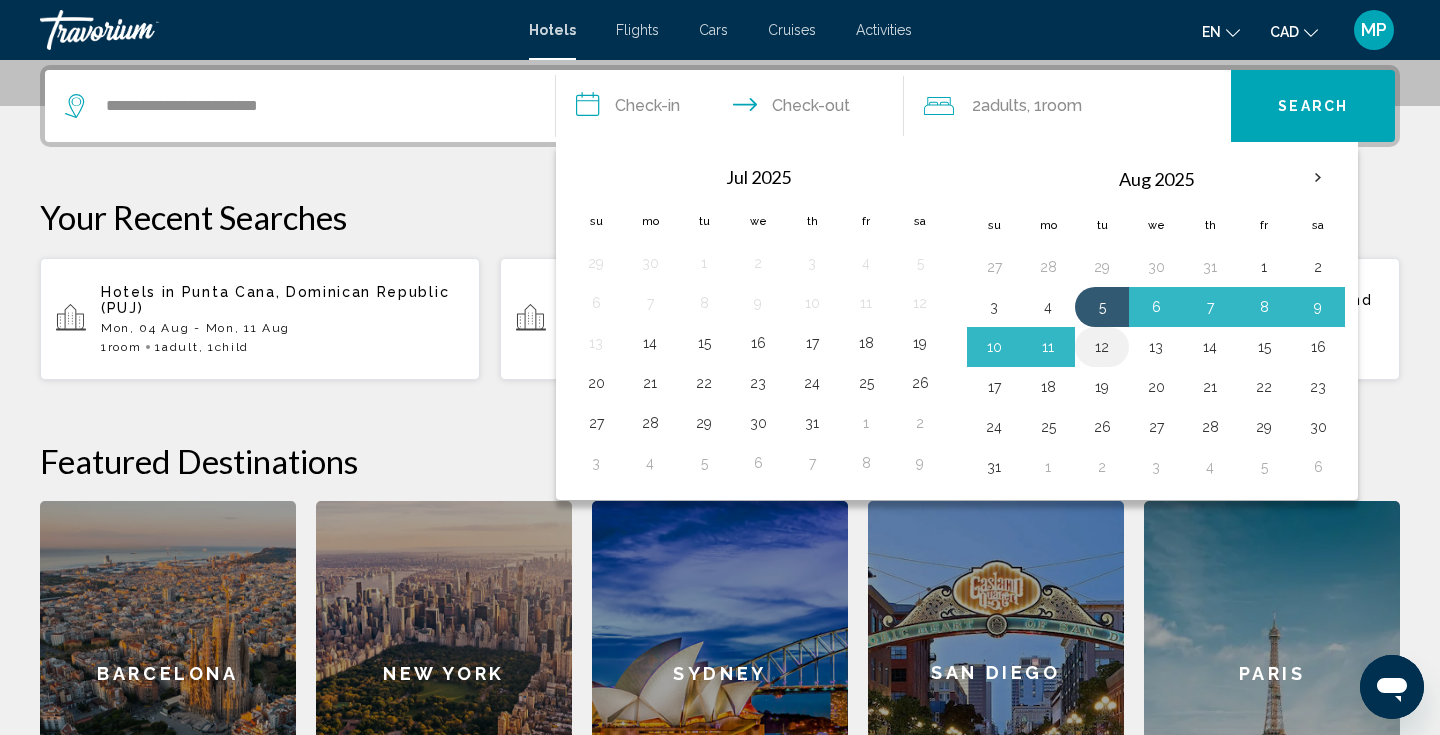 click on "12" at bounding box center (1102, 347) 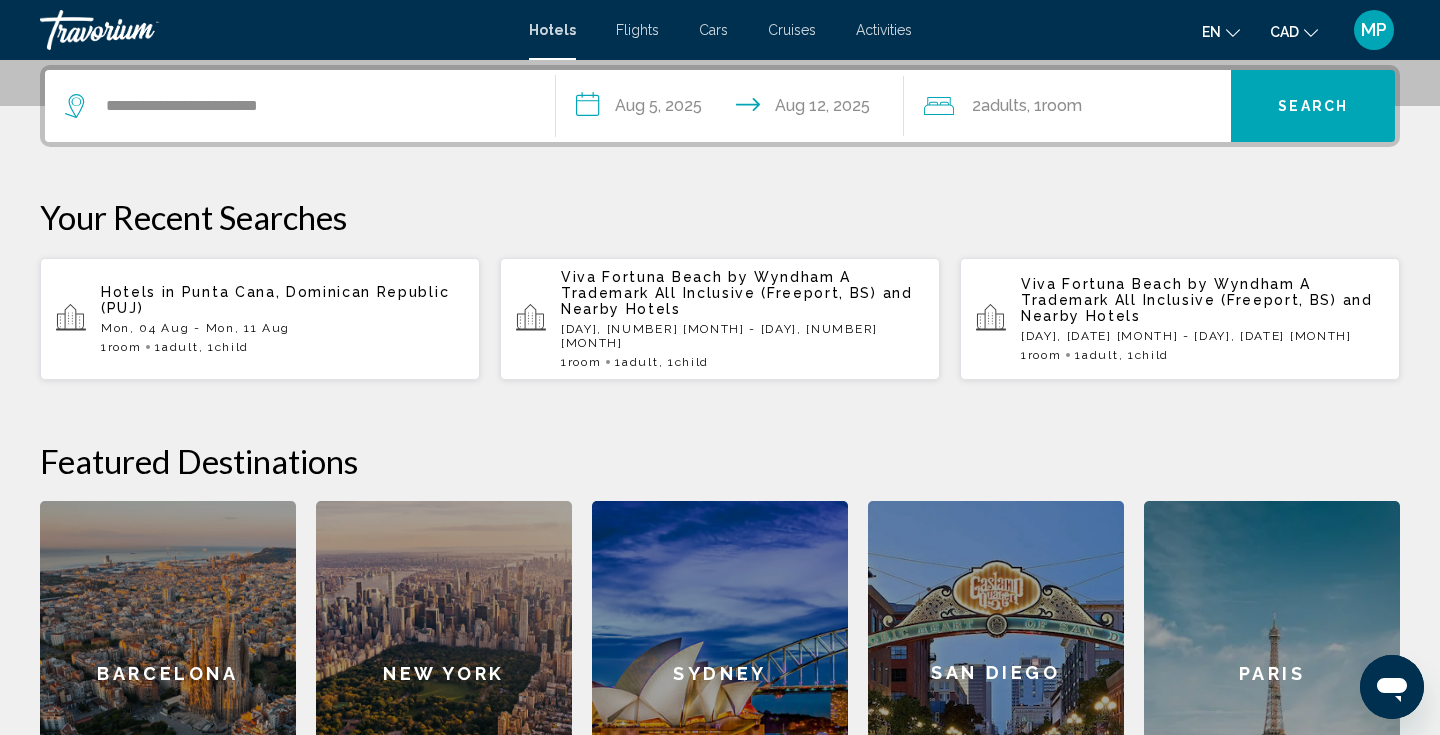 click on ", 1  Room rooms" 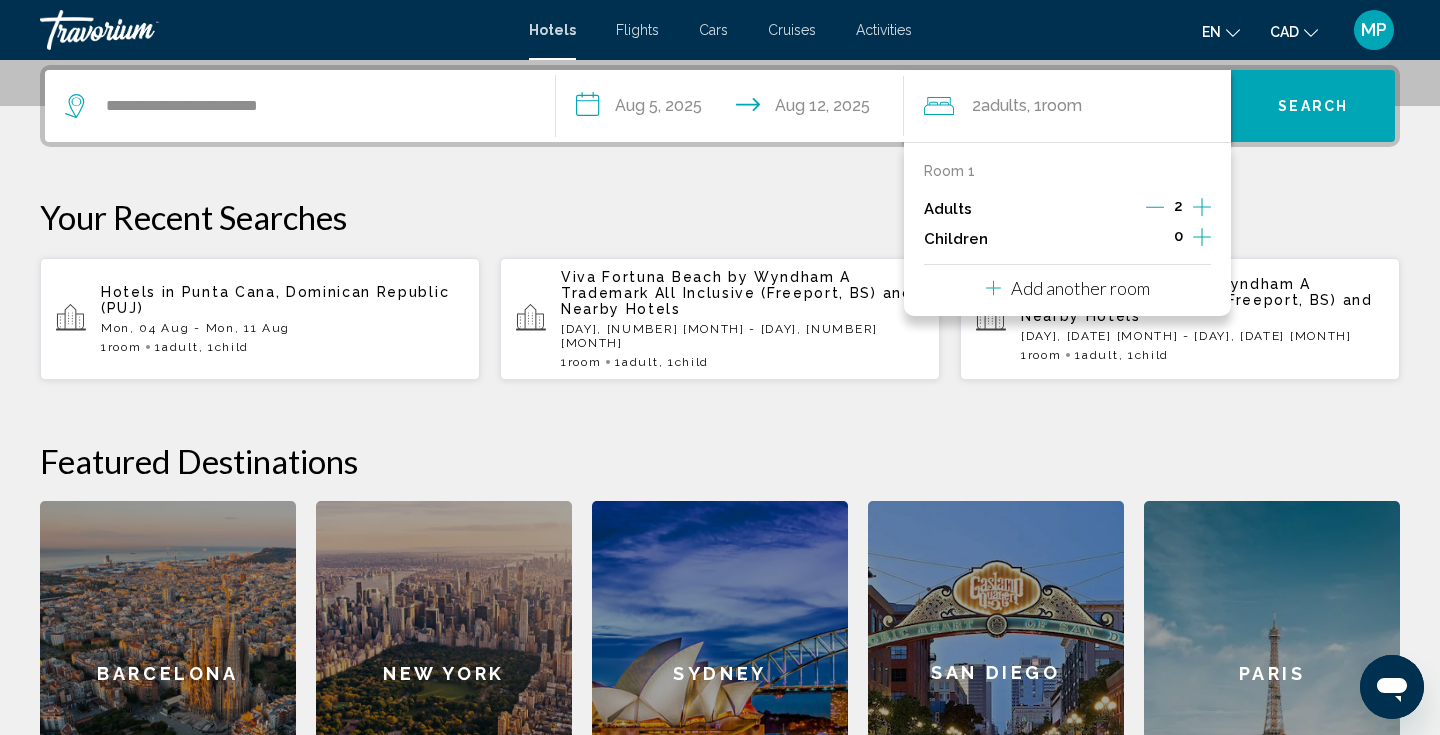 click 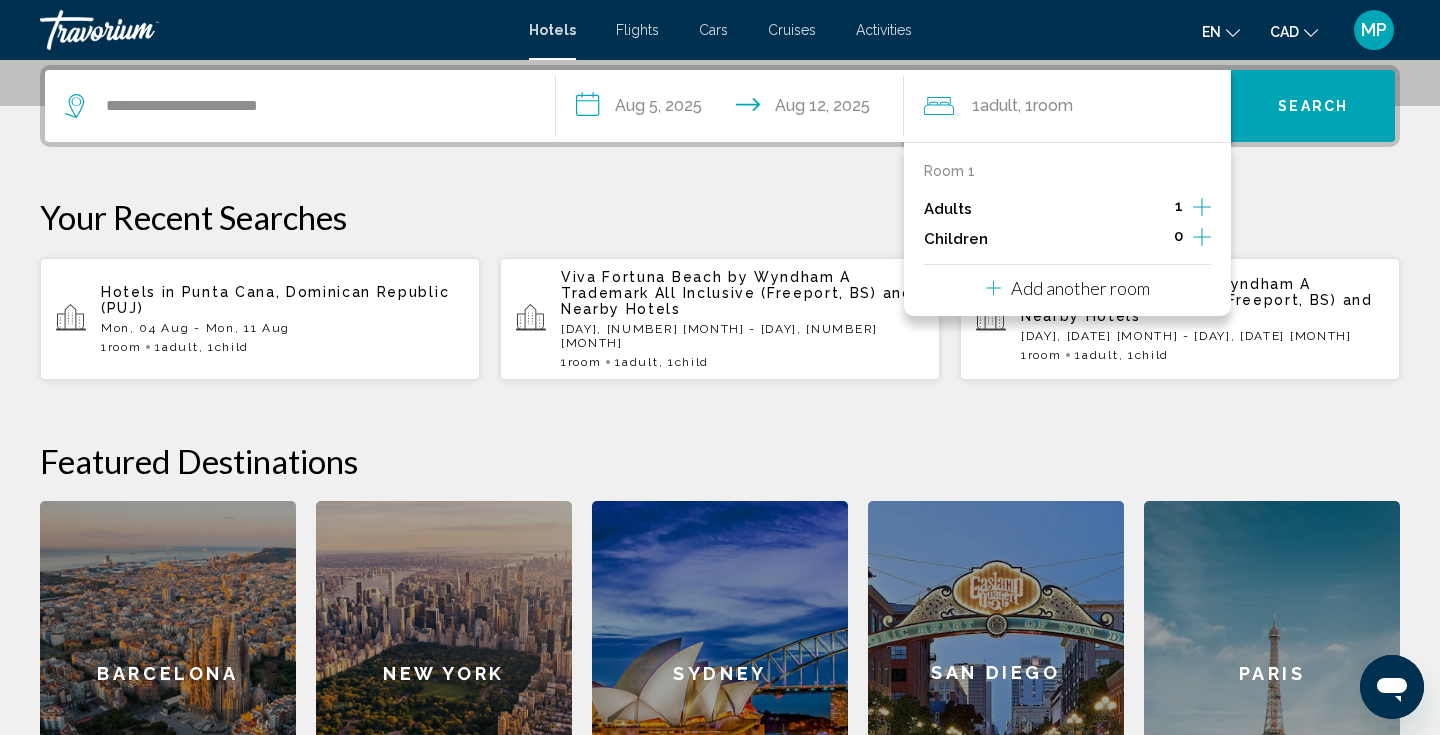 click 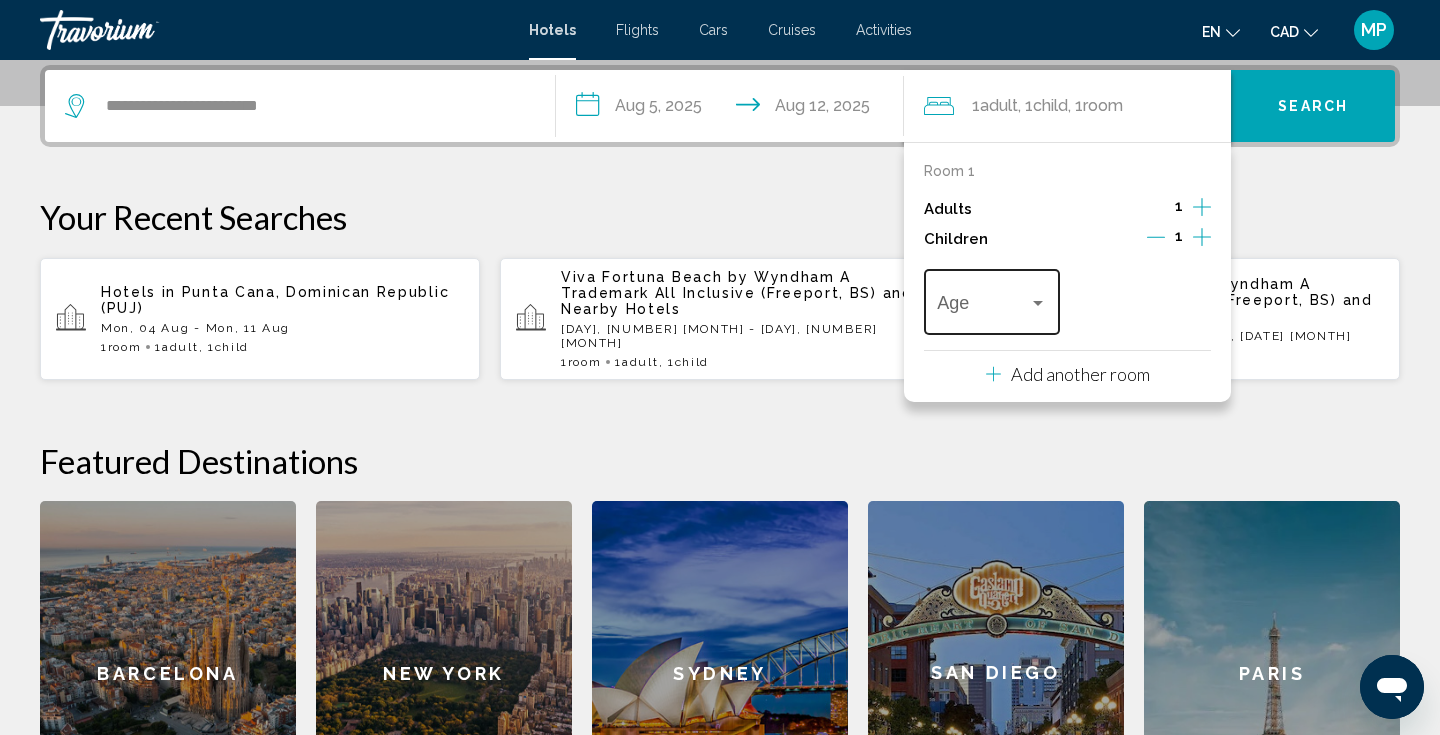 click on "Age" at bounding box center (991, 299) 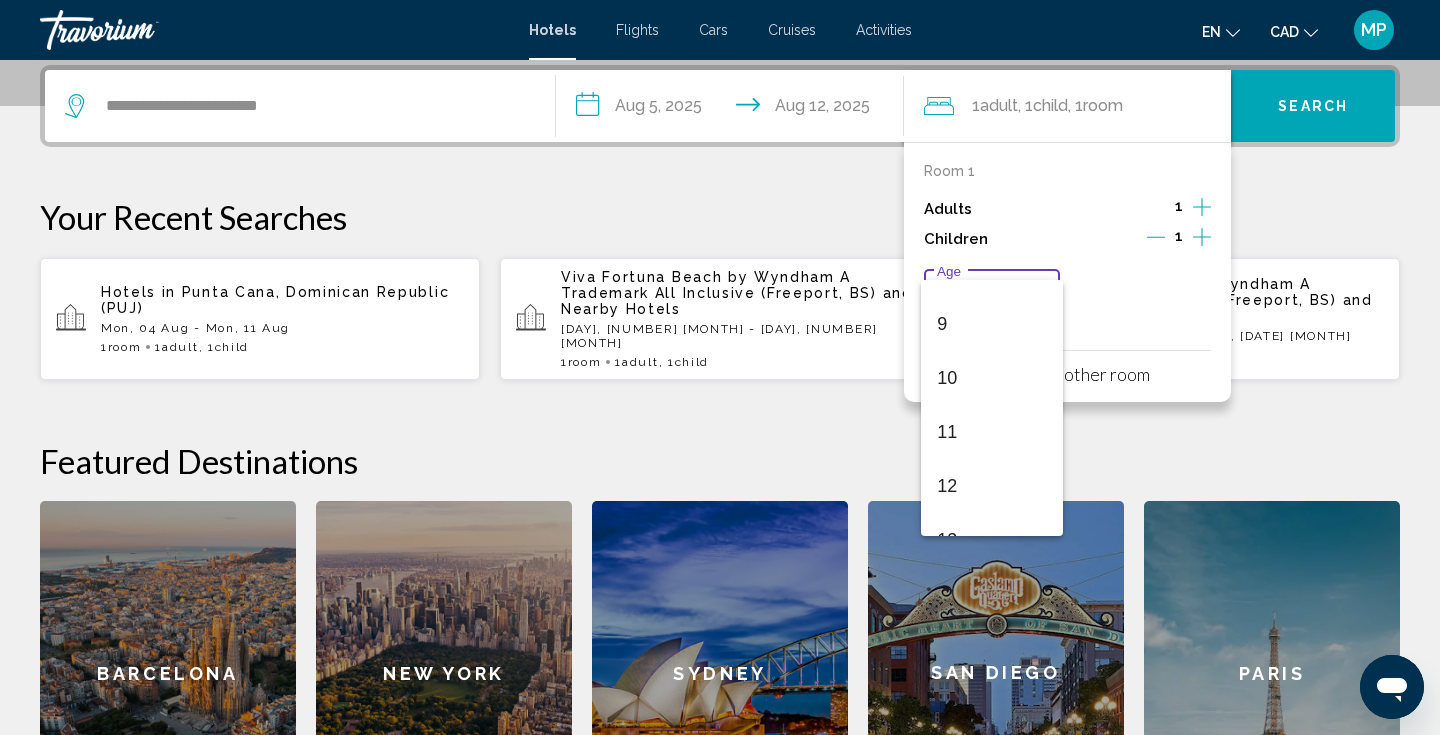 scroll, scrollTop: 569, scrollLeft: 0, axis: vertical 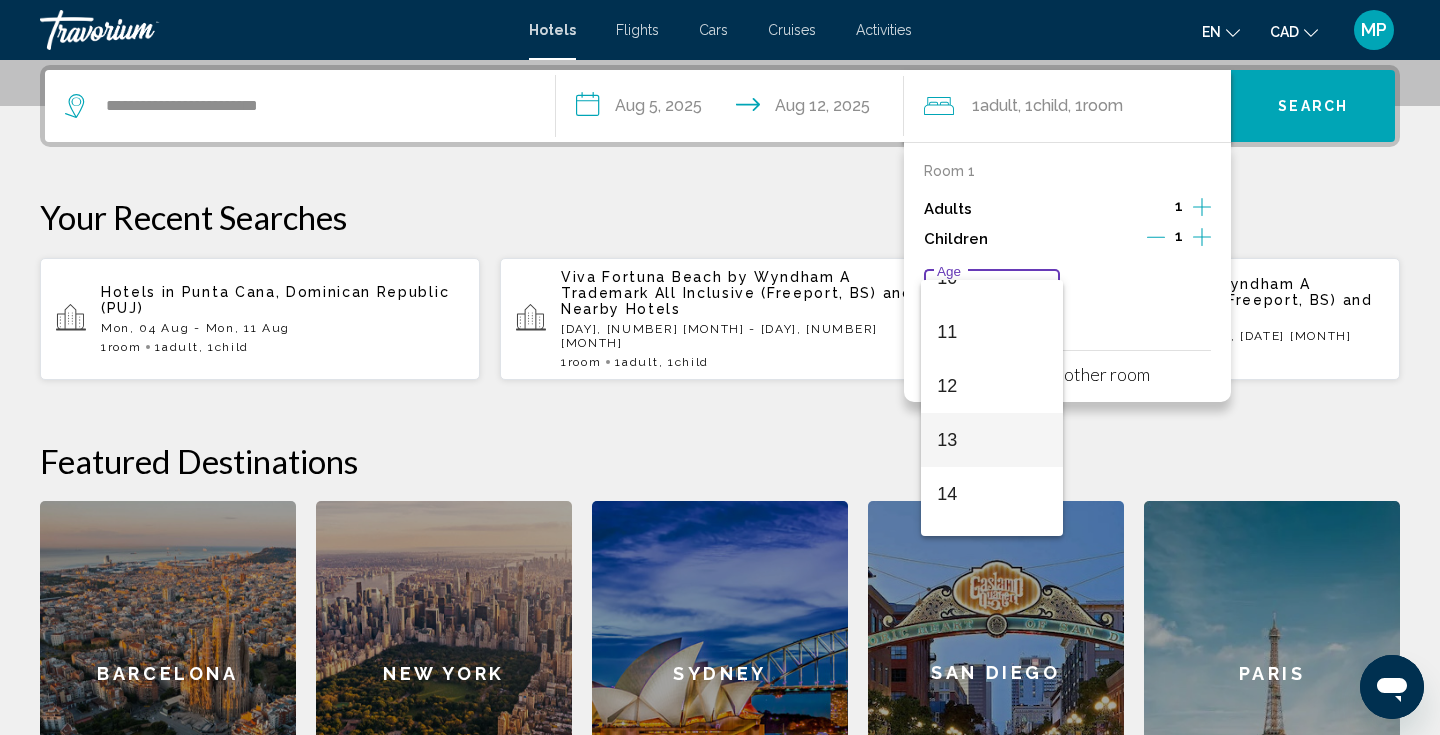 click on "13" at bounding box center (991, 440) 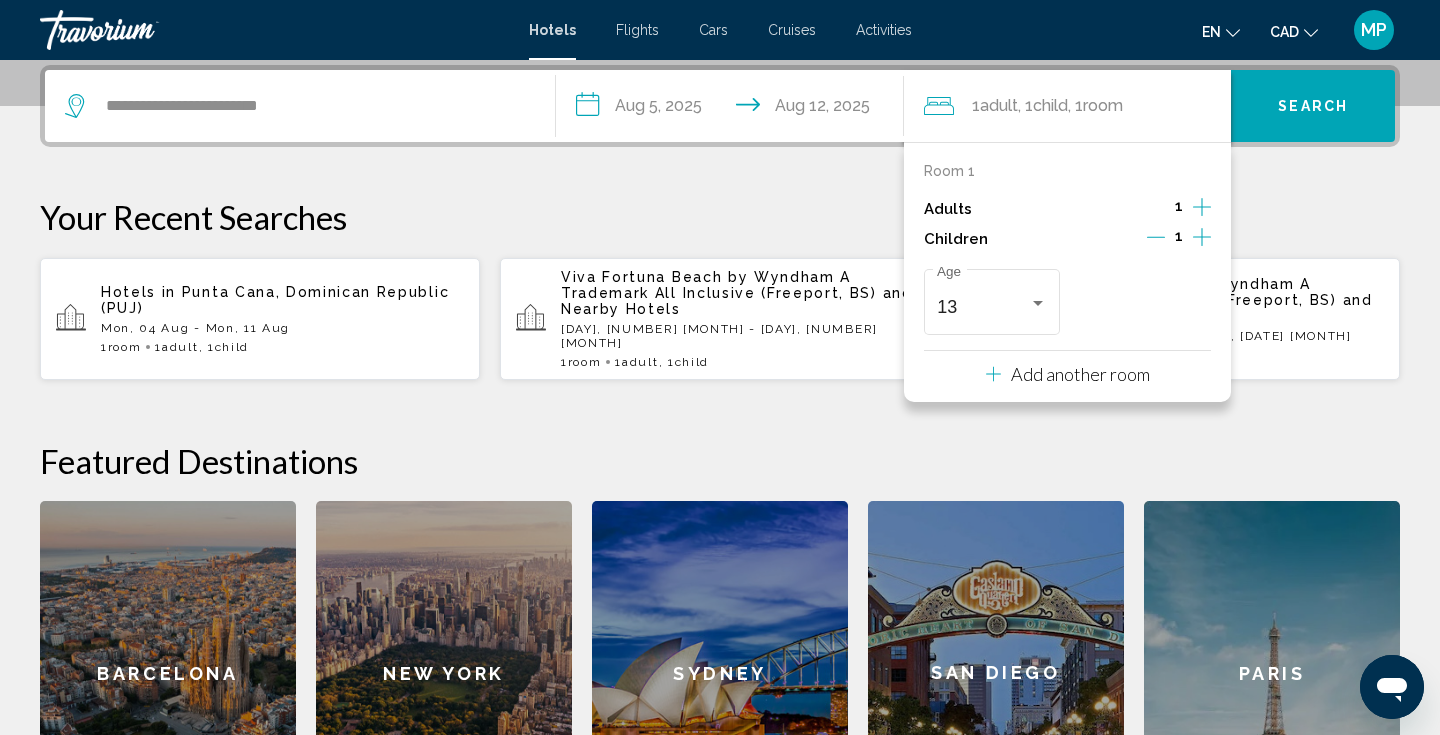 click on "Search" at bounding box center (1313, 107) 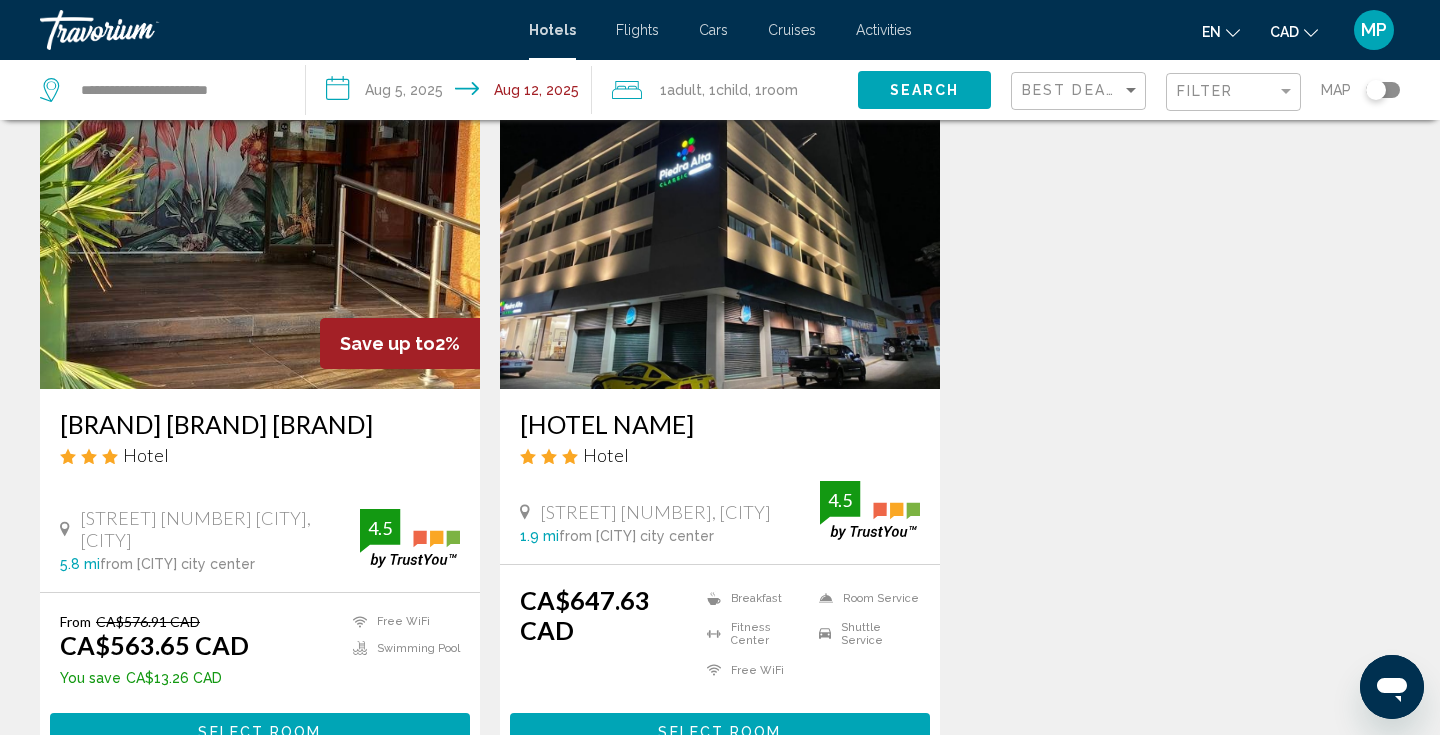 scroll, scrollTop: 0, scrollLeft: 0, axis: both 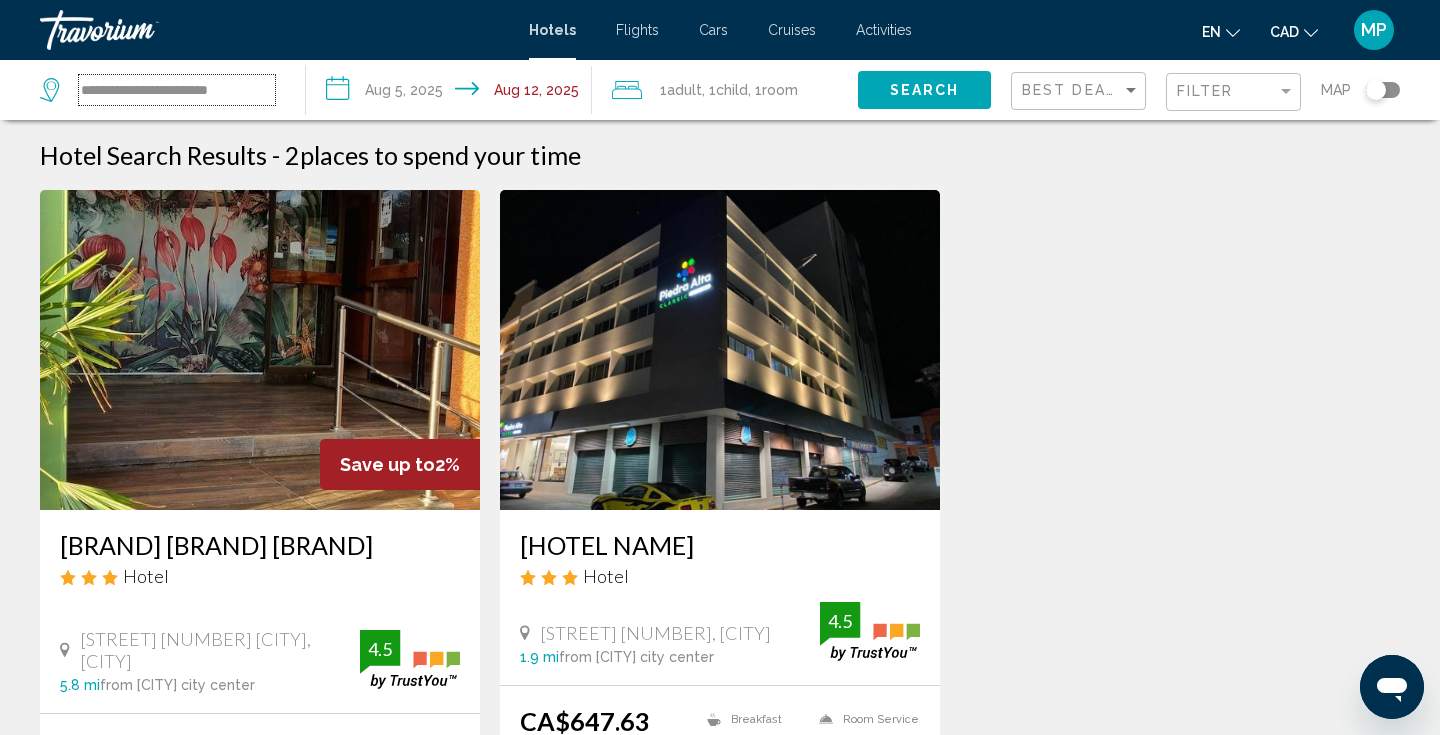 click on "**********" at bounding box center (177, 90) 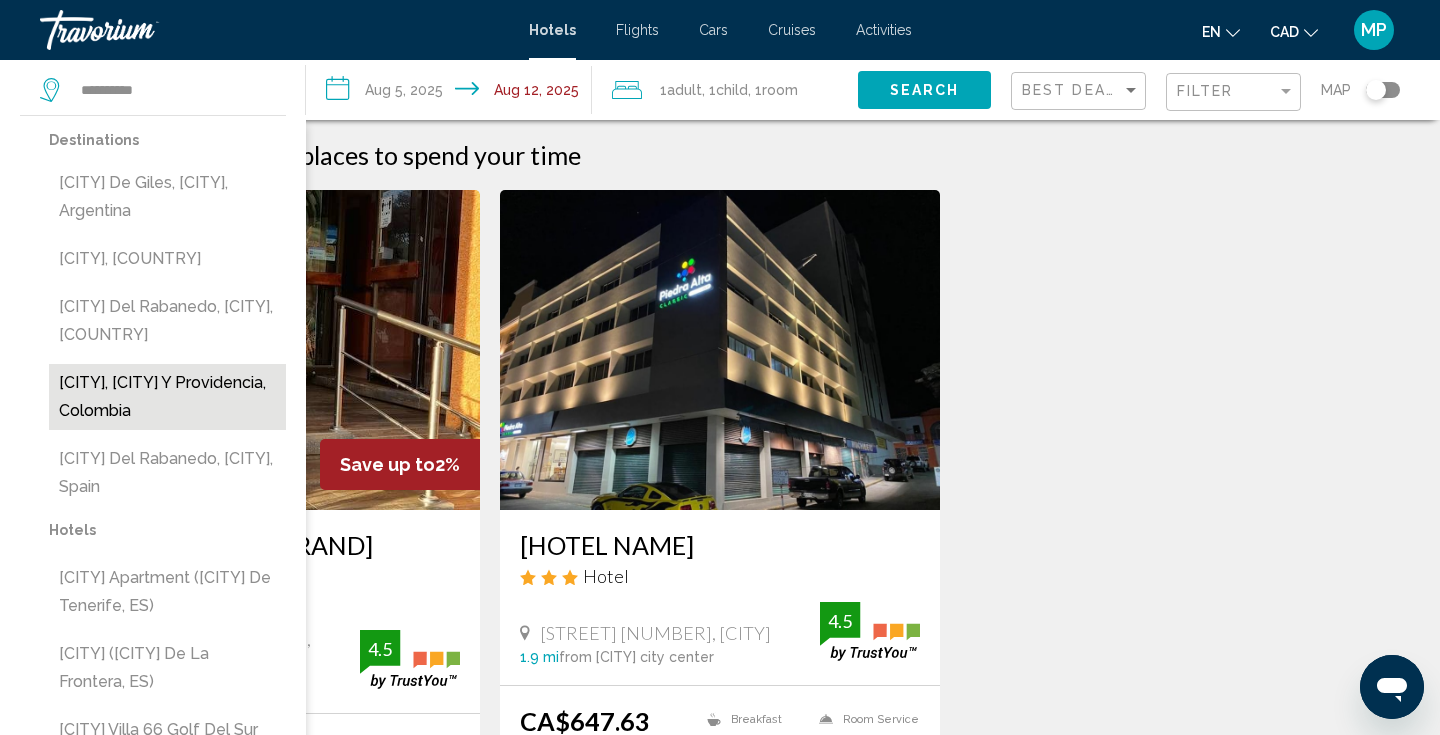 click on "[CITY], [CITY] Y Providencia, Colombia" at bounding box center (167, 397) 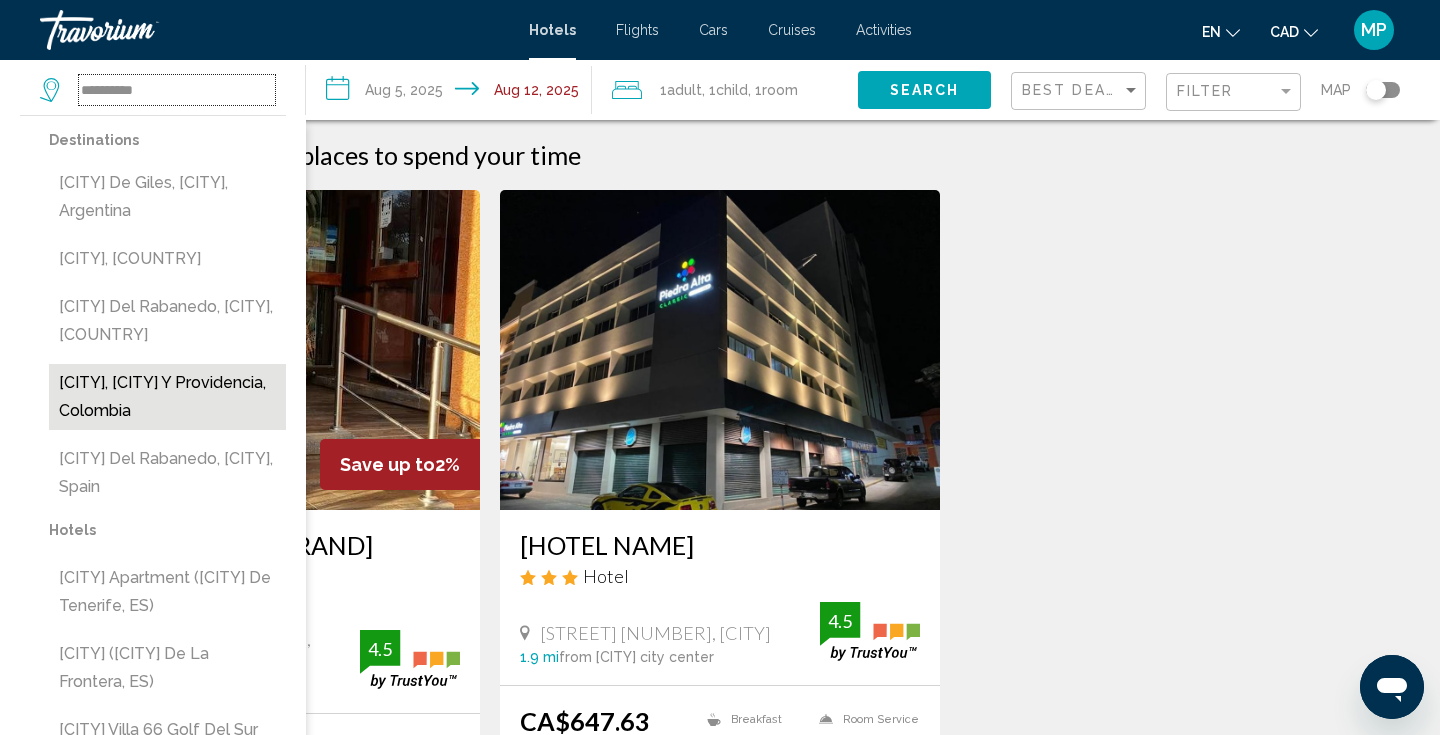 type on "**********" 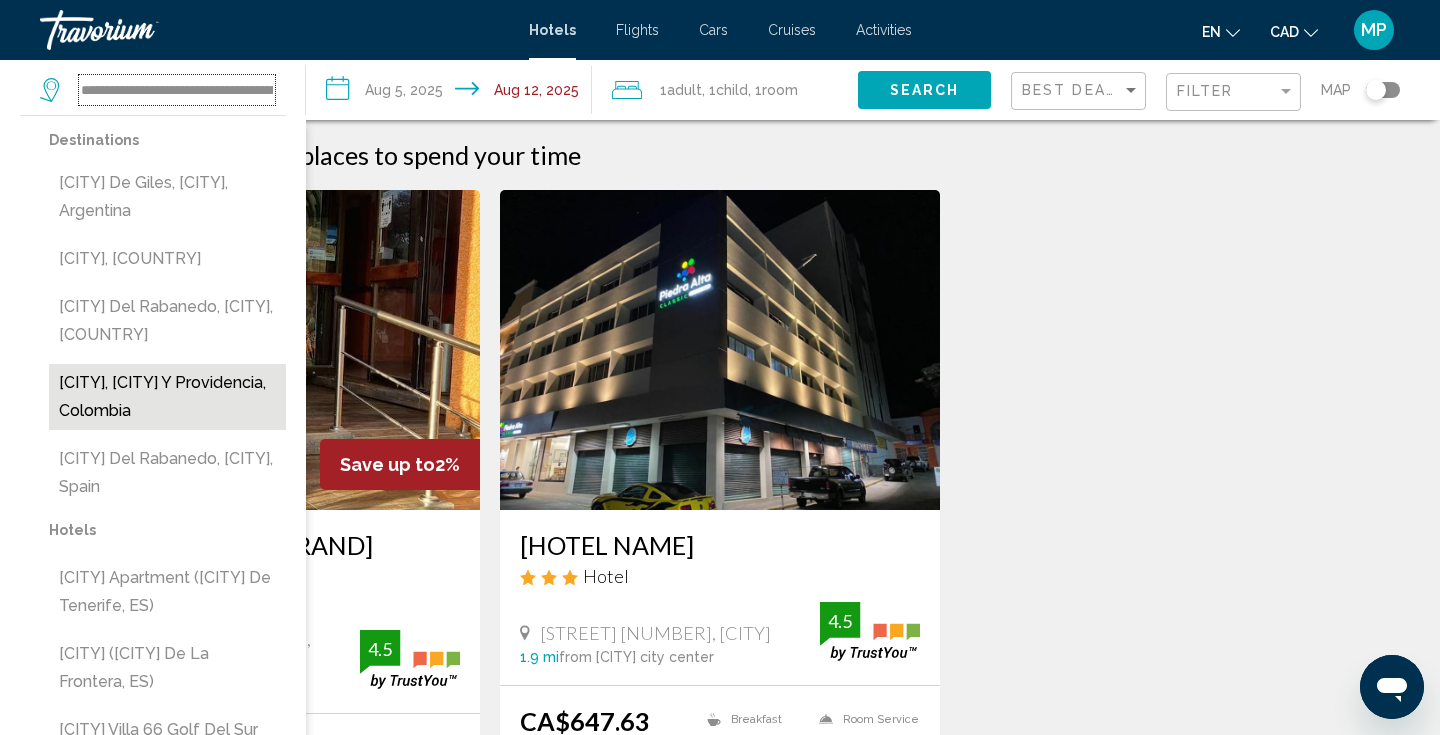 scroll, scrollTop: 0, scrollLeft: 126, axis: horizontal 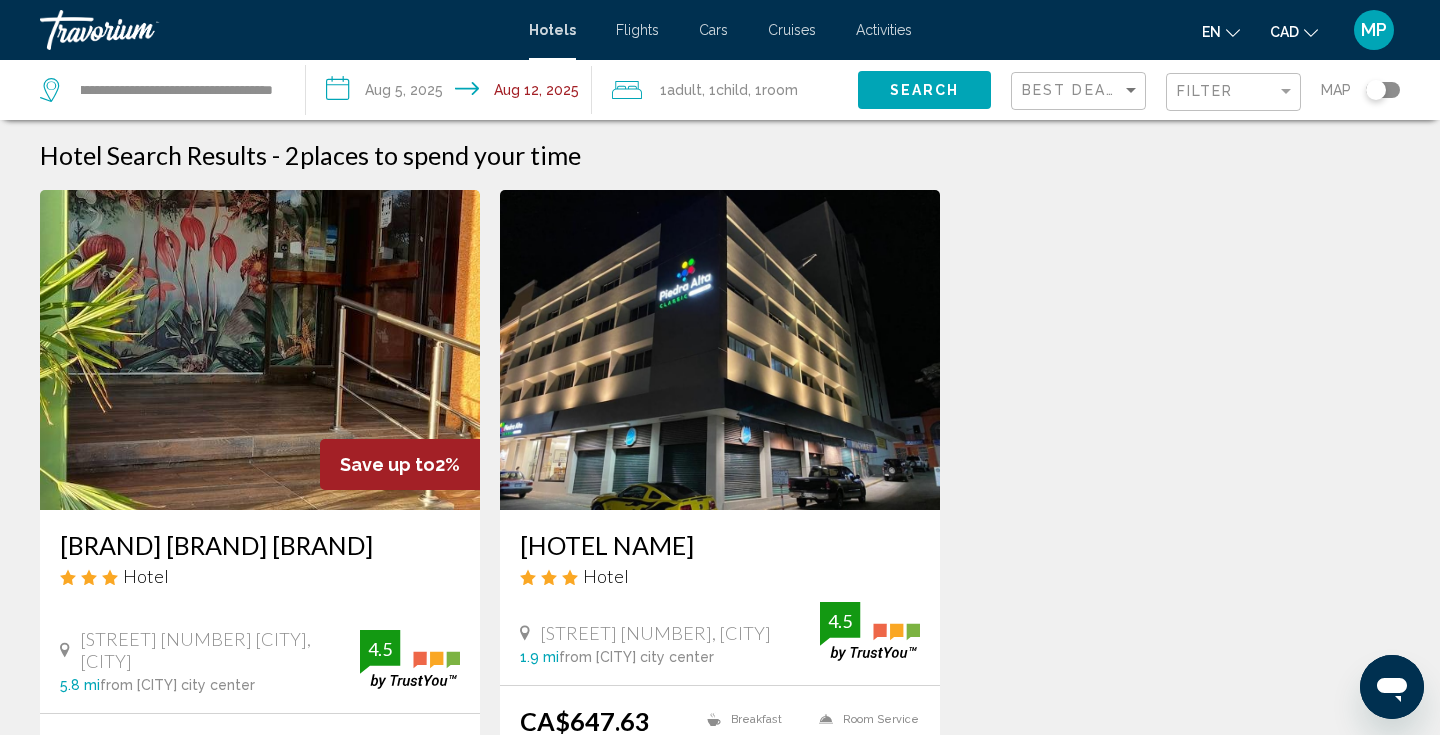 click on "Search" 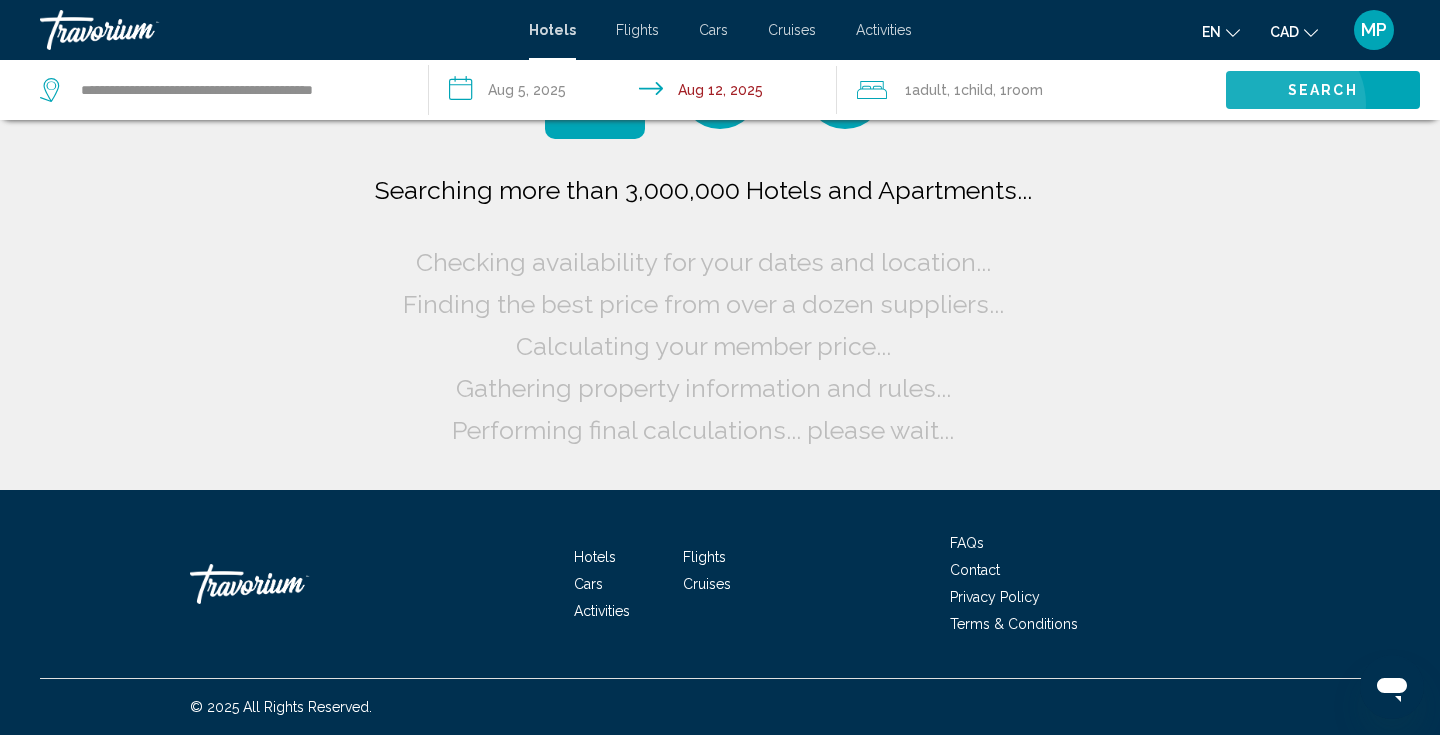 scroll, scrollTop: 0, scrollLeft: 4, axis: horizontal 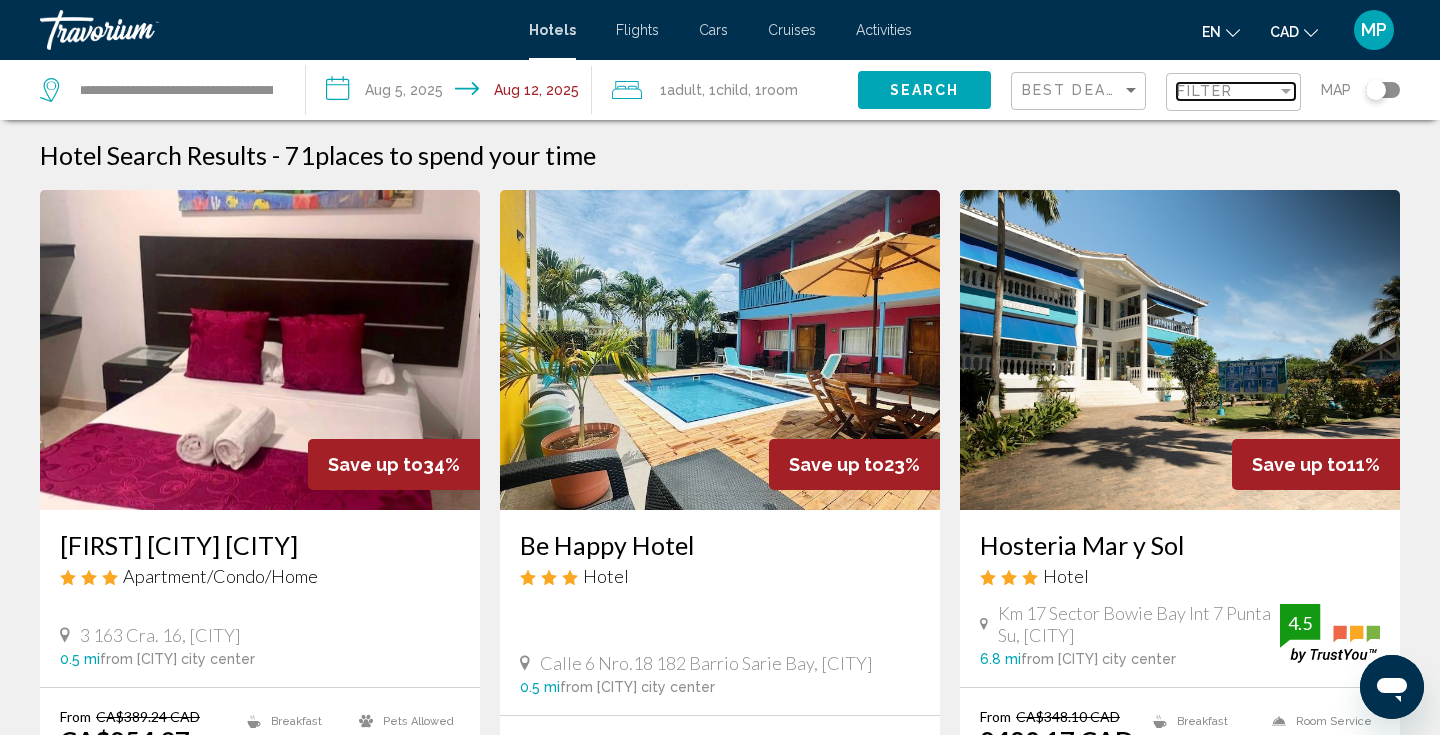 click on "Filter" 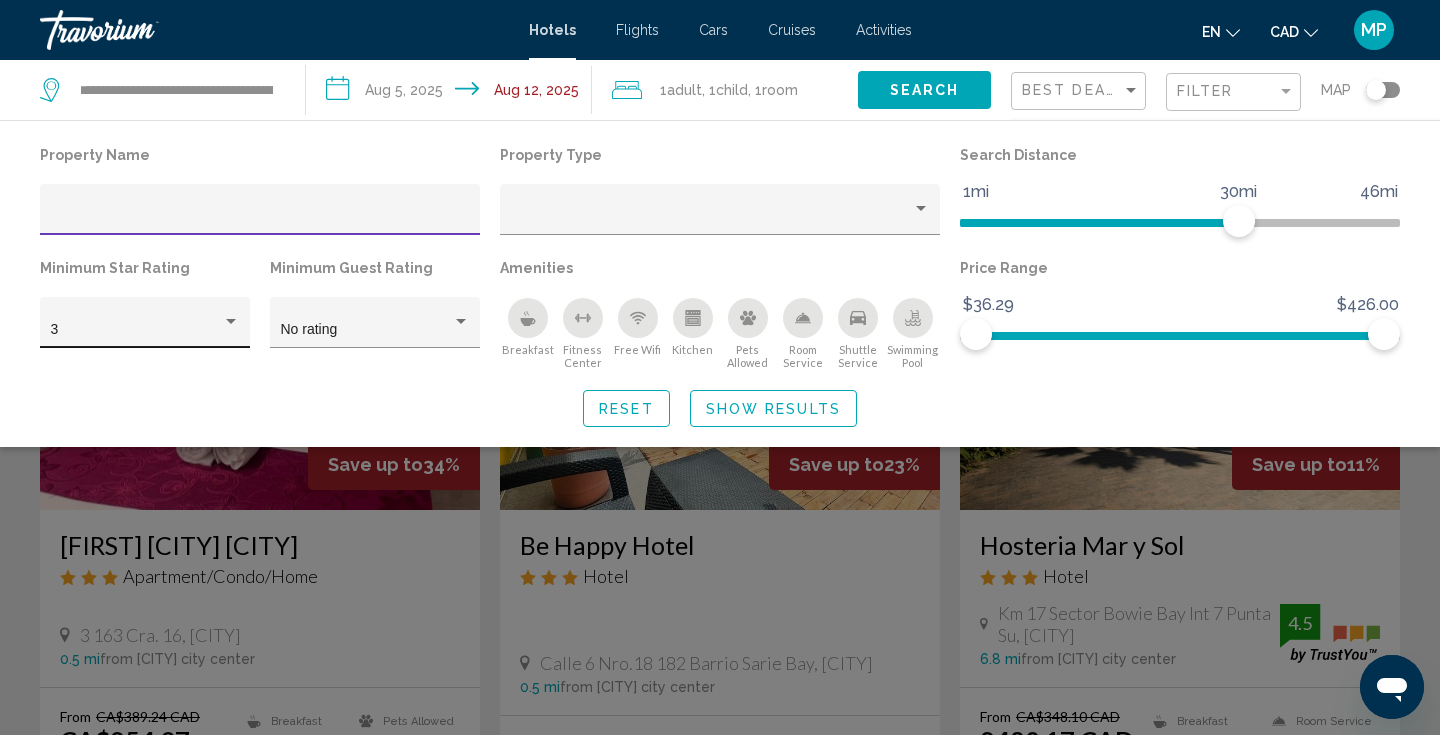 click on "3" 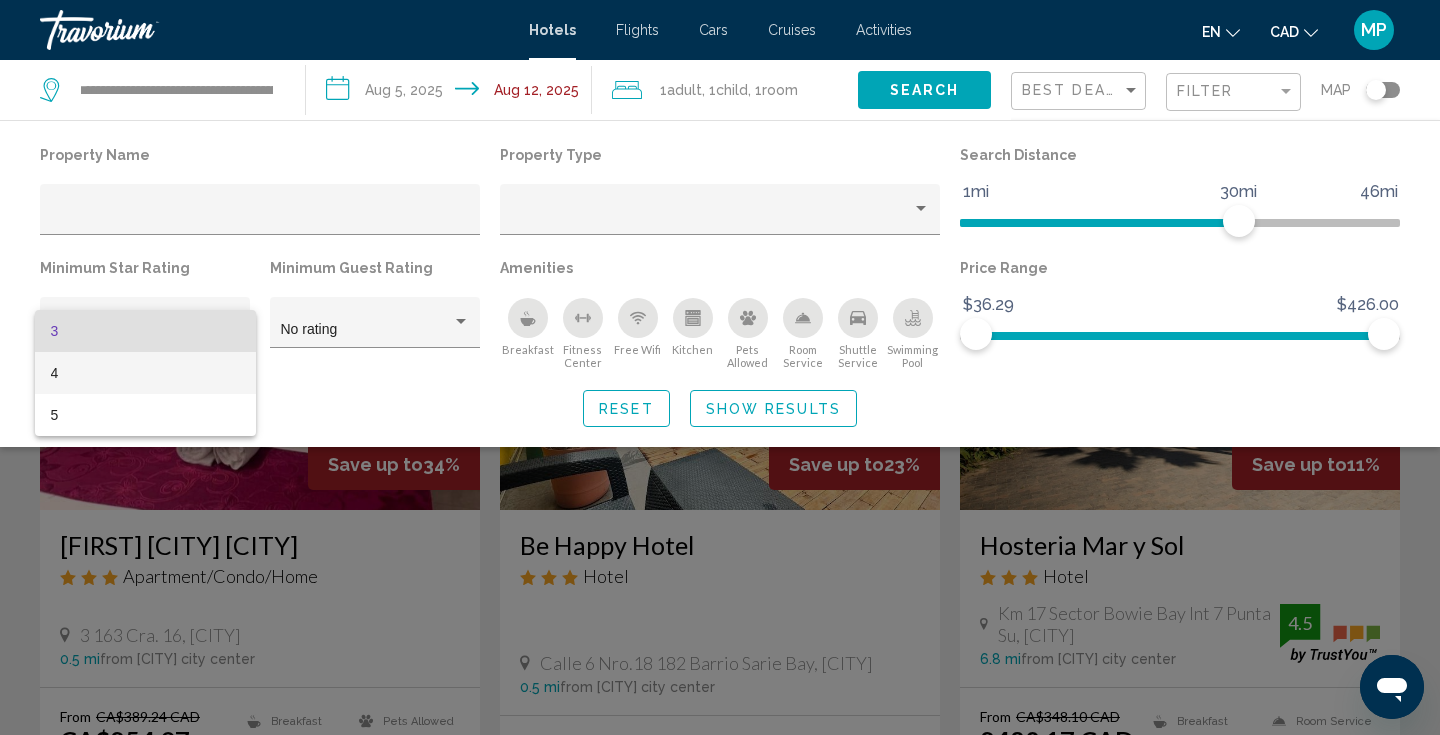 click on "4" at bounding box center [145, 373] 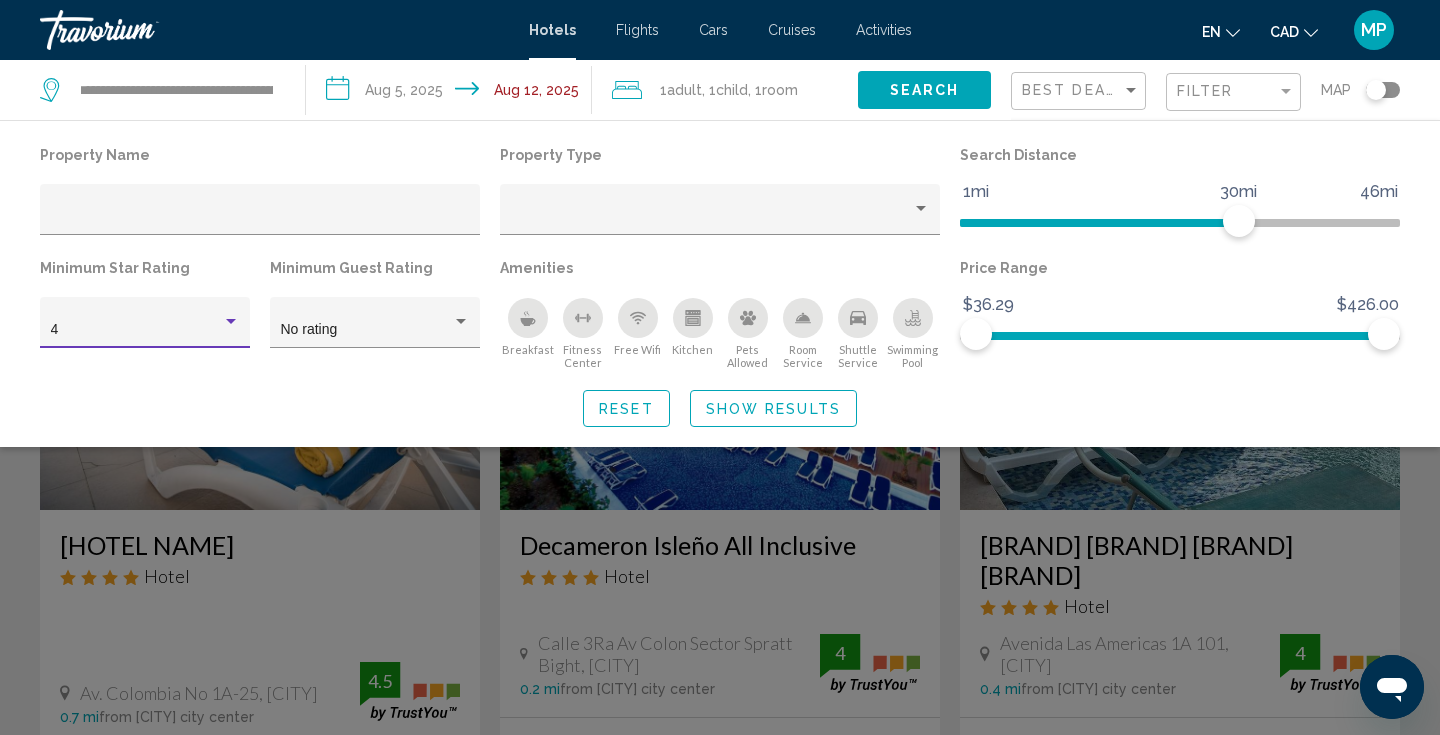 click on "Show Results" 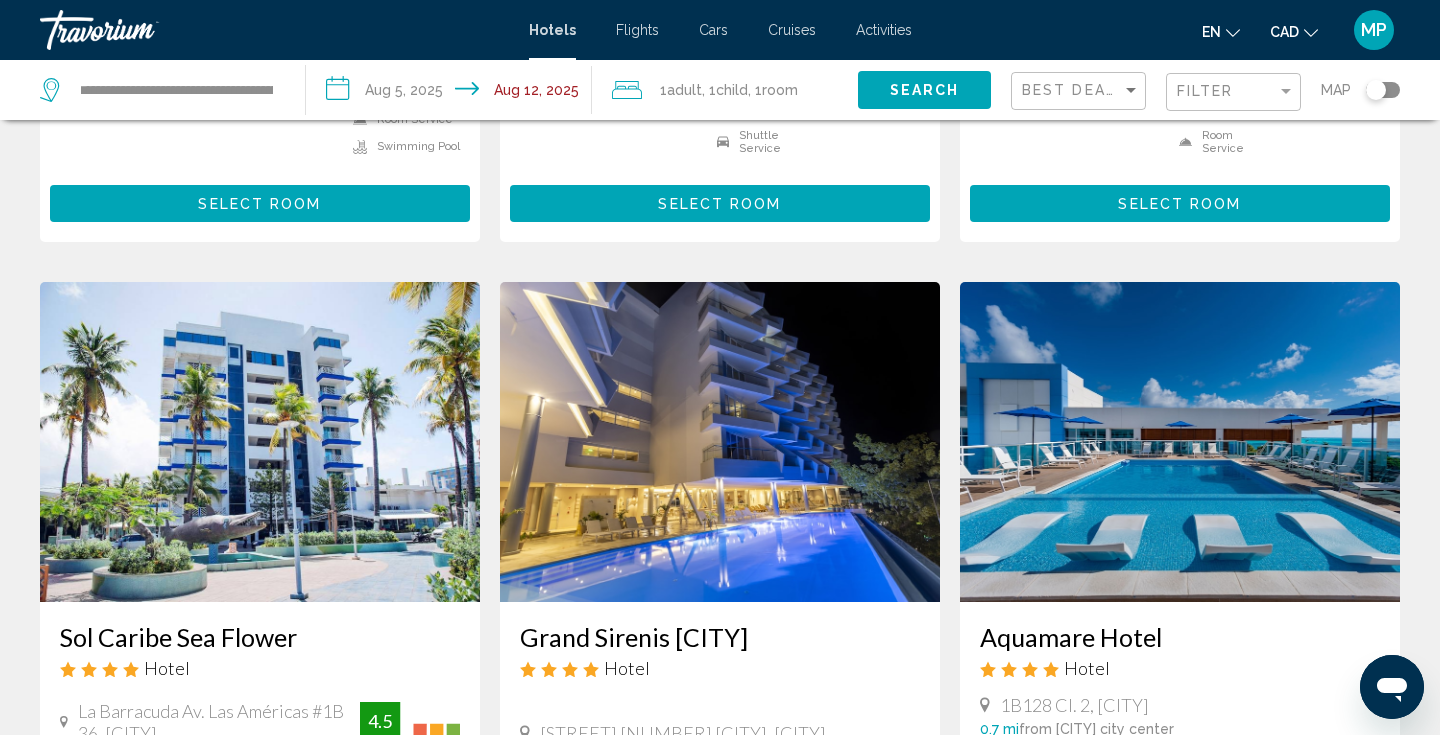scroll, scrollTop: 0, scrollLeft: 0, axis: both 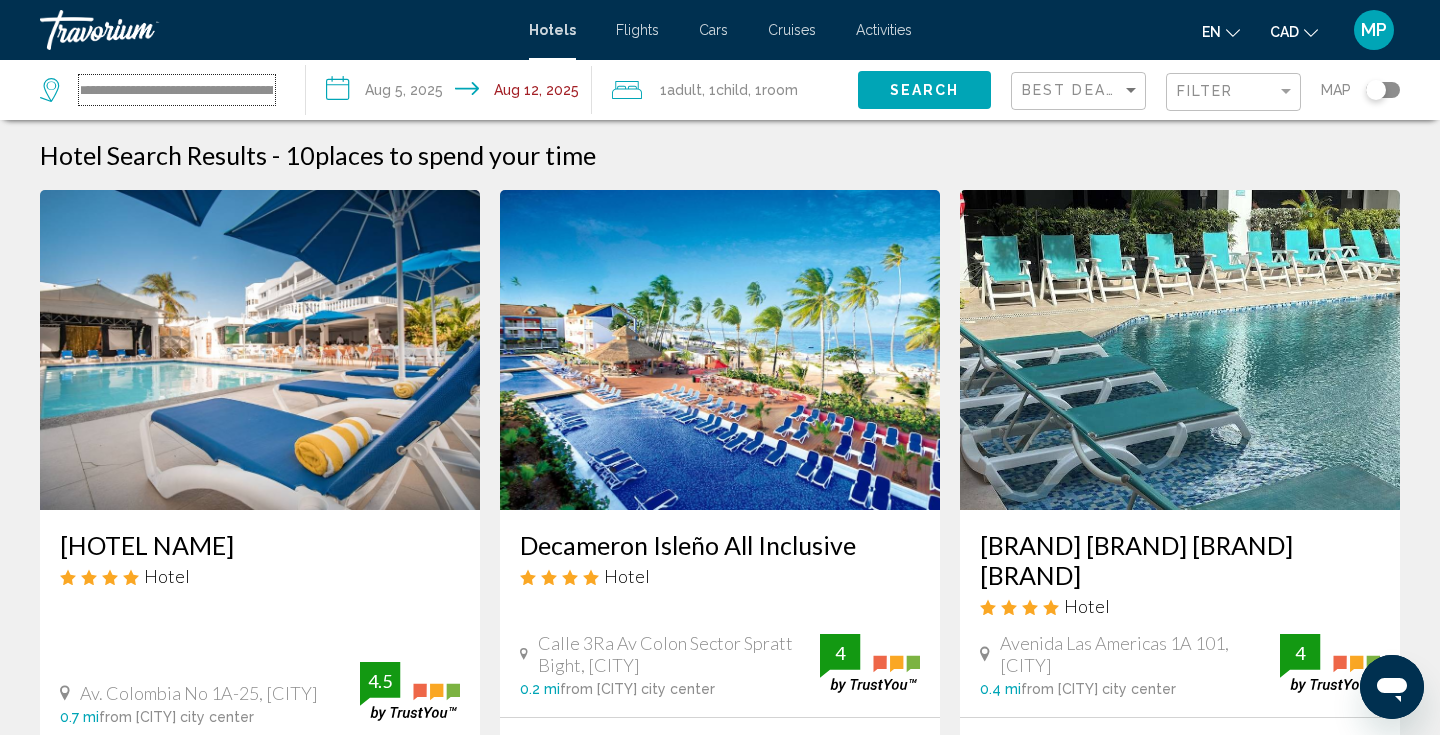 click on "**********" at bounding box center (177, 90) 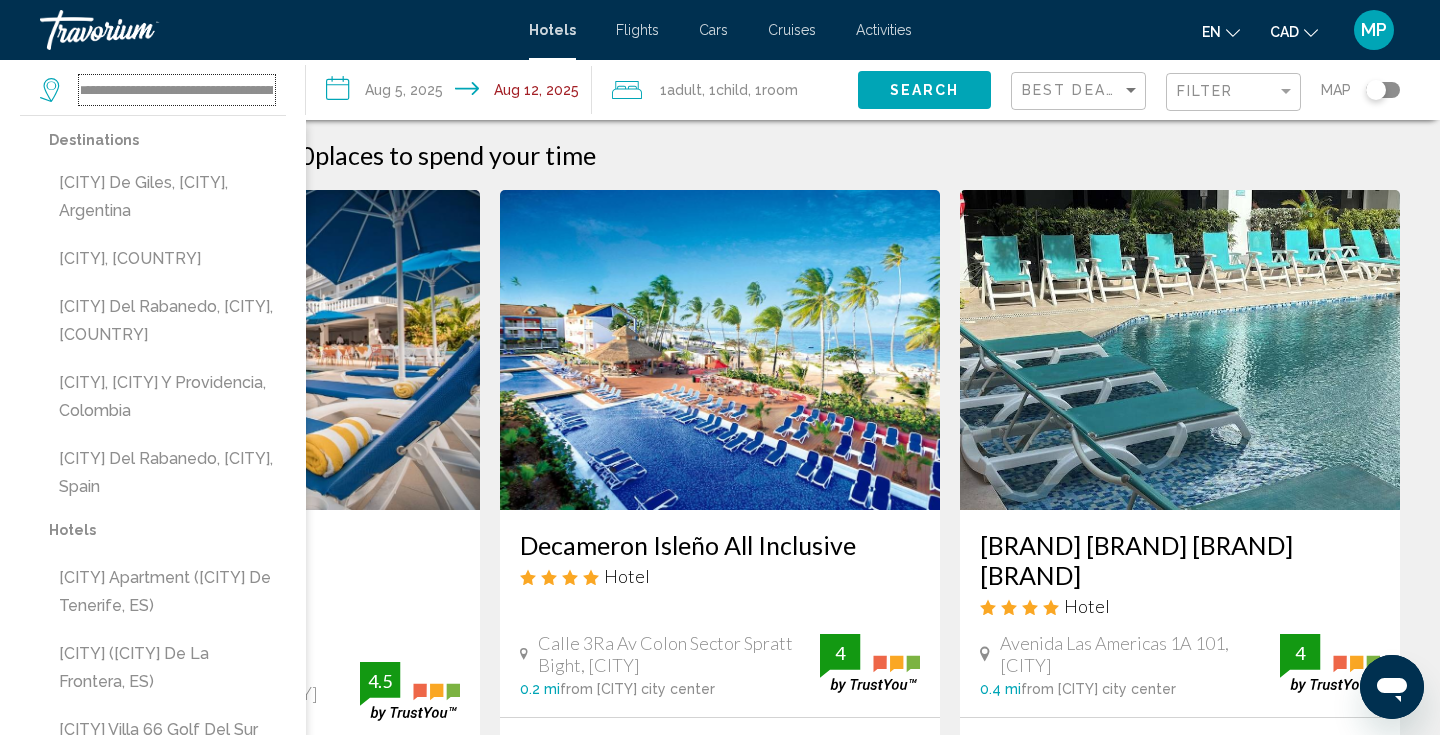 click on "**********" at bounding box center (177, 90) 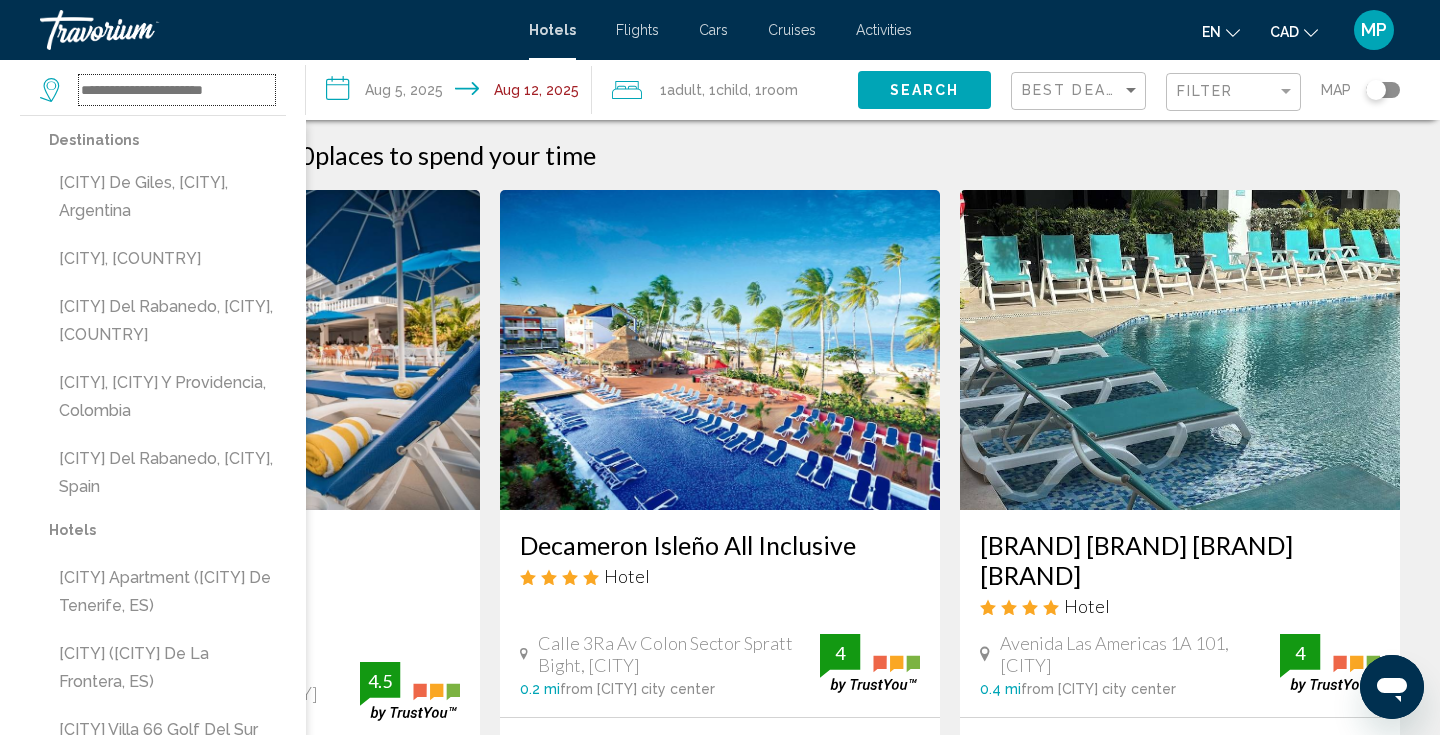 scroll, scrollTop: 0, scrollLeft: 0, axis: both 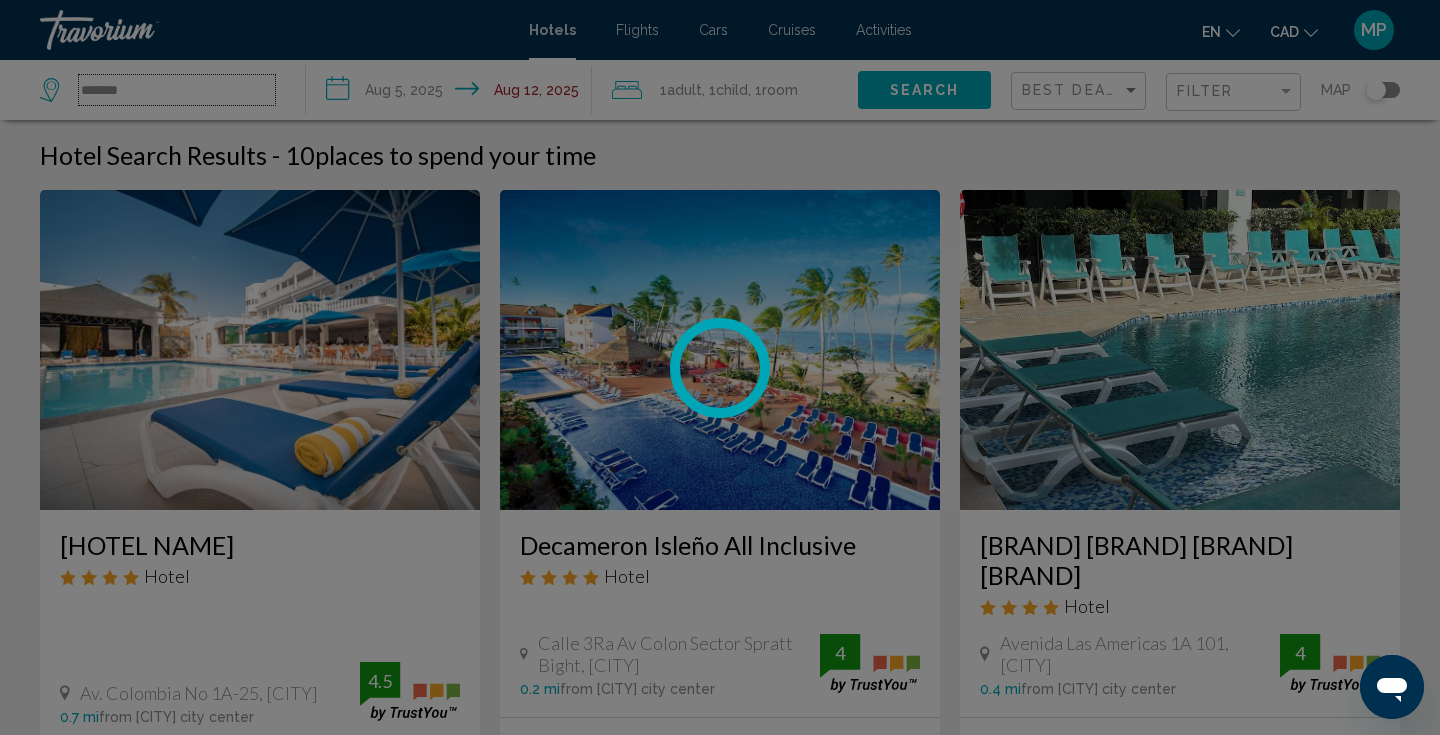 type on "*******" 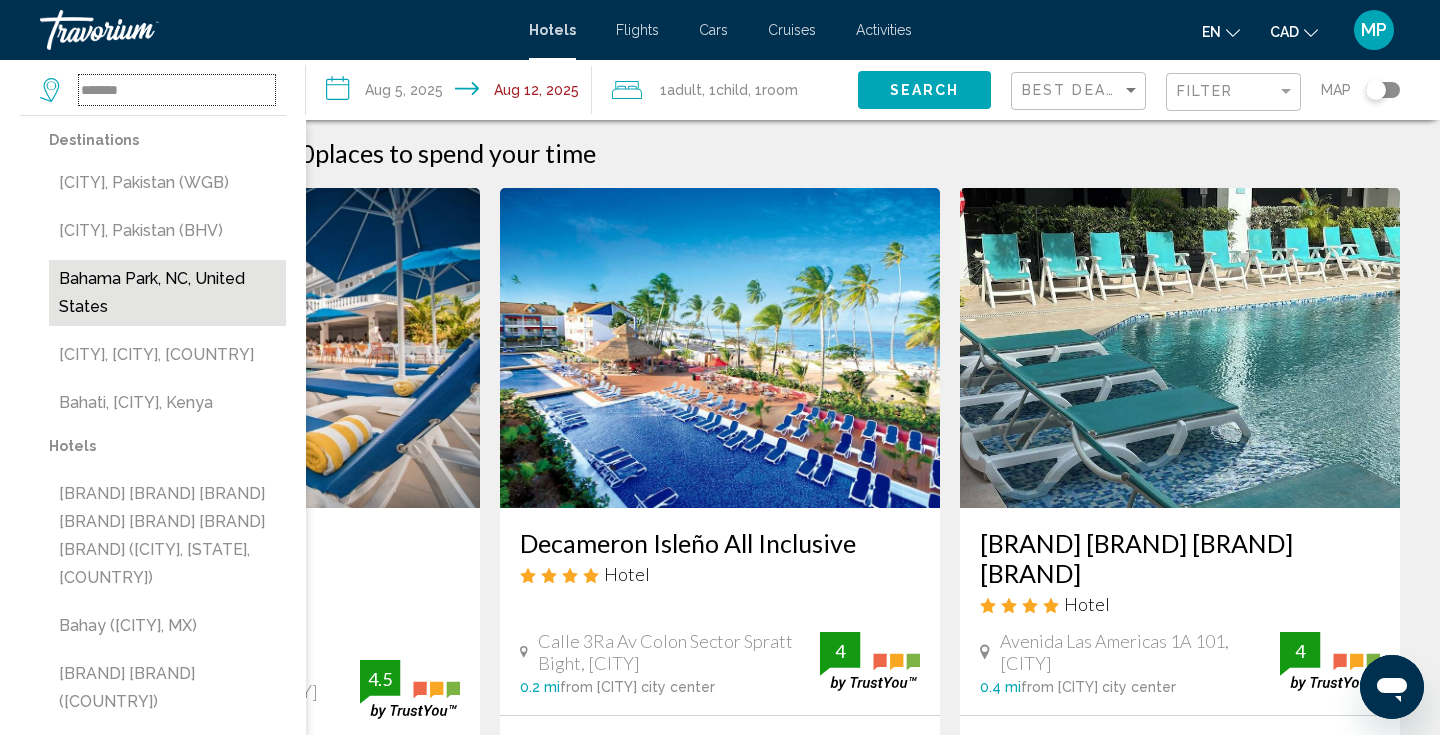 scroll, scrollTop: 0, scrollLeft: 0, axis: both 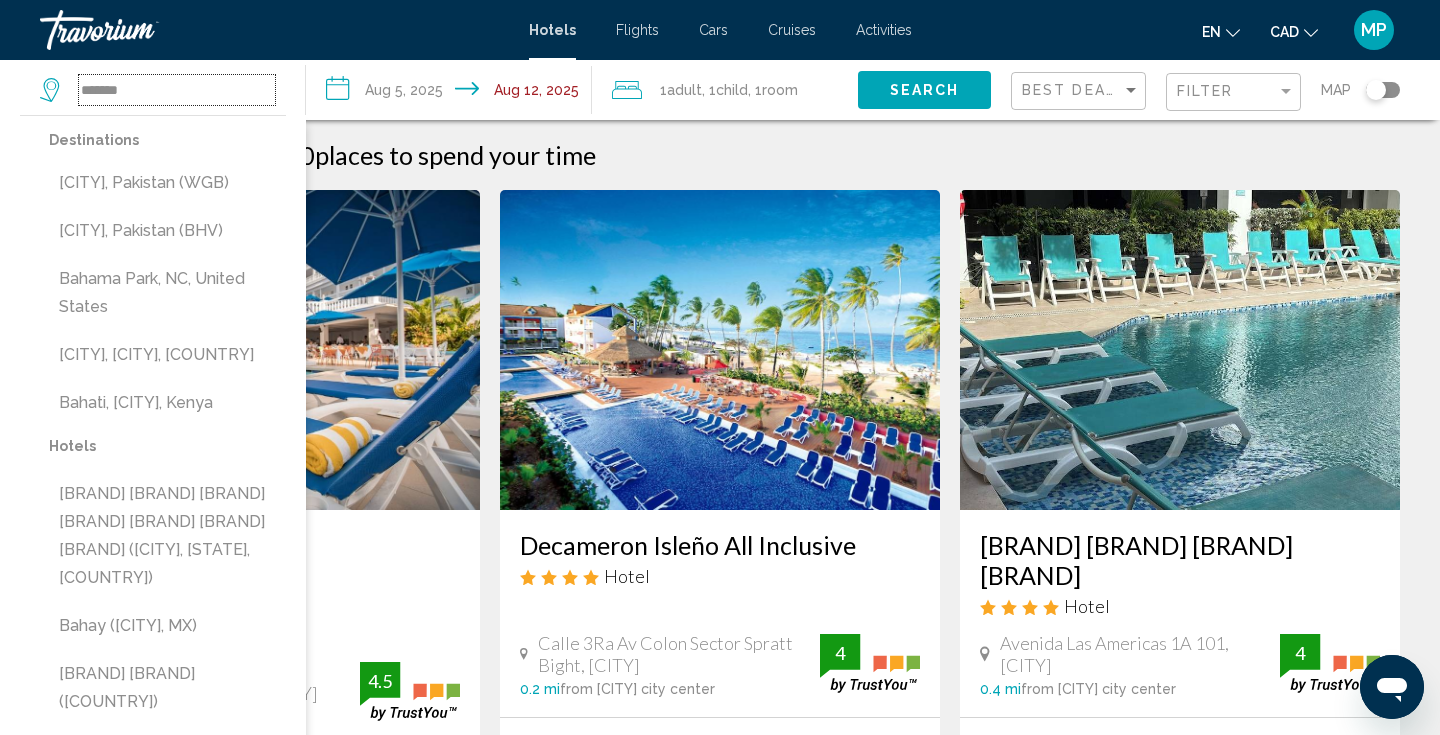 click on "*******" at bounding box center [177, 90] 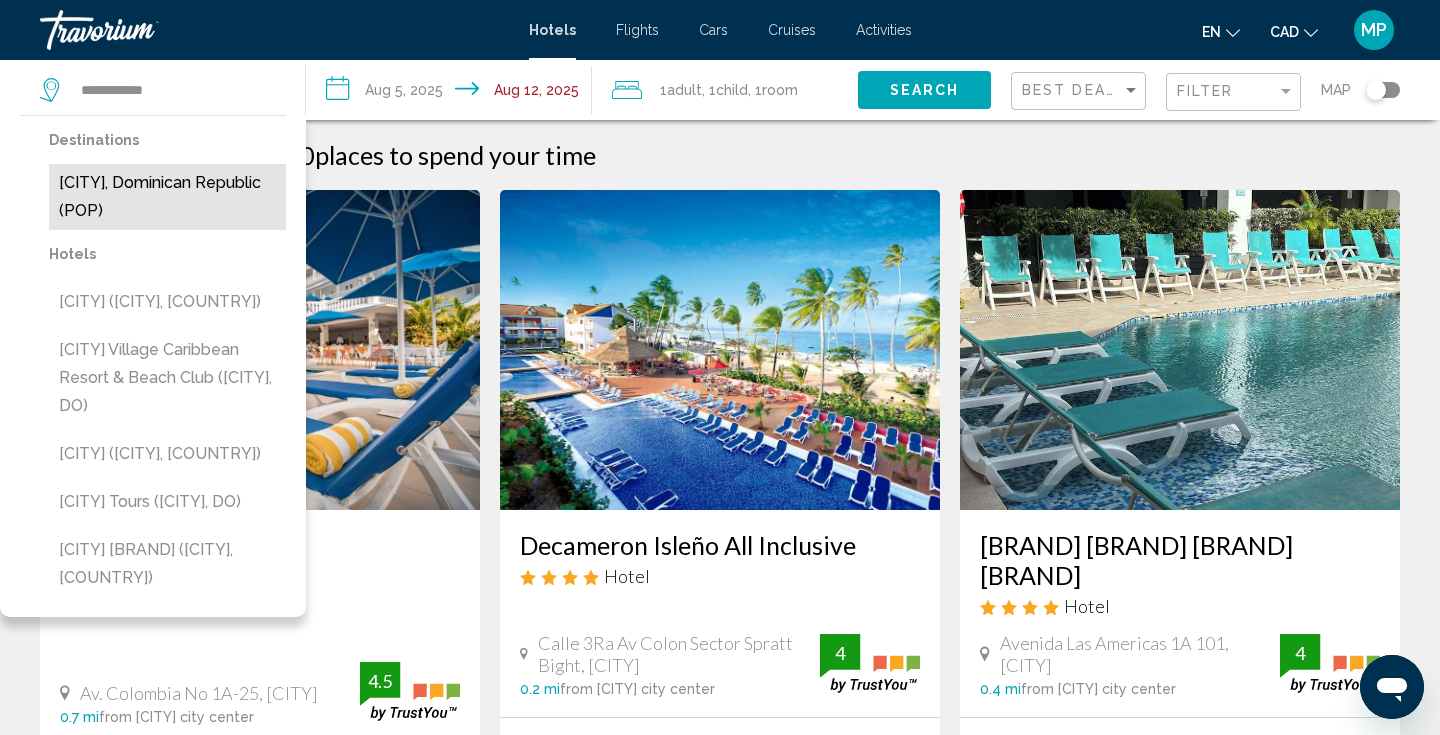 click on "[CITY], Dominican Republic (POP)" at bounding box center [167, 197] 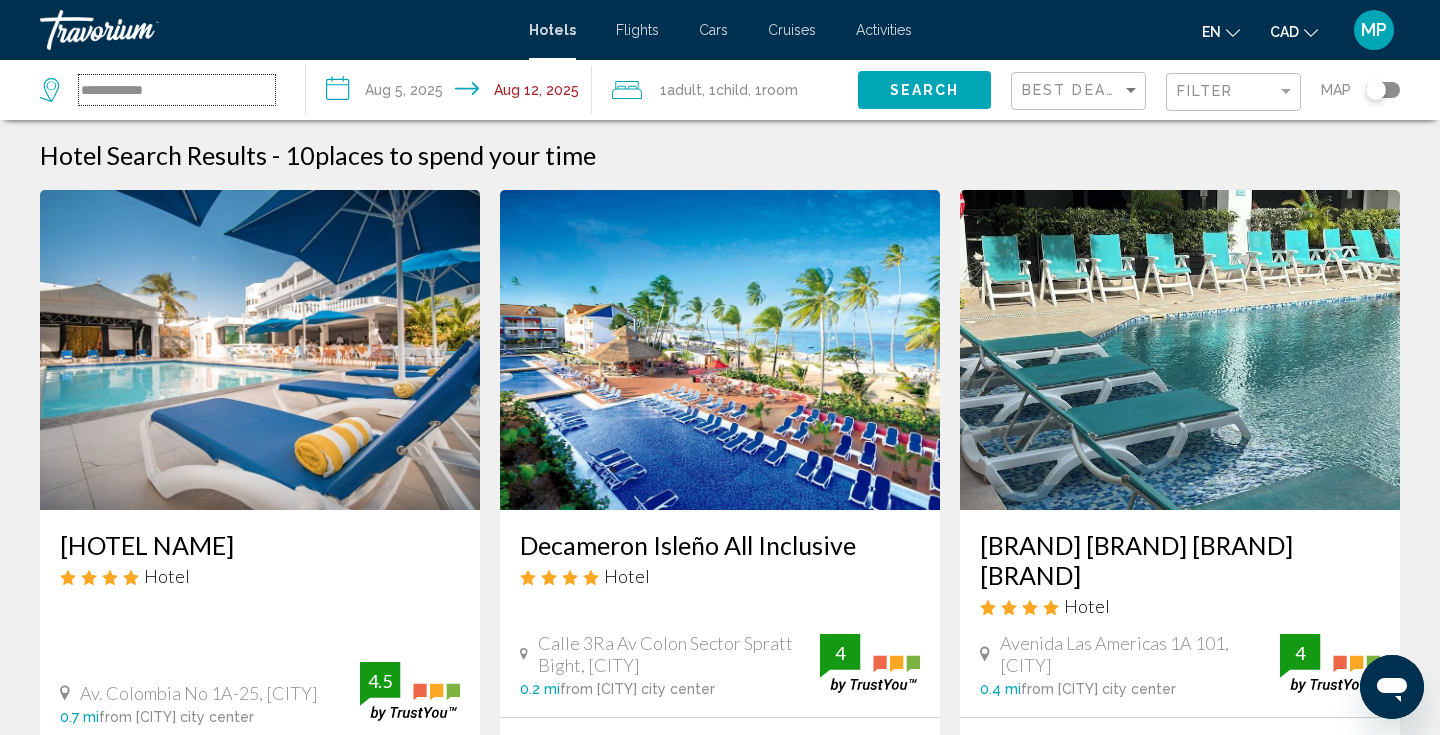type on "**********" 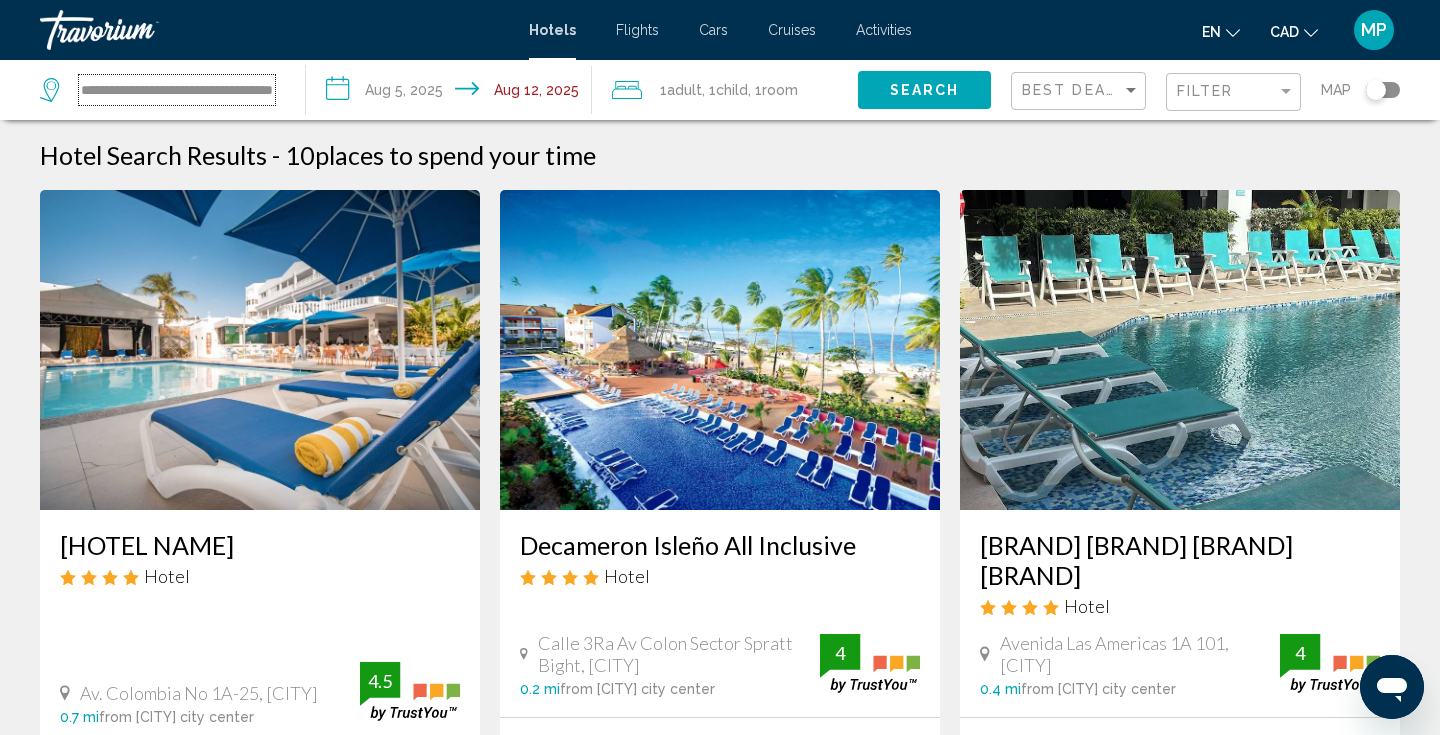 scroll, scrollTop: 0, scrollLeft: 66, axis: horizontal 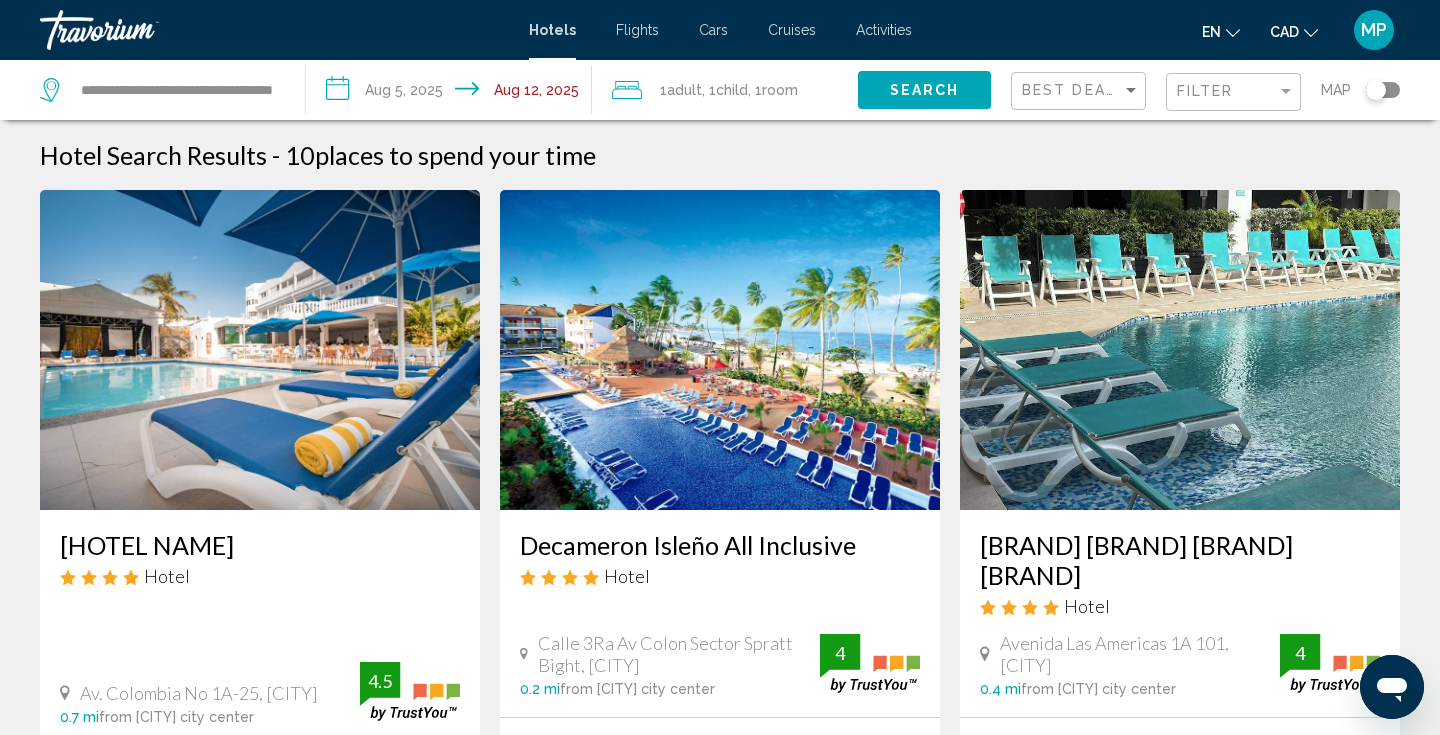 click on "Search" 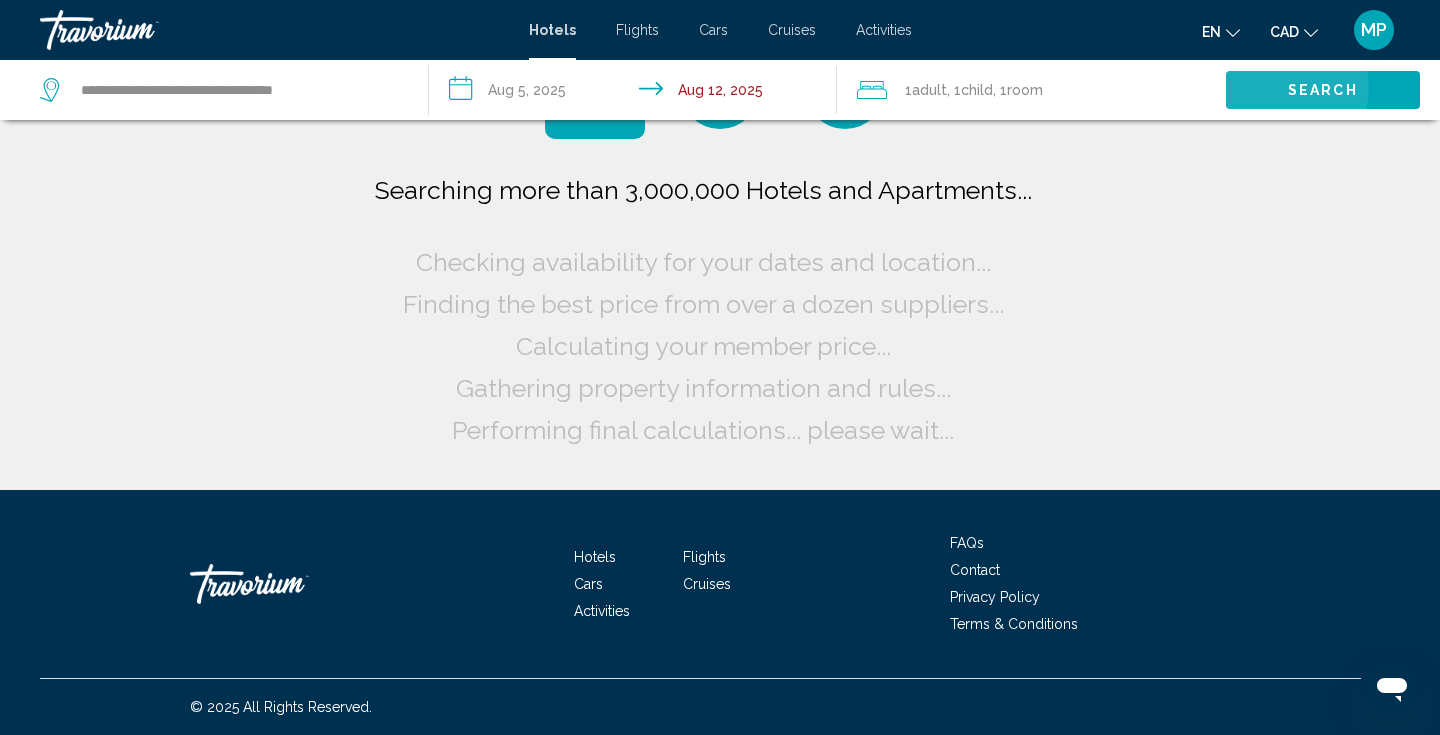 scroll, scrollTop: 0, scrollLeft: 0, axis: both 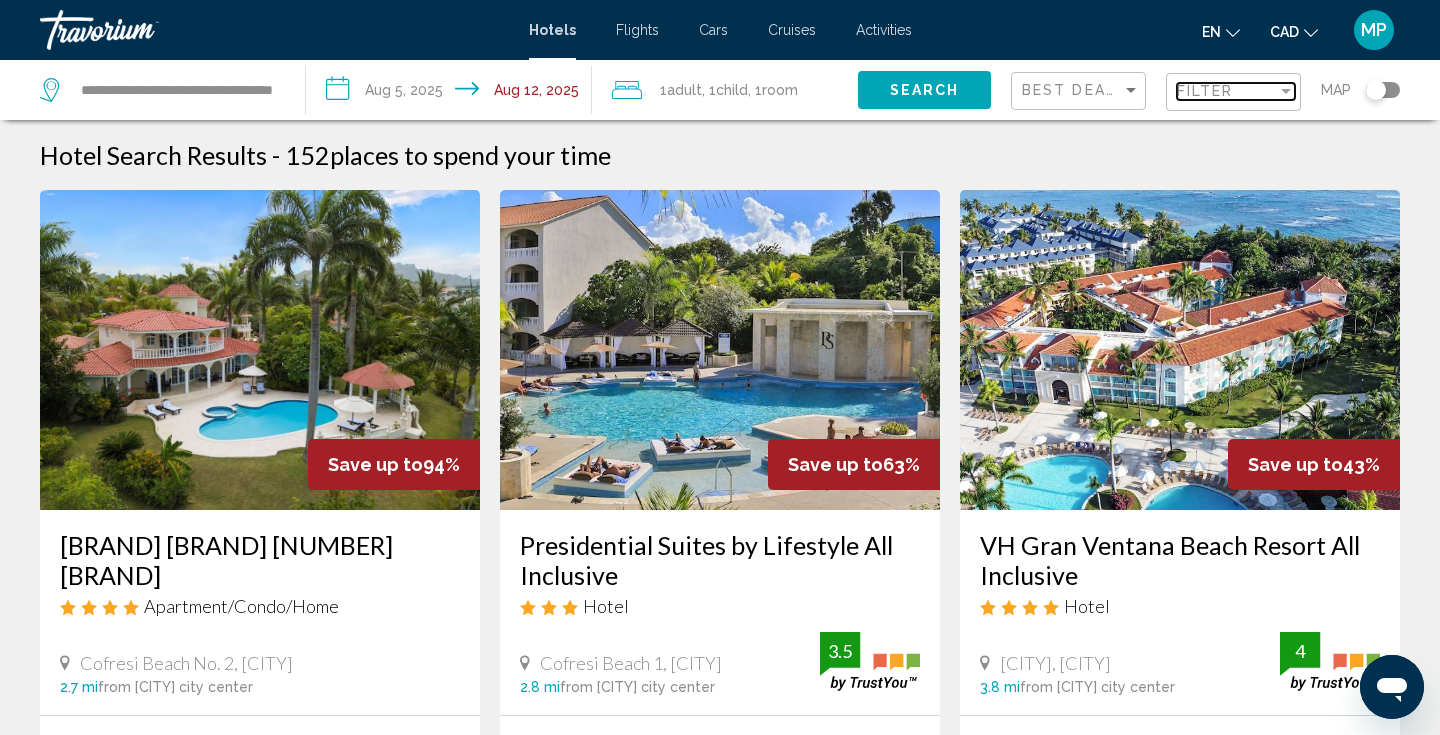 click on "Filter" at bounding box center [1205, 91] 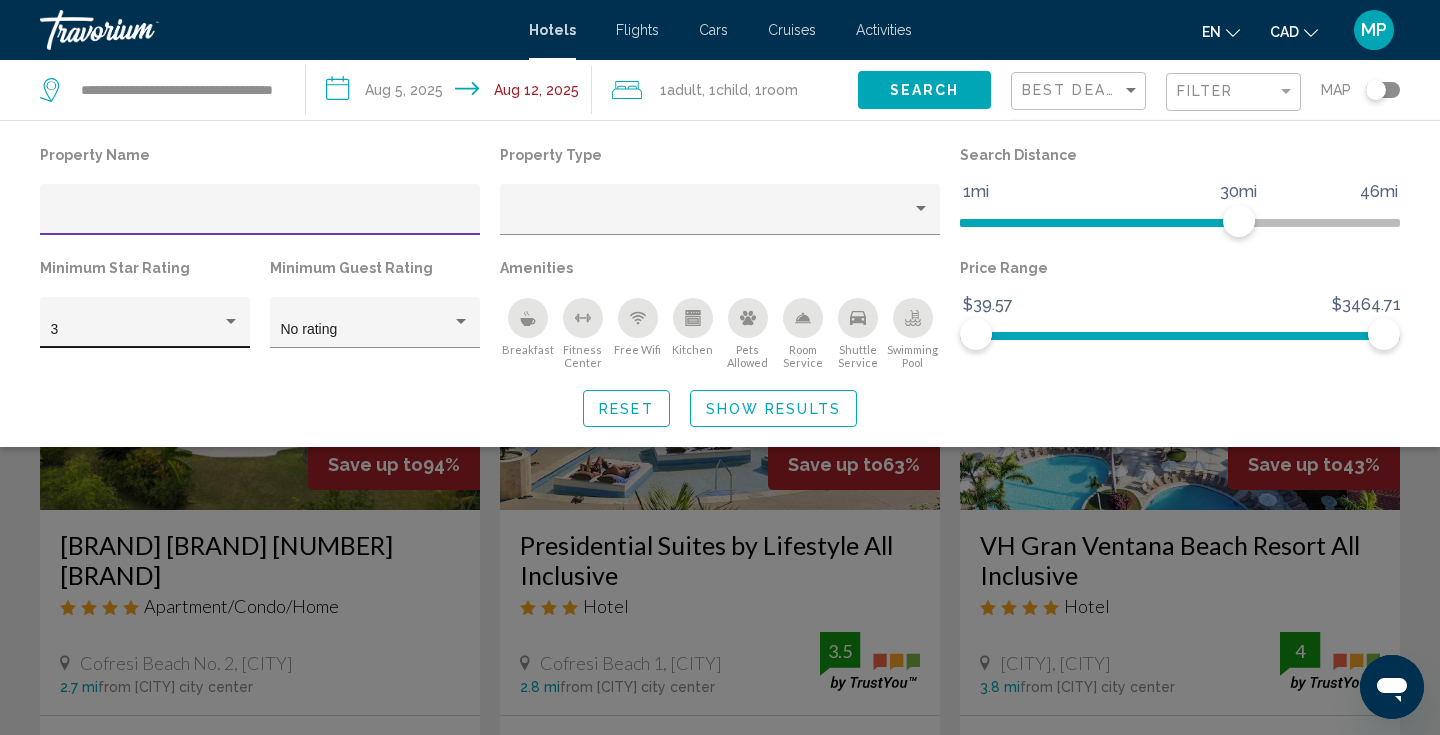 click on "3" at bounding box center (136, 330) 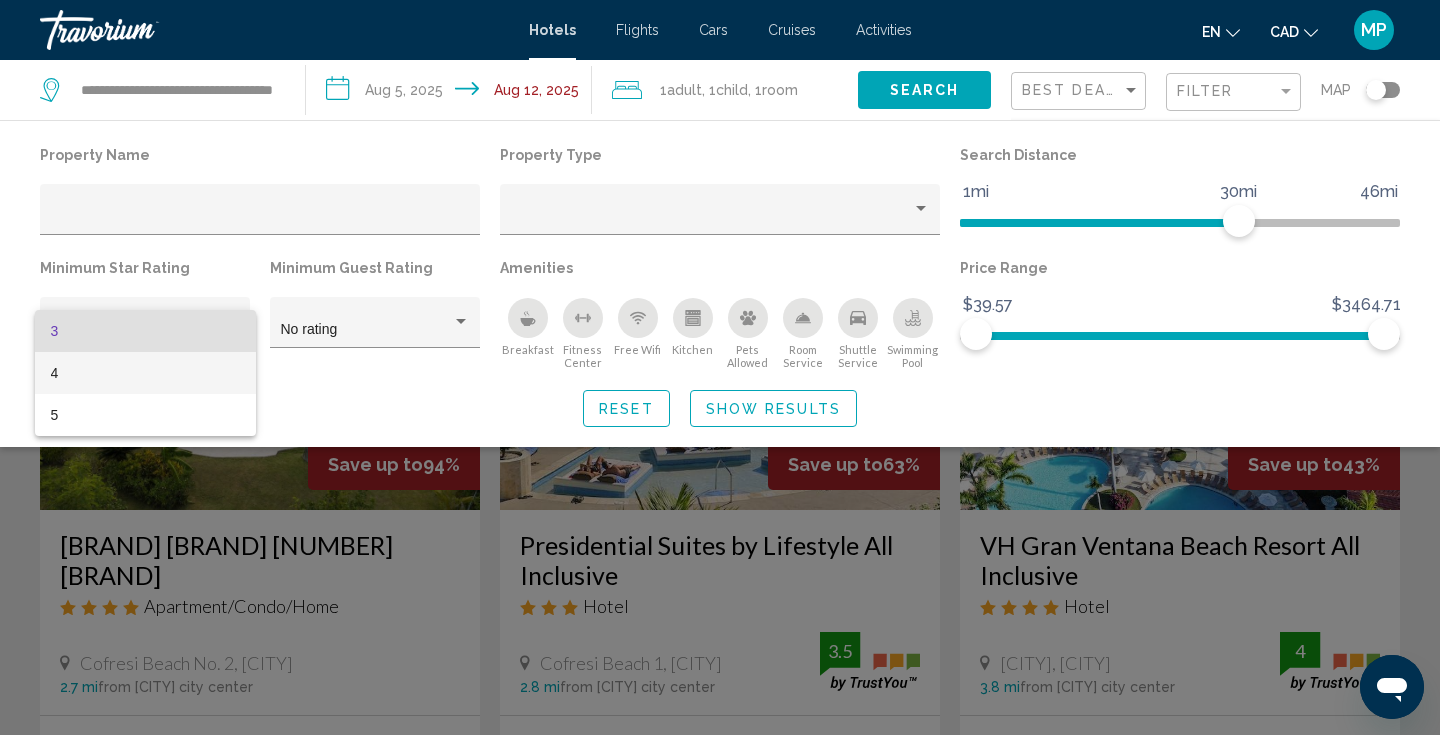 click on "4" at bounding box center (145, 373) 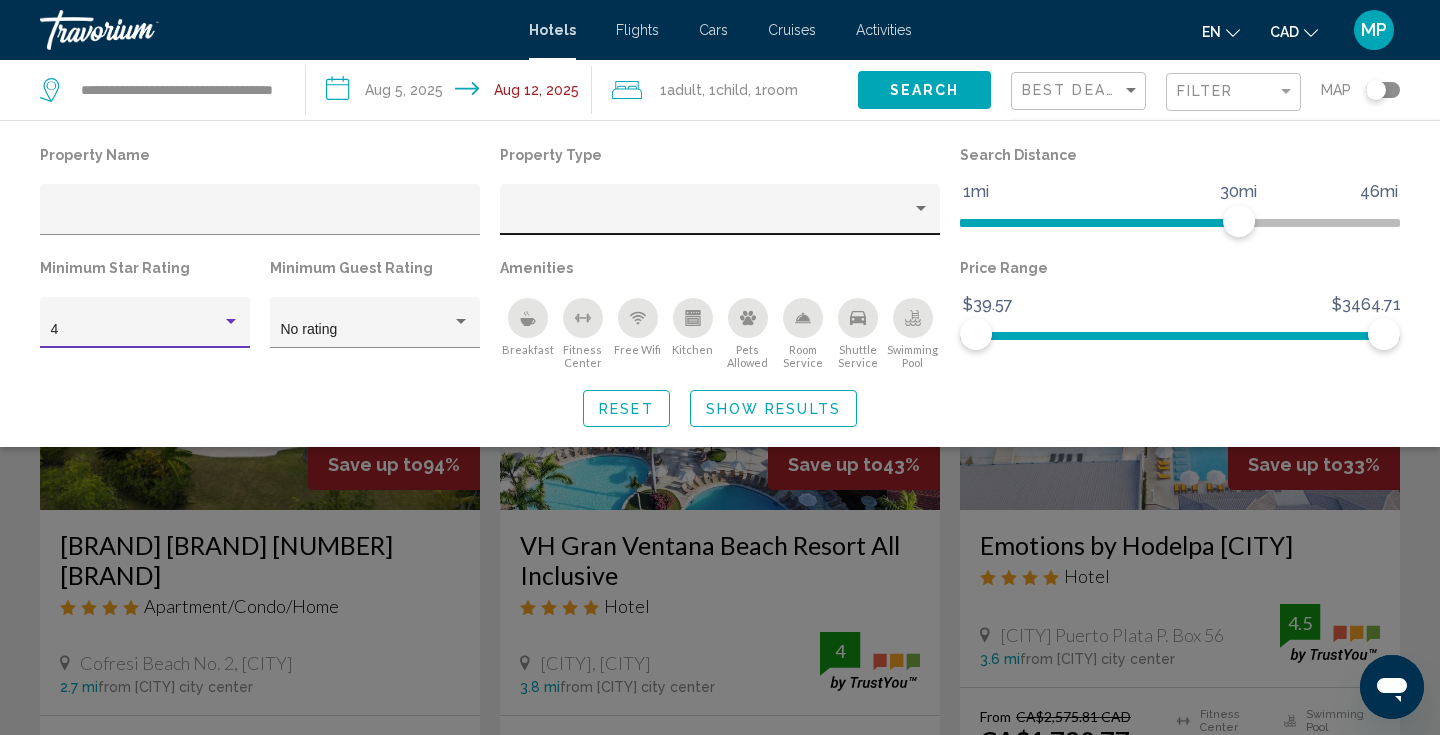 click 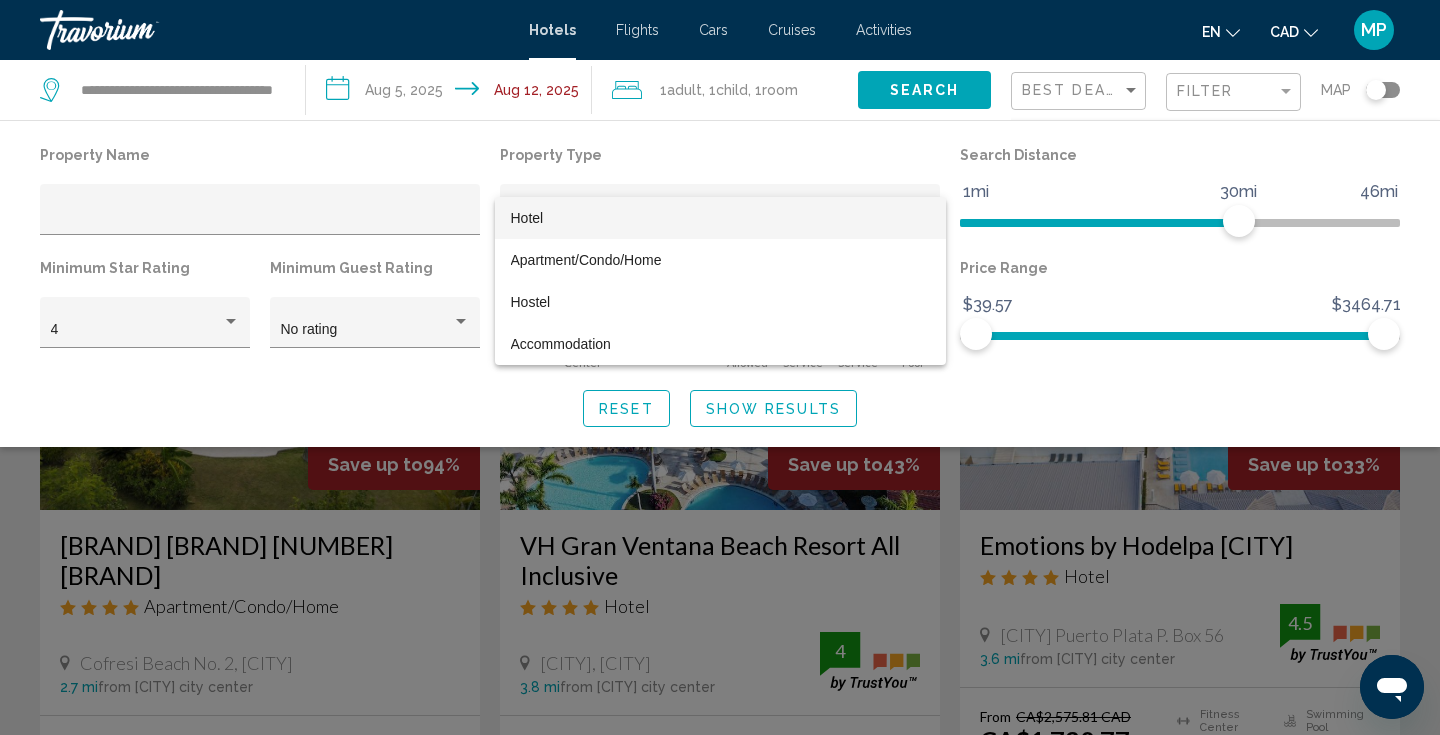 click on "Hotel" at bounding box center (720, 218) 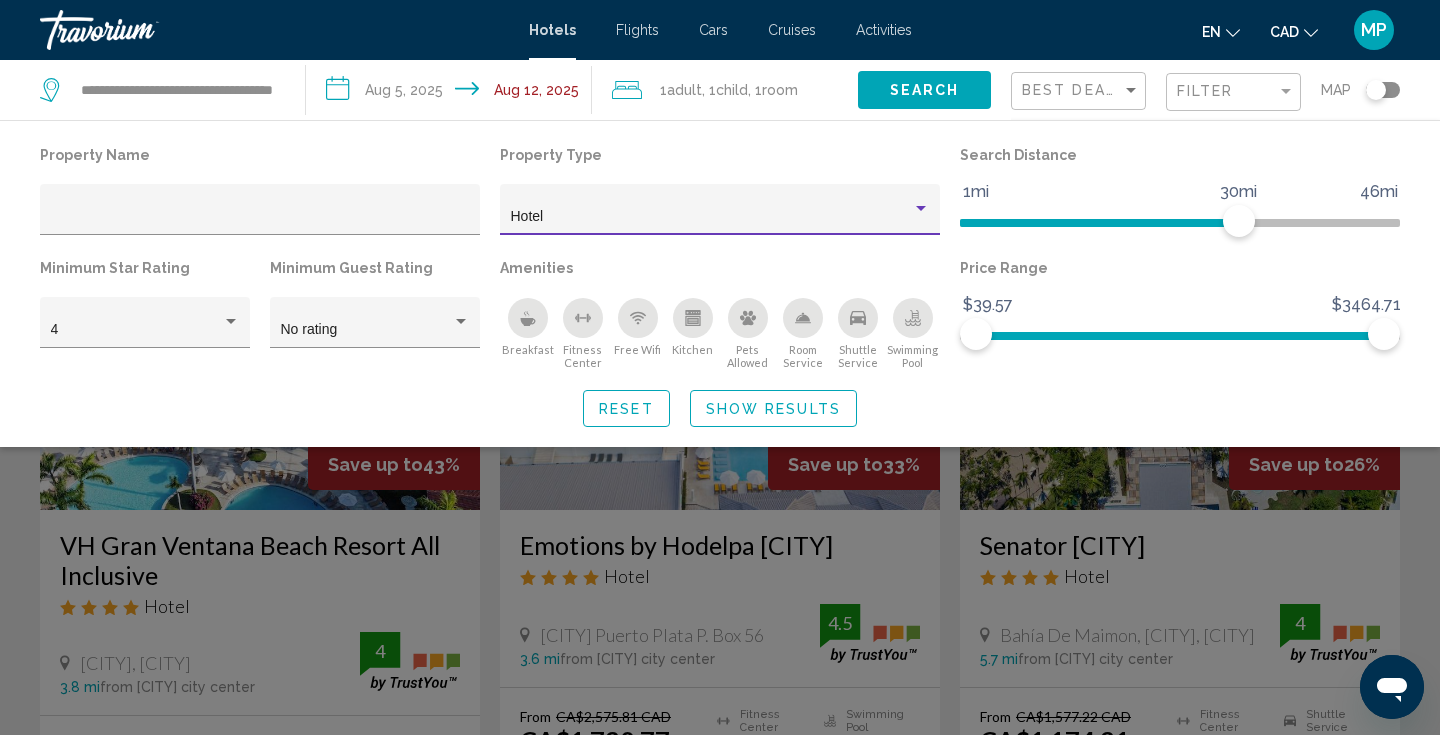 click on "Show Results" 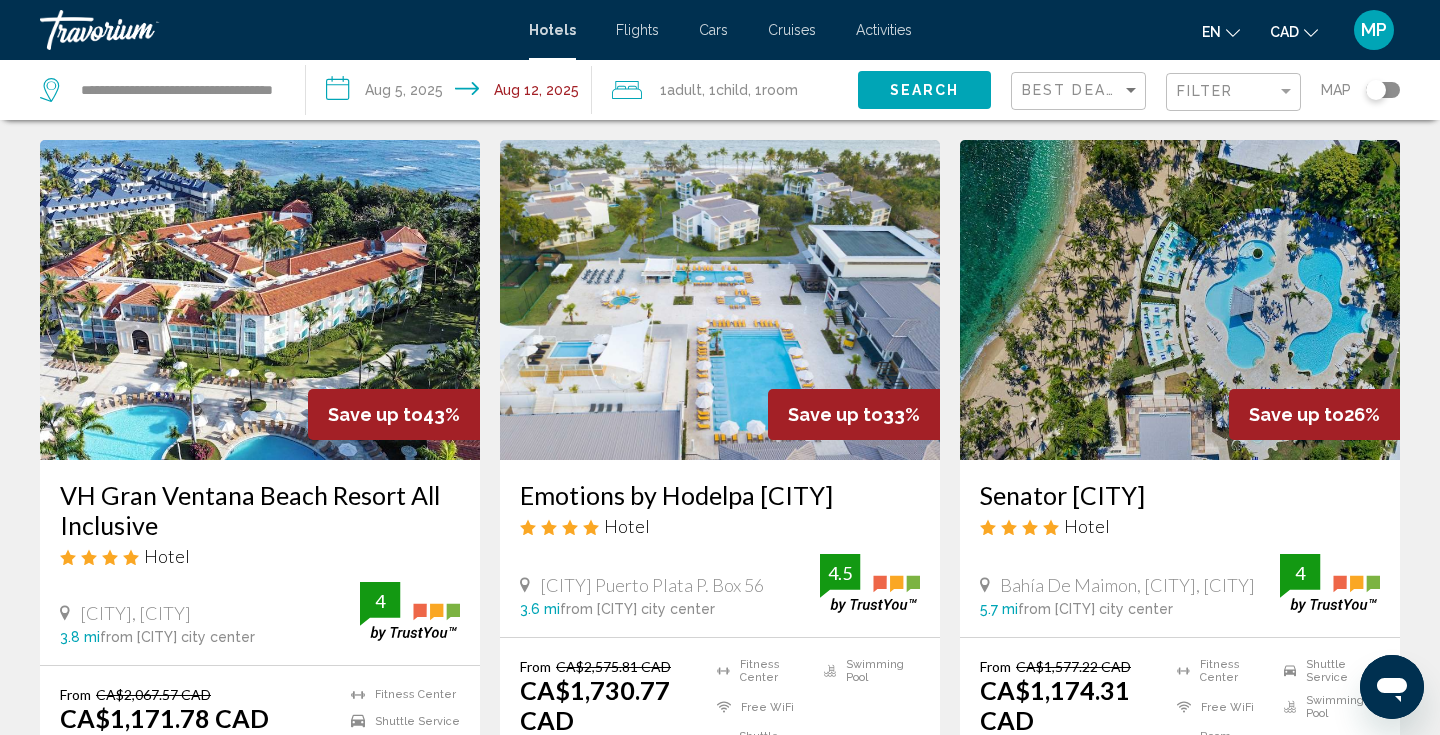 scroll, scrollTop: 0, scrollLeft: 0, axis: both 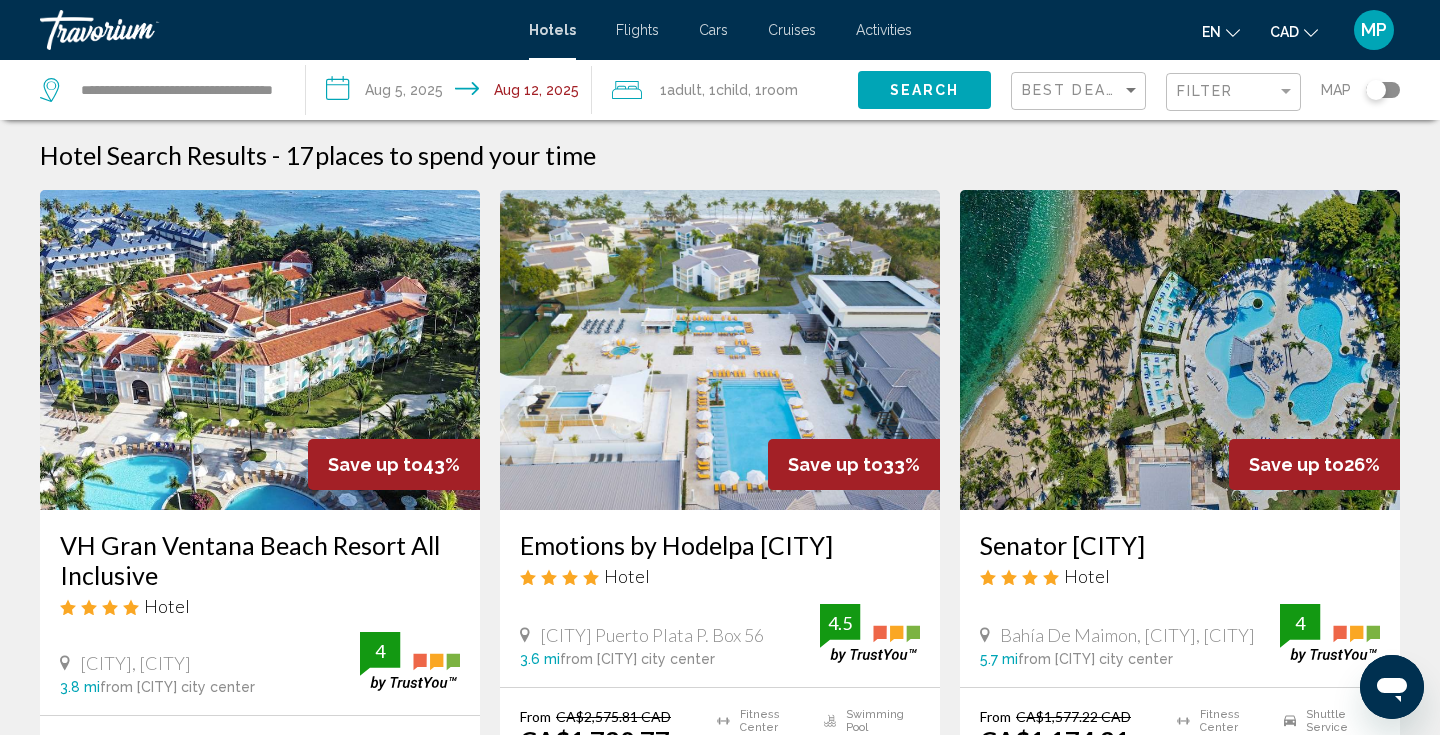 click at bounding box center [260, 350] 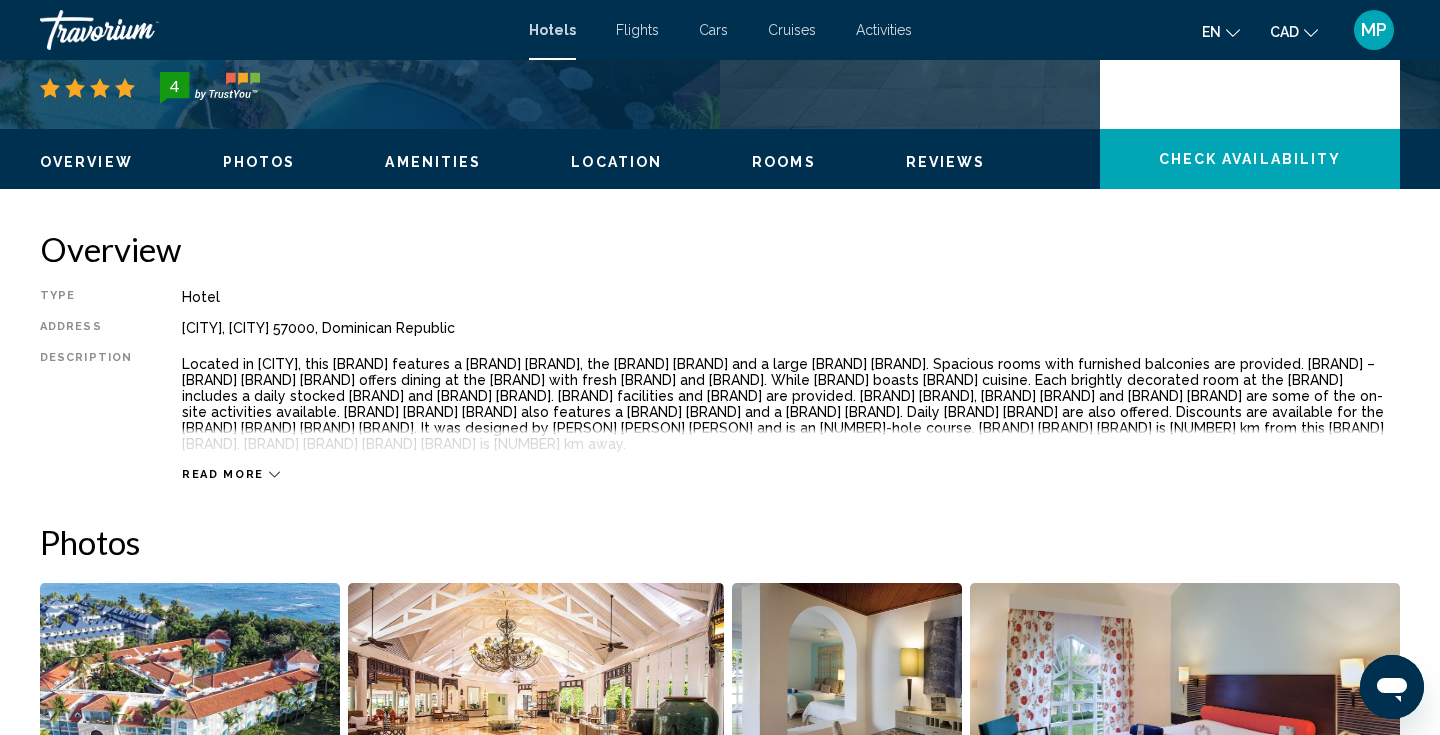 scroll, scrollTop: 512, scrollLeft: 0, axis: vertical 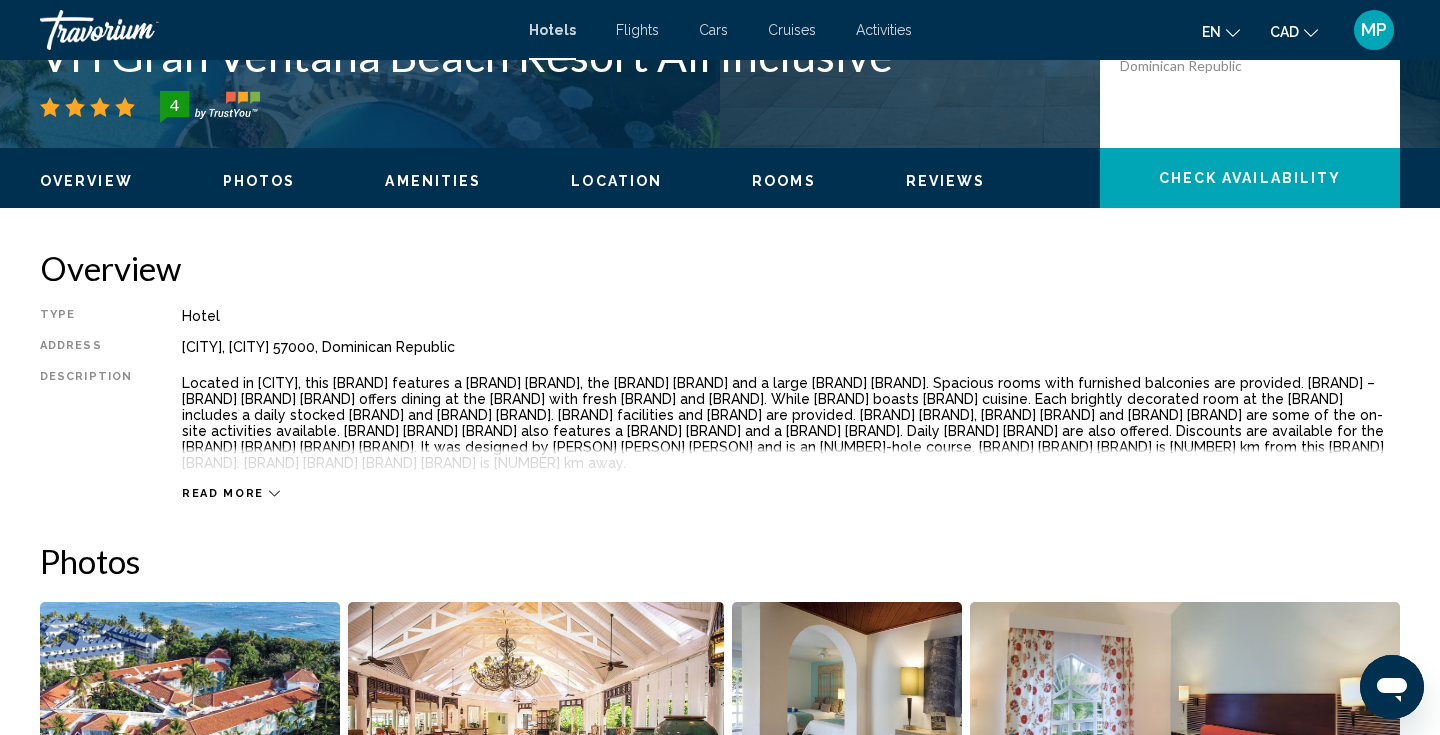 click on "Read more" at bounding box center [223, 493] 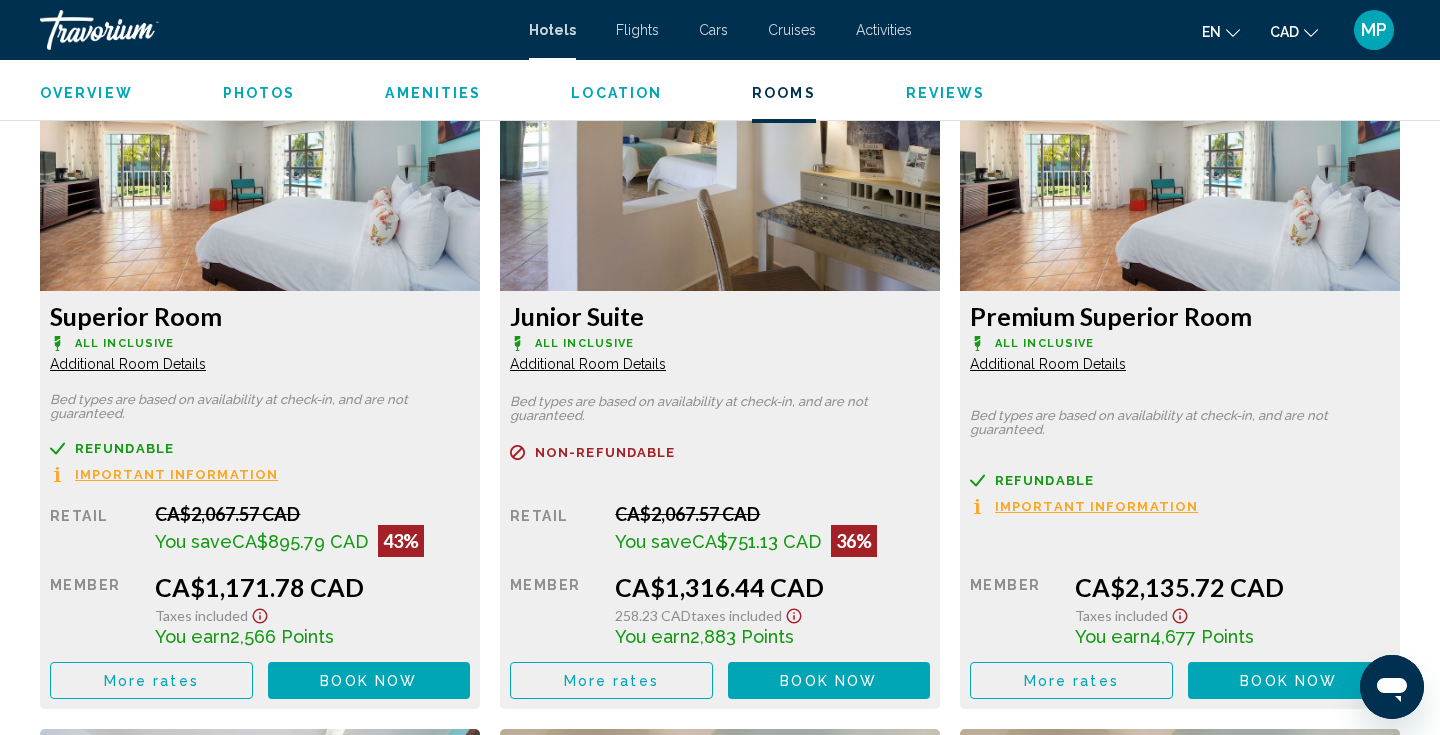 scroll, scrollTop: 2753, scrollLeft: 0, axis: vertical 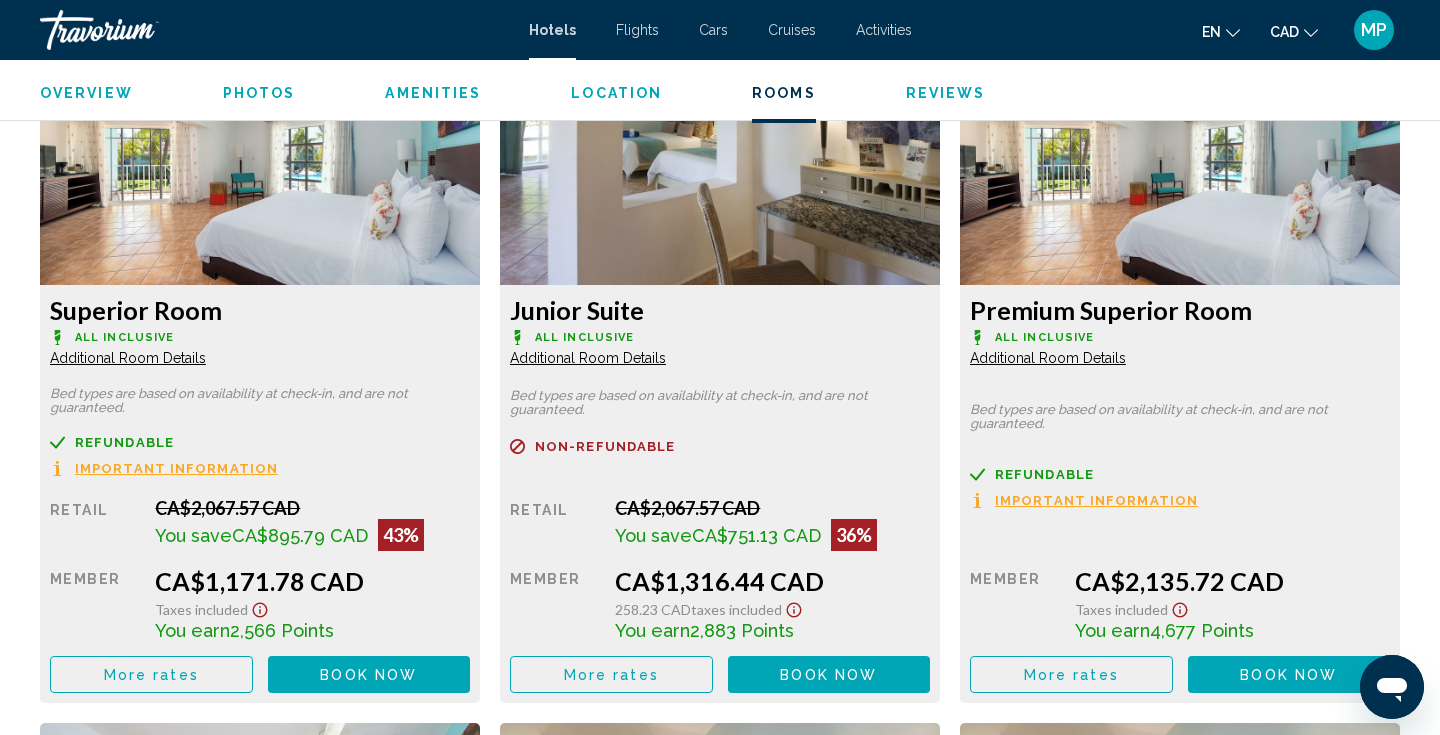 click on "Important Information" at bounding box center [176, 468] 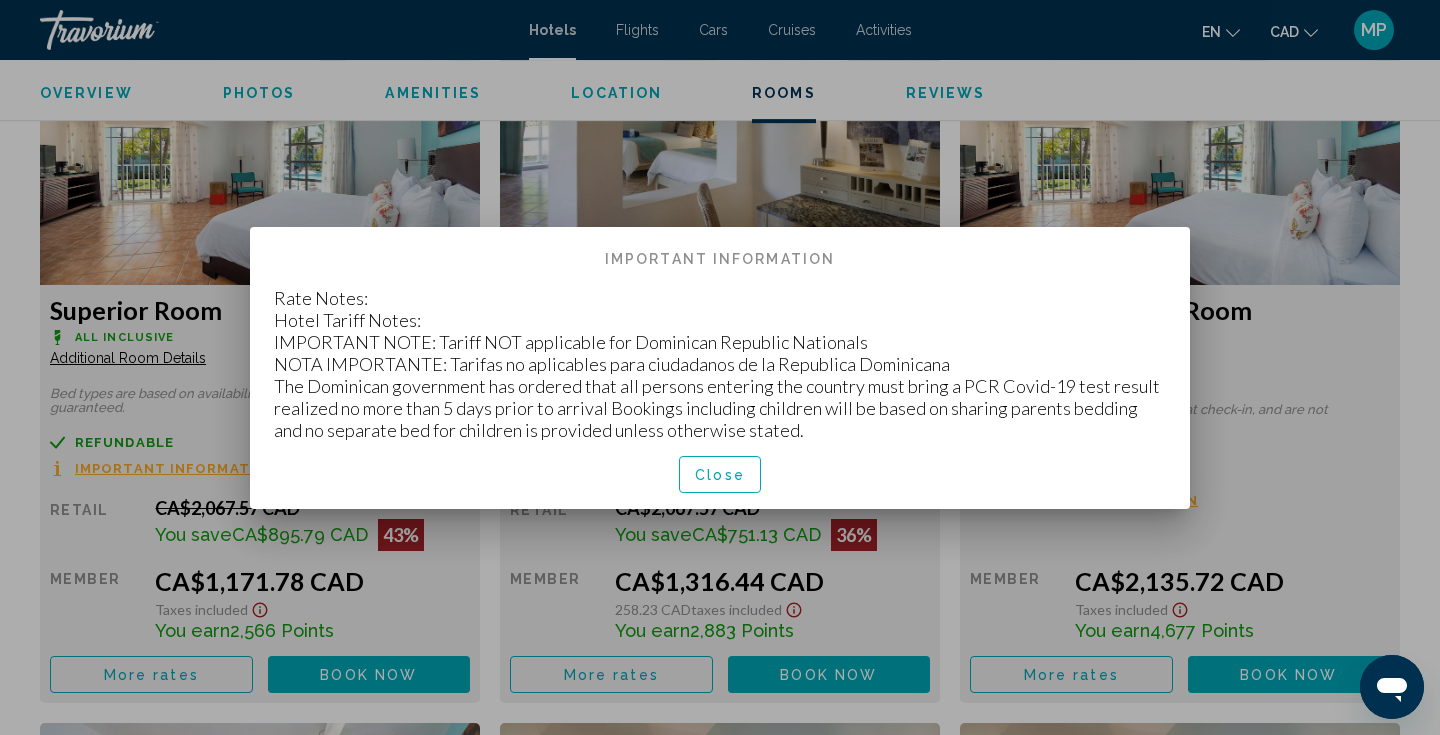 scroll, scrollTop: 0, scrollLeft: 0, axis: both 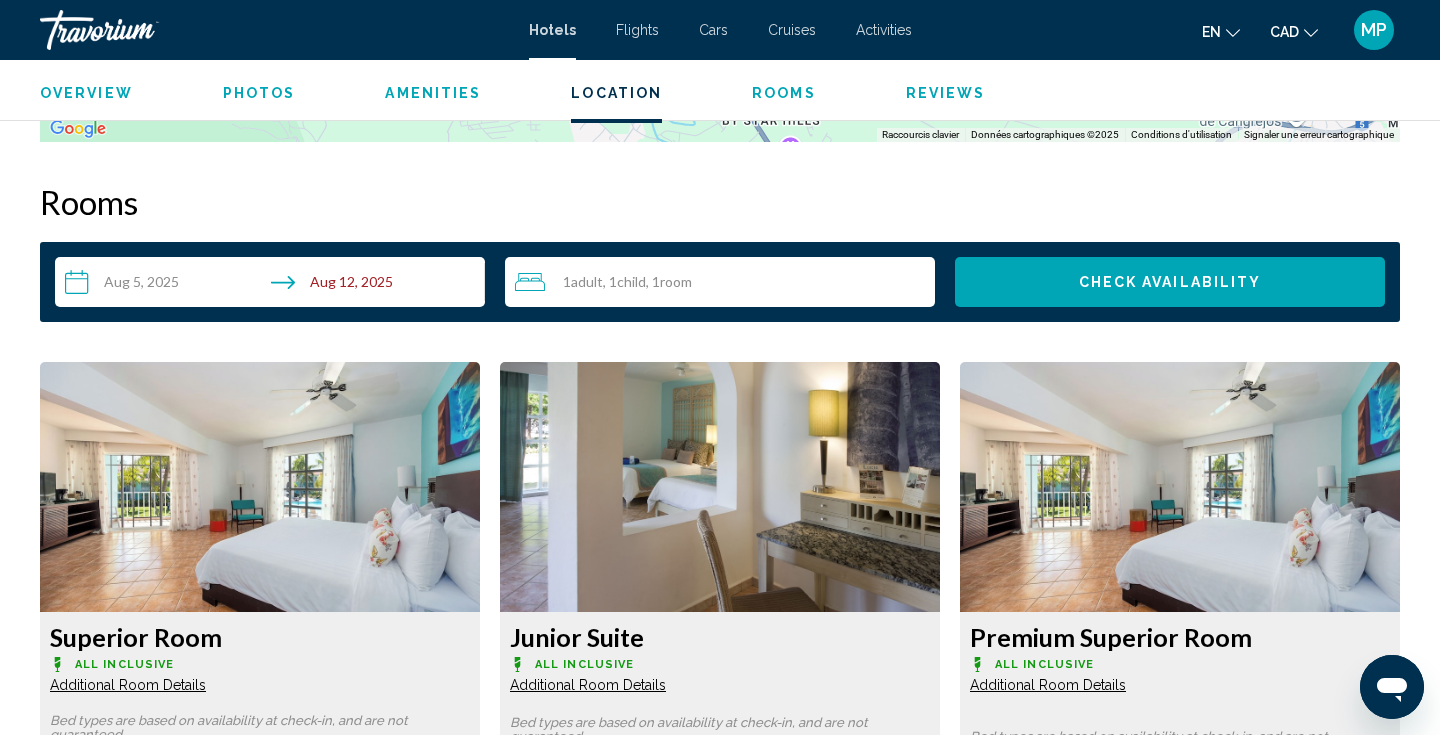 click on "**********" at bounding box center [274, 285] 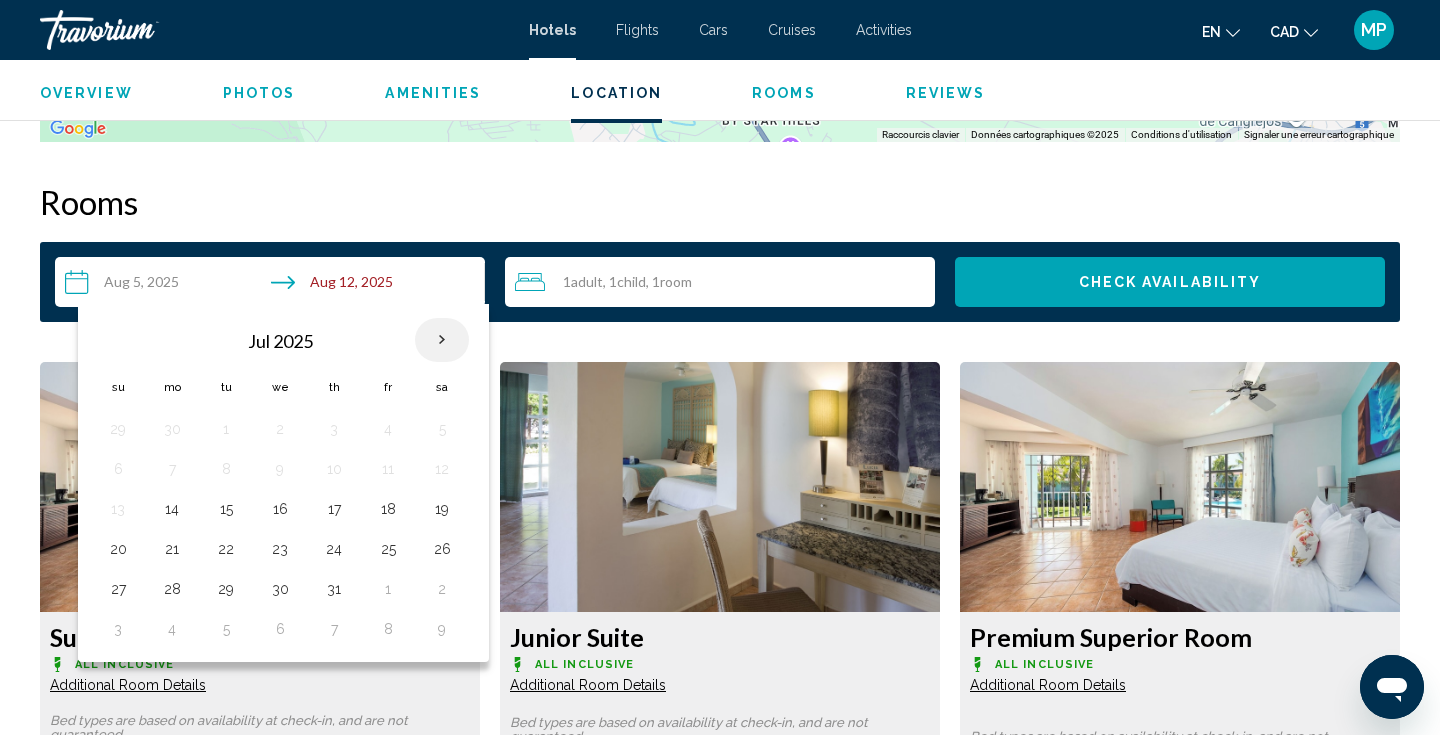 click at bounding box center [442, 340] 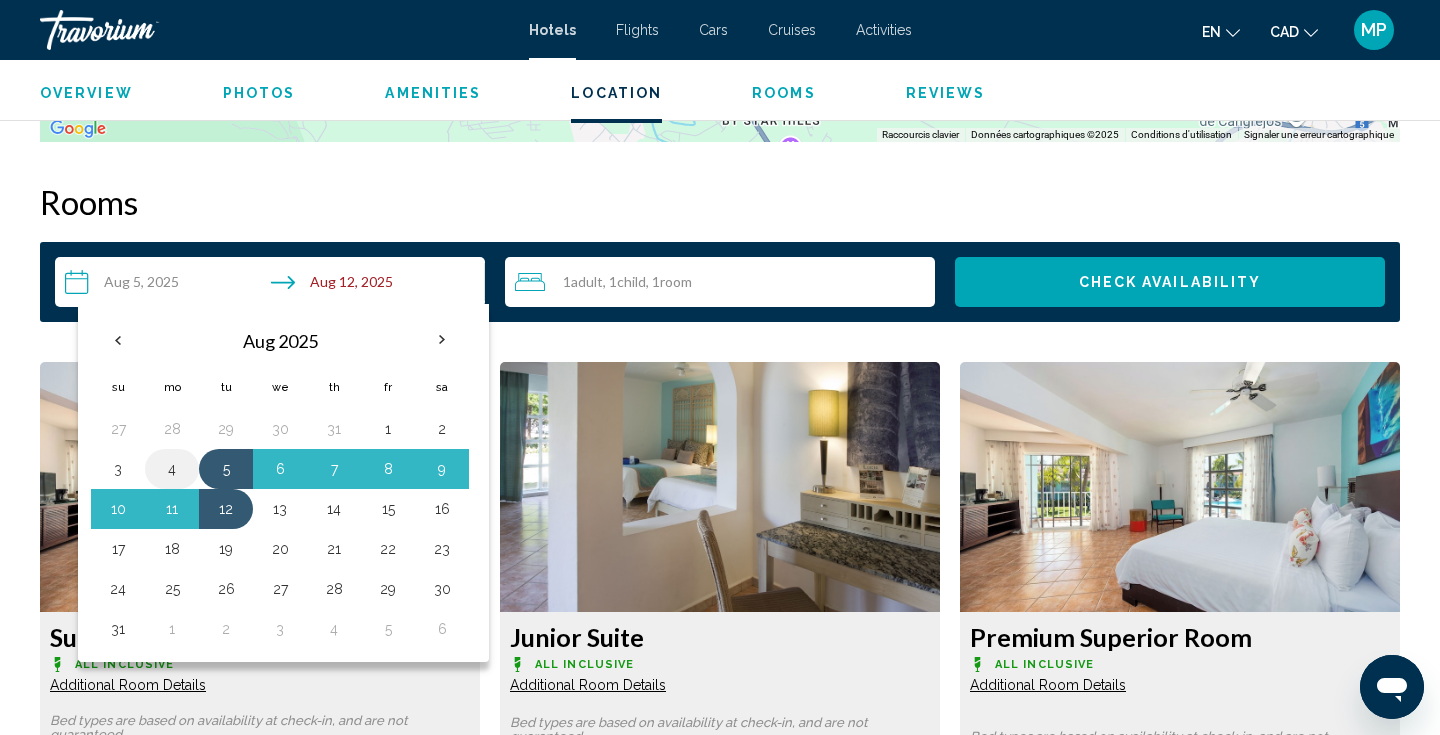click on "4" at bounding box center [172, 469] 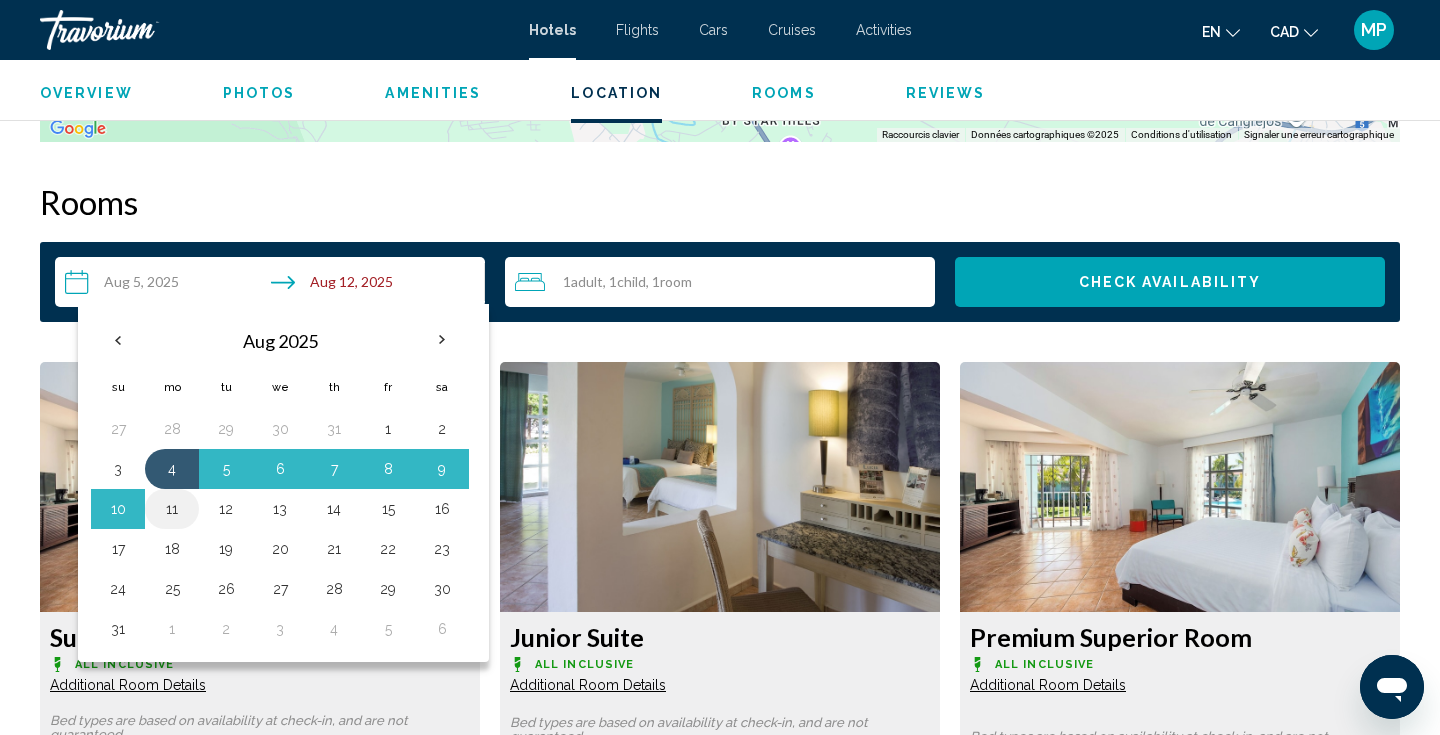 click on "11" at bounding box center [172, 509] 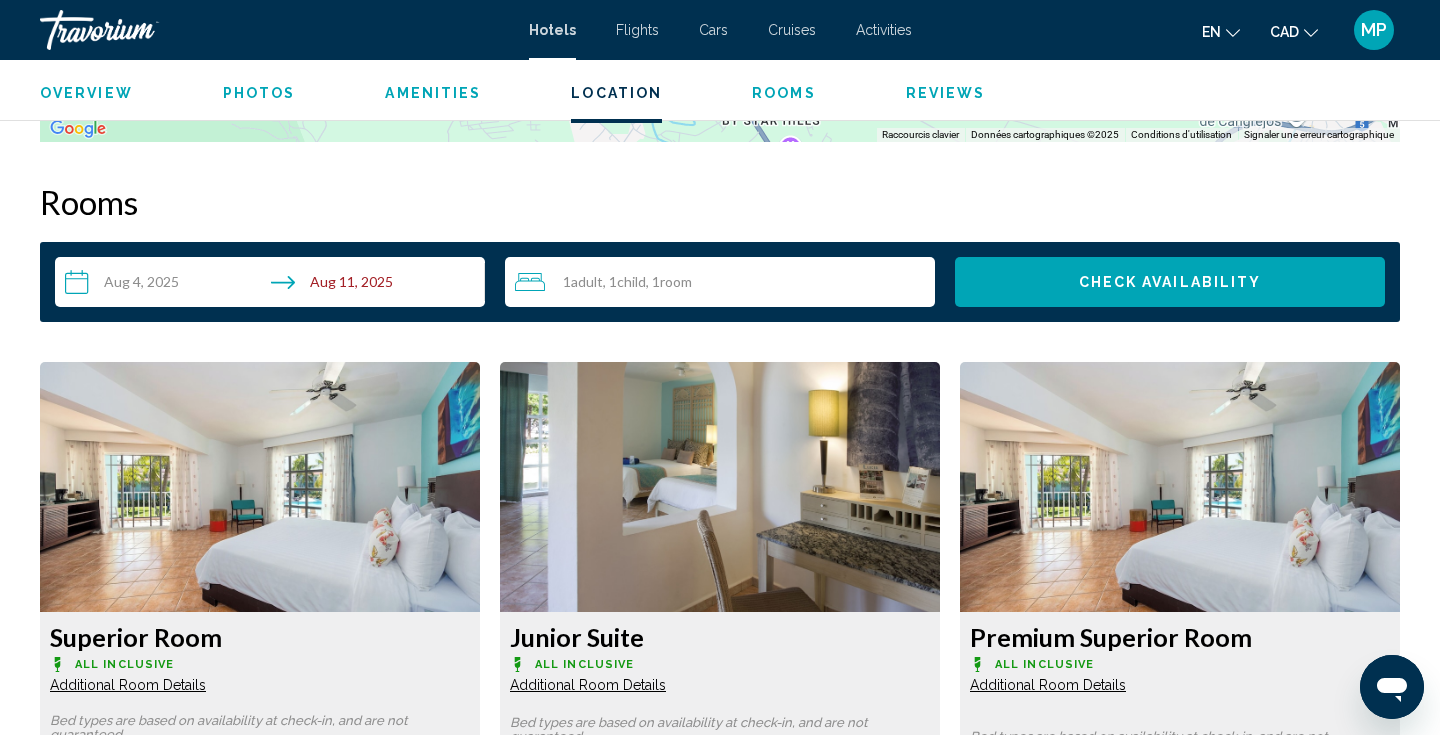 click on "**********" at bounding box center [720, 282] 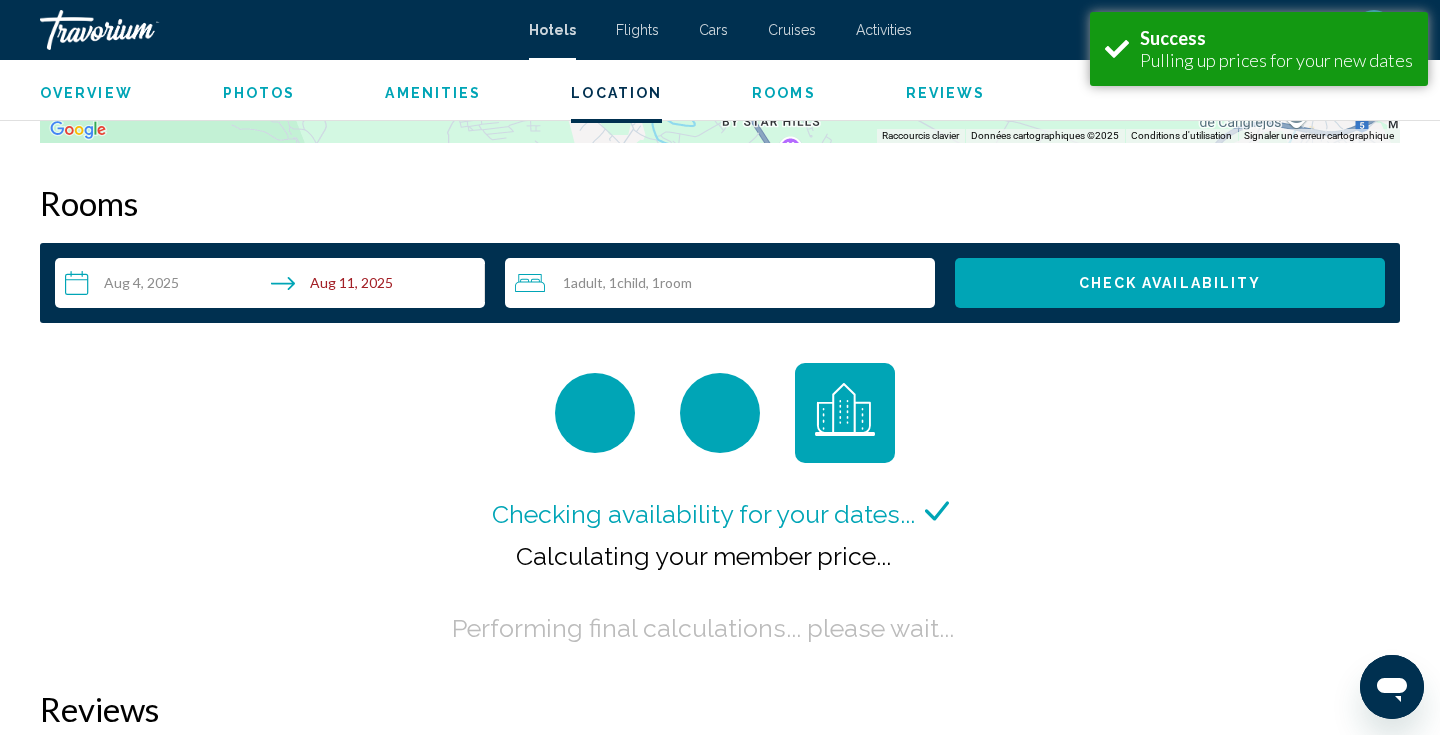 scroll, scrollTop: 2409, scrollLeft: 0, axis: vertical 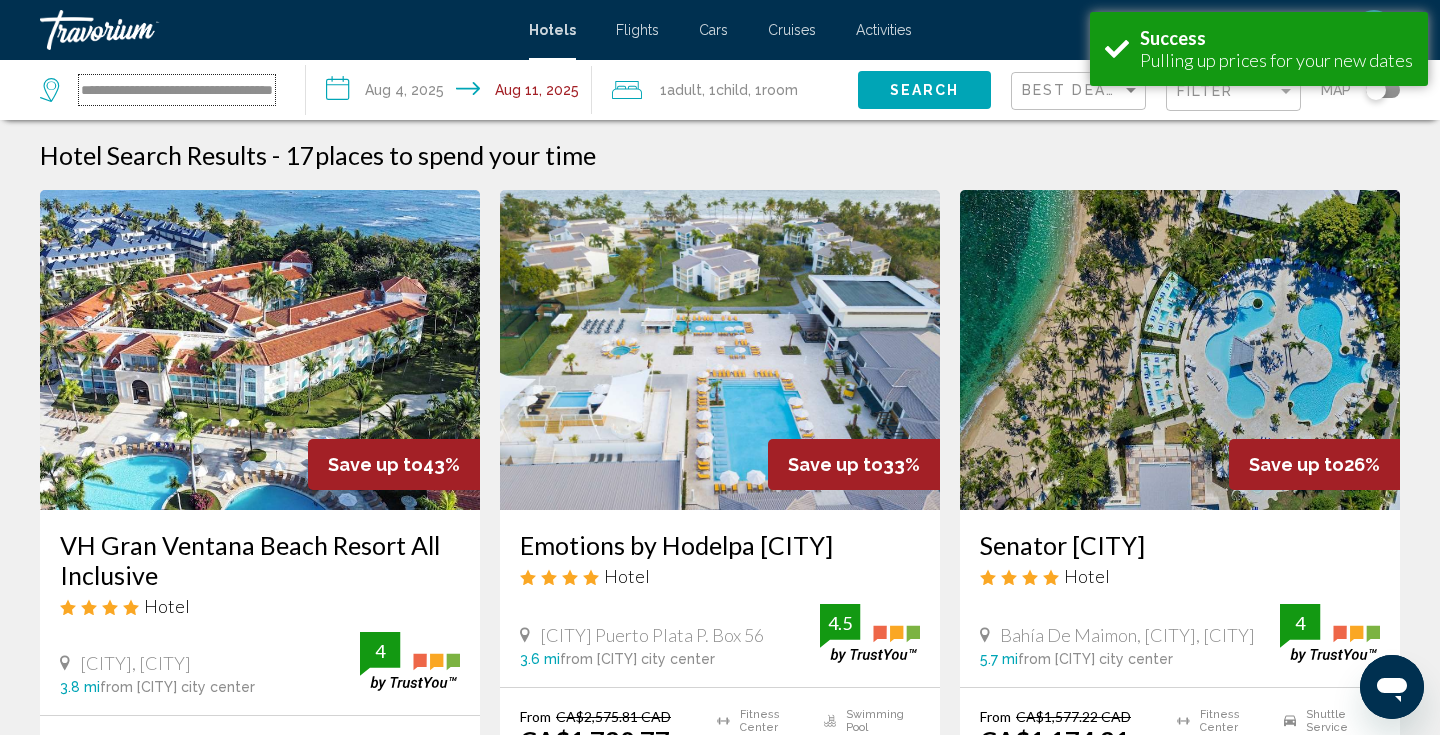 click on "**********" at bounding box center (177, 90) 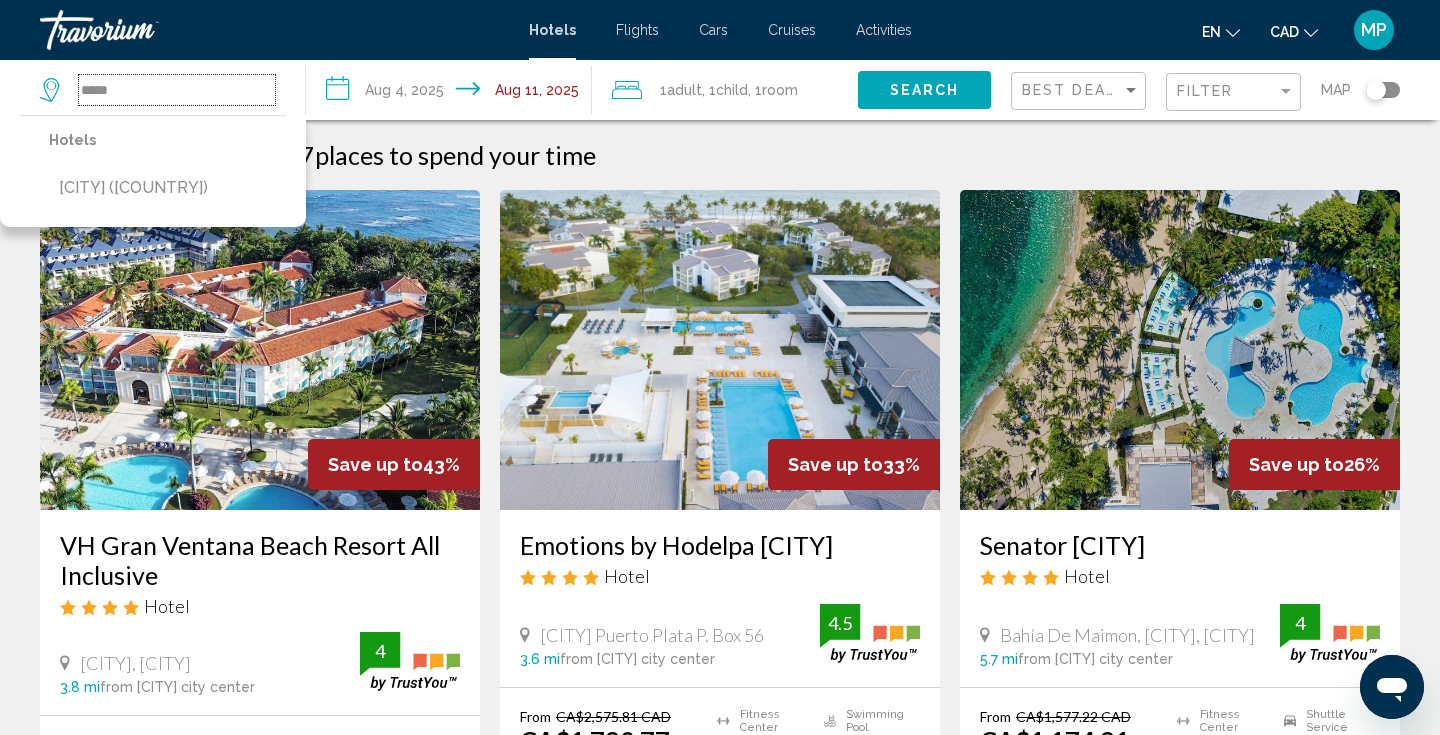 click on "*****" at bounding box center (177, 90) 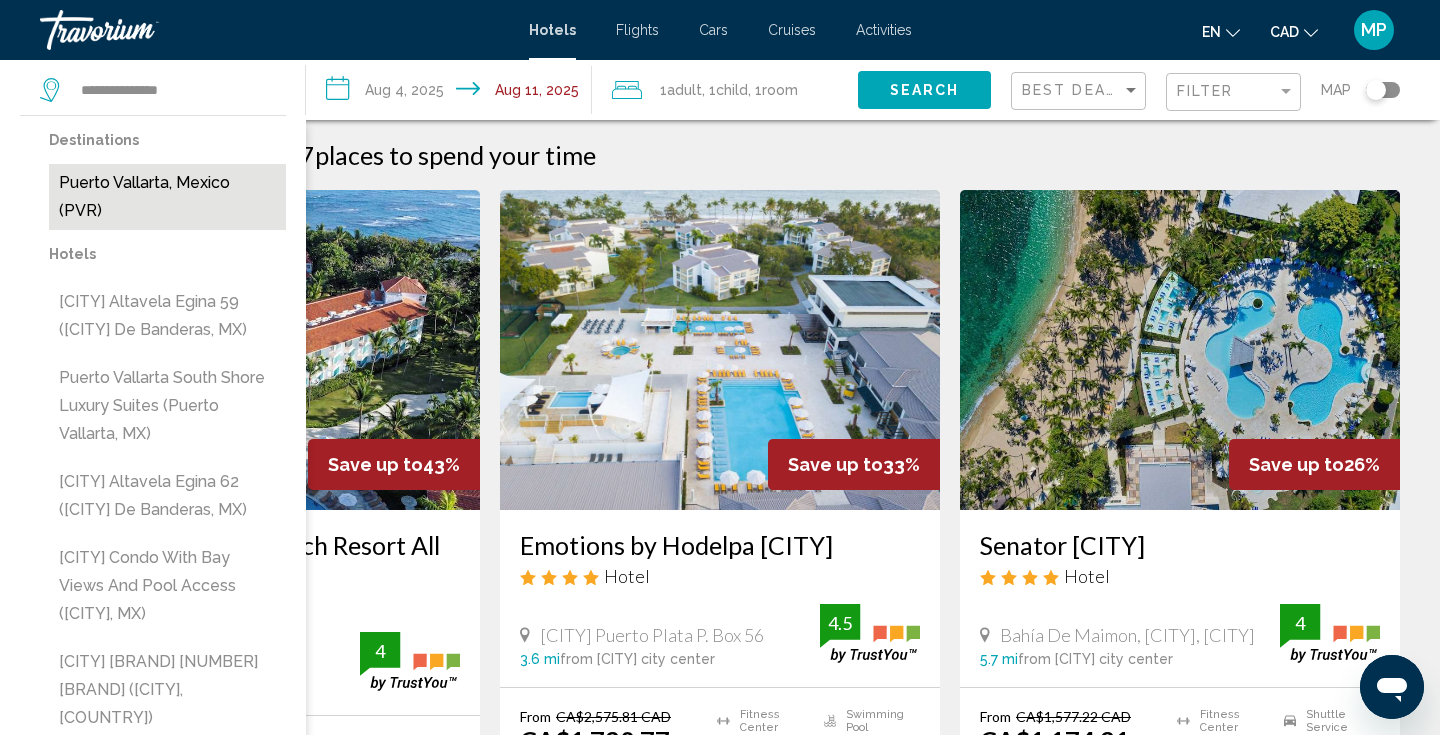 click on "Puerto Vallarta, Mexico (PVR)" at bounding box center [167, 197] 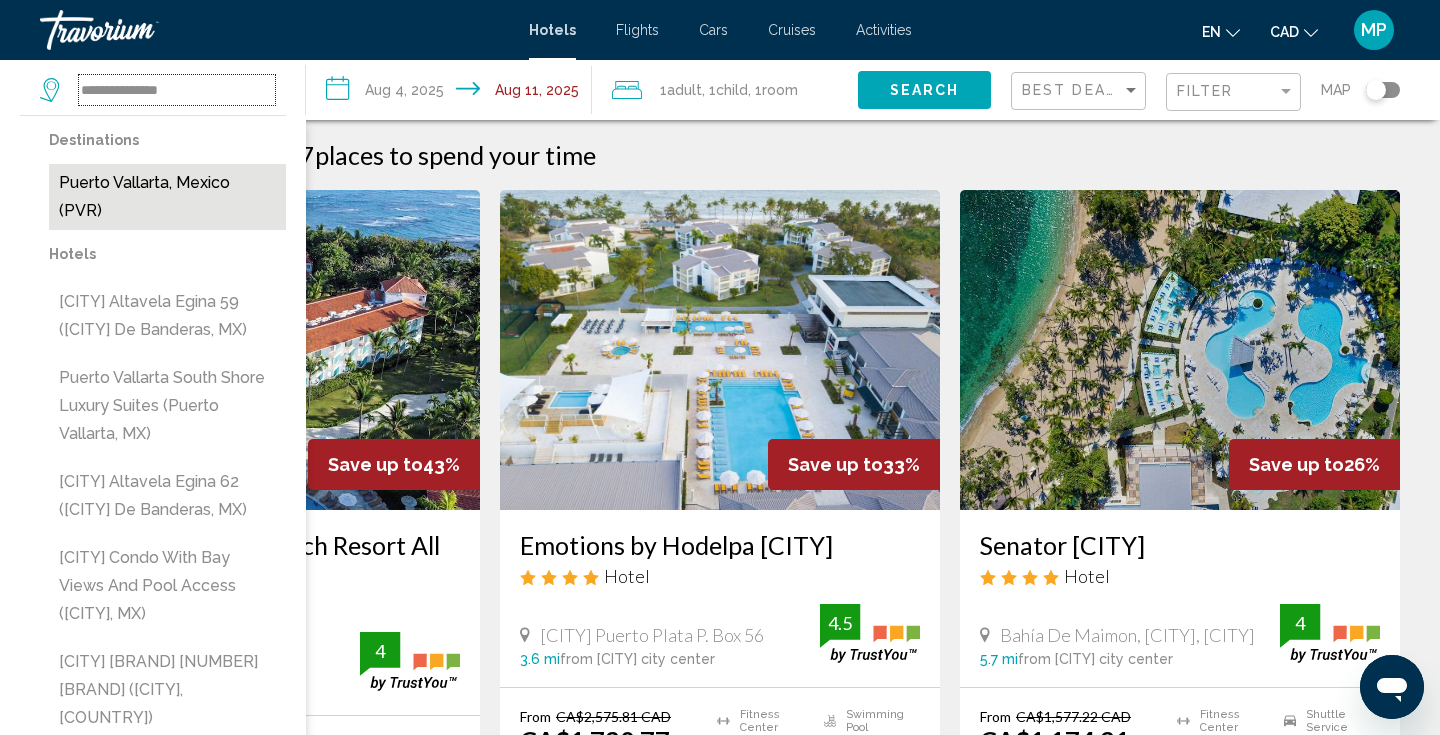 type on "**********" 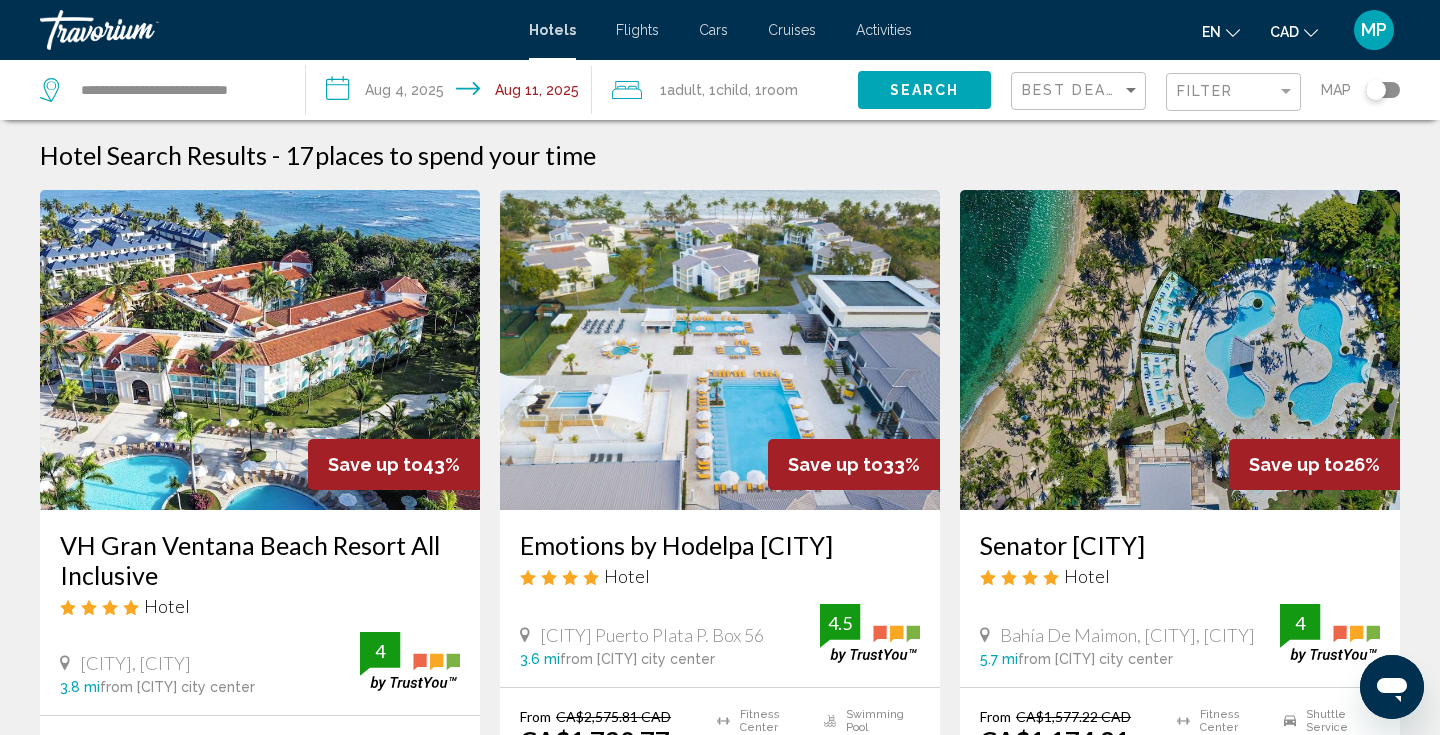 click on "**********" at bounding box center (453, 93) 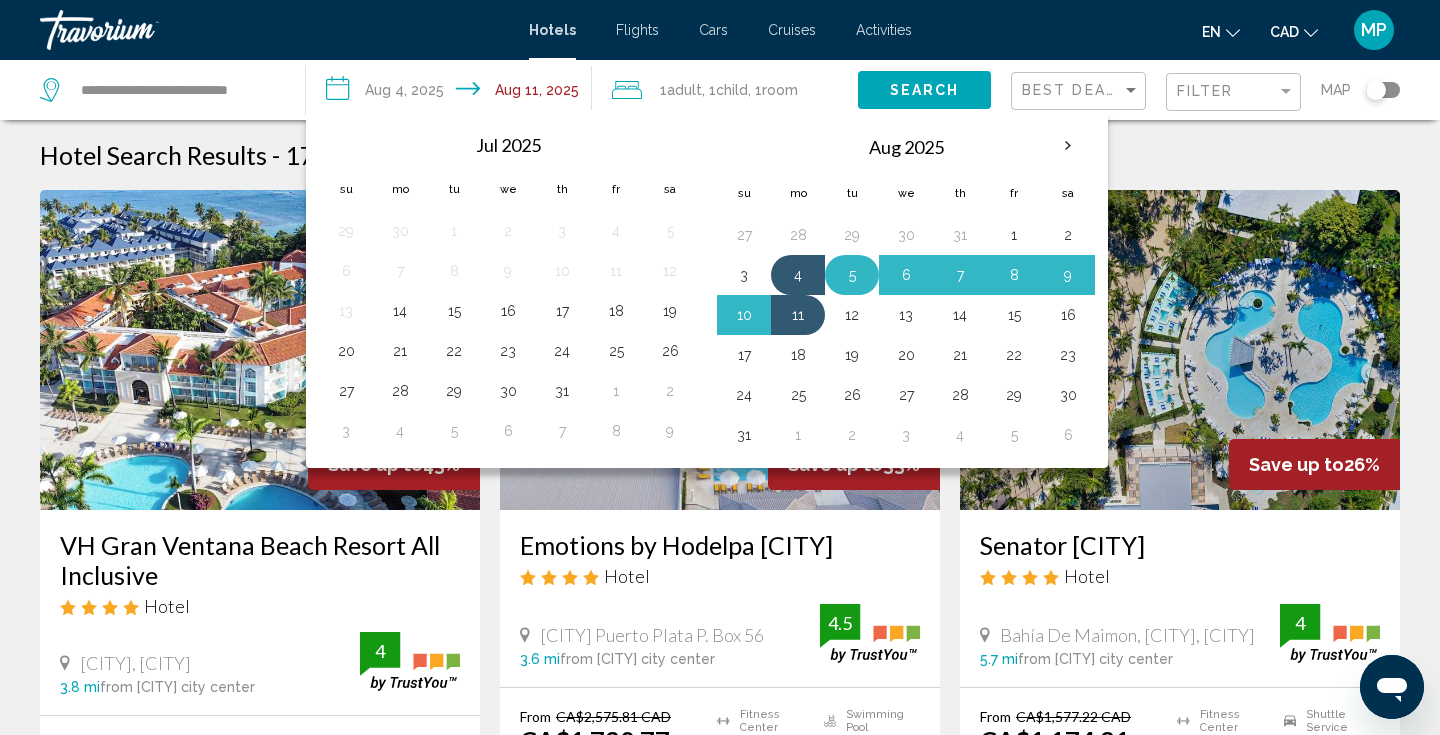 click on "5" at bounding box center [852, 275] 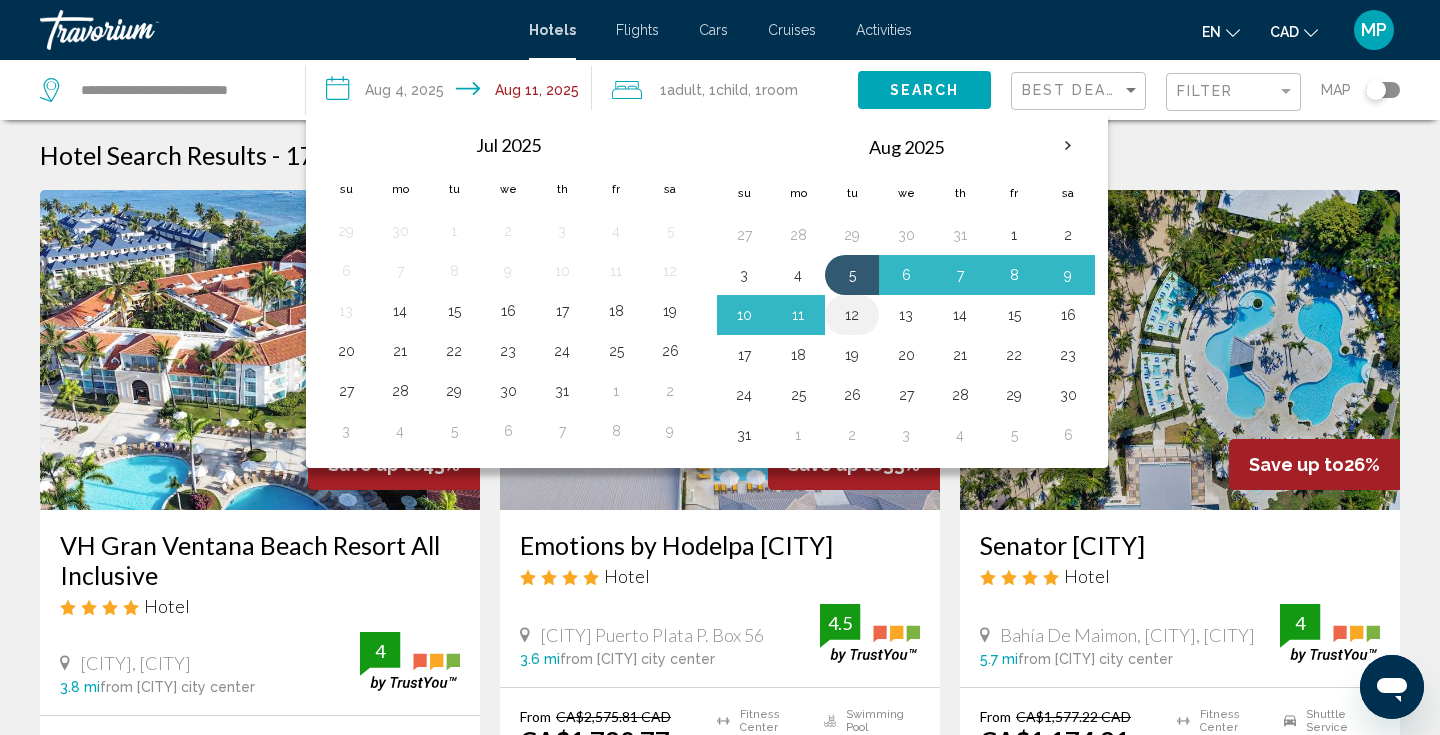 click on "12" at bounding box center [852, 315] 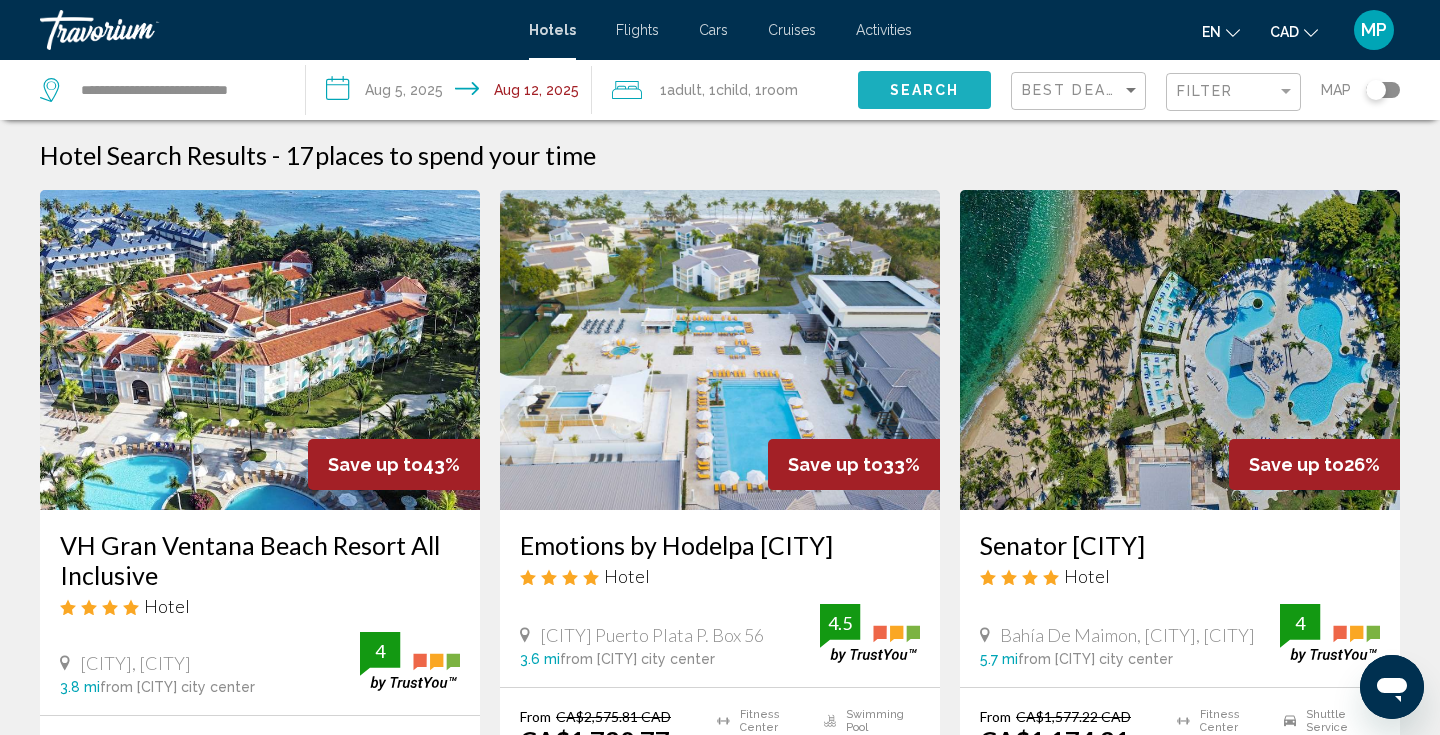 click on "Search" 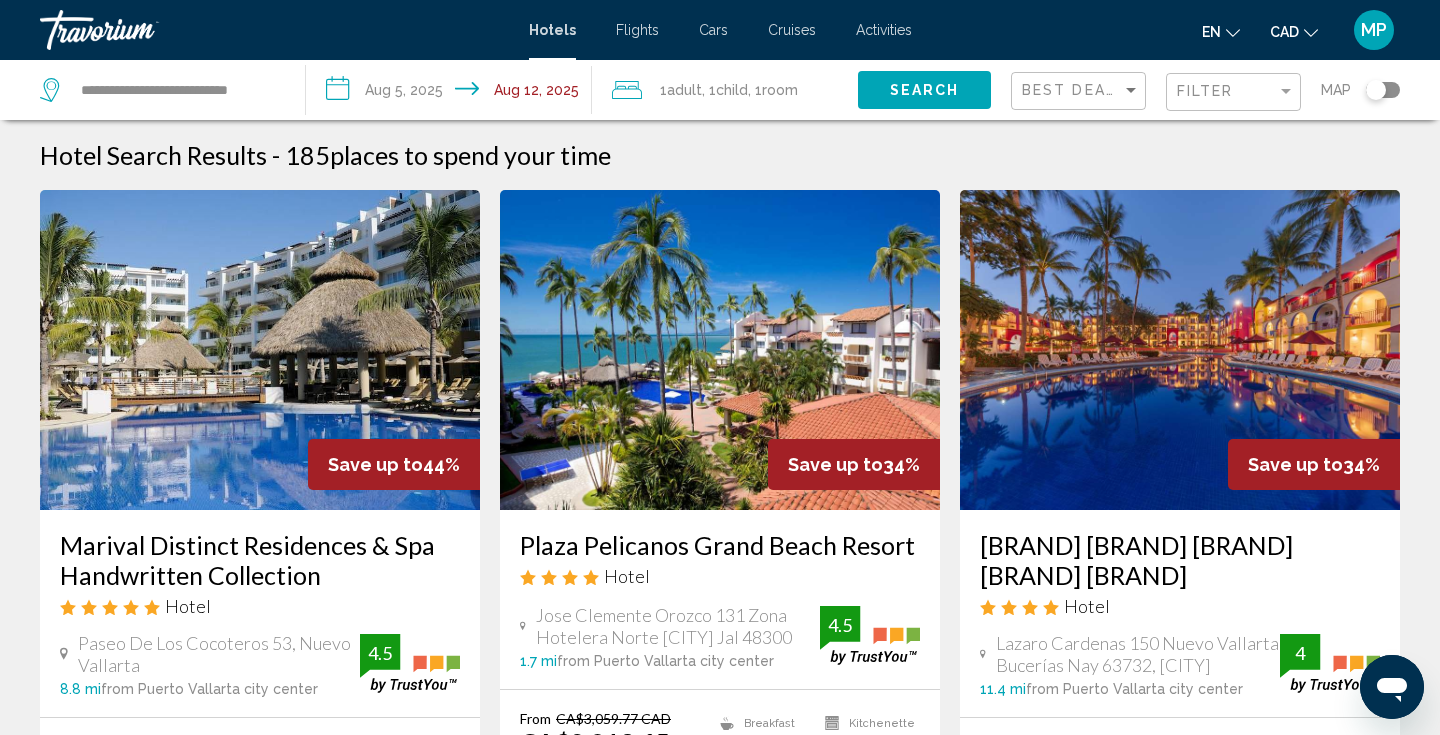 click on "Filter" 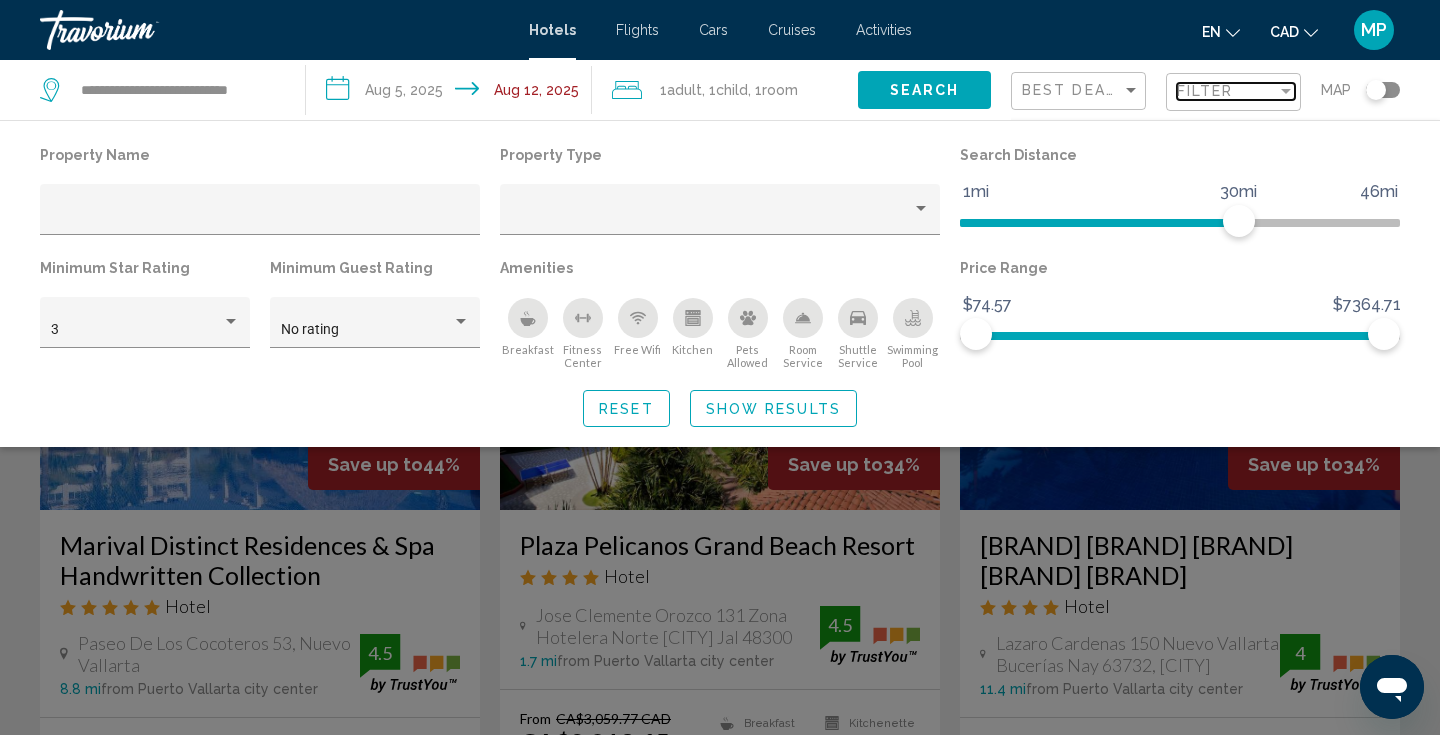 click on "Filter" at bounding box center [1205, 91] 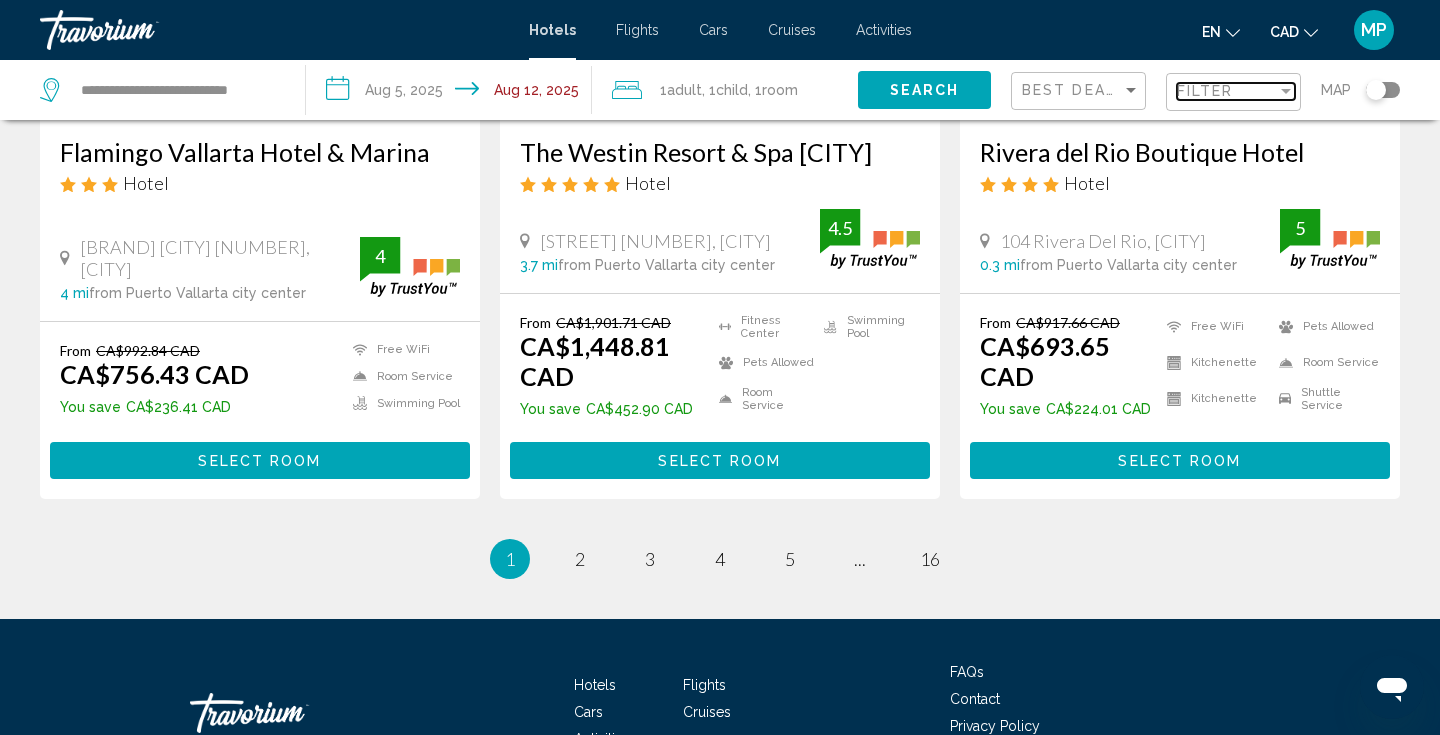 scroll, scrollTop: 2636, scrollLeft: 0, axis: vertical 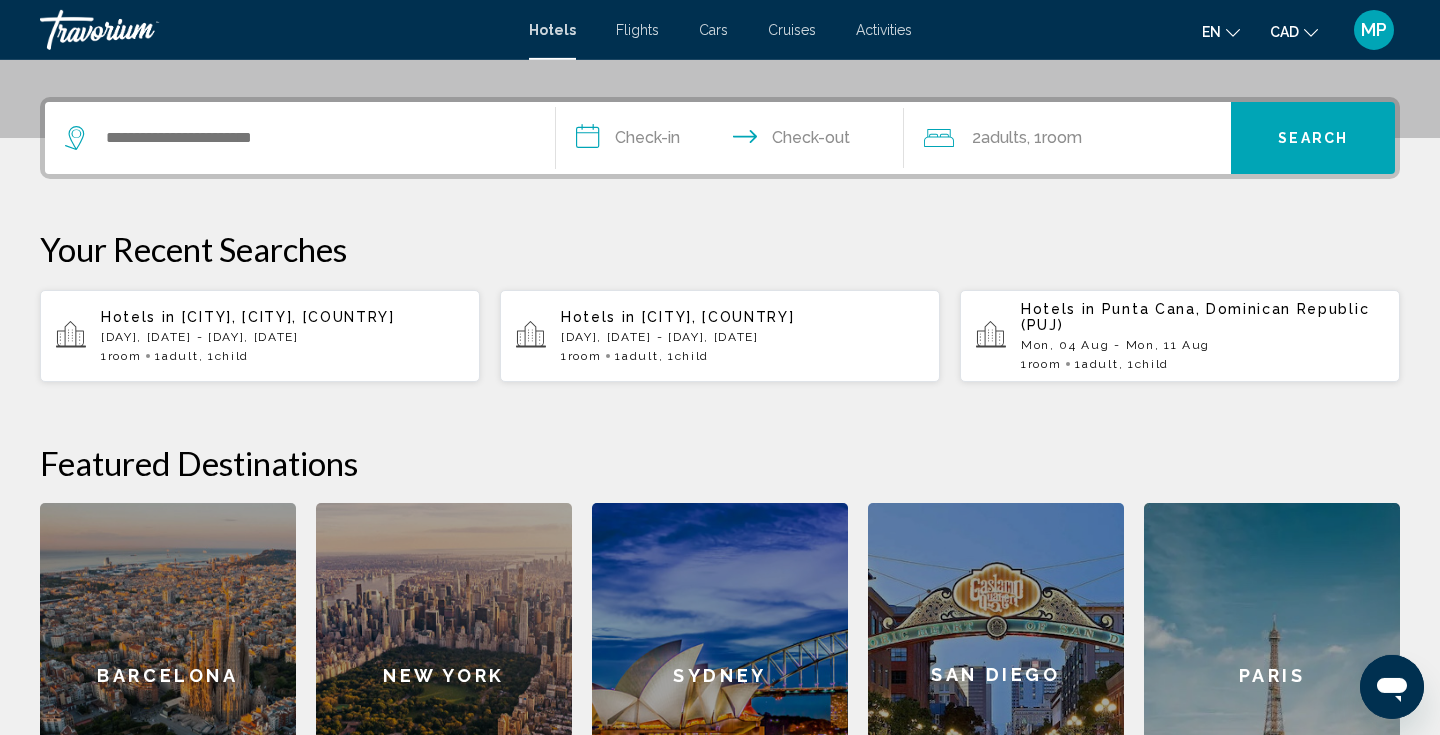 click at bounding box center [300, 138] 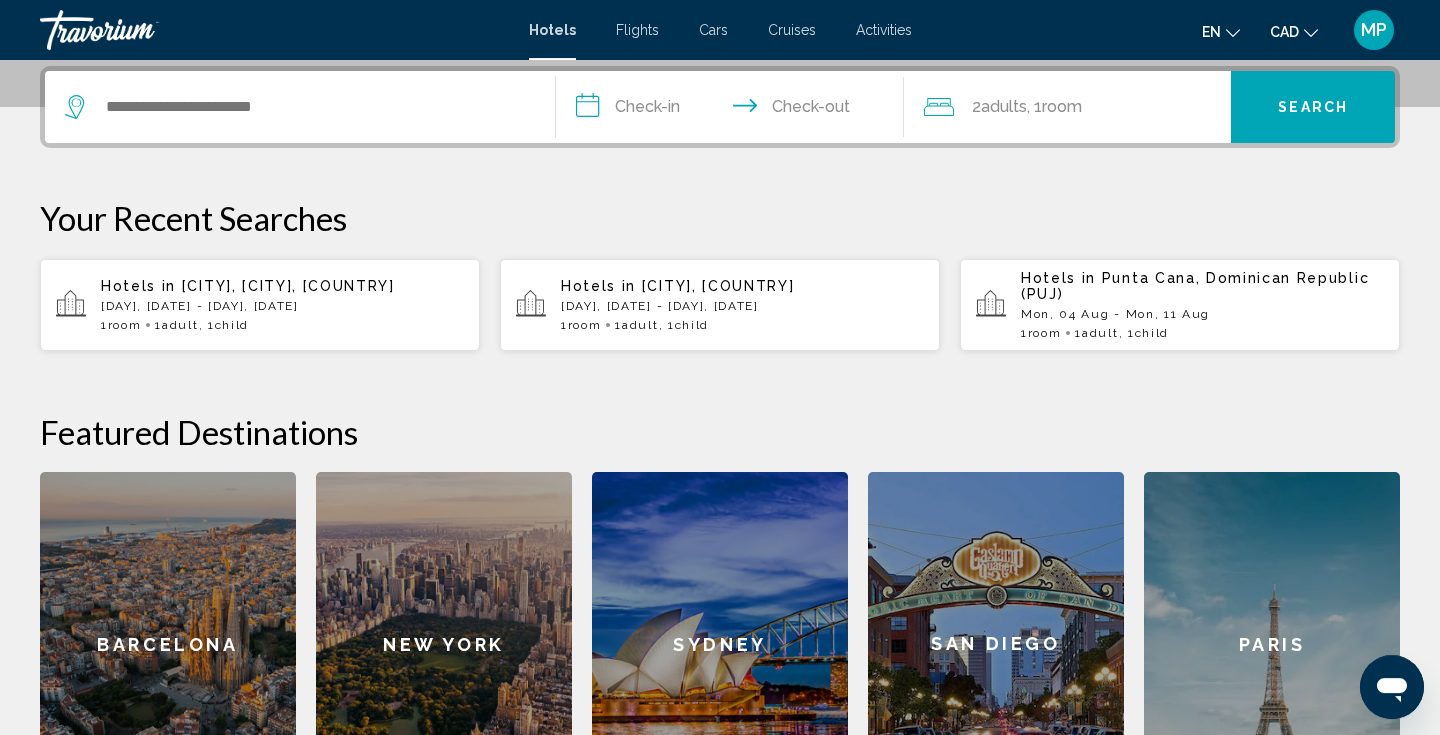 click on "**********" at bounding box center (720, 441) 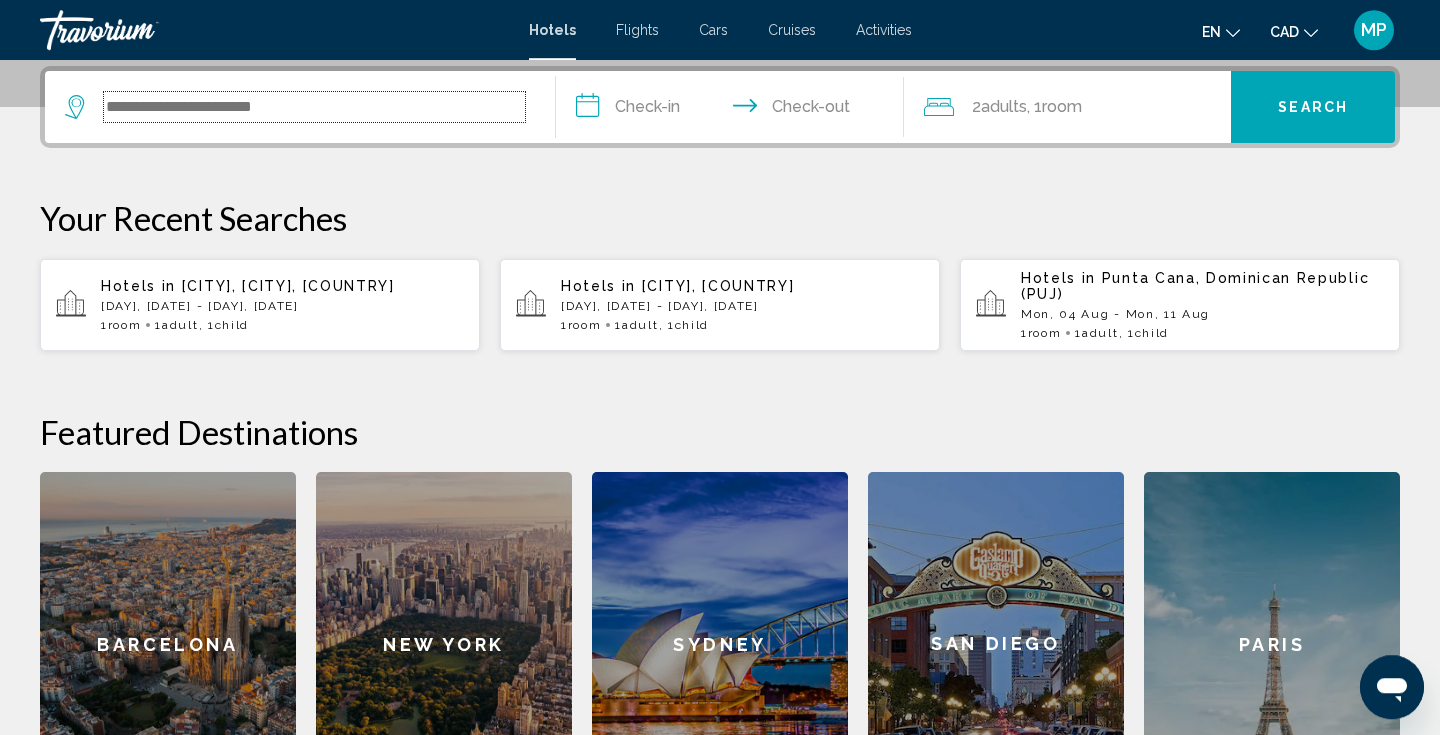 click at bounding box center [314, 107] 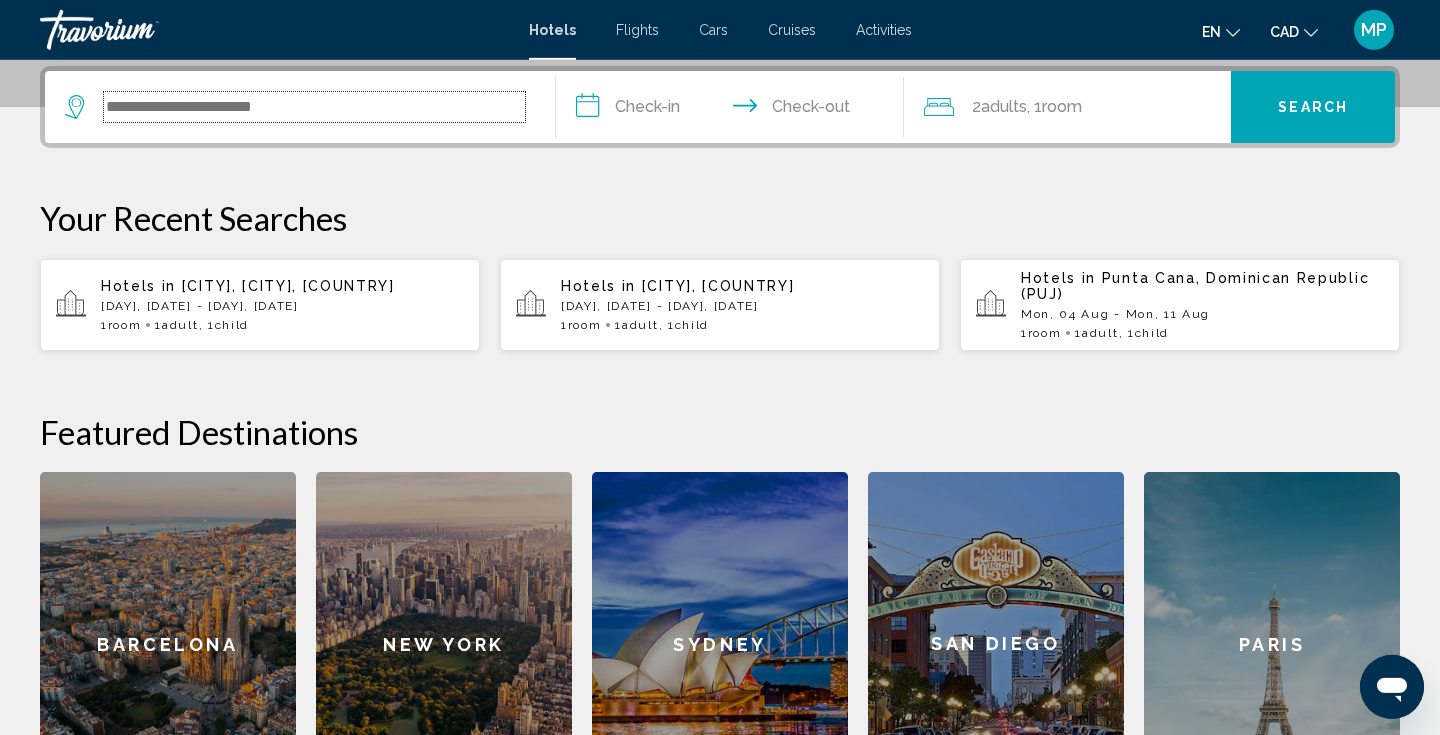 scroll, scrollTop: 494, scrollLeft: 0, axis: vertical 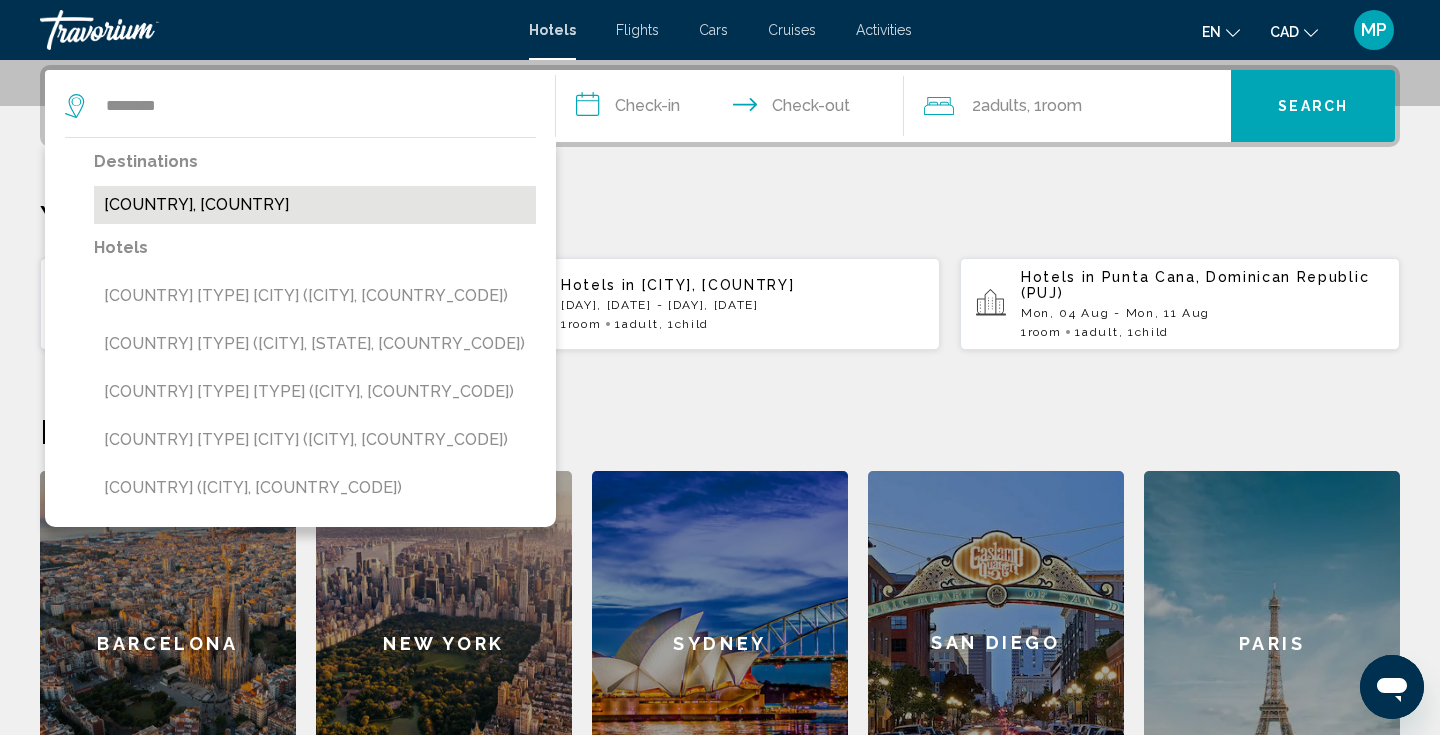 click on "Colombia, Peru" at bounding box center (315, 205) 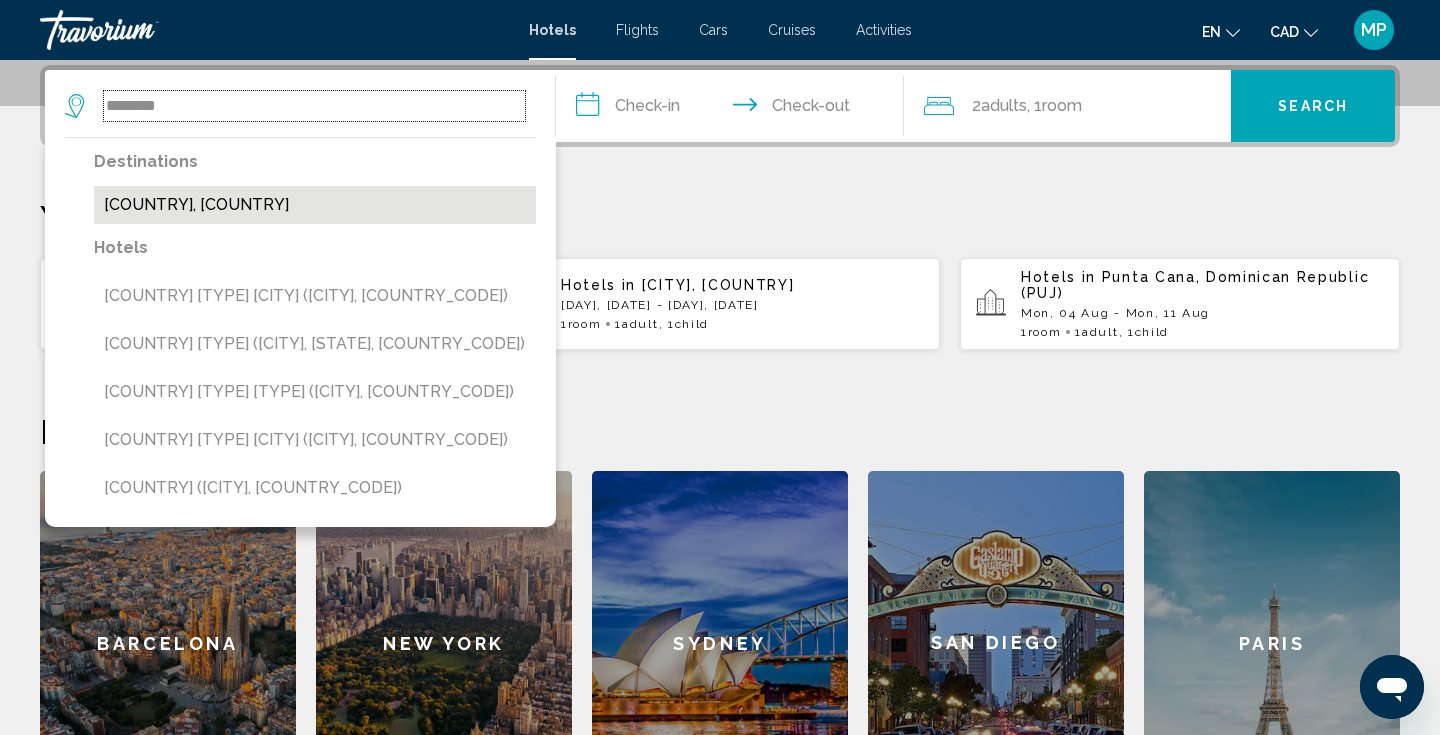 type on "**********" 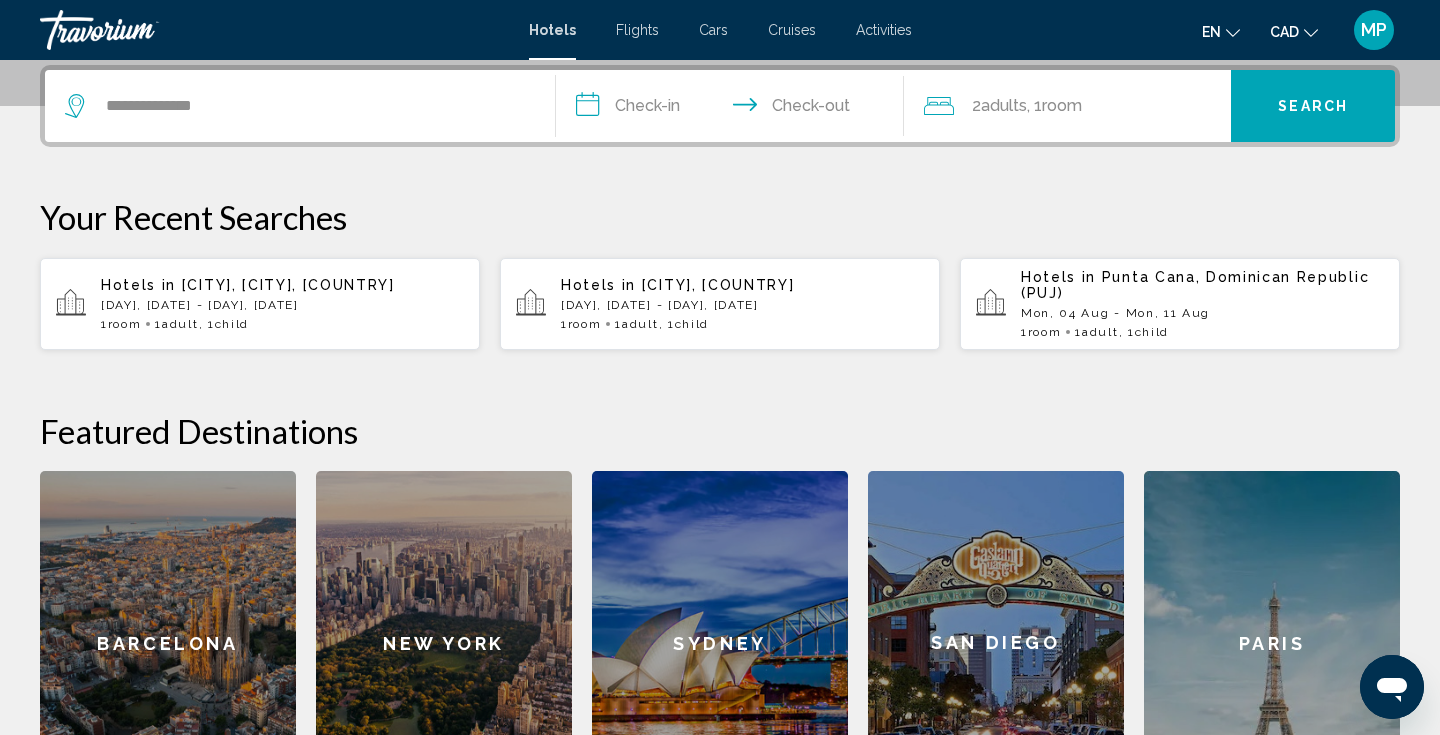 click on "**********" at bounding box center (734, 109) 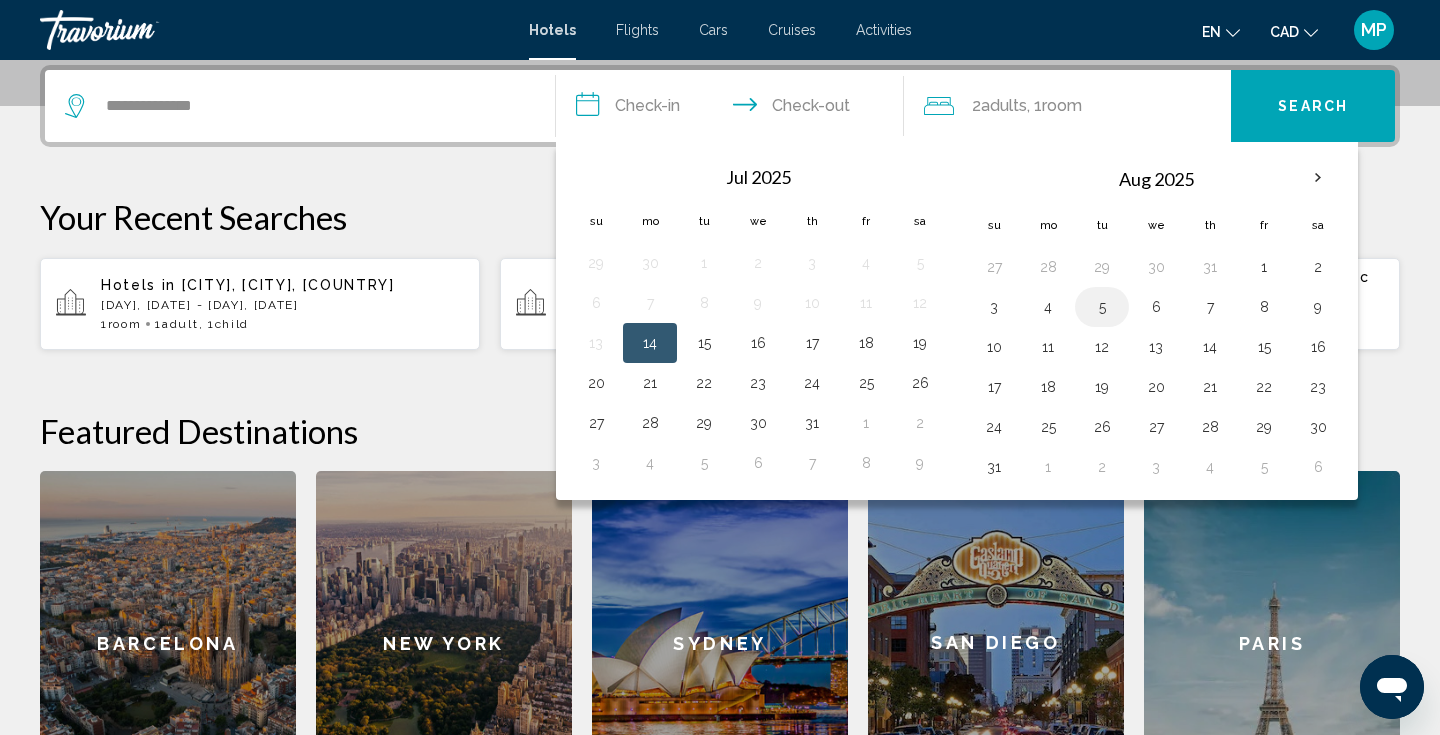 click on "5" at bounding box center [1102, 307] 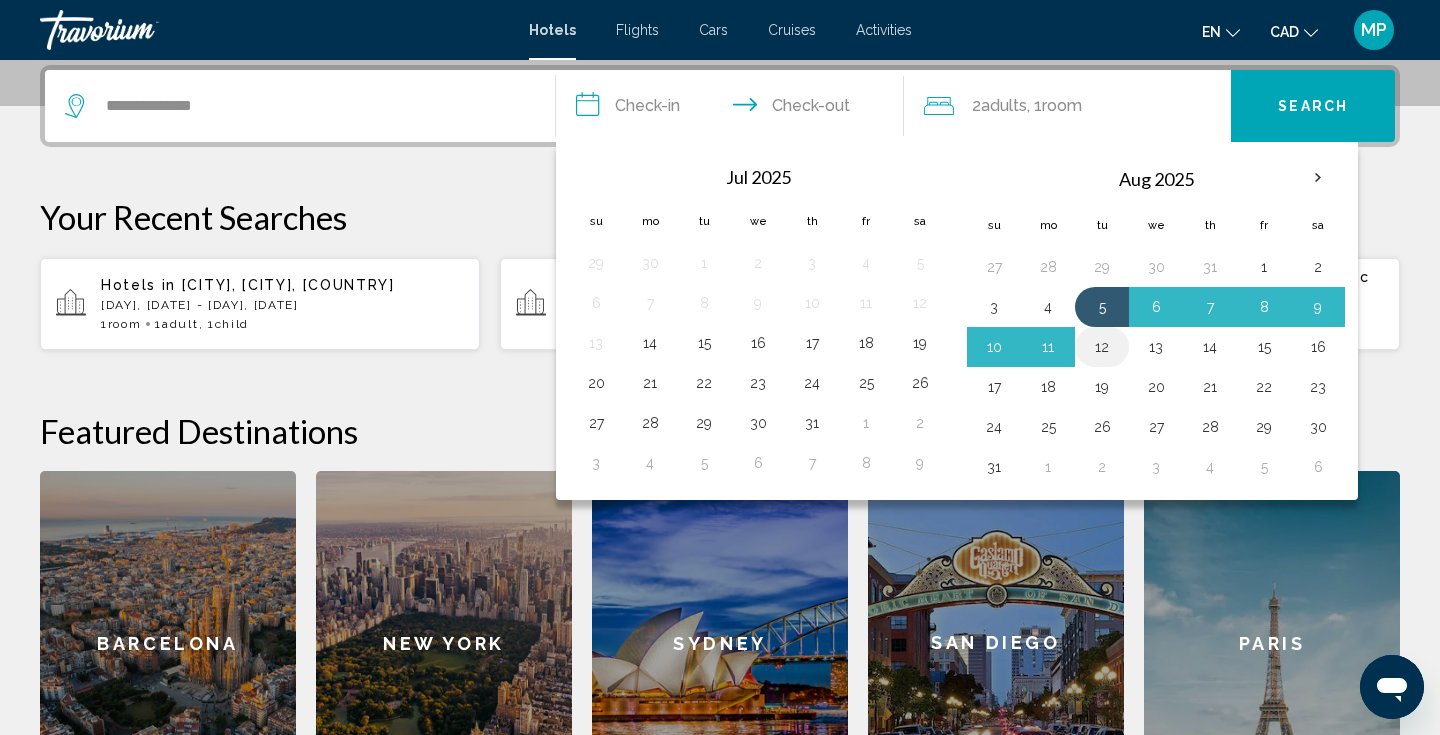 click on "12" at bounding box center [1102, 347] 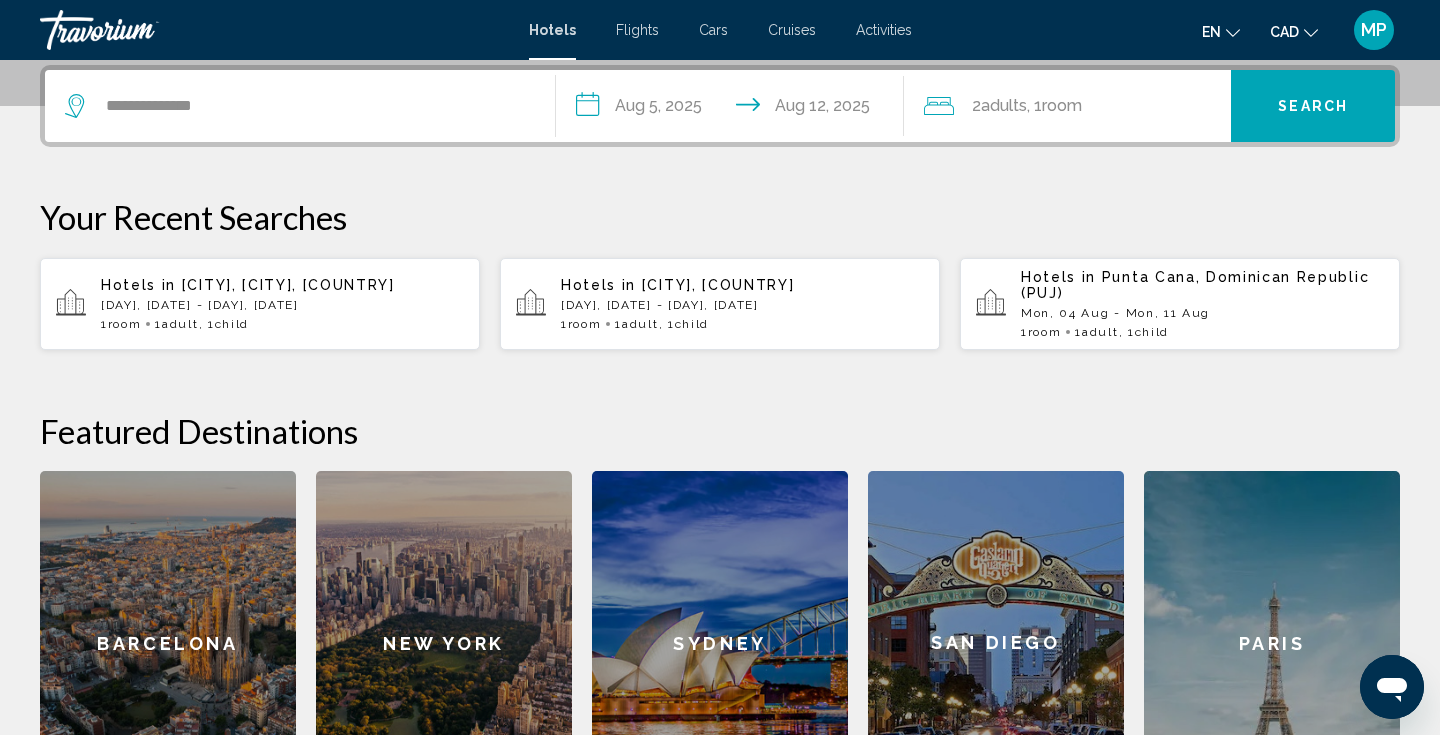click on "2  Adult Adults , 1  Room rooms" 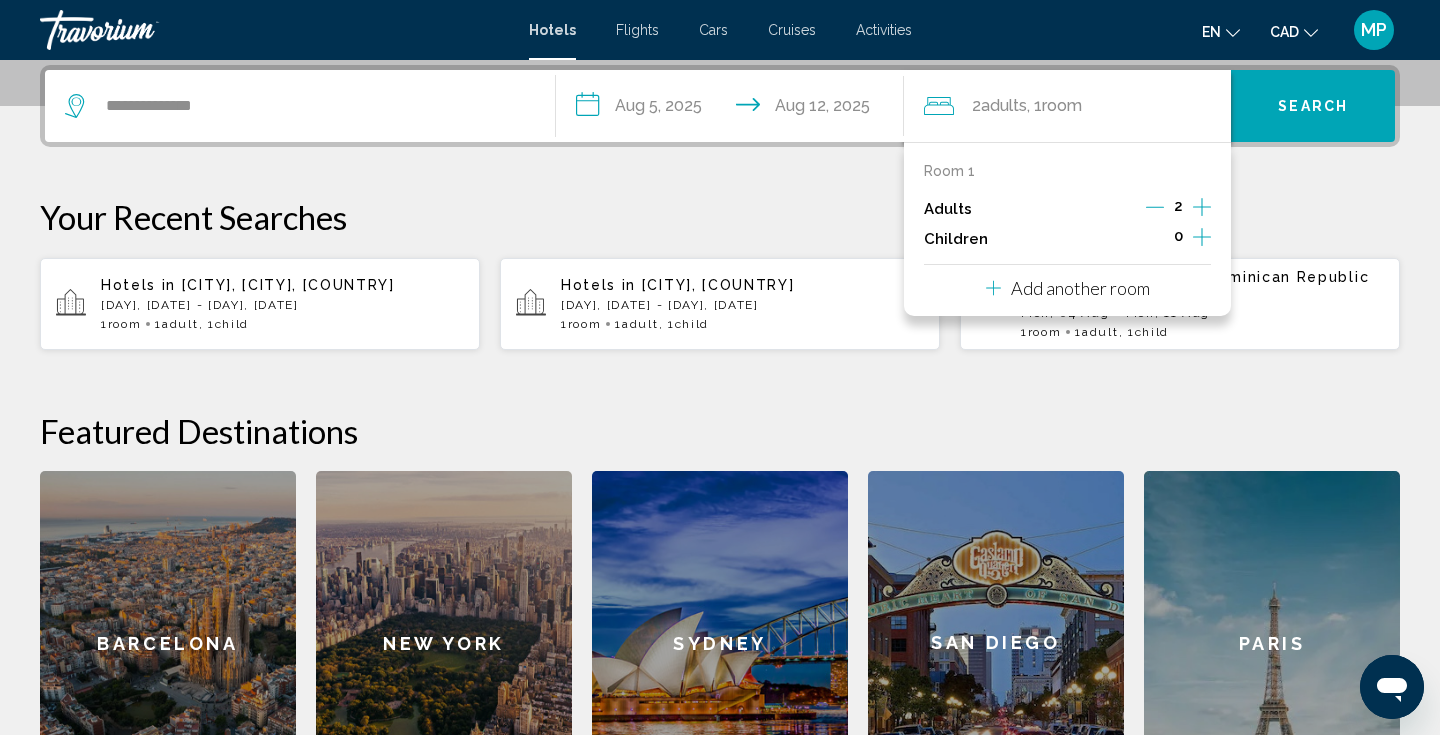 click 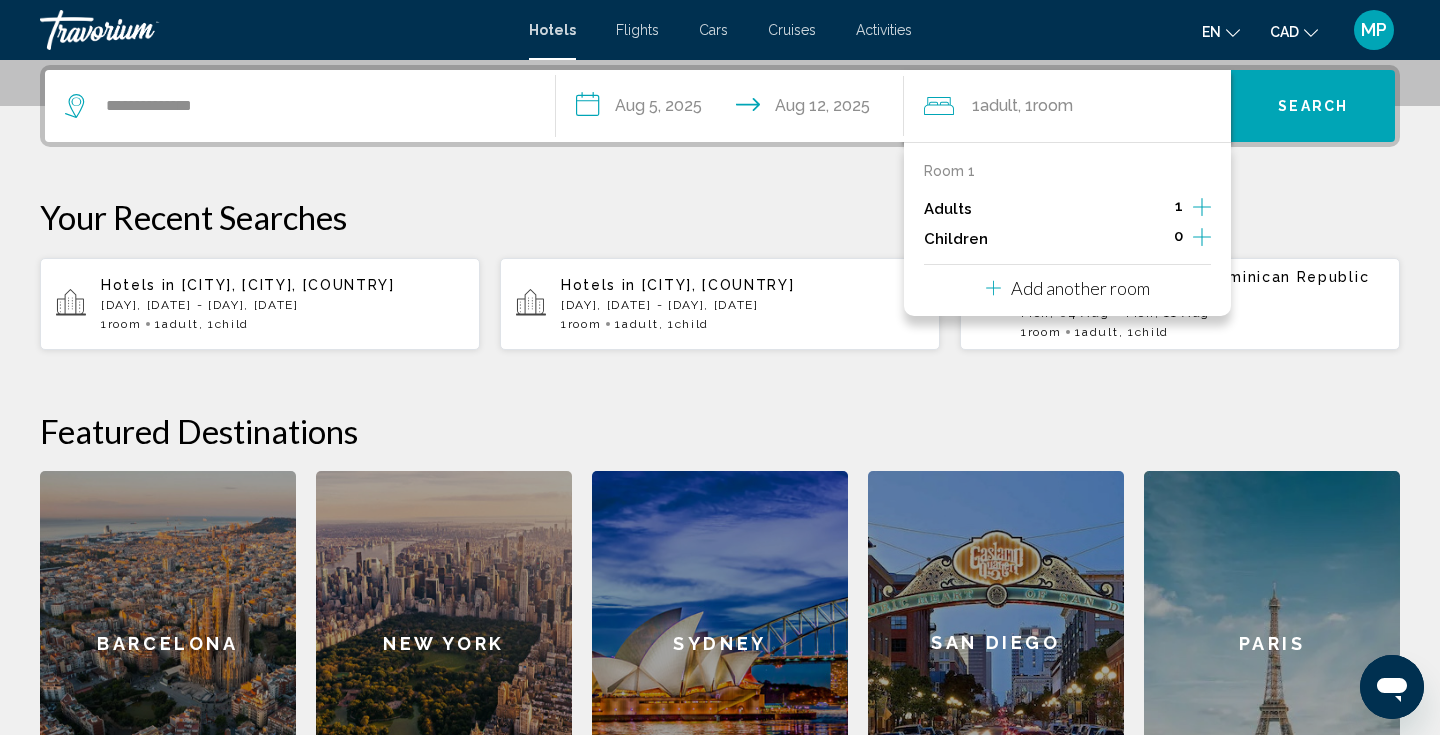 click 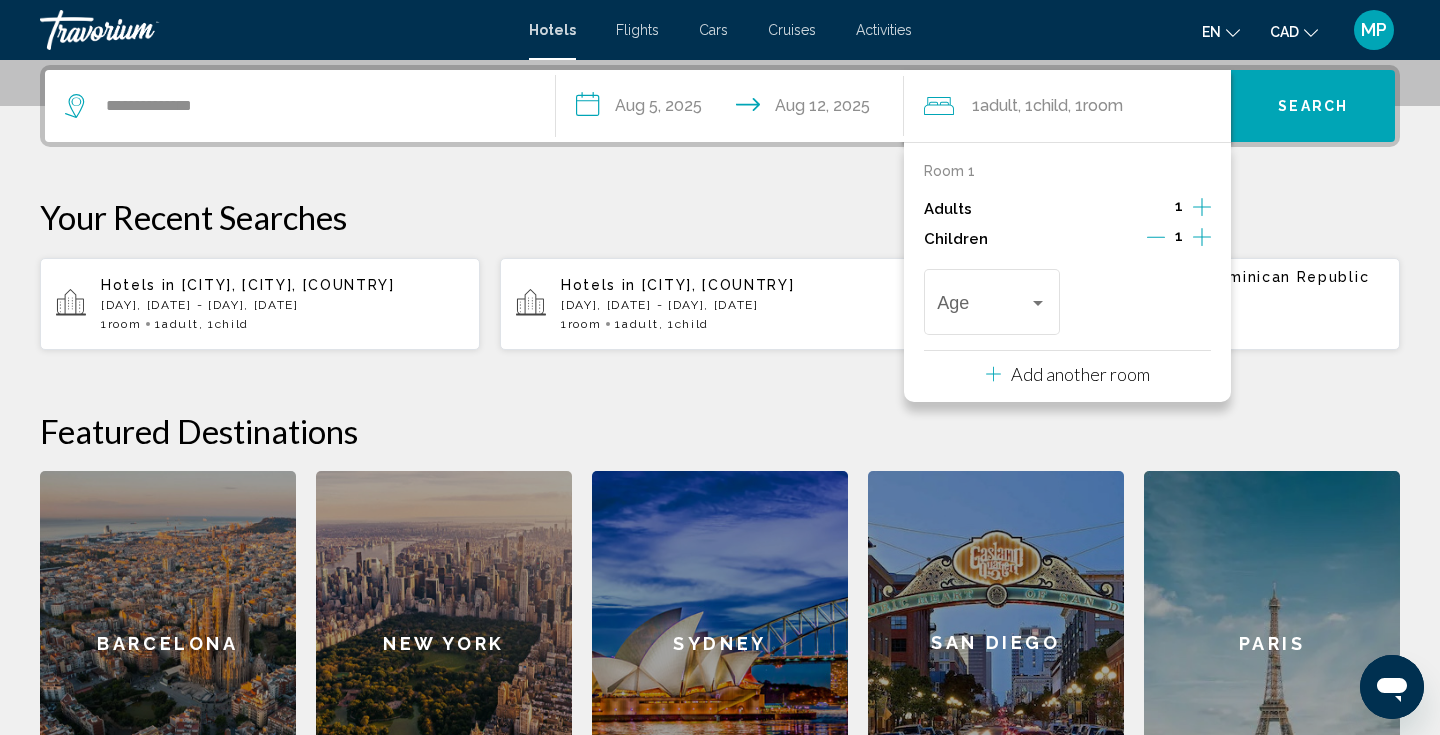 click on "Children
1" at bounding box center (1068, 239) 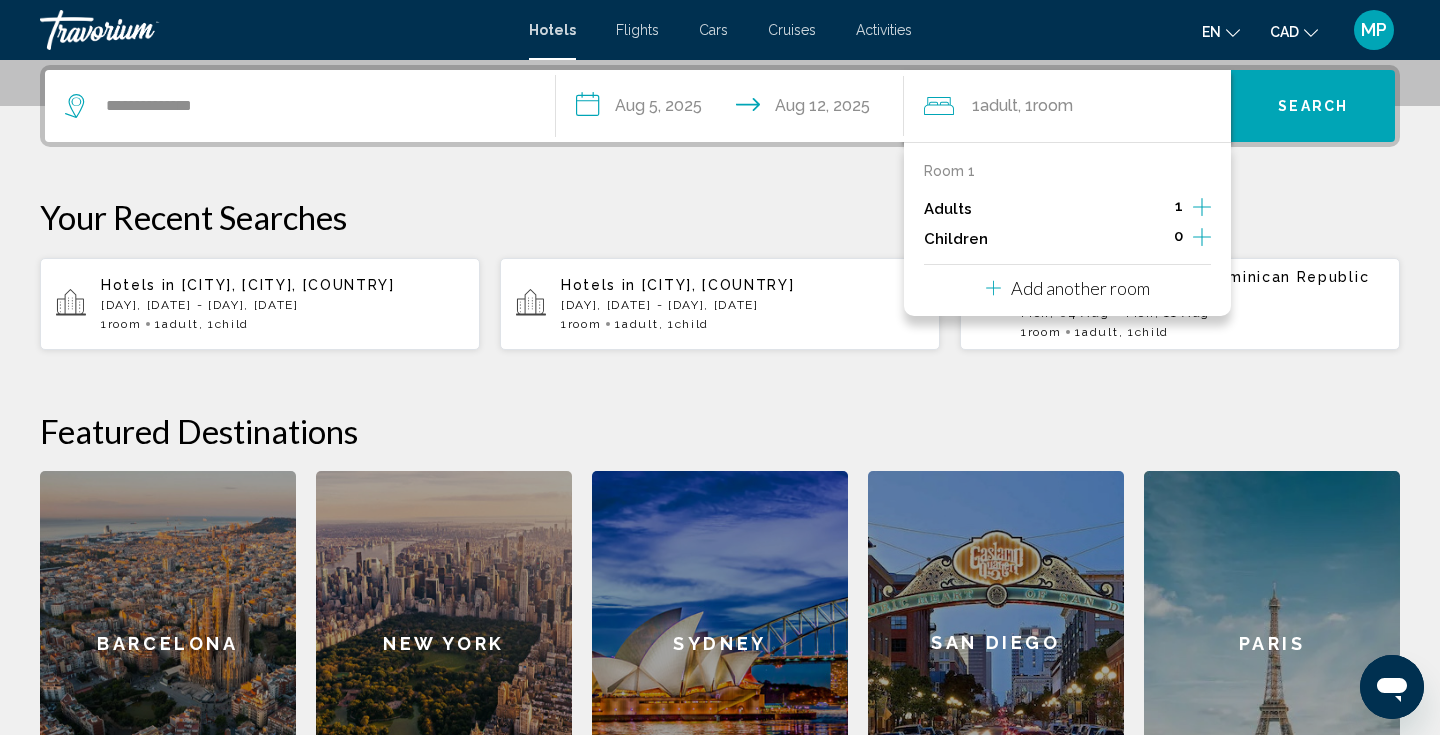 drag, startPoint x: 977, startPoint y: 299, endPoint x: 1111, endPoint y: 225, distance: 153.07515 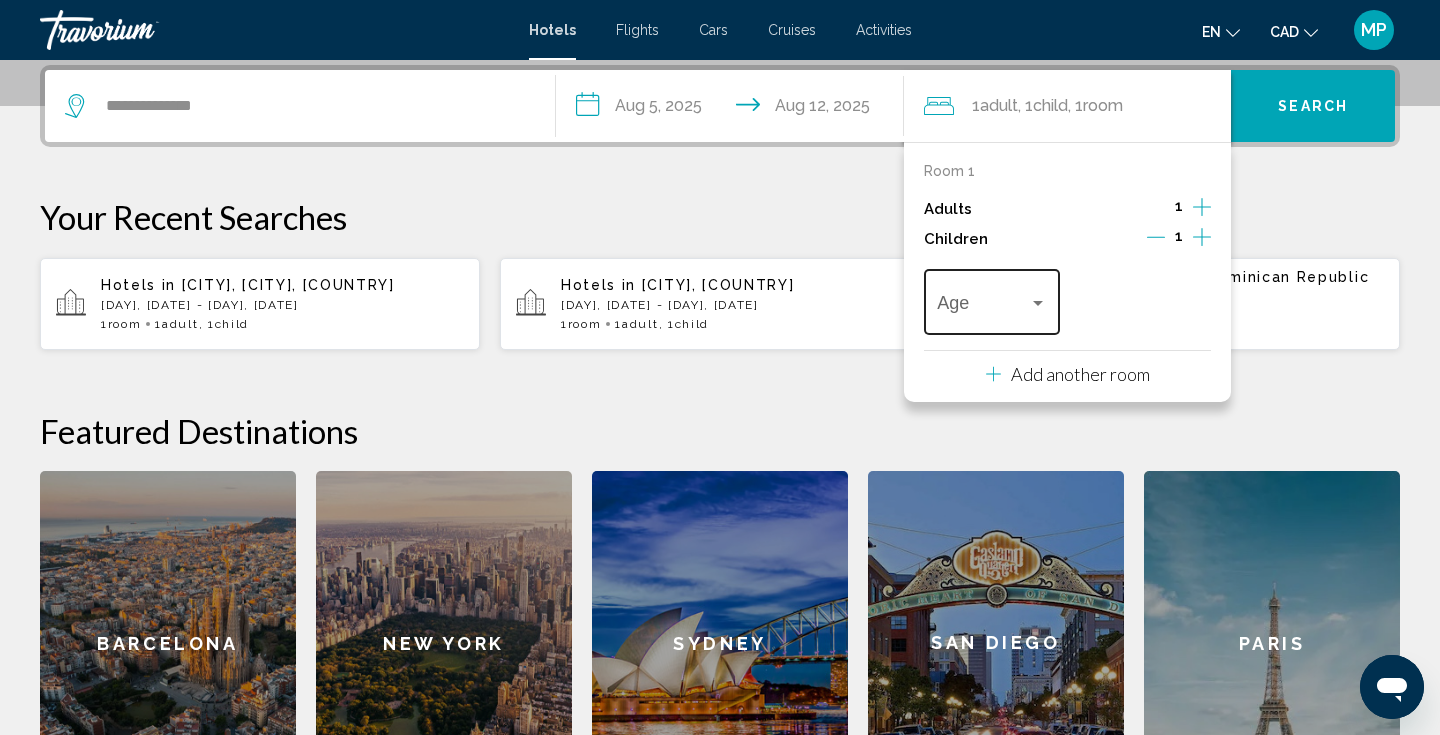 click on "Age" at bounding box center (991, 299) 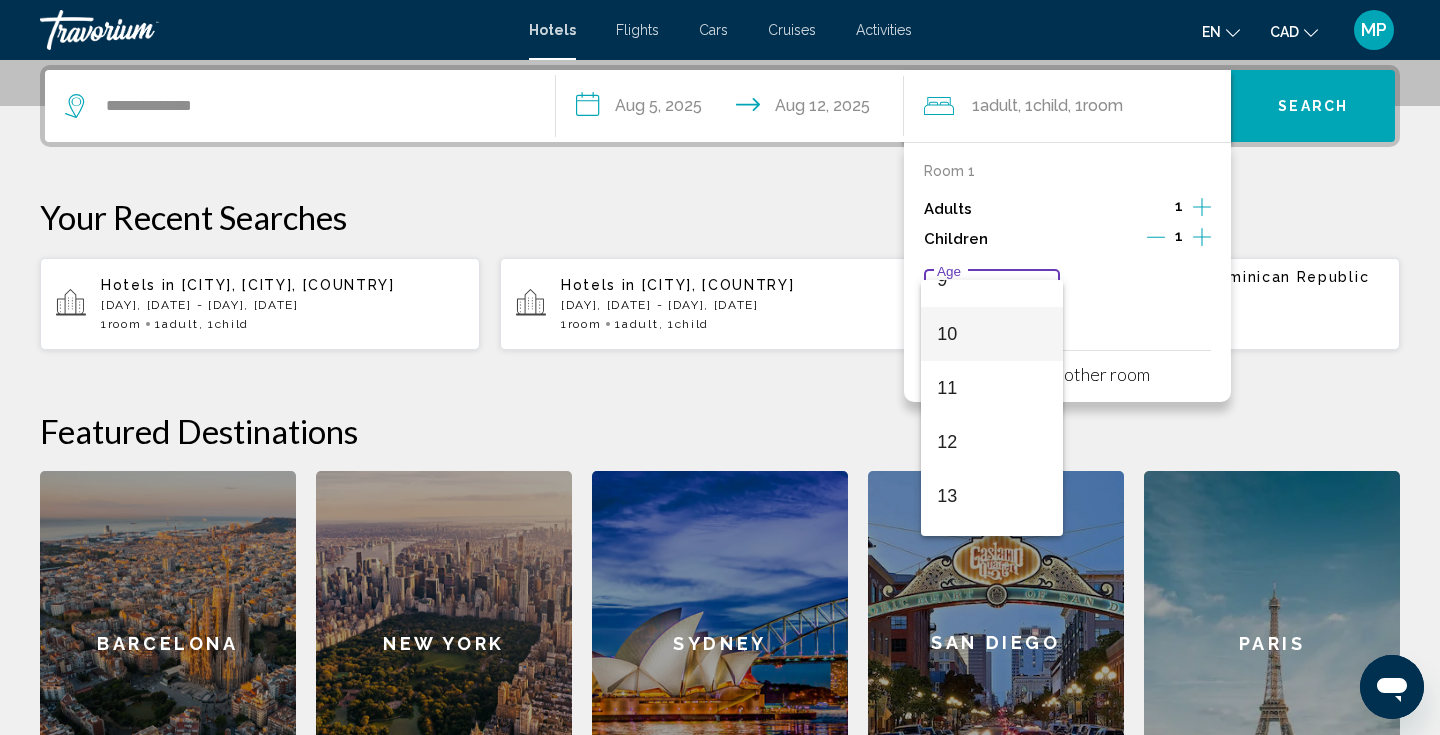 scroll, scrollTop: 530, scrollLeft: 0, axis: vertical 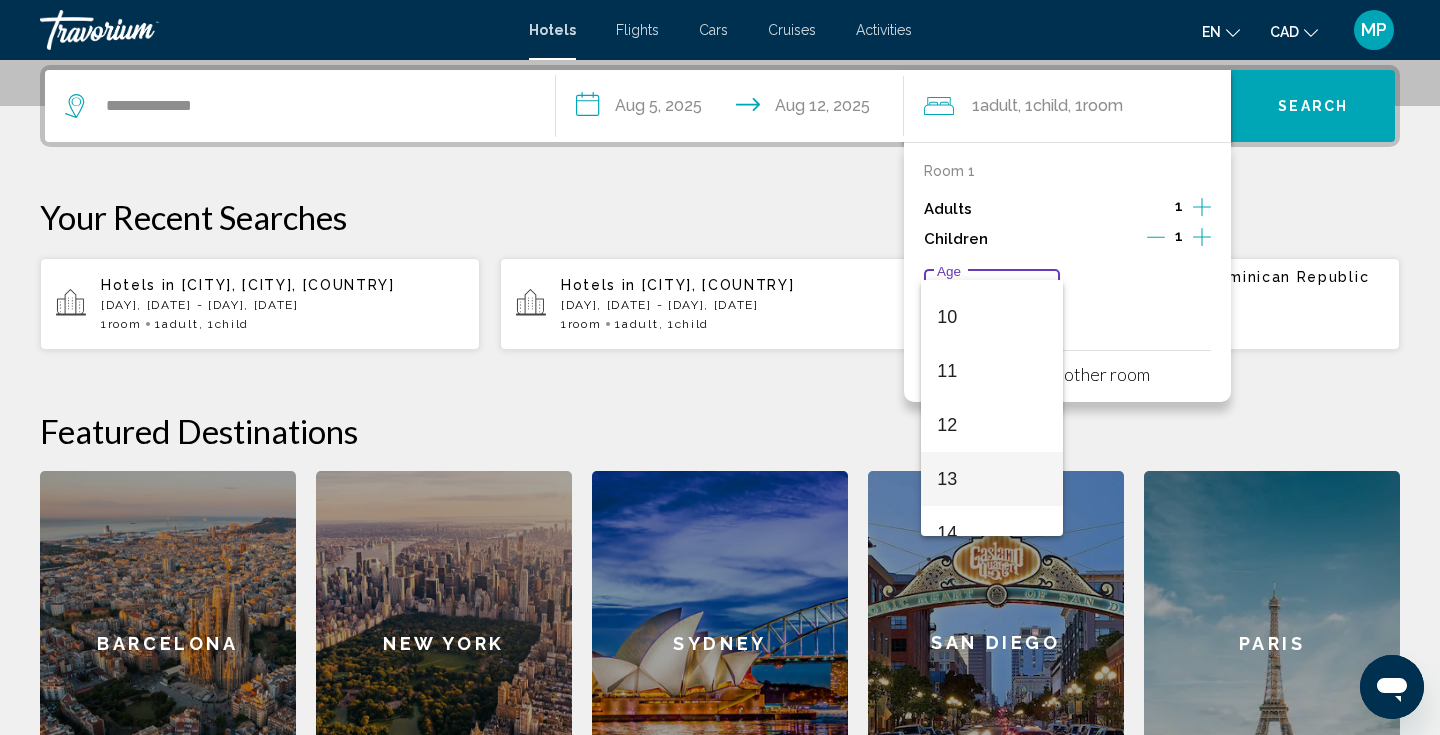 click on "13" at bounding box center [991, 479] 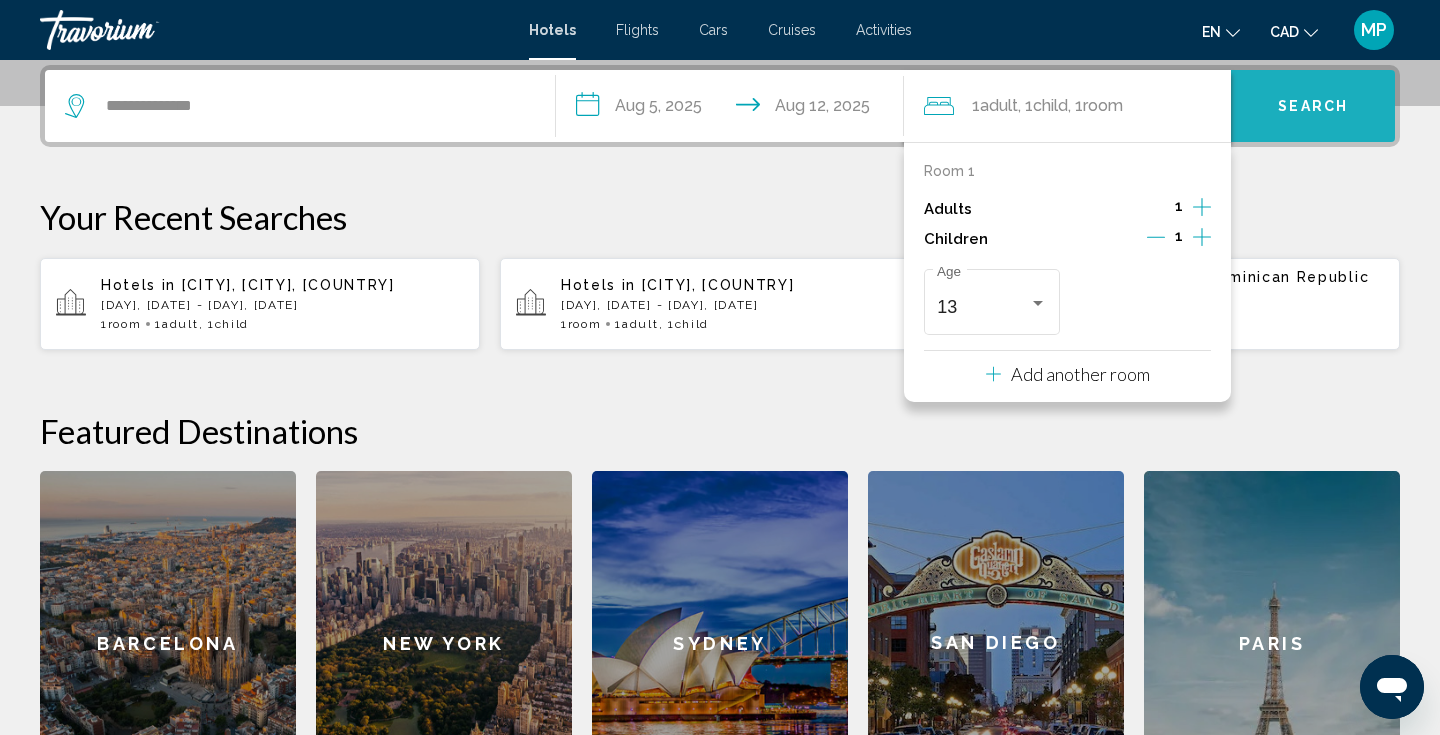 click on "Search" at bounding box center [1313, 107] 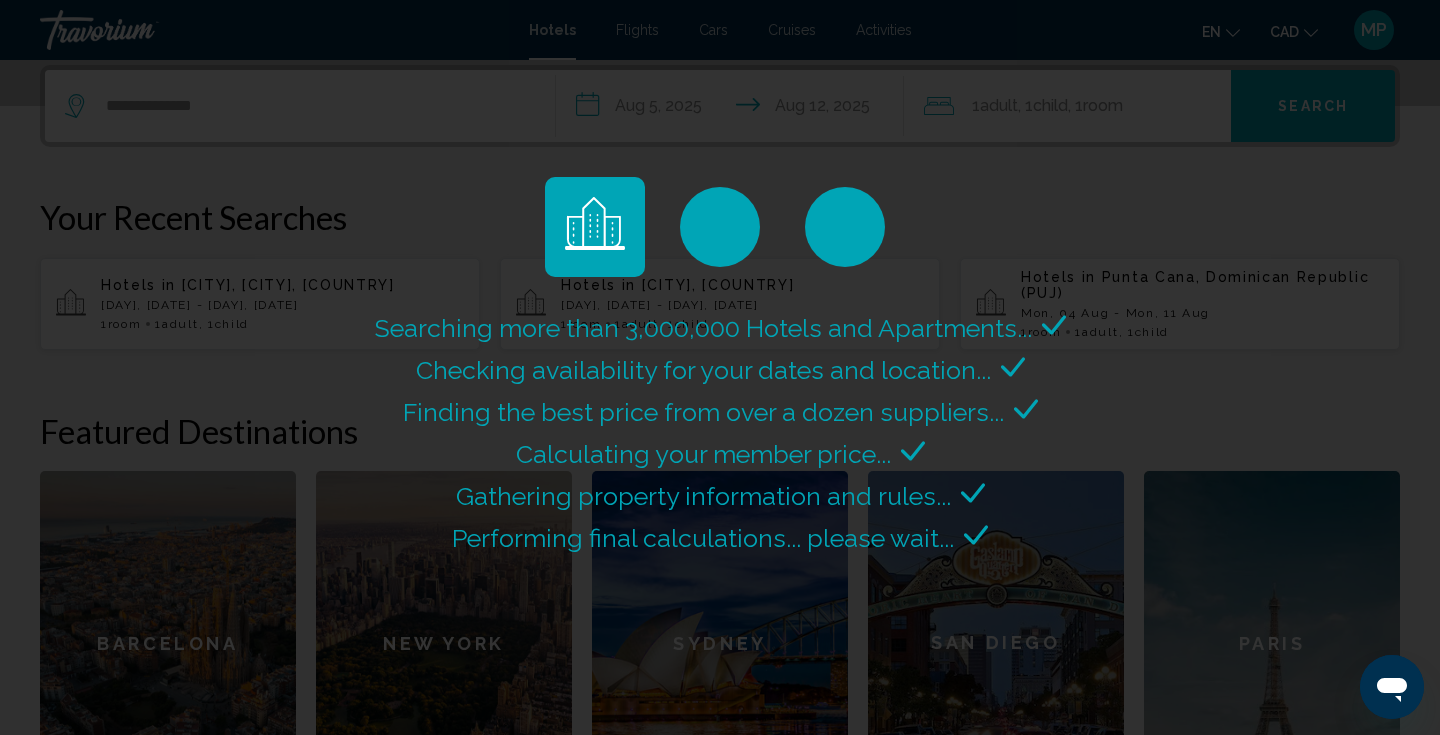scroll, scrollTop: 0, scrollLeft: 0, axis: both 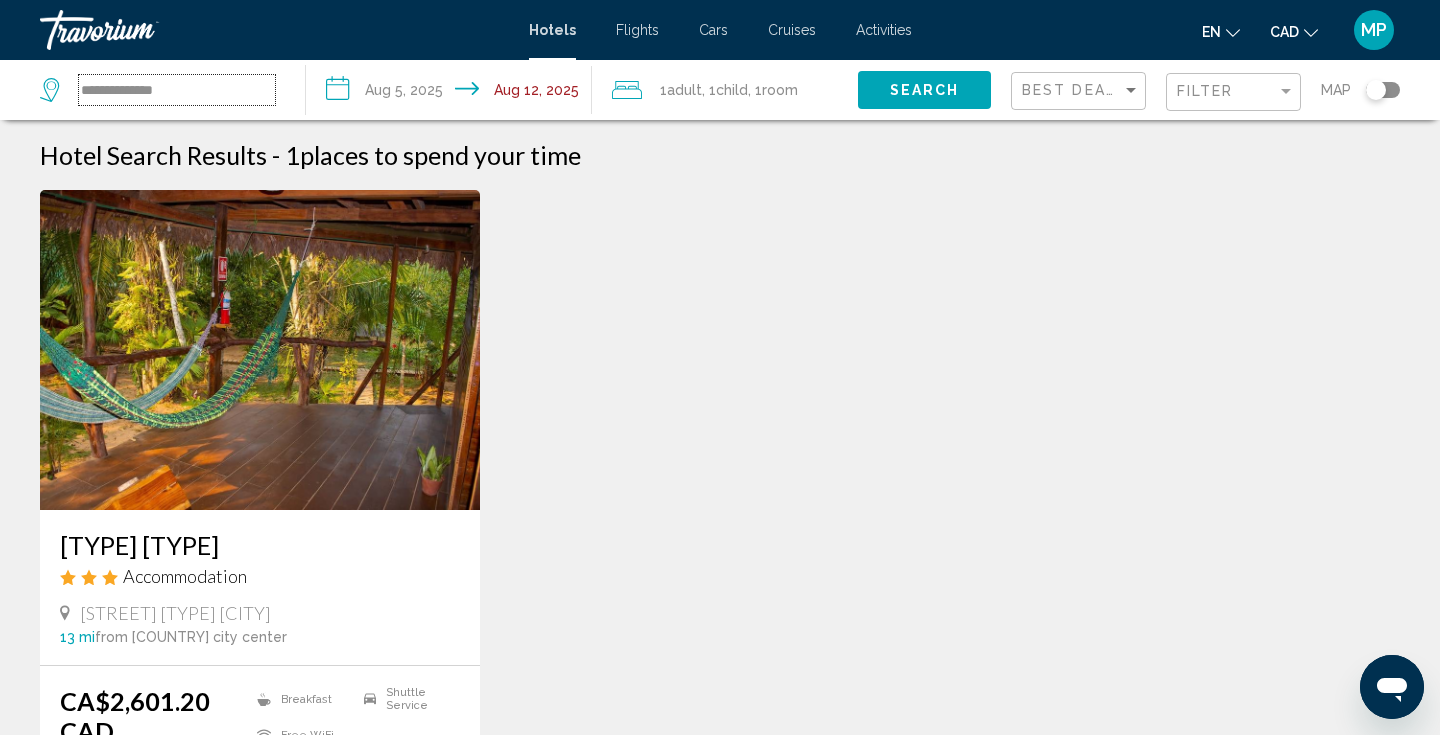 click on "**********" at bounding box center (177, 90) 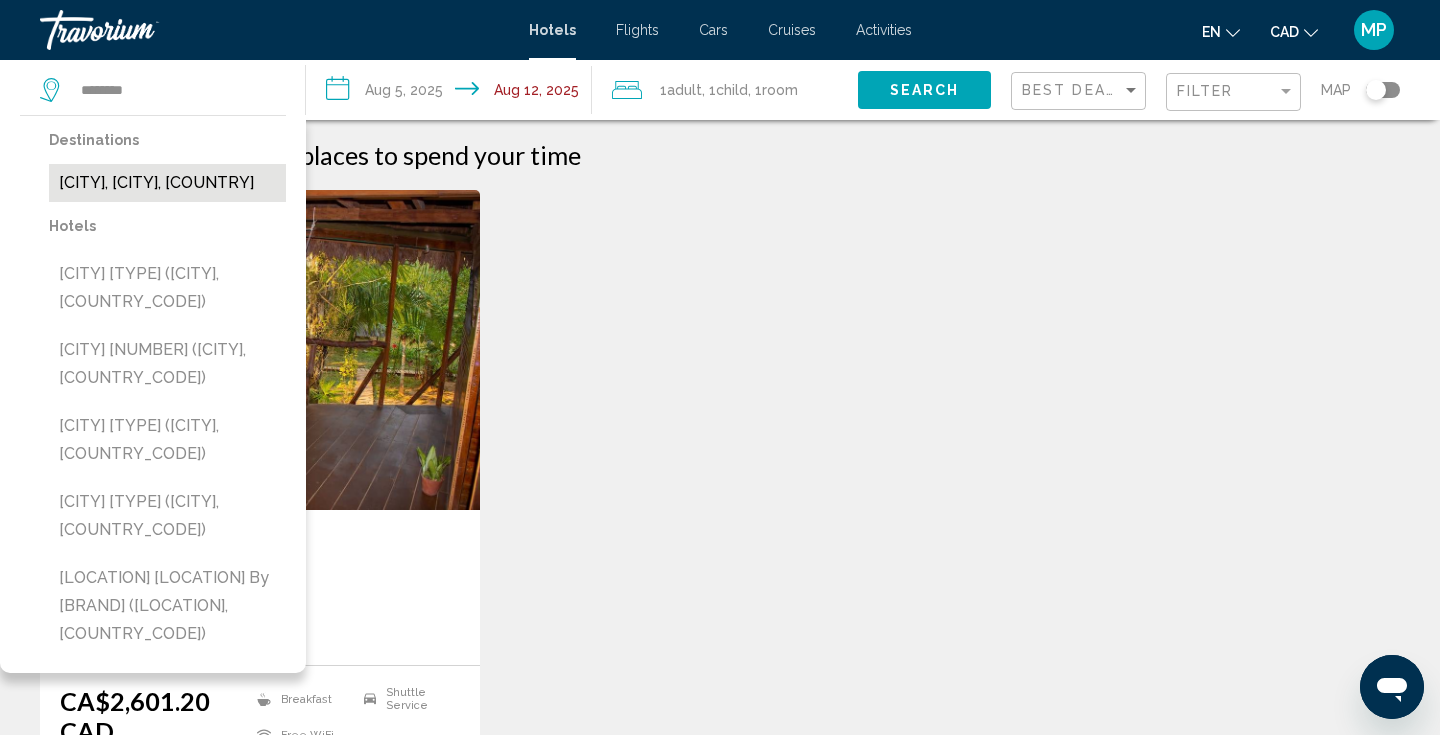 click on "Zanzibar Town, Zanzibar, Tanzania" at bounding box center [167, 183] 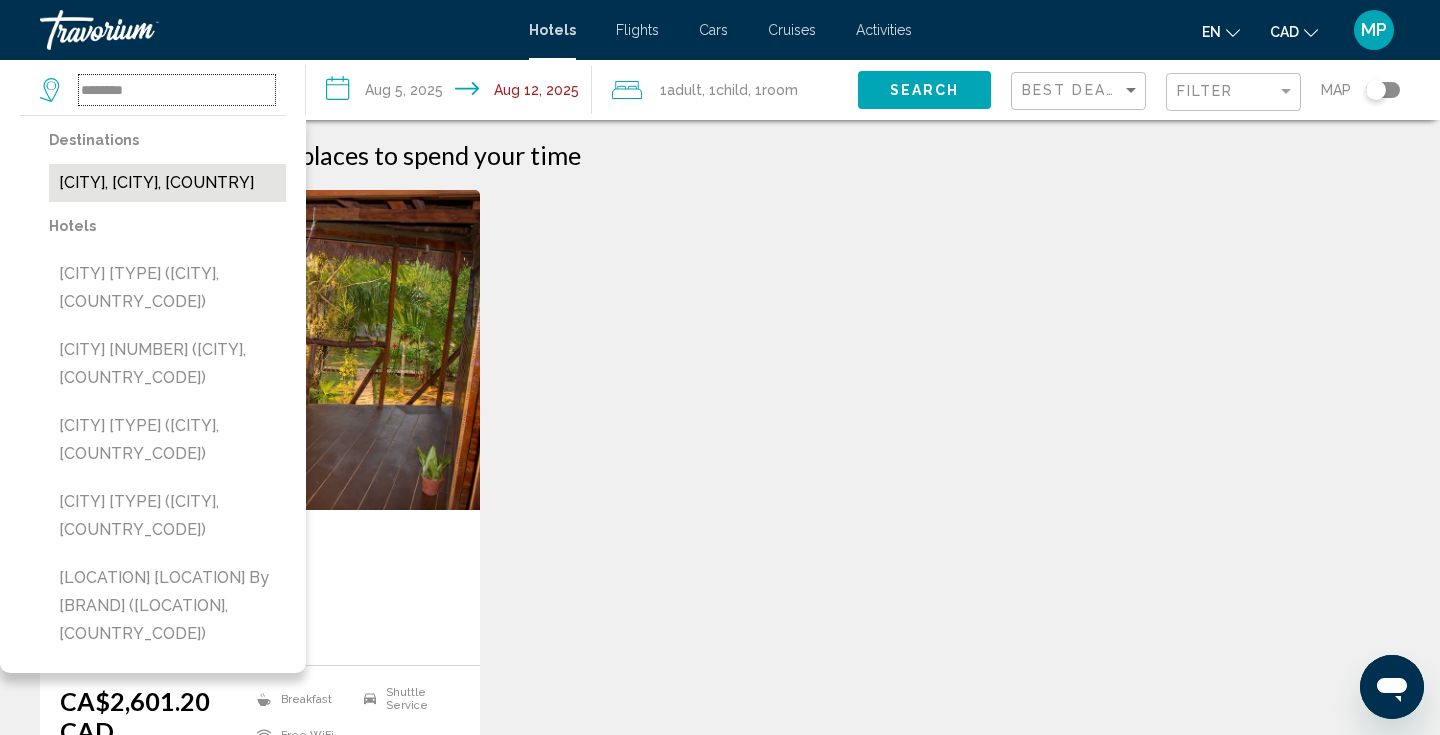 type on "**********" 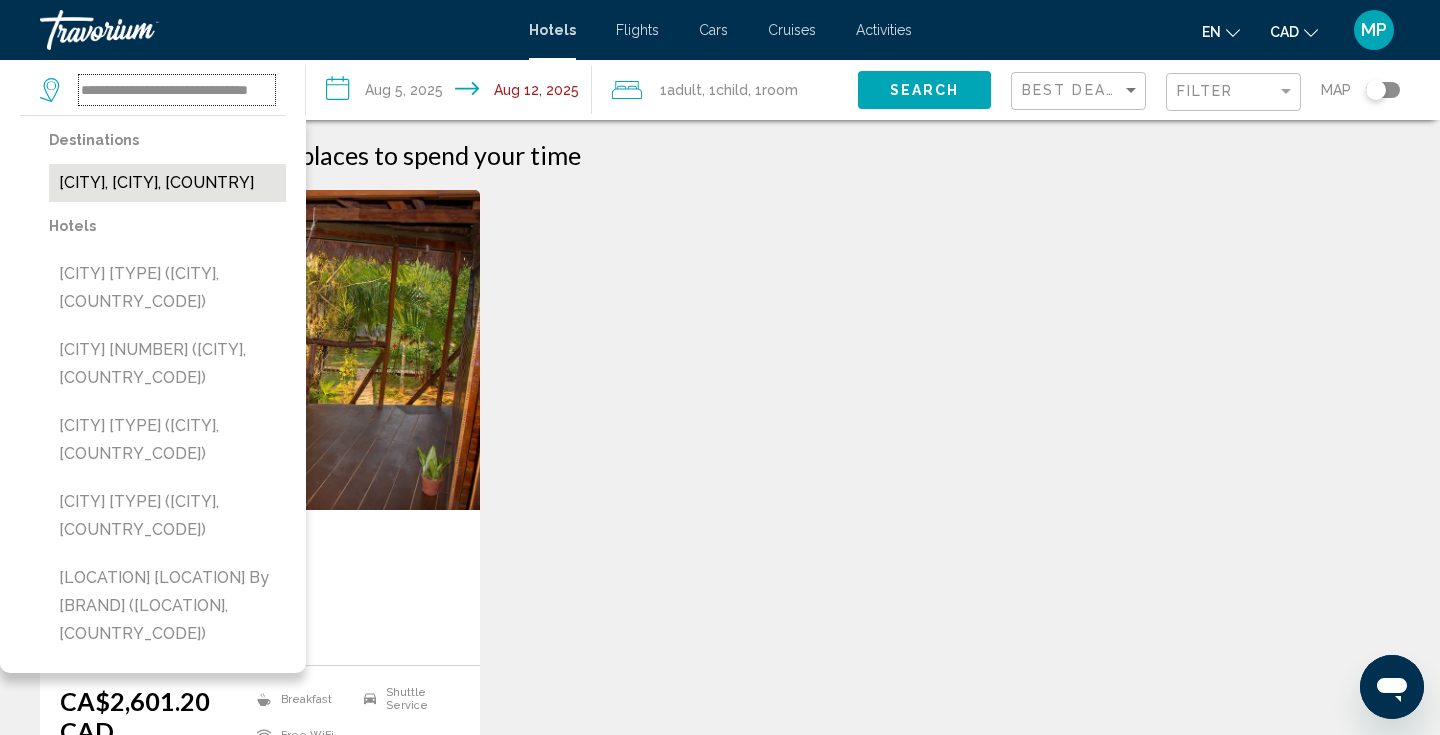 scroll, scrollTop: 0, scrollLeft: 28, axis: horizontal 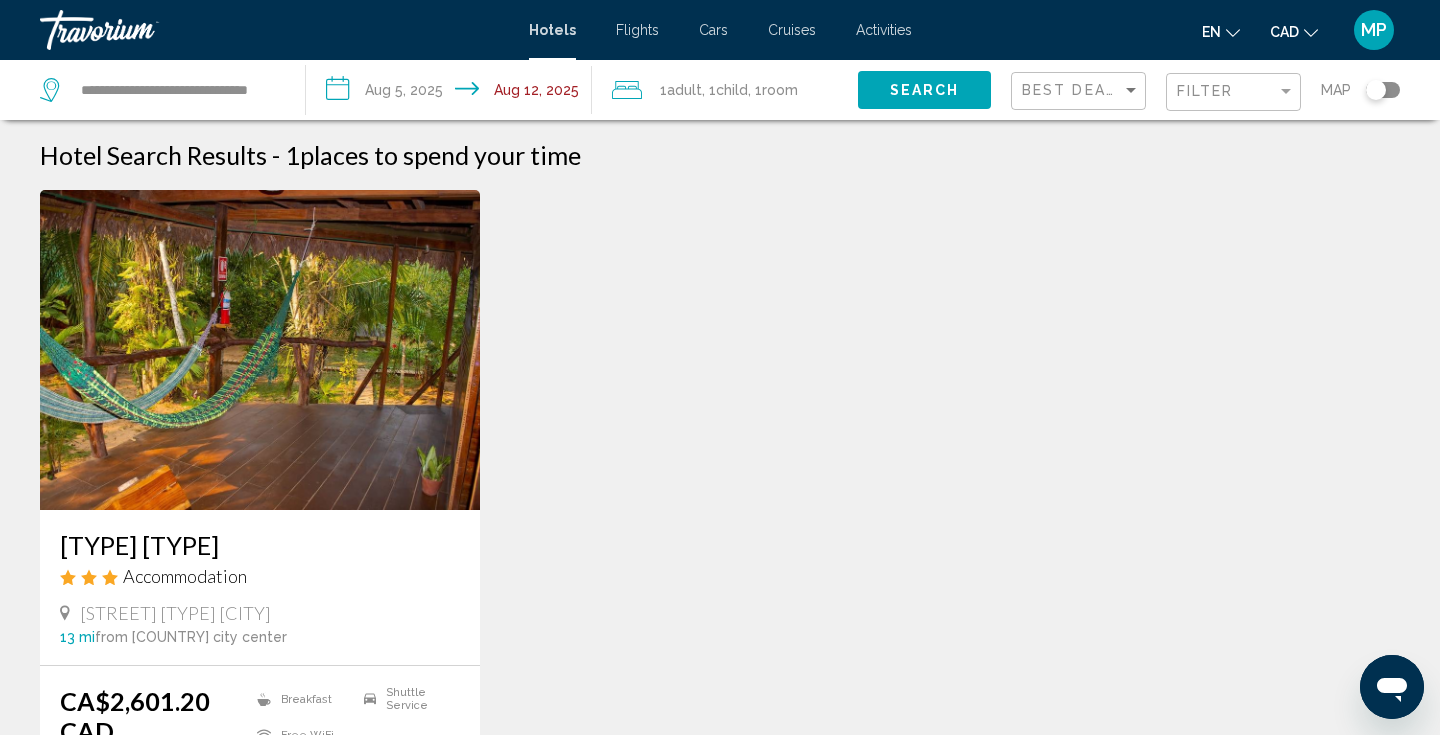 click on "**********" at bounding box center [453, 93] 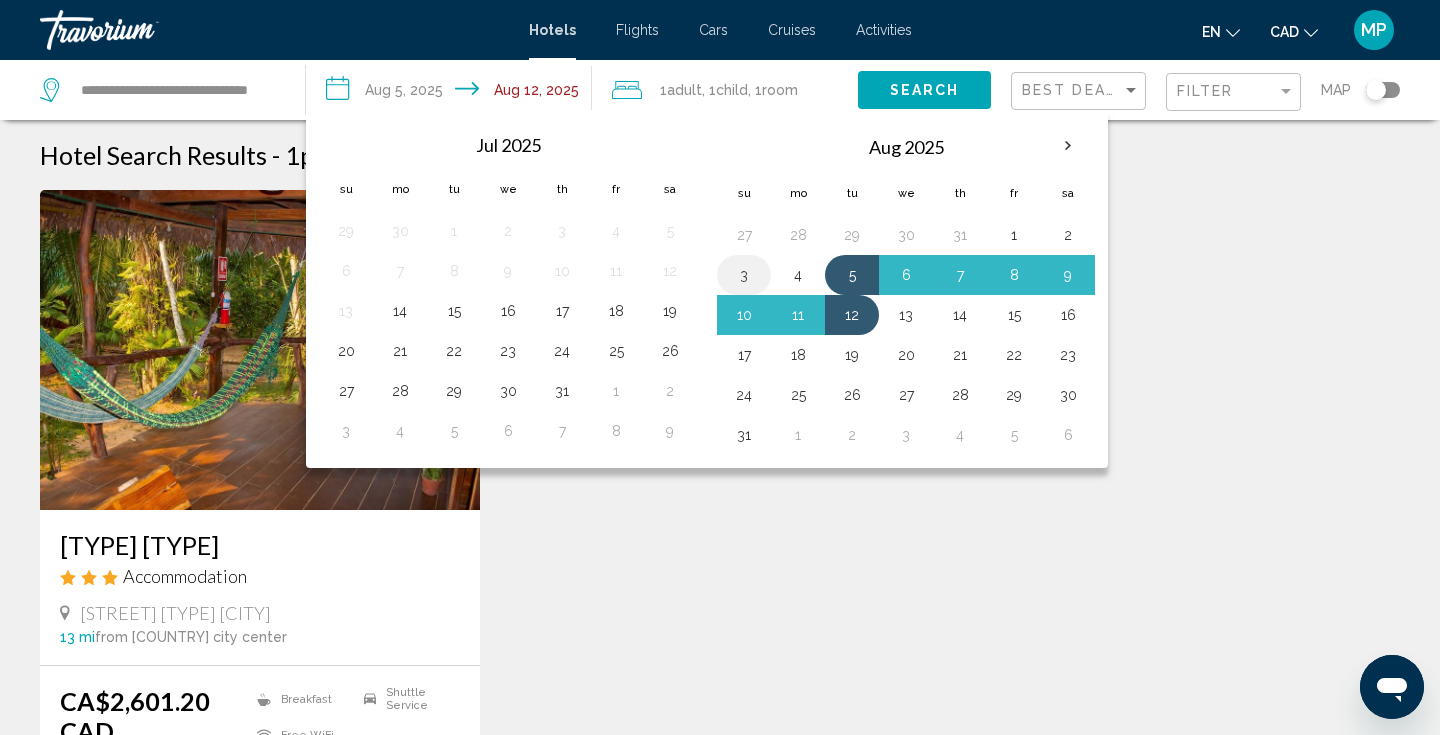 click on "3" at bounding box center [744, 275] 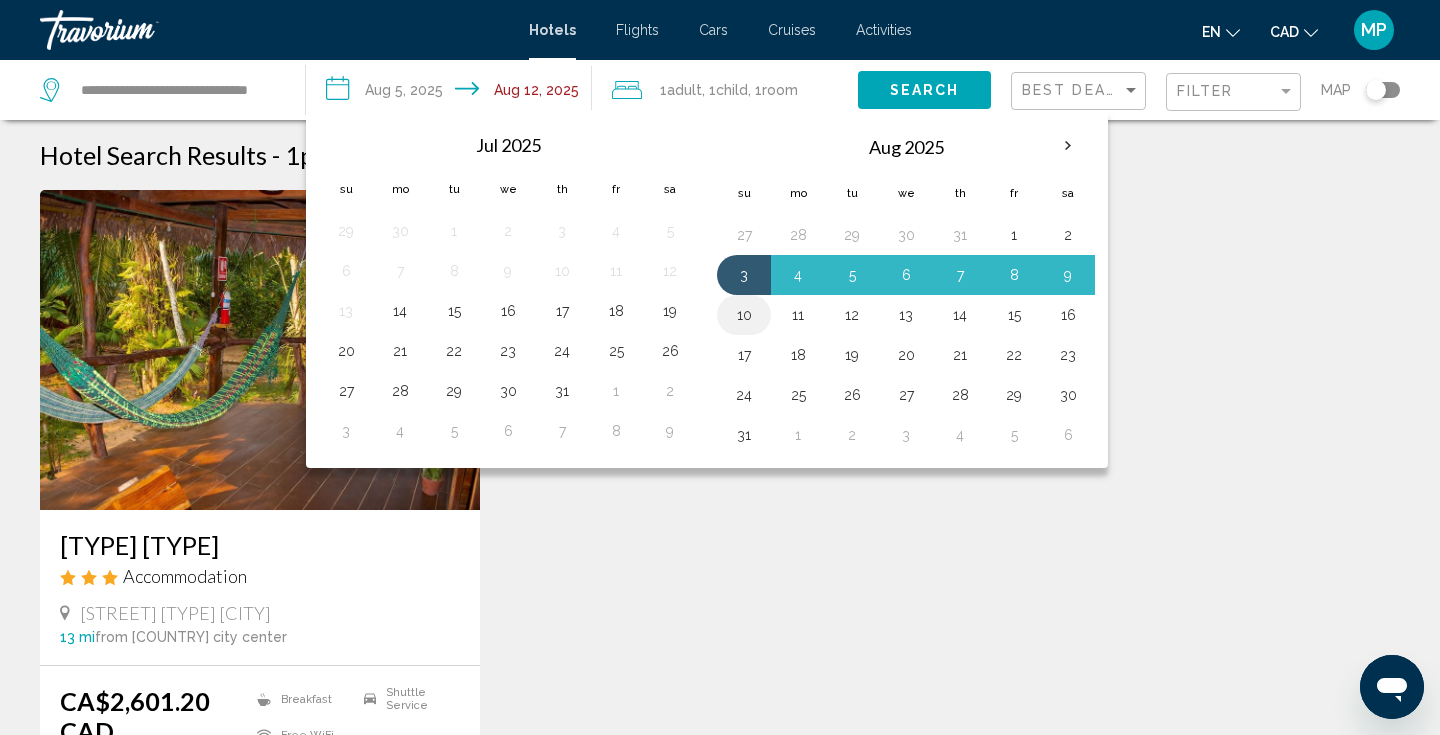 click on "10" at bounding box center (744, 315) 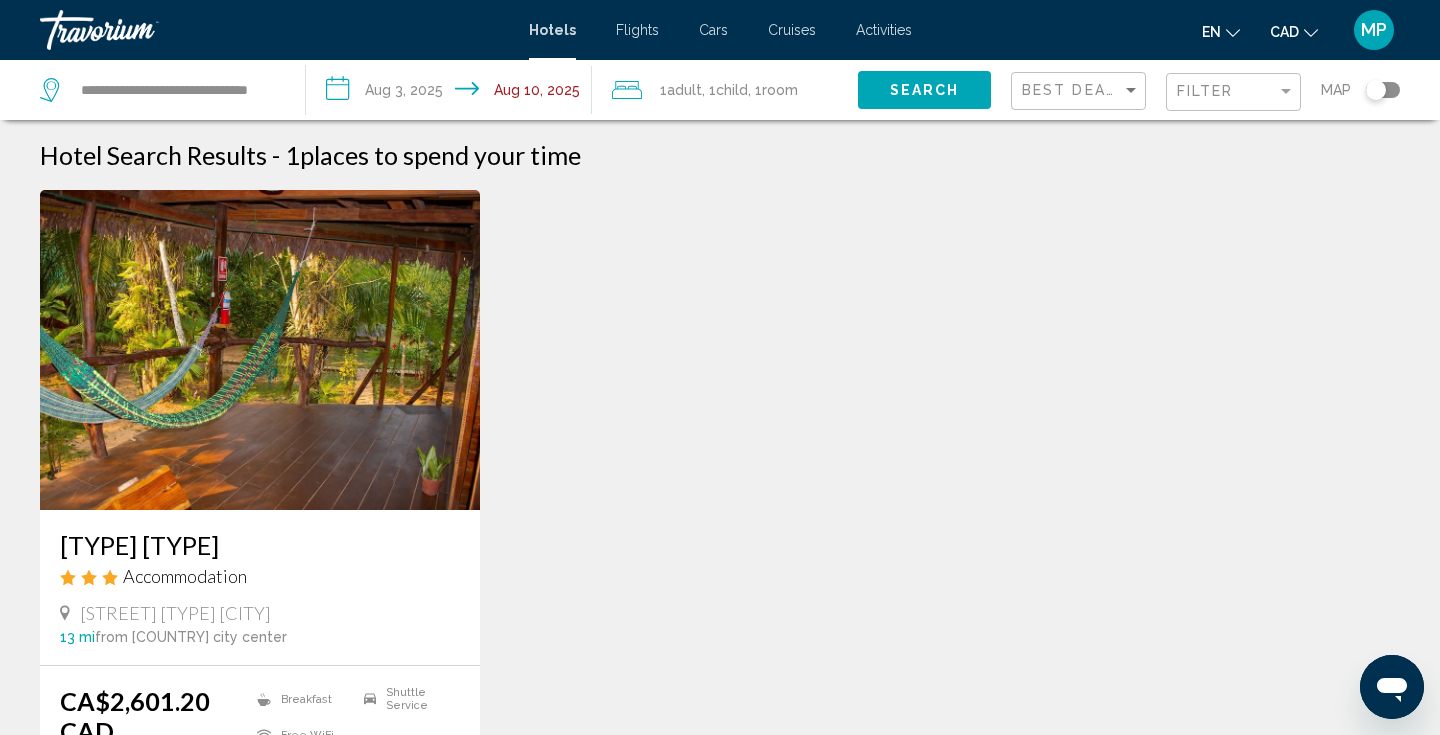 click on "**********" at bounding box center (453, 93) 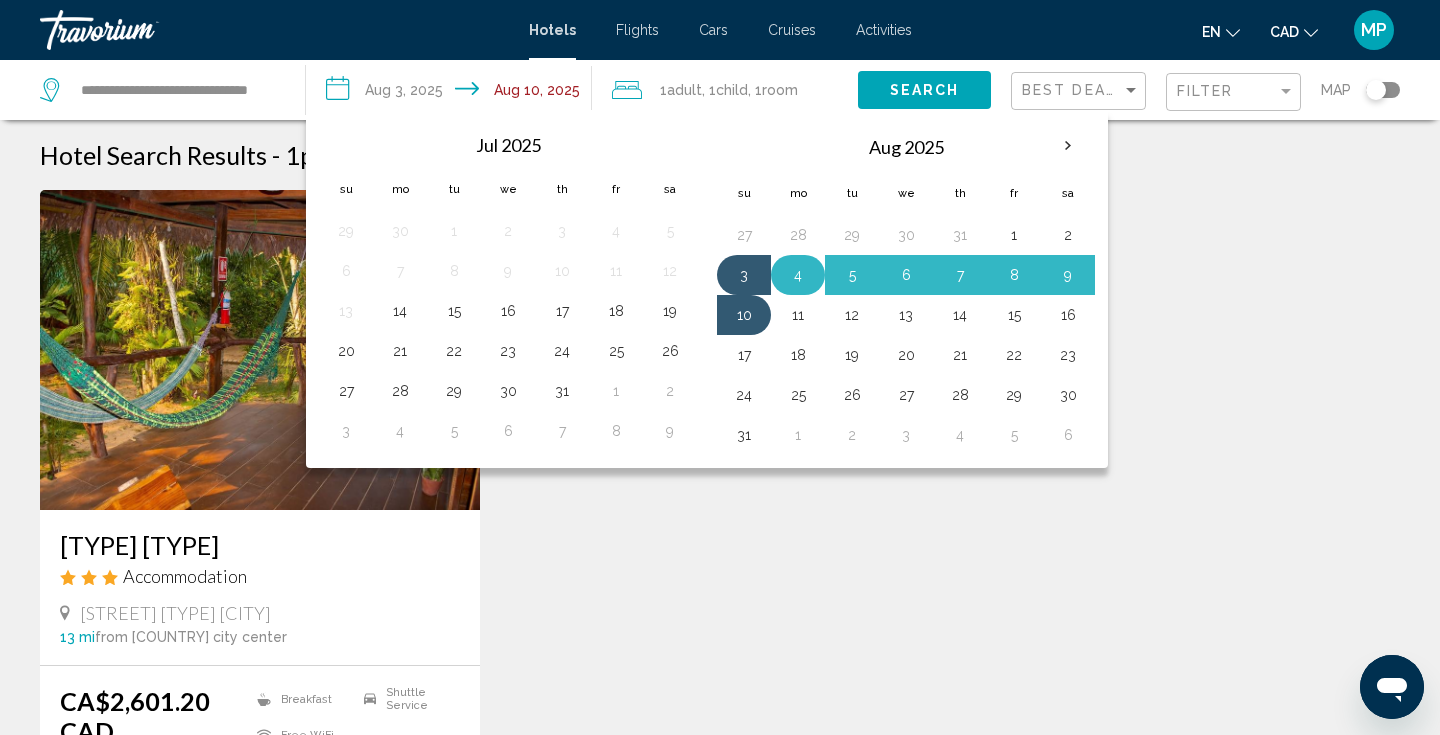 click on "4" at bounding box center [798, 275] 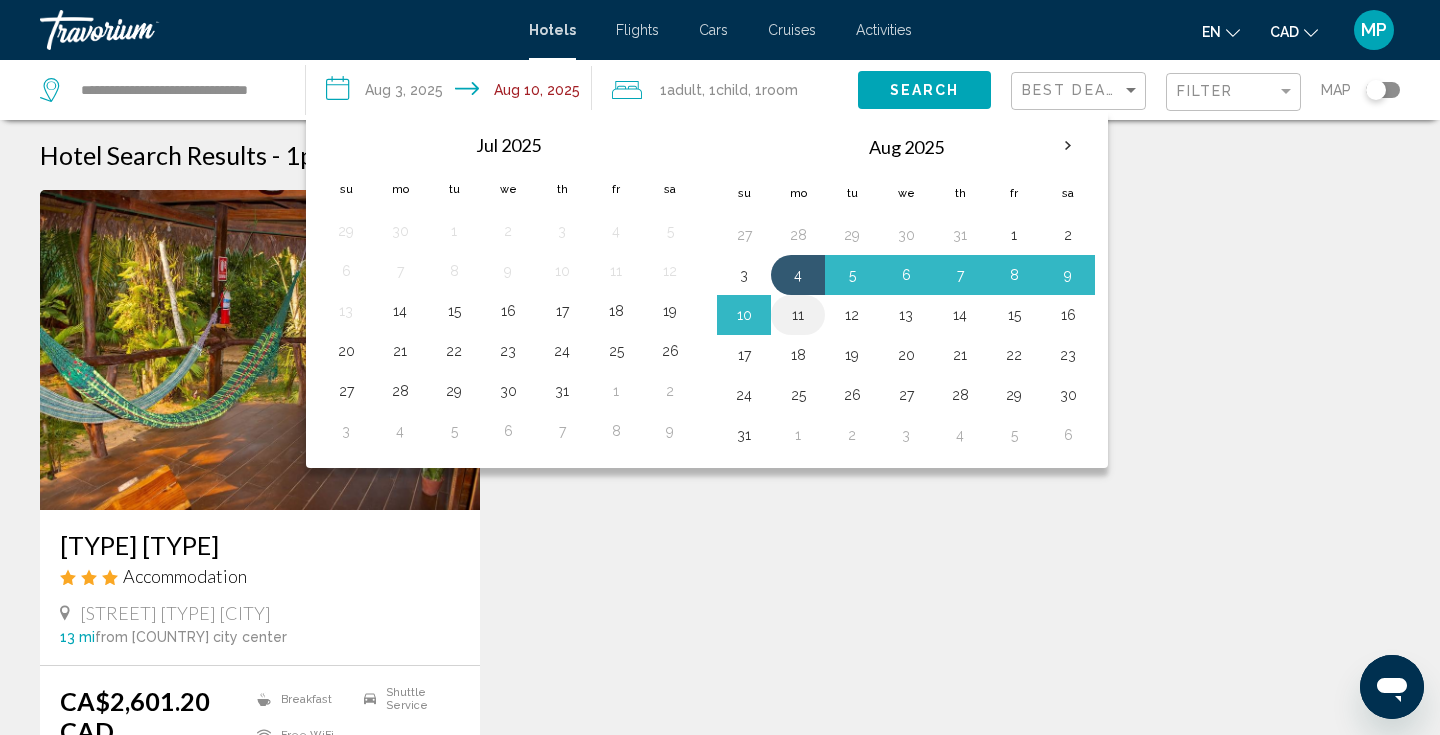 click on "11" at bounding box center [798, 315] 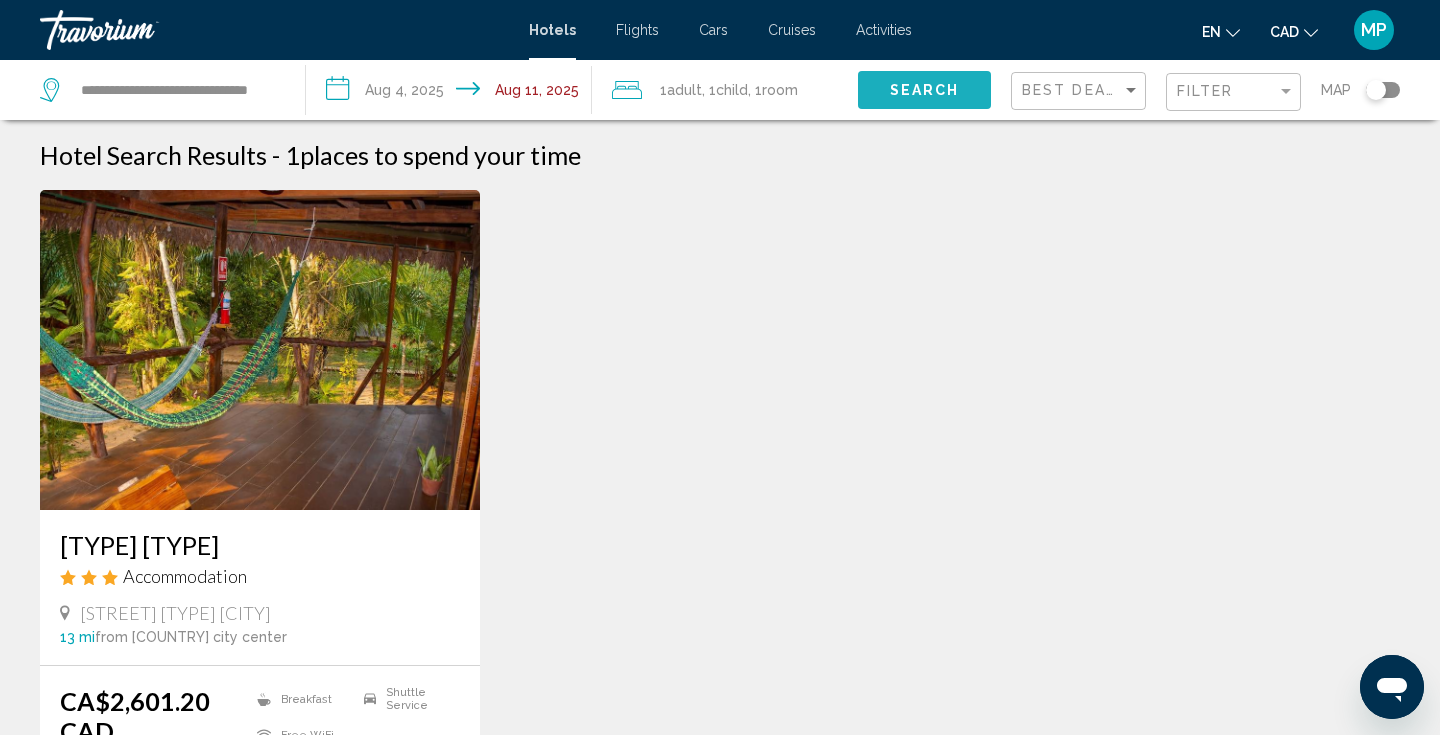 click on "Search" 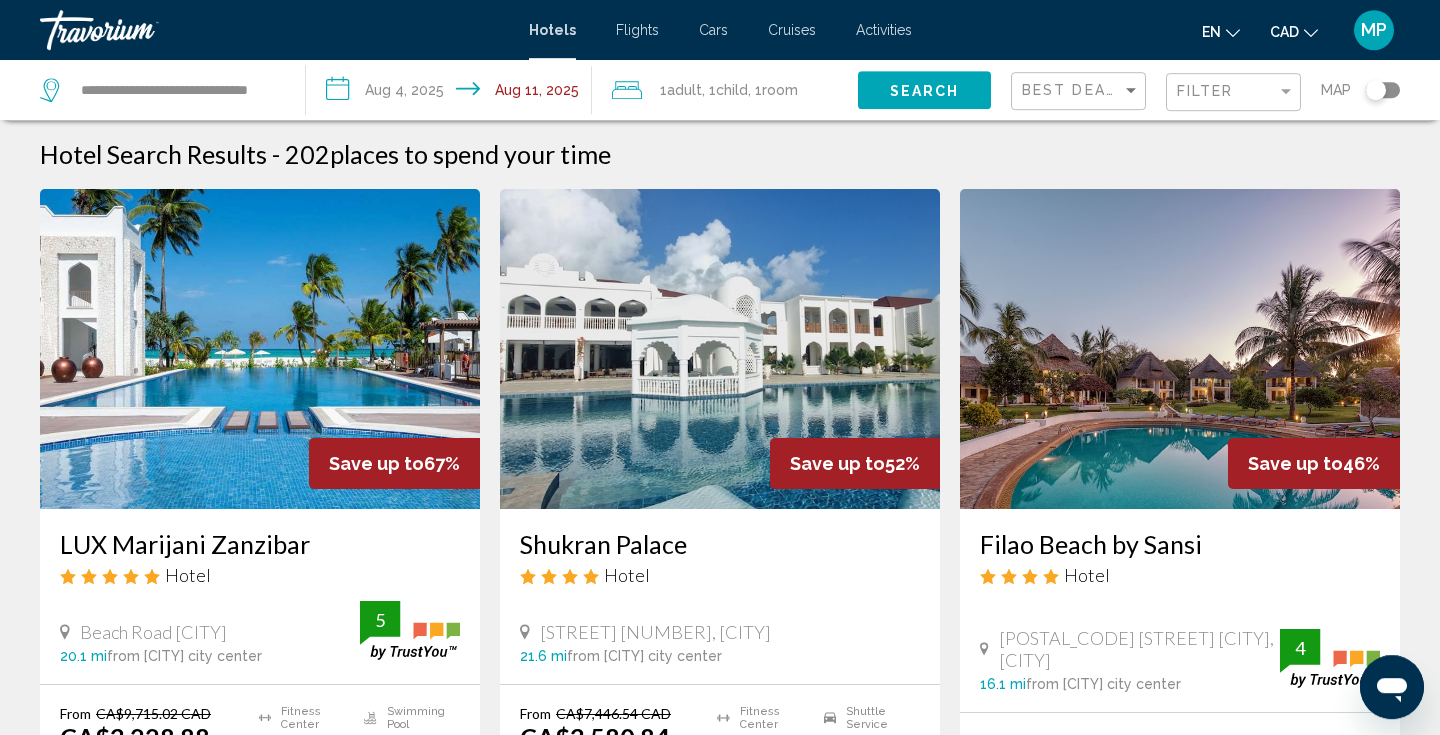 scroll, scrollTop: 0, scrollLeft: 0, axis: both 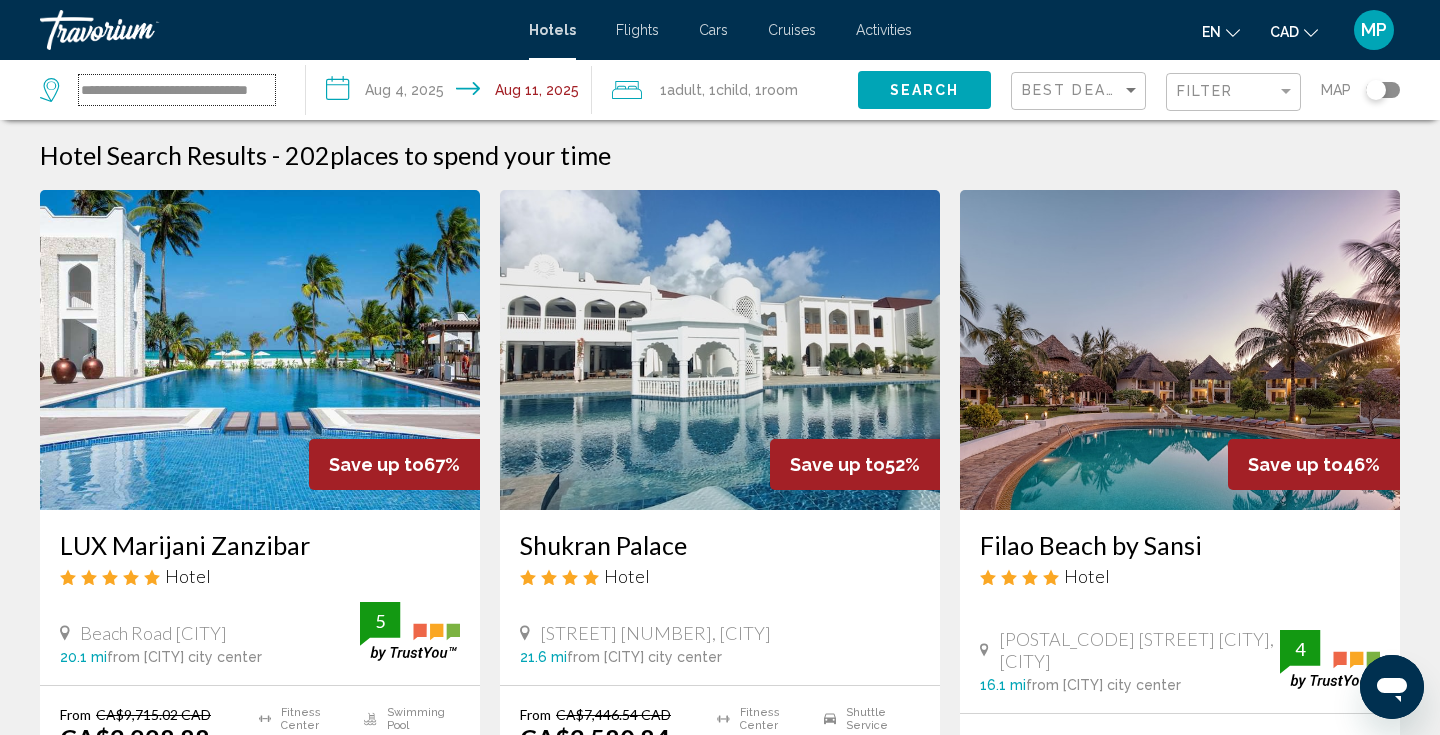 click on "**********" at bounding box center [177, 90] 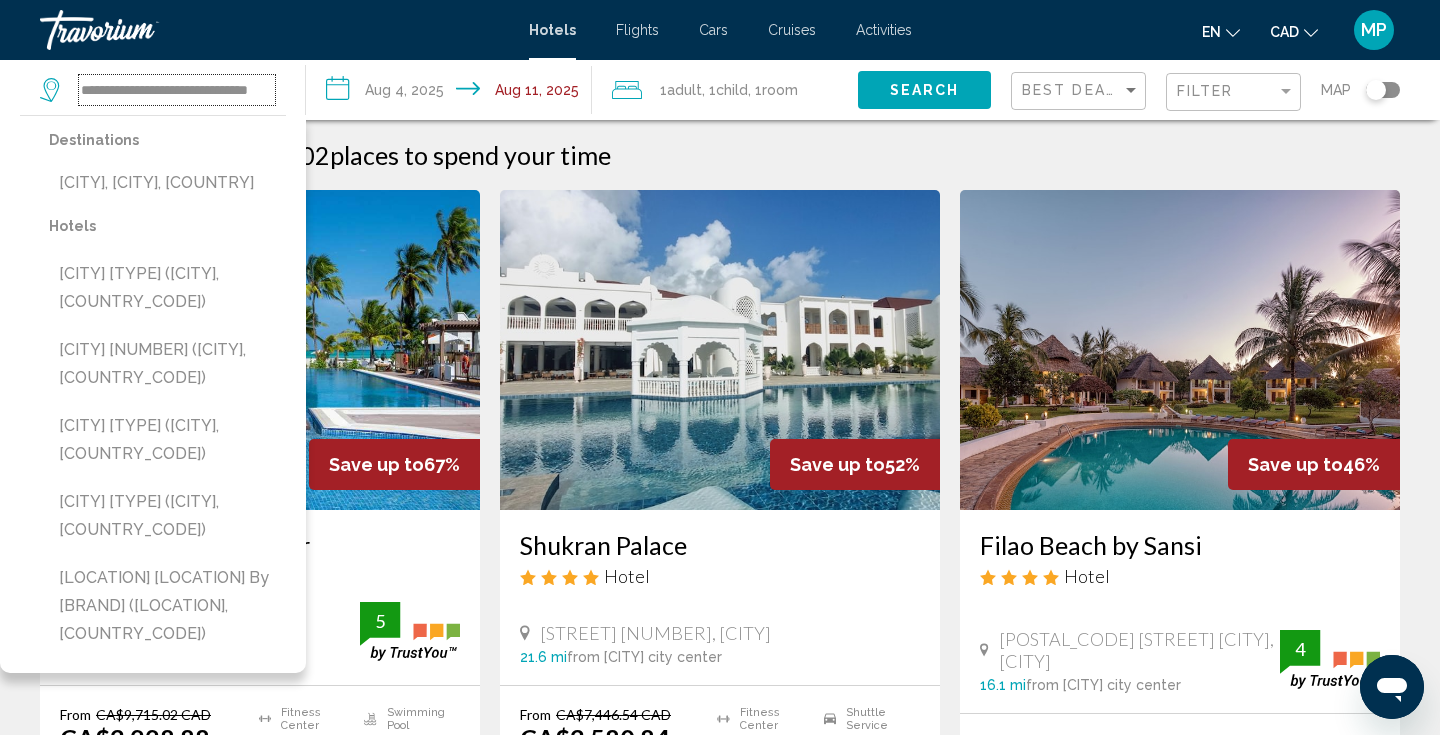 click on "**********" at bounding box center (177, 90) 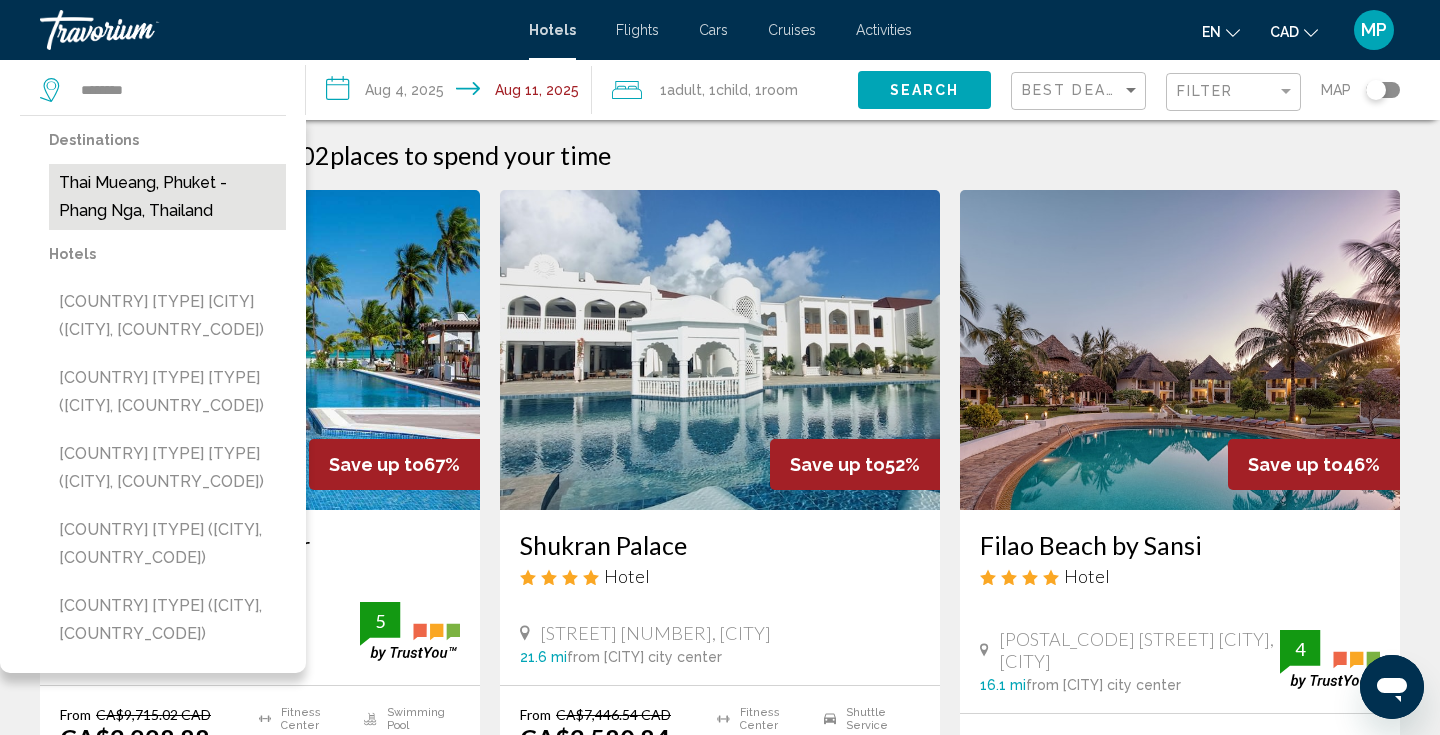 click on "Thai Mueang, Phuket - Phang Nga, Thailand" at bounding box center [167, 197] 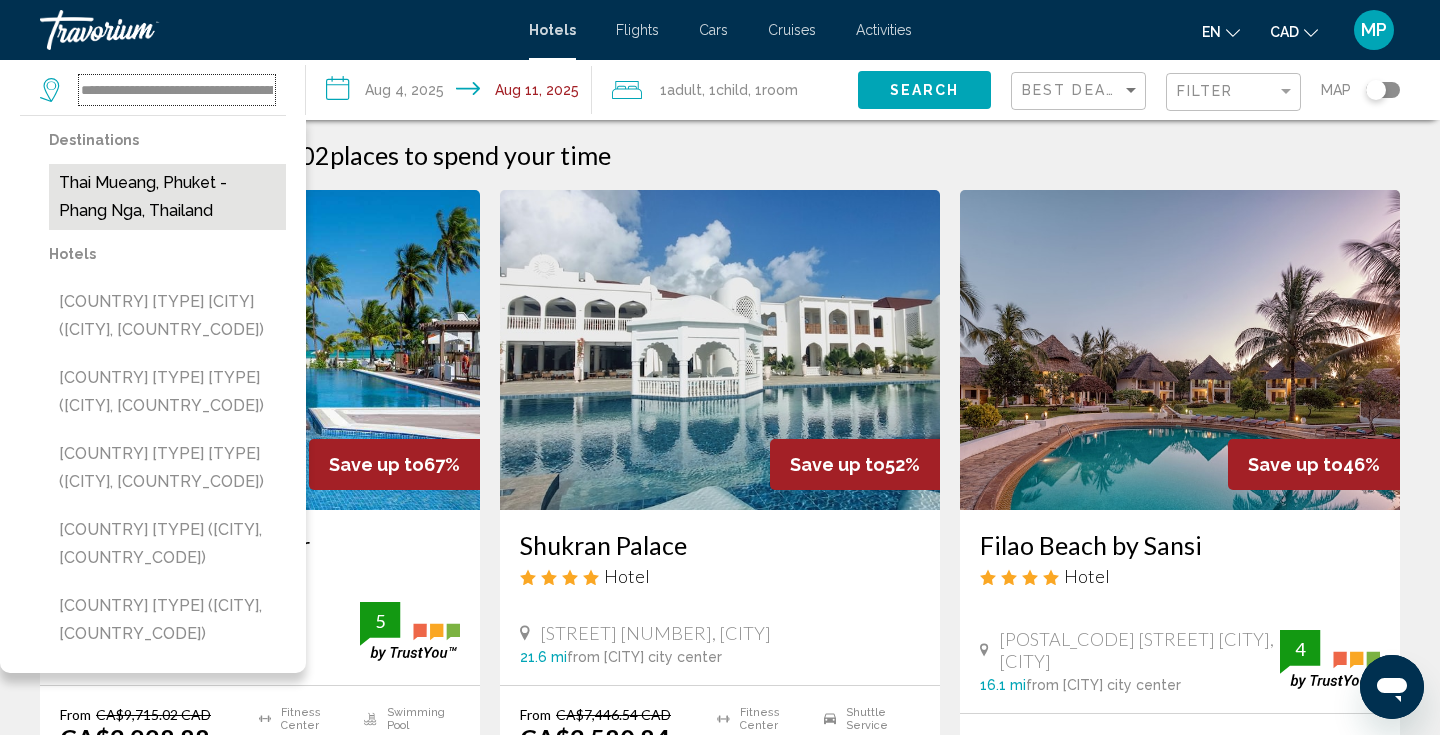 scroll, scrollTop: 0, scrollLeft: 94, axis: horizontal 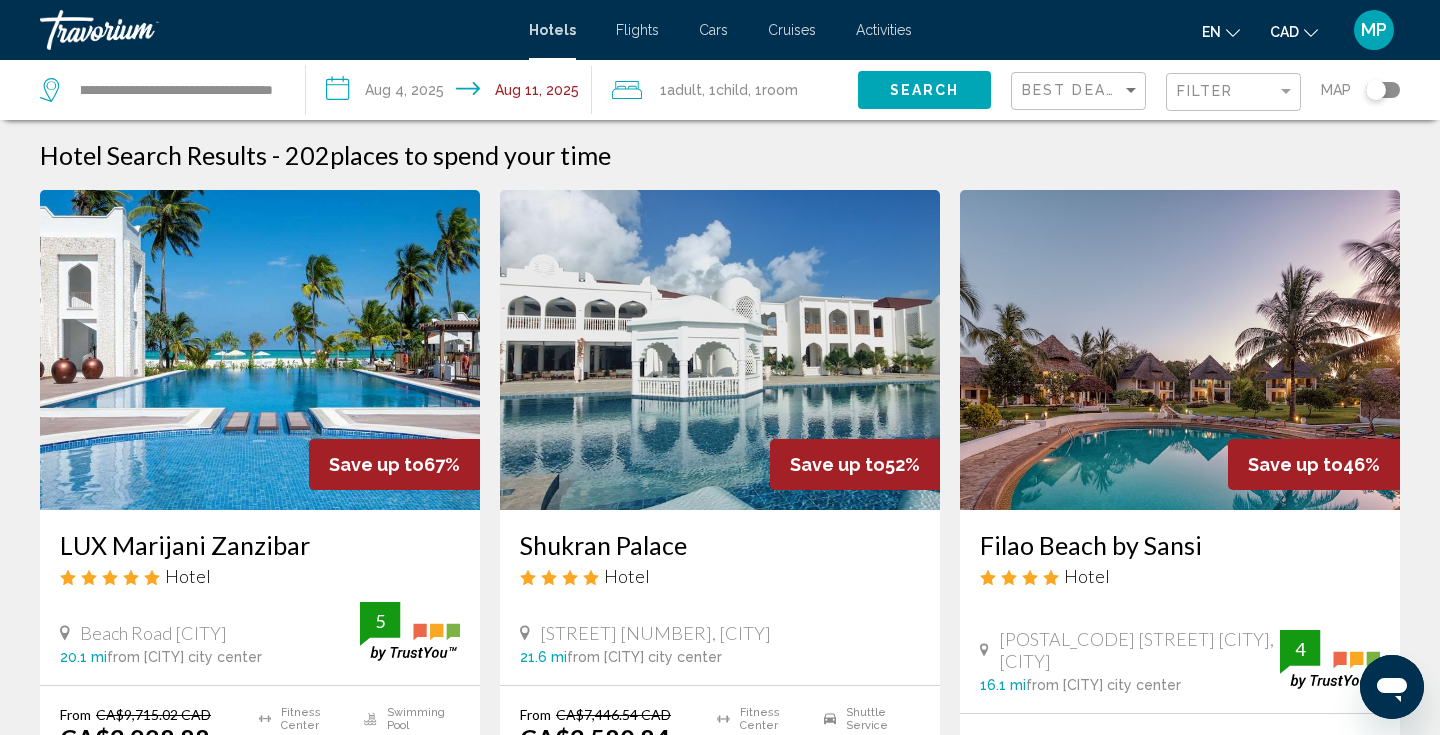 click on "Search" 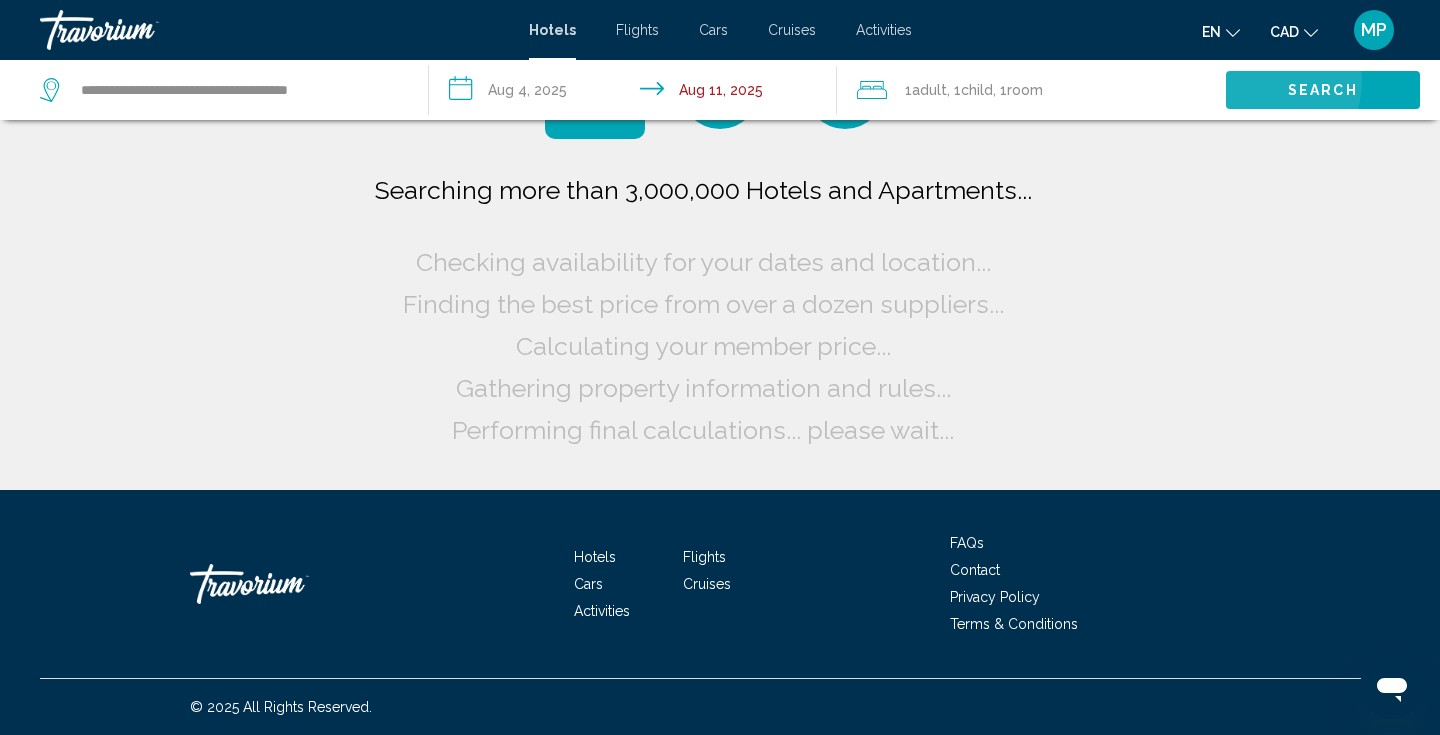 scroll, scrollTop: 0, scrollLeft: 0, axis: both 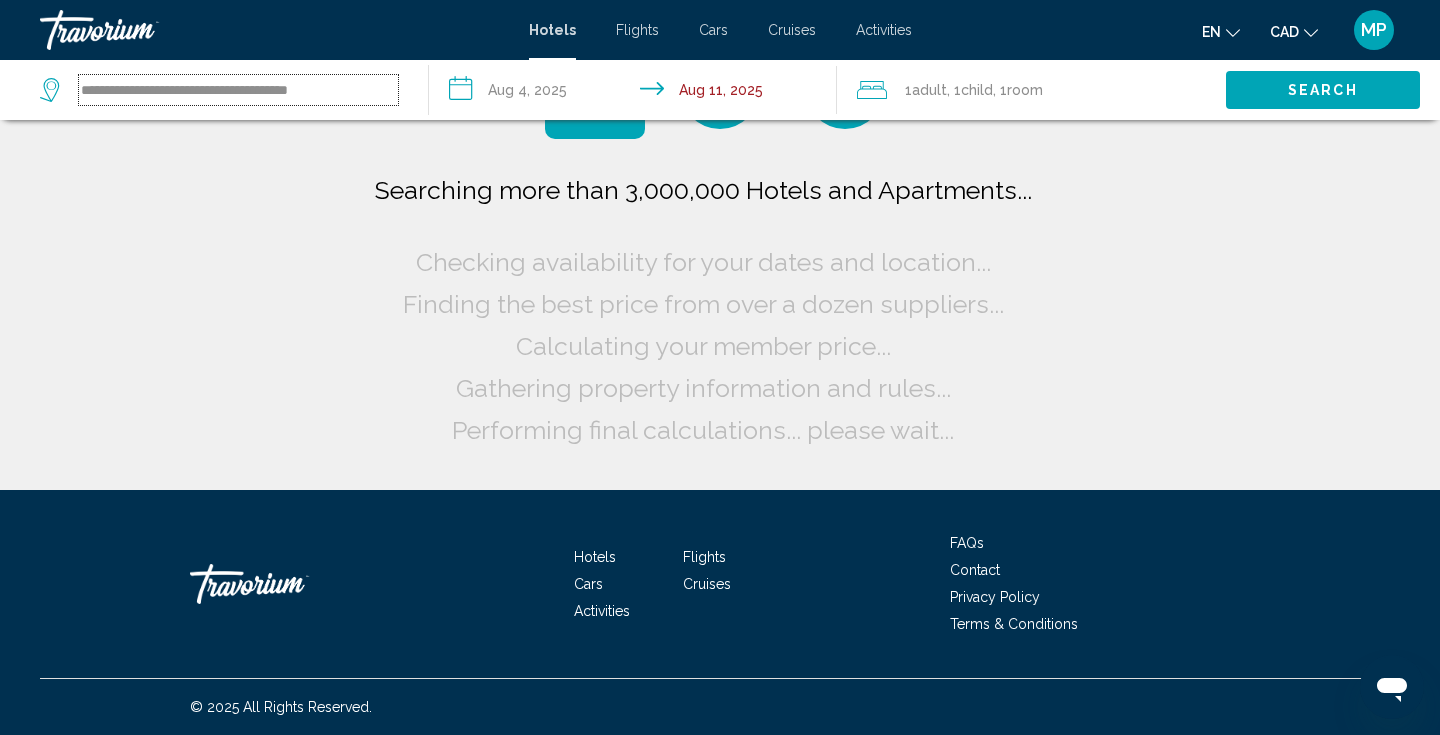 click on "**********" at bounding box center (238, 90) 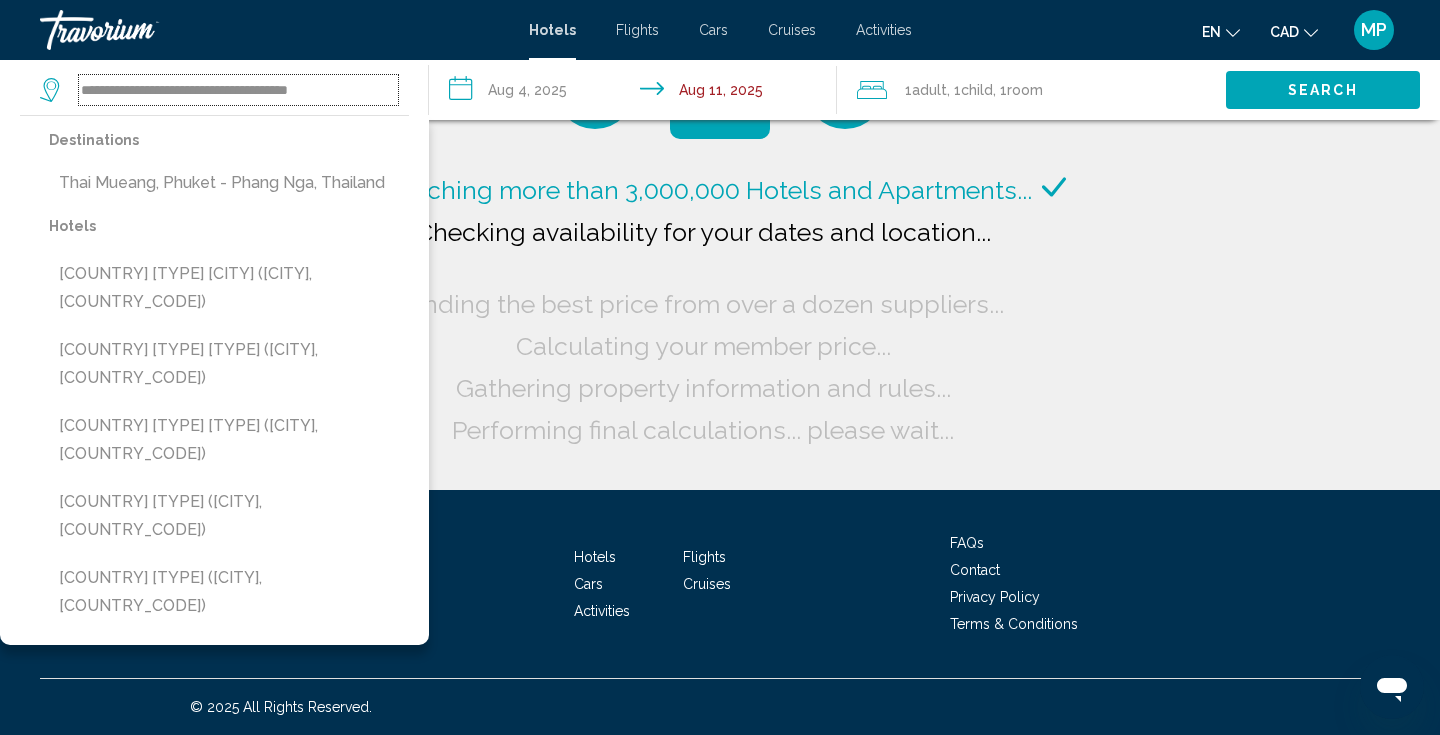 click on "**********" at bounding box center [238, 90] 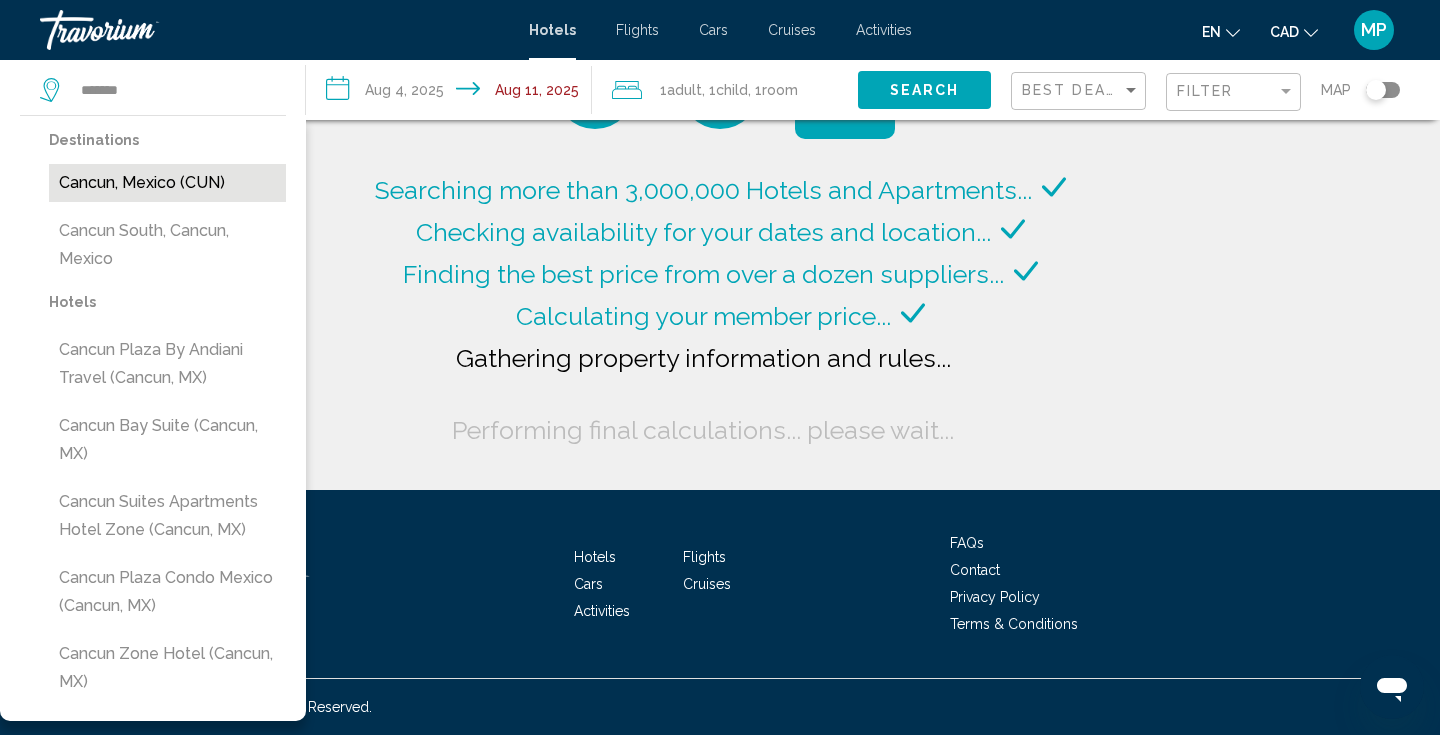 click on "Cancun, Mexico (CUN)" at bounding box center (167, 183) 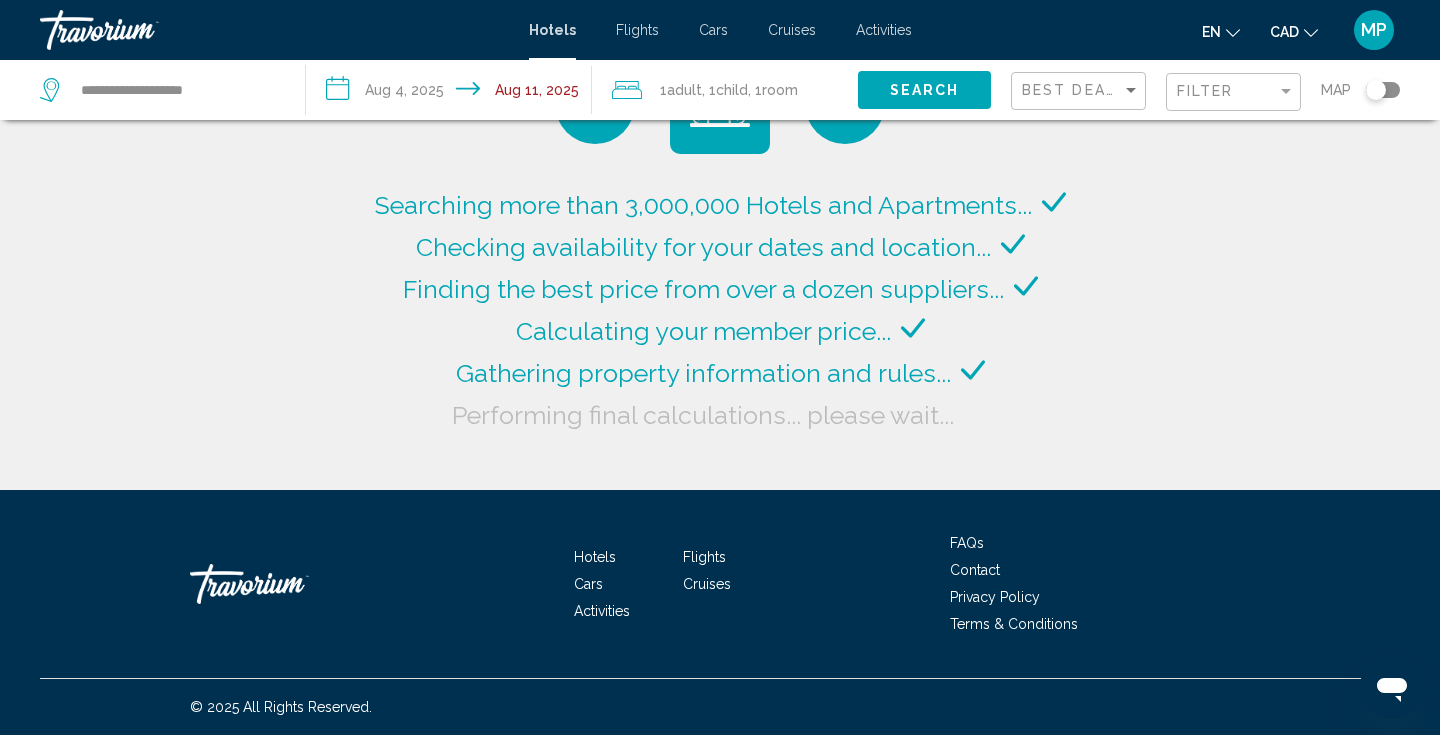 click on "Search" 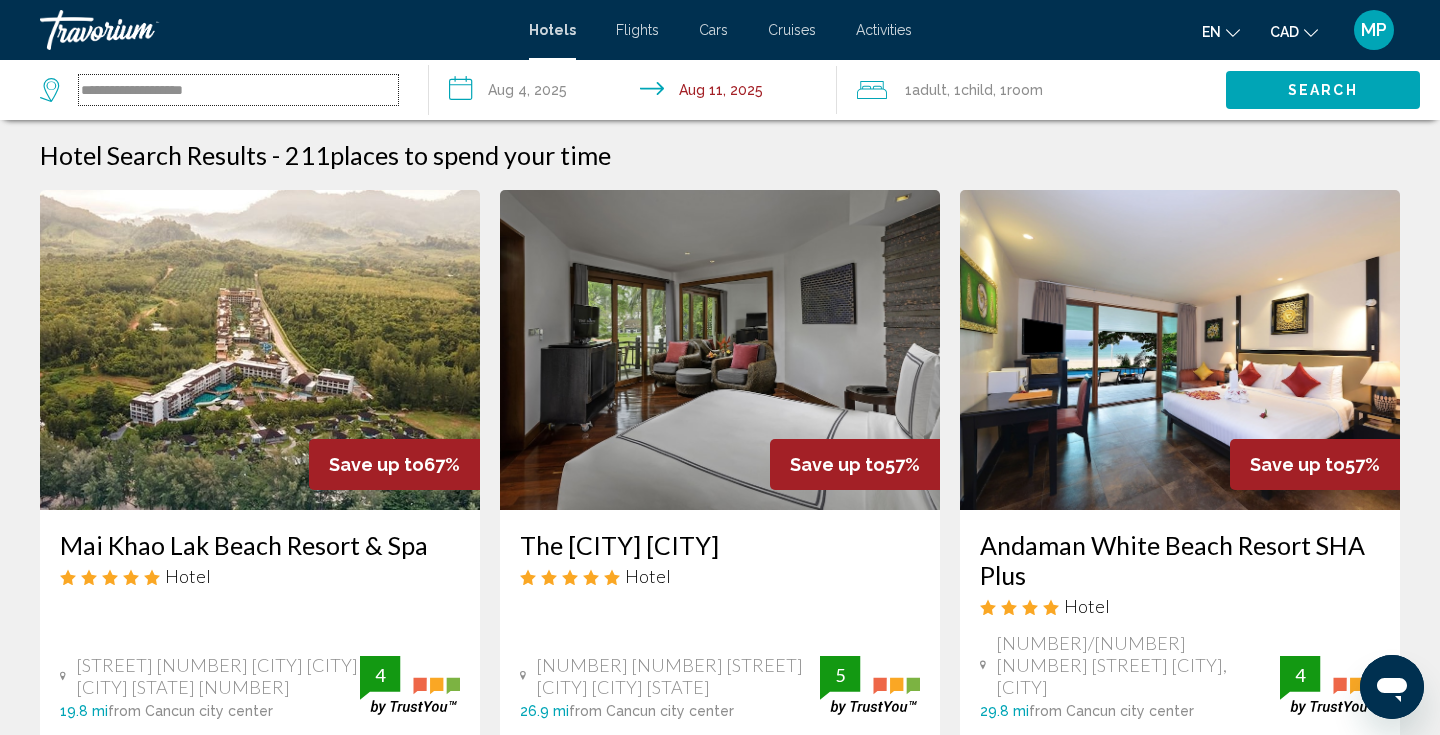 click on "**********" at bounding box center (238, 90) 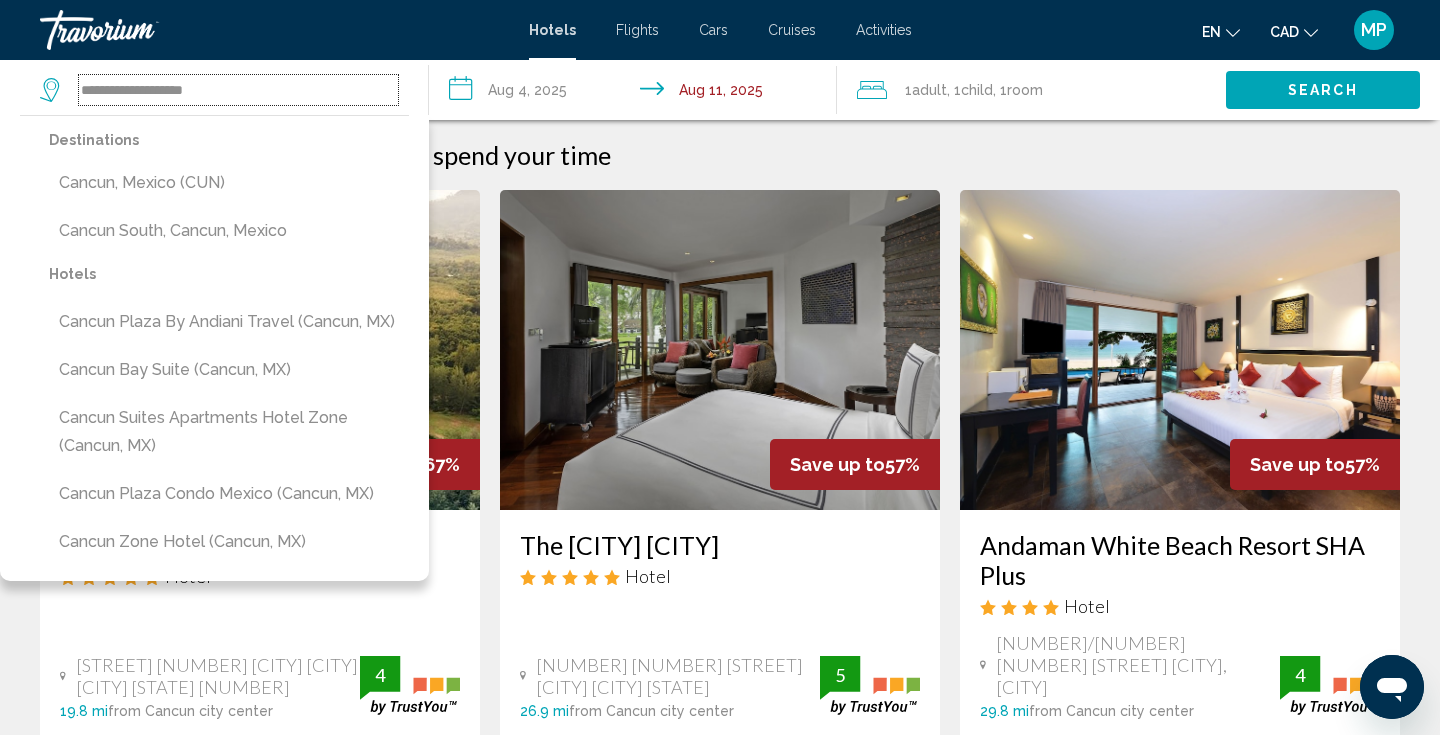 click on "**********" at bounding box center [238, 90] 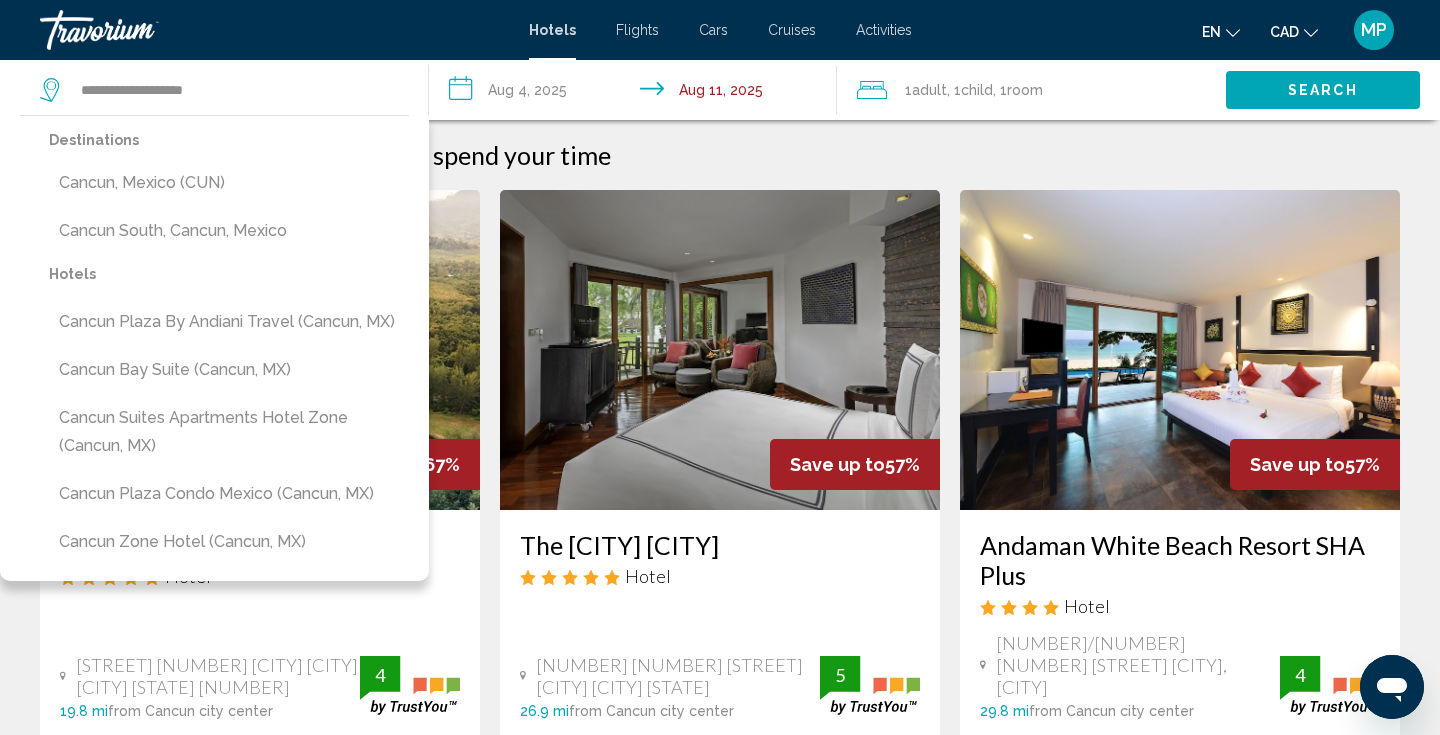 click on "Search" 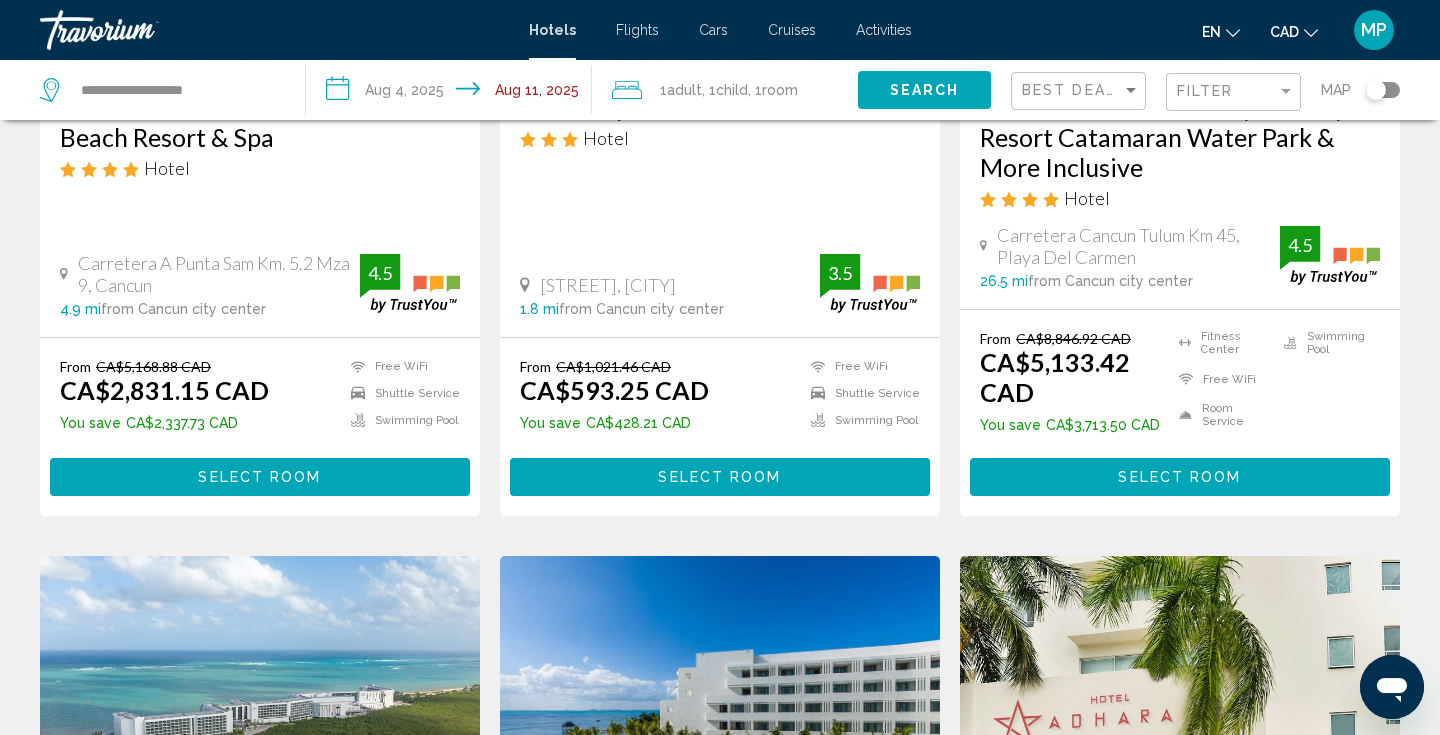 scroll, scrollTop: 0, scrollLeft: 0, axis: both 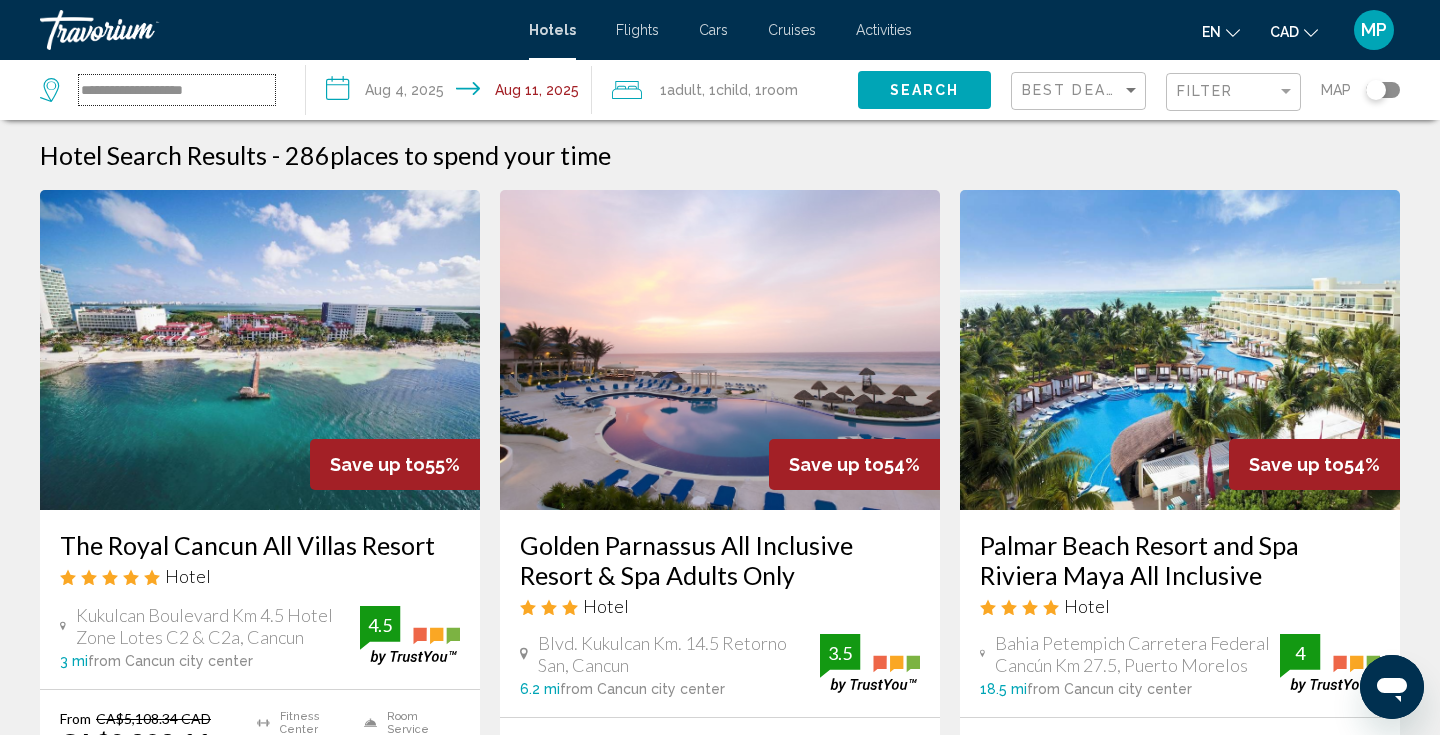 click on "**********" at bounding box center (177, 90) 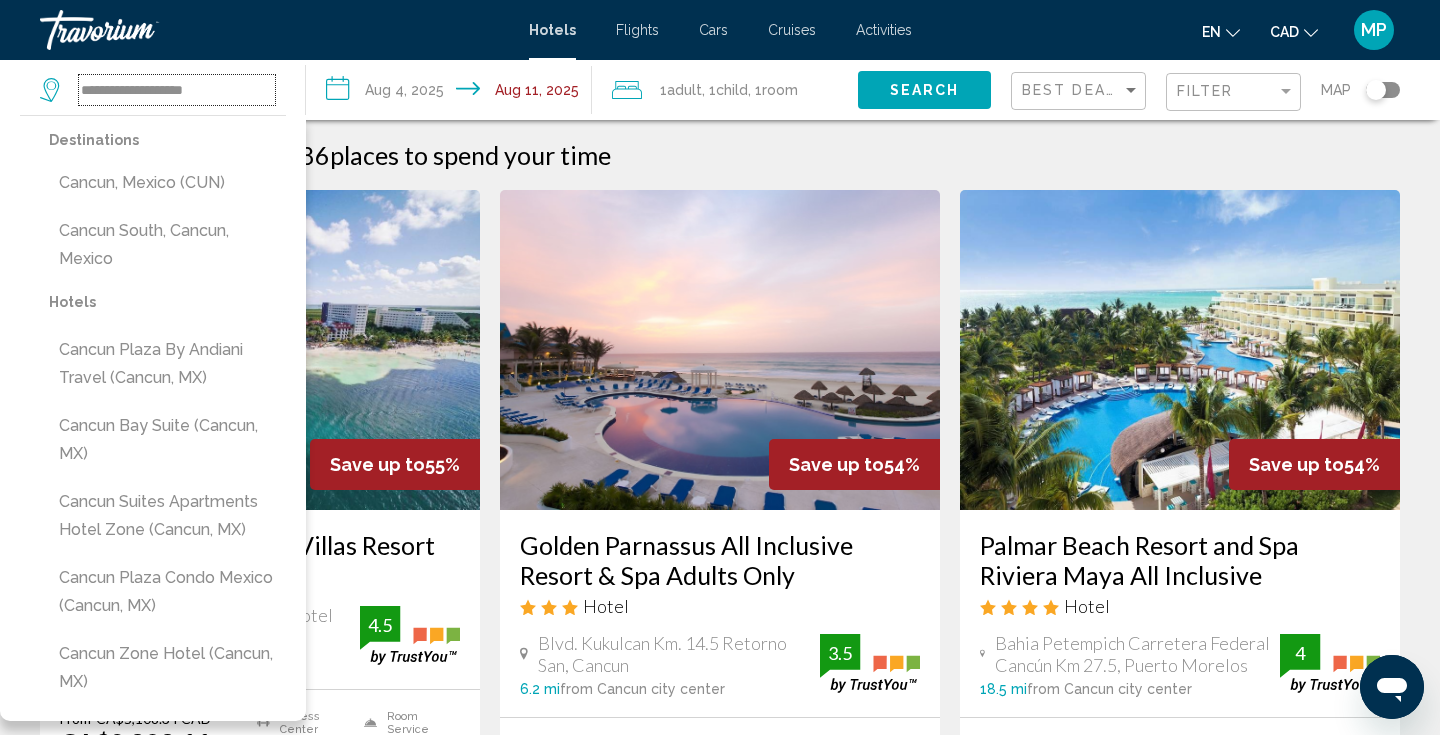 click on "**********" at bounding box center [177, 90] 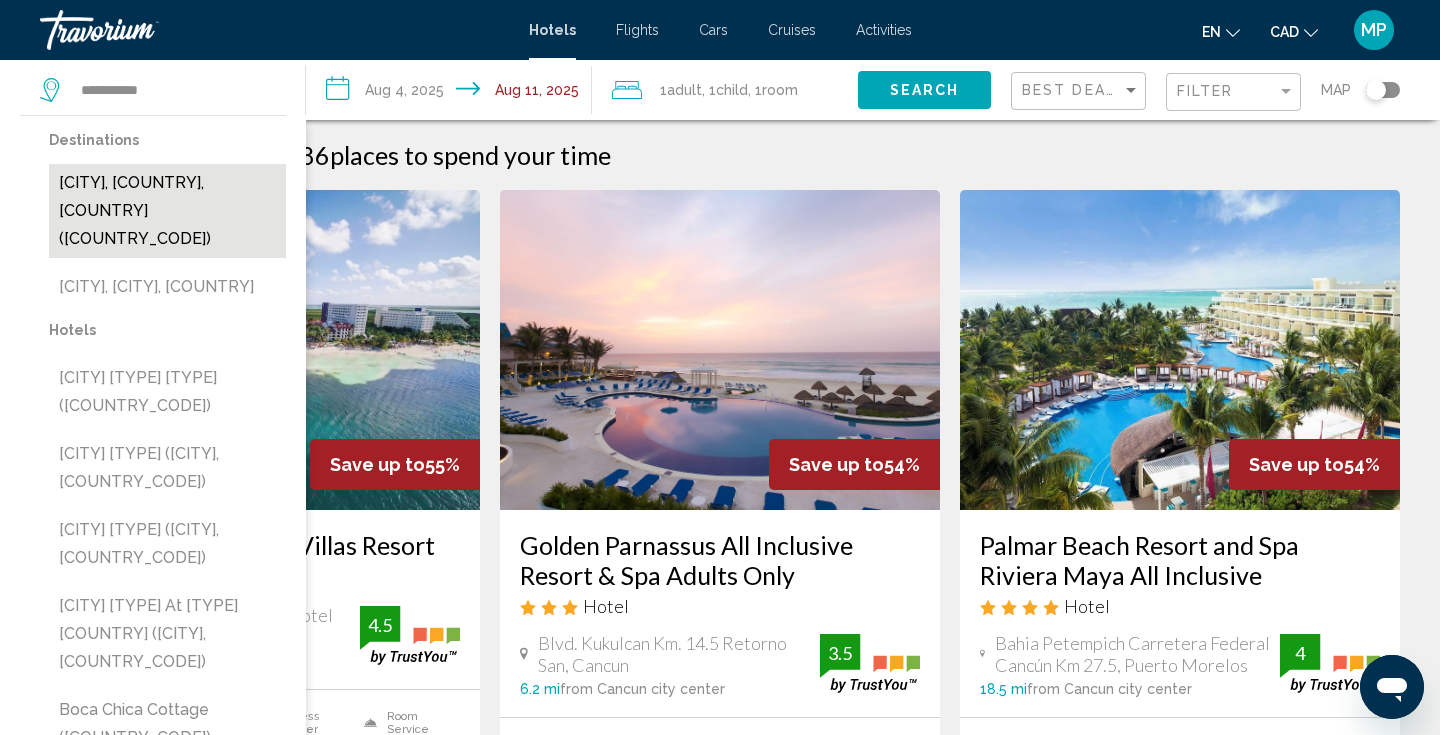 click on "Boca Chica, Panama, Panama" at bounding box center [167, 211] 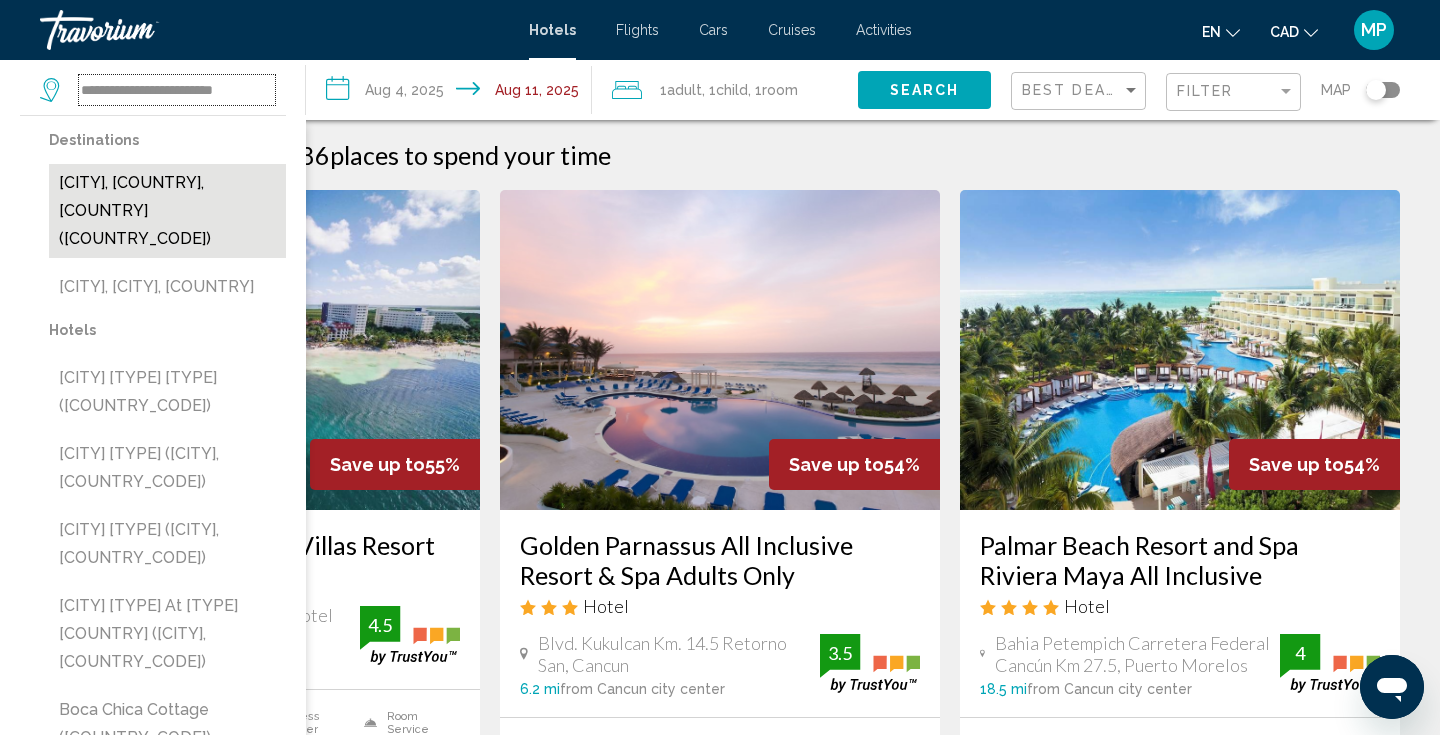 scroll, scrollTop: 0, scrollLeft: 1, axis: horizontal 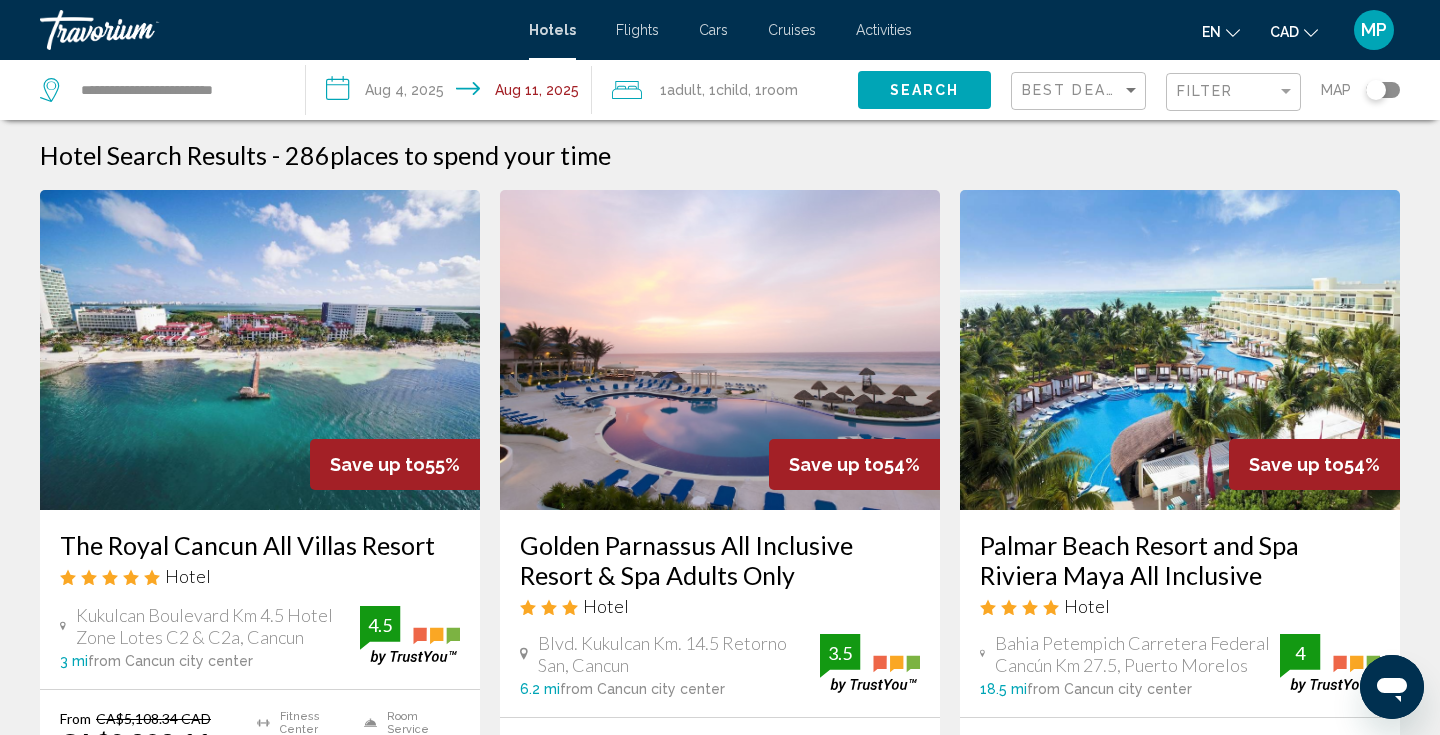 click on "**********" 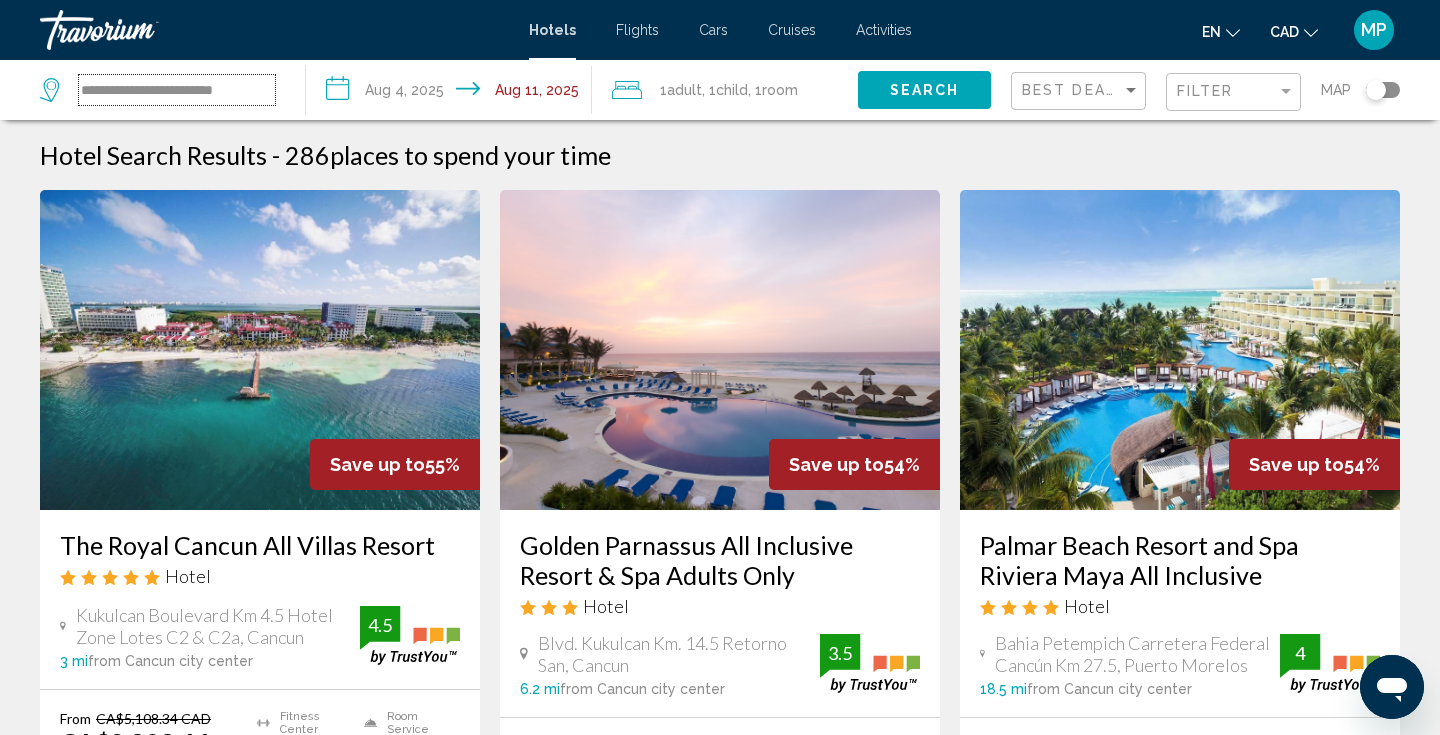 click on "**********" at bounding box center [177, 90] 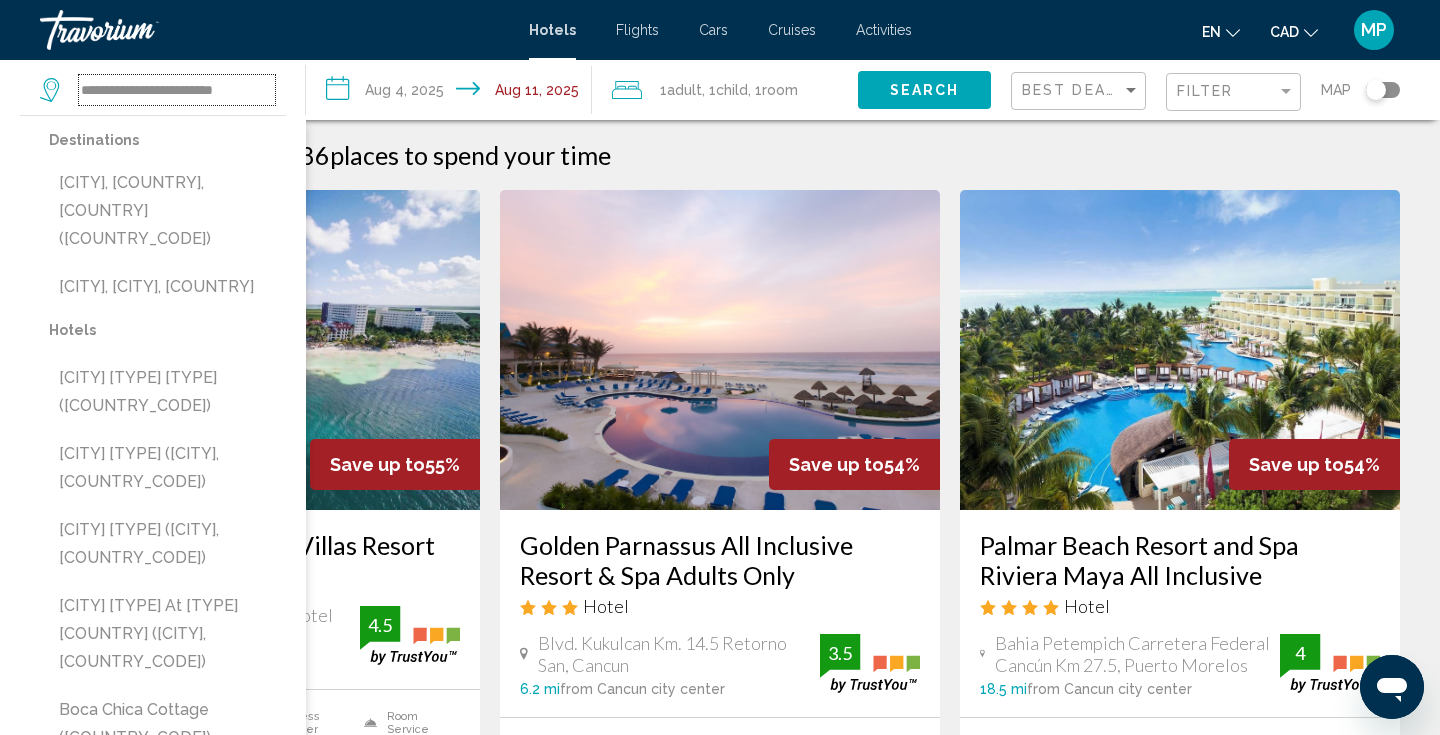 drag, startPoint x: 153, startPoint y: 89, endPoint x: 359, endPoint y: 82, distance: 206.1189 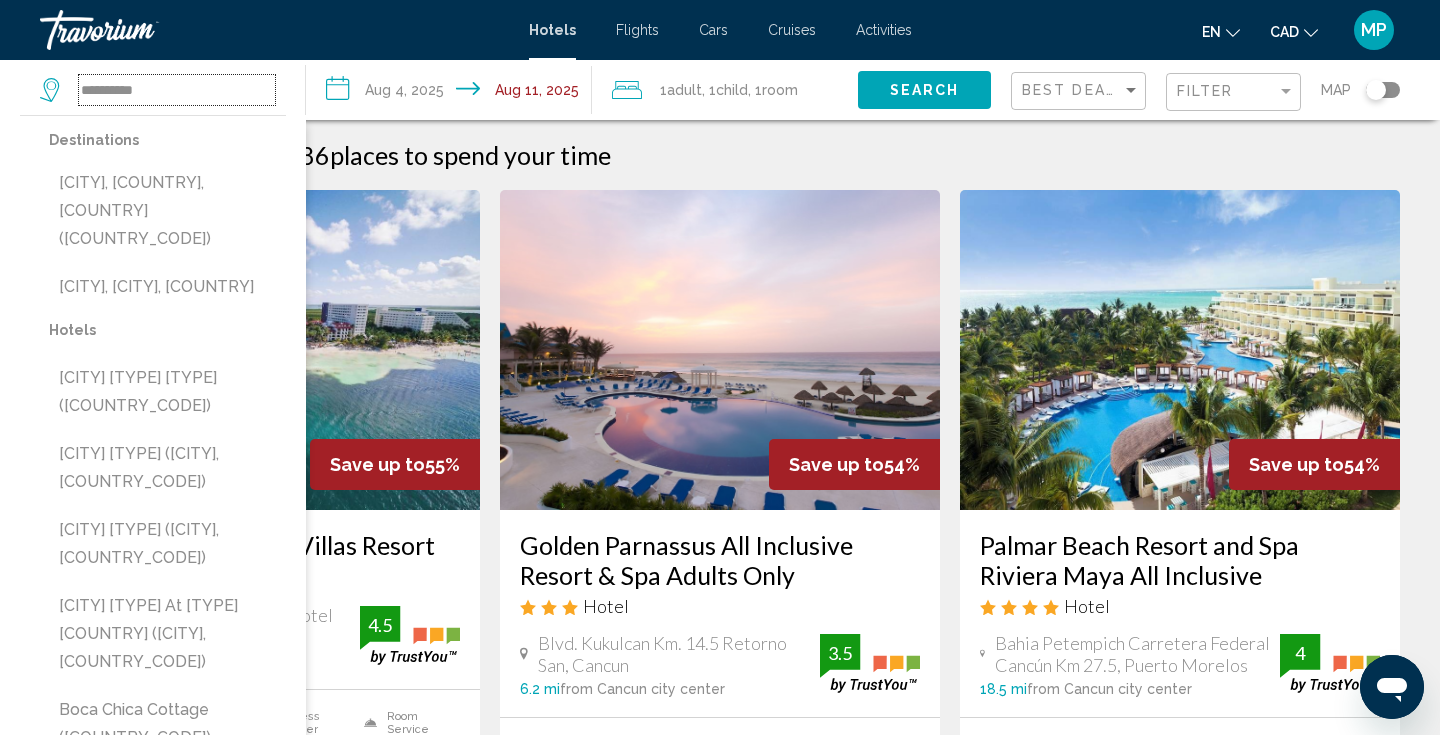 scroll, scrollTop: 0, scrollLeft: 0, axis: both 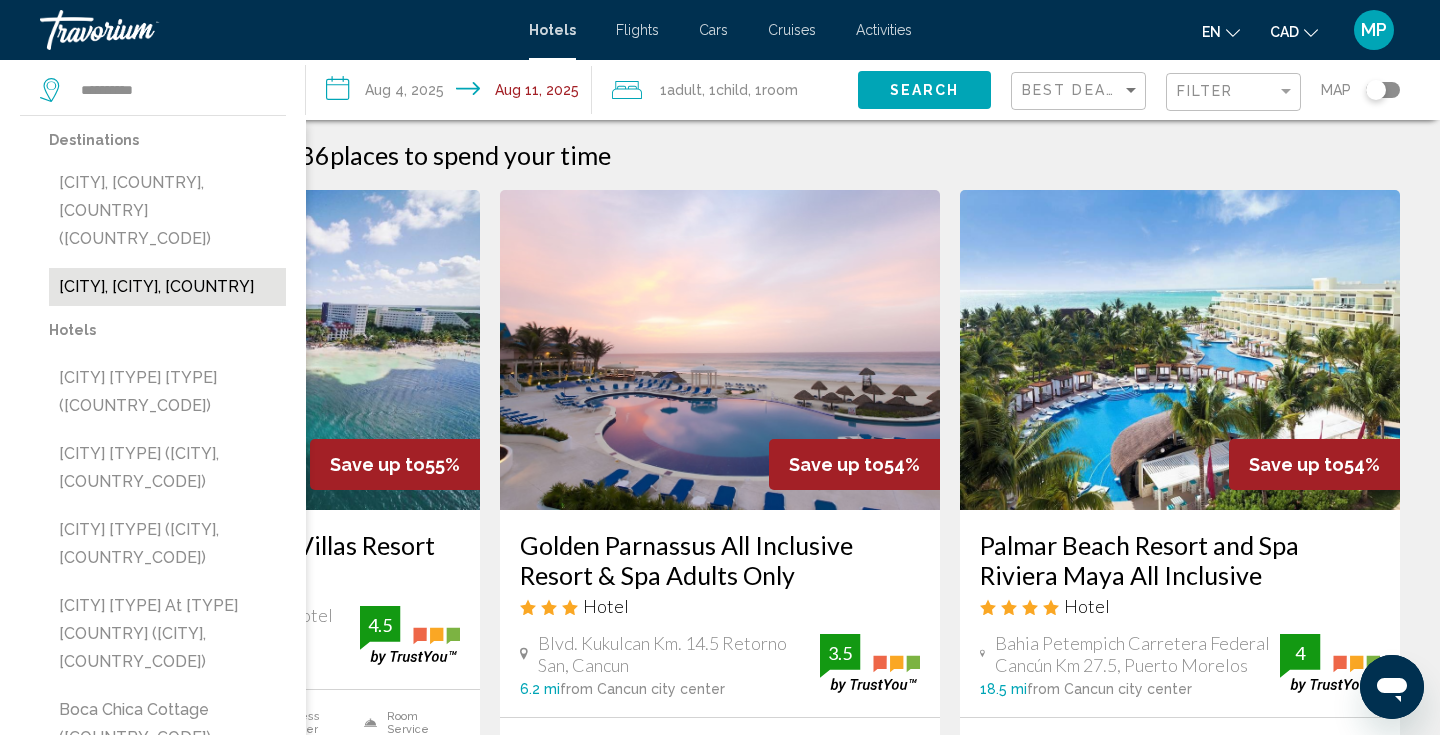 click on "Boca Chica, Santo Domingo, Dominican Republic" at bounding box center [167, 287] 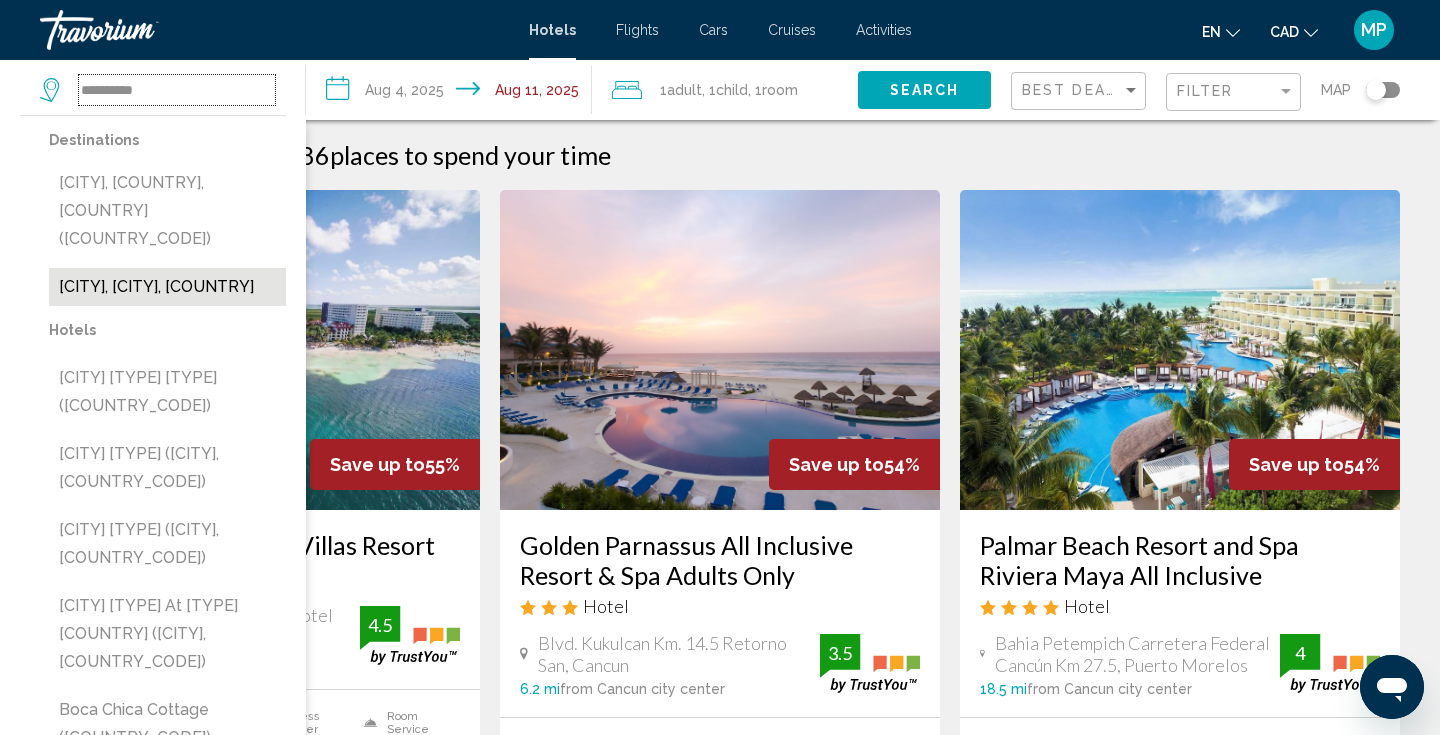 type on "**********" 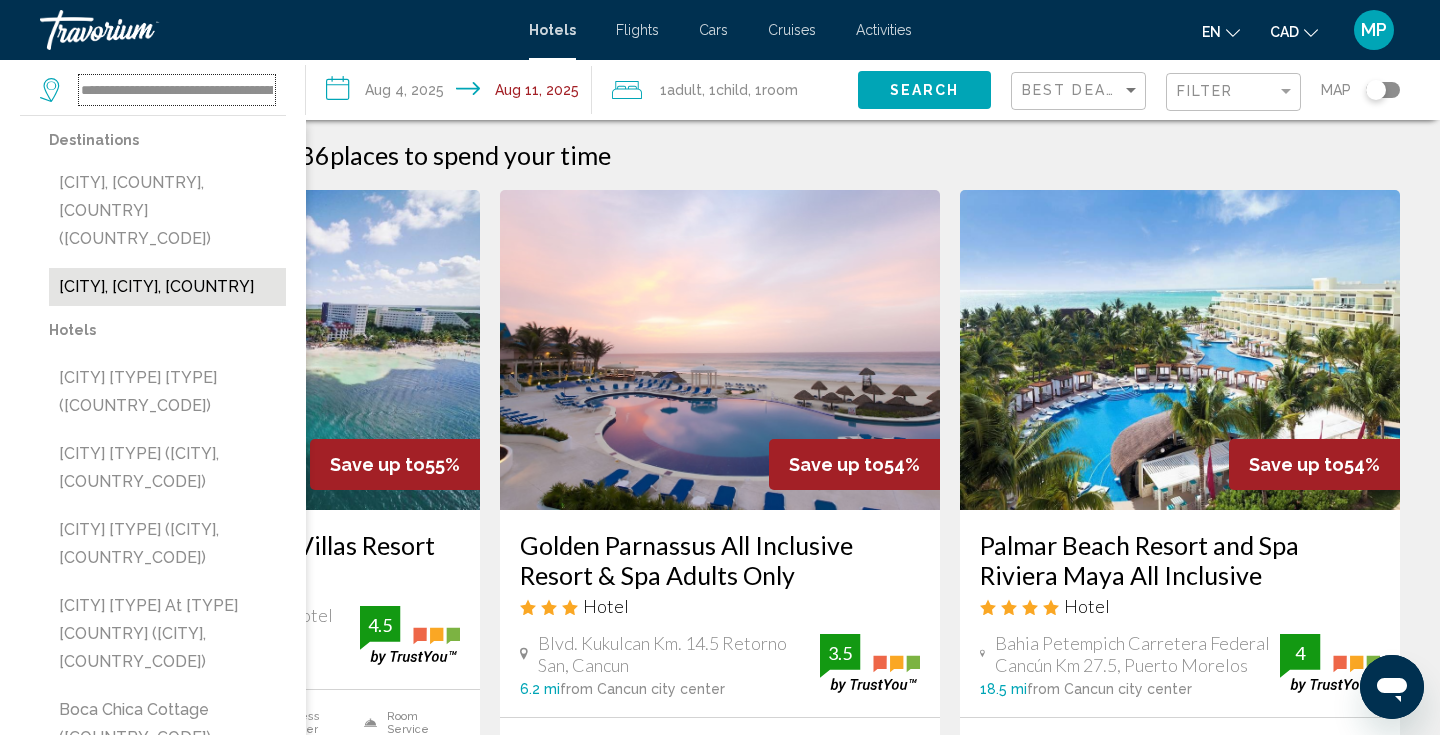 scroll, scrollTop: 0, scrollLeft: 127, axis: horizontal 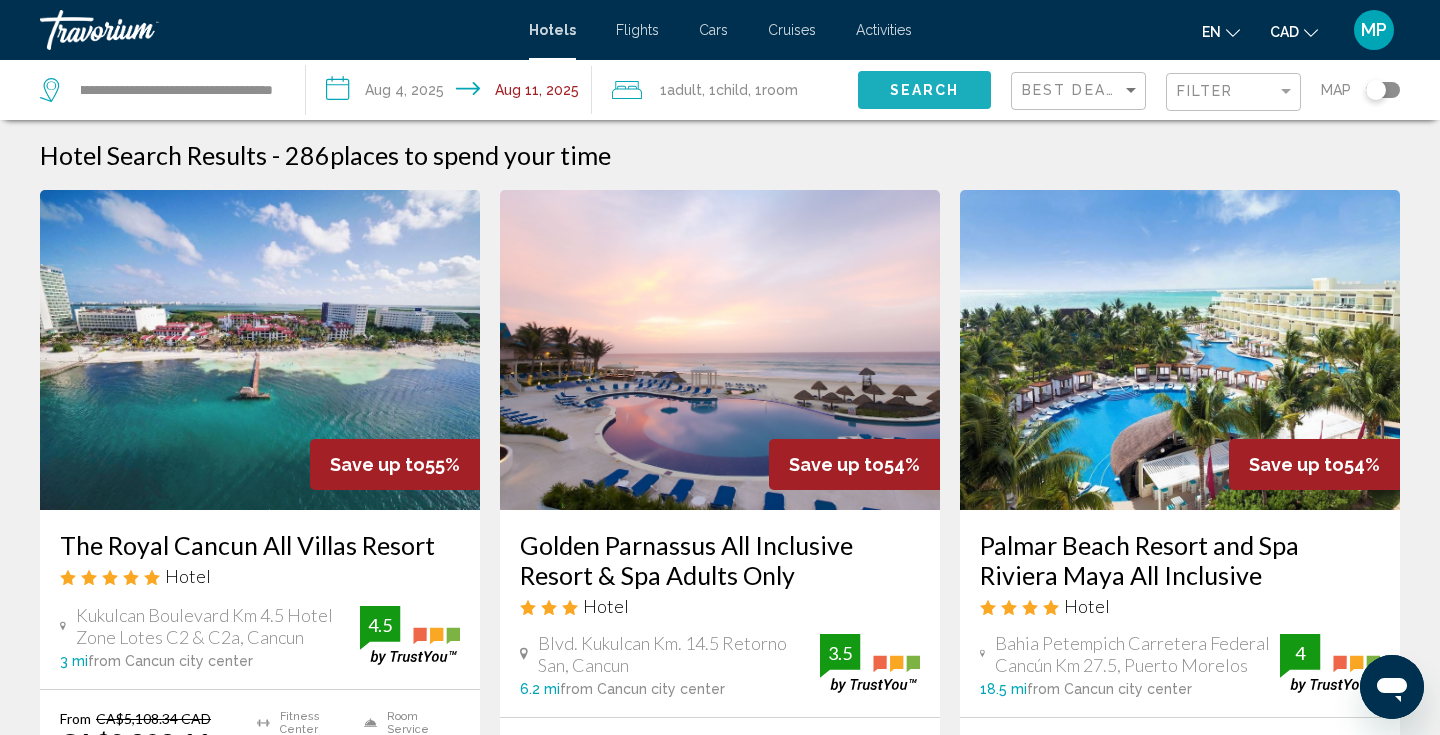 click on "Search" 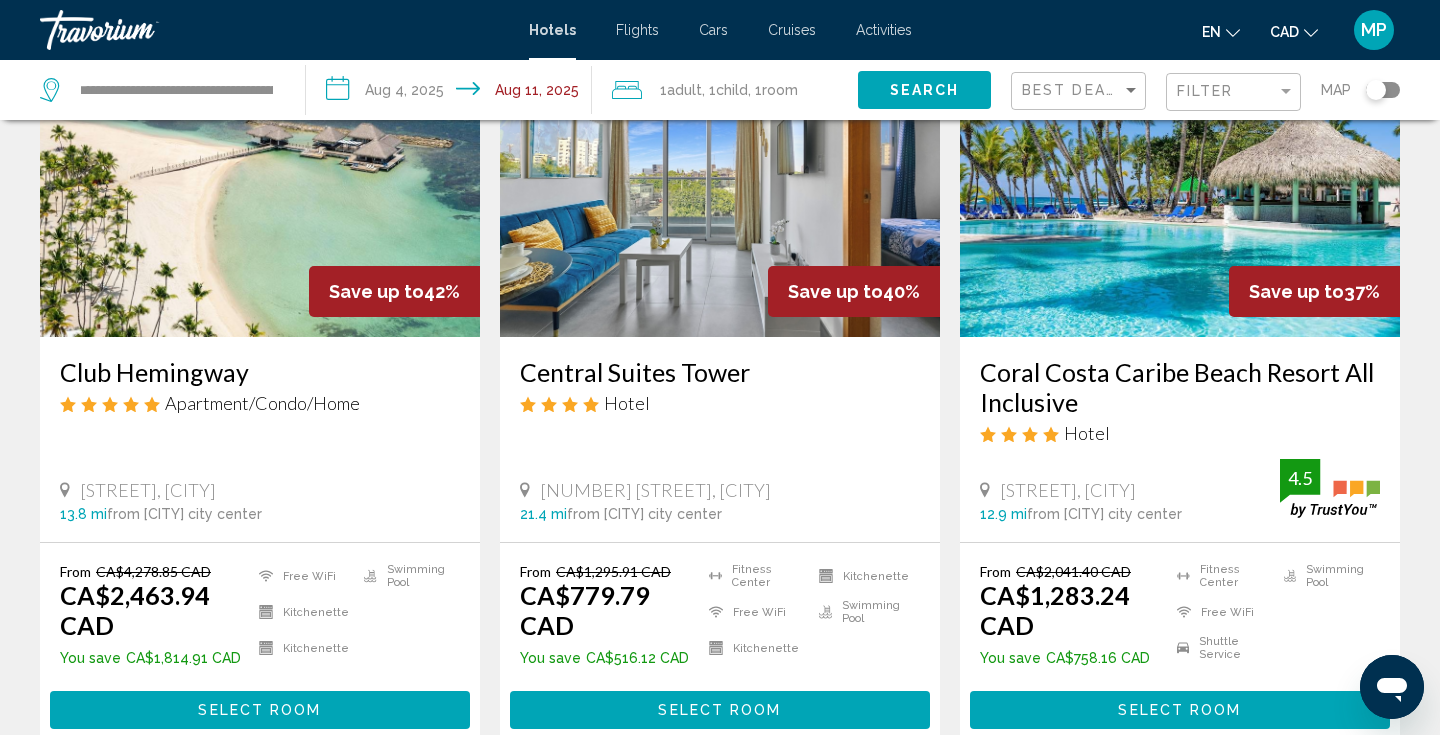 scroll, scrollTop: 174, scrollLeft: 0, axis: vertical 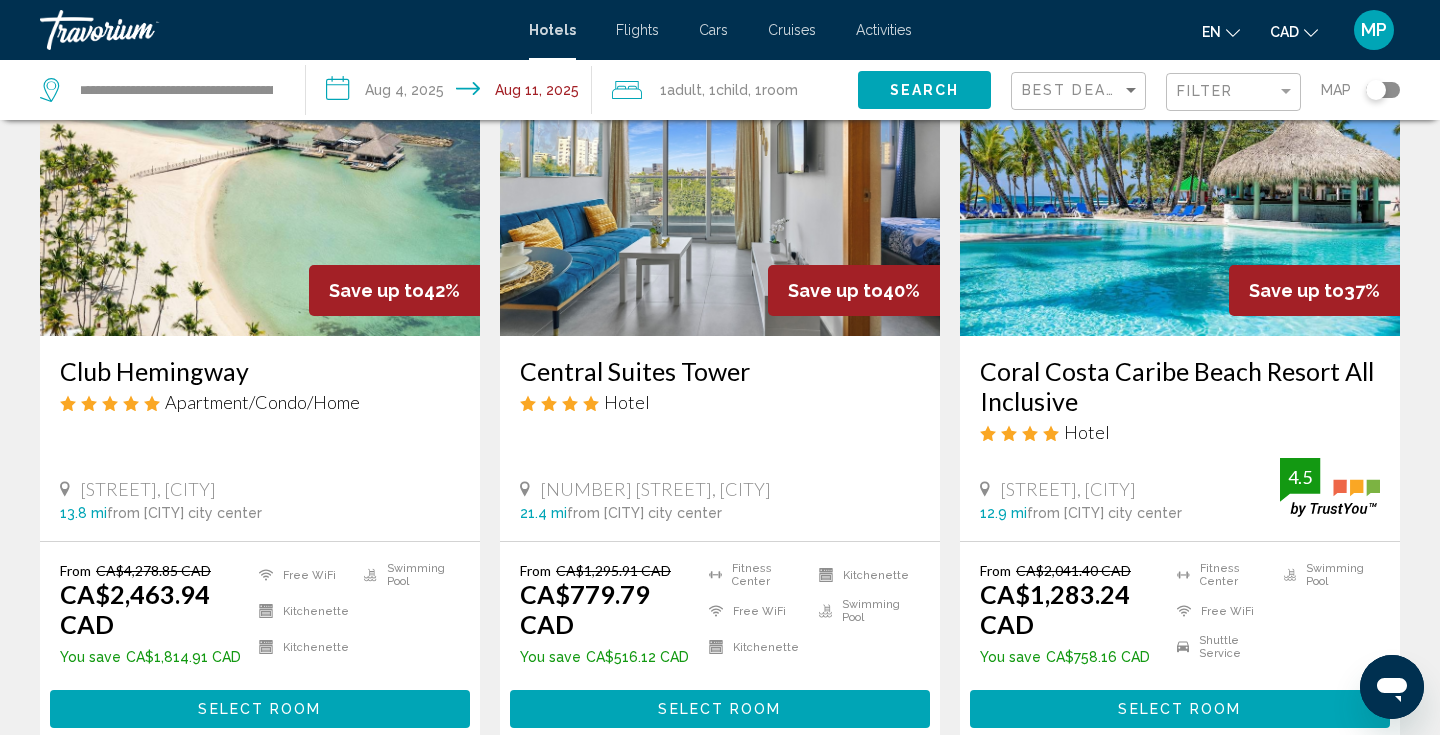 click at bounding box center (1180, 176) 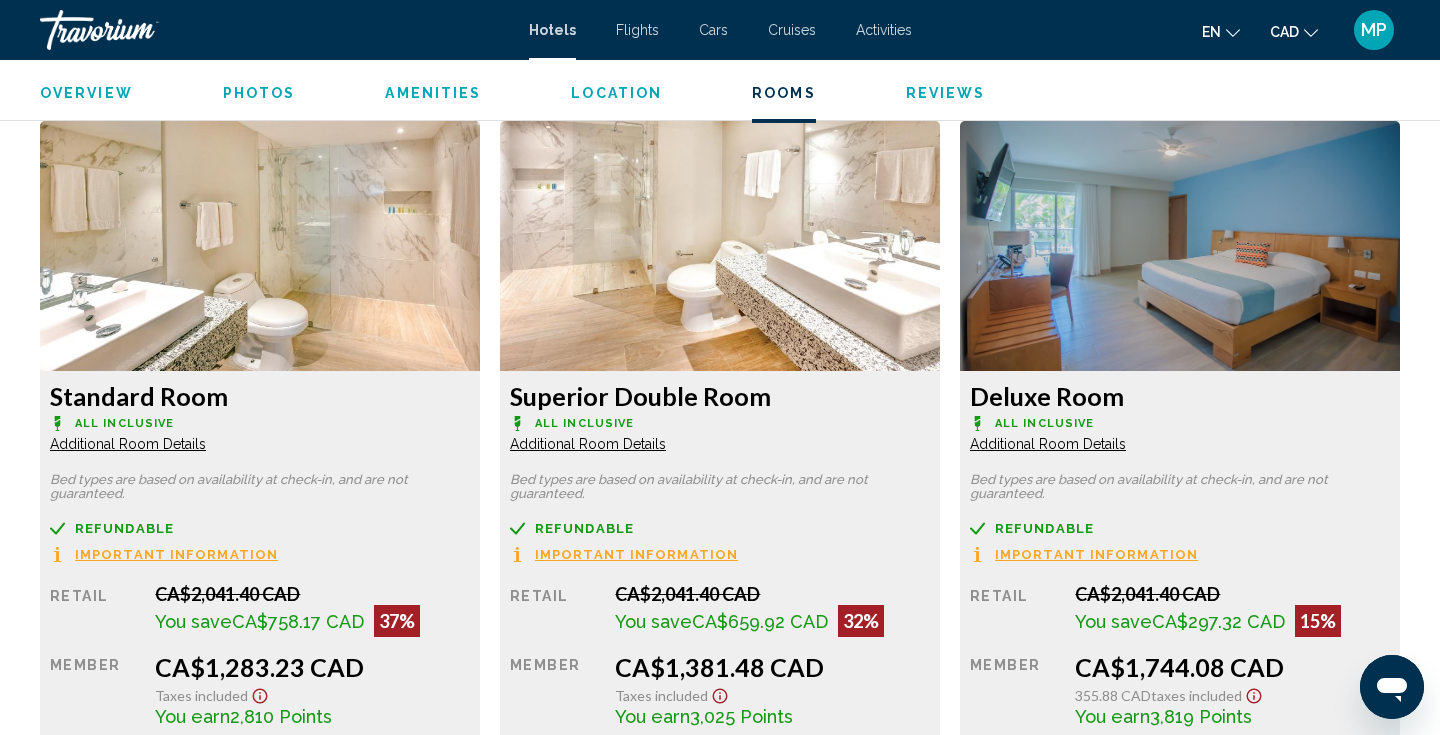 scroll, scrollTop: 2674, scrollLeft: 0, axis: vertical 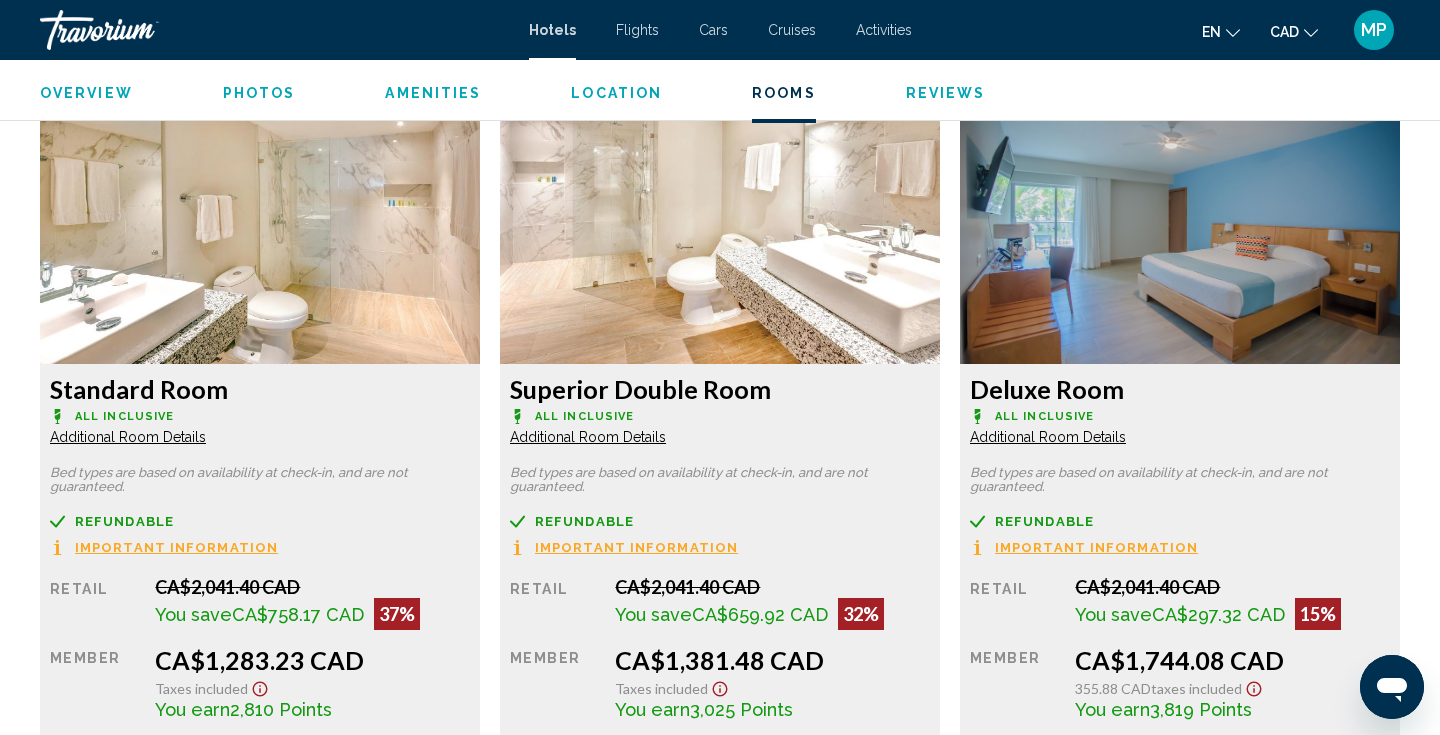 click on "Additional Room Details" at bounding box center (128, 437) 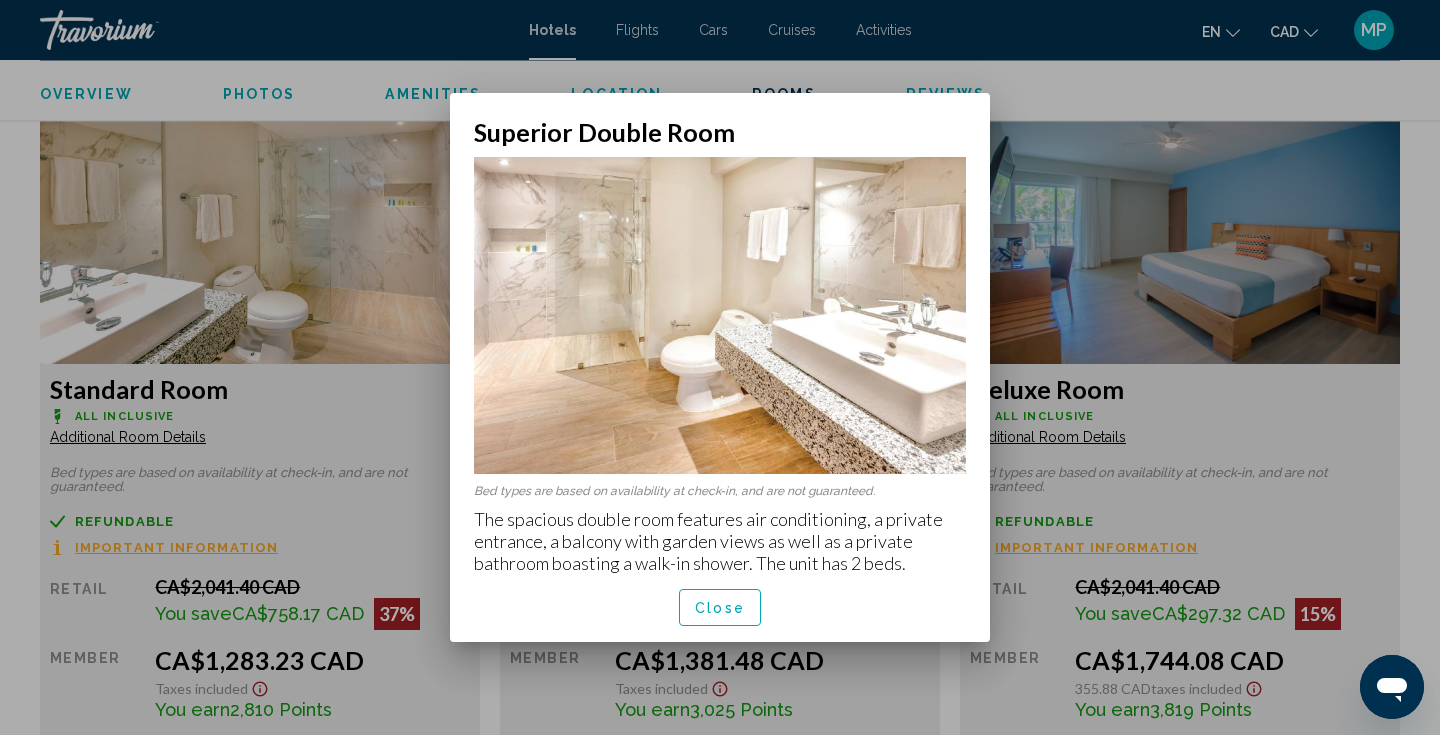 scroll, scrollTop: 0, scrollLeft: 0, axis: both 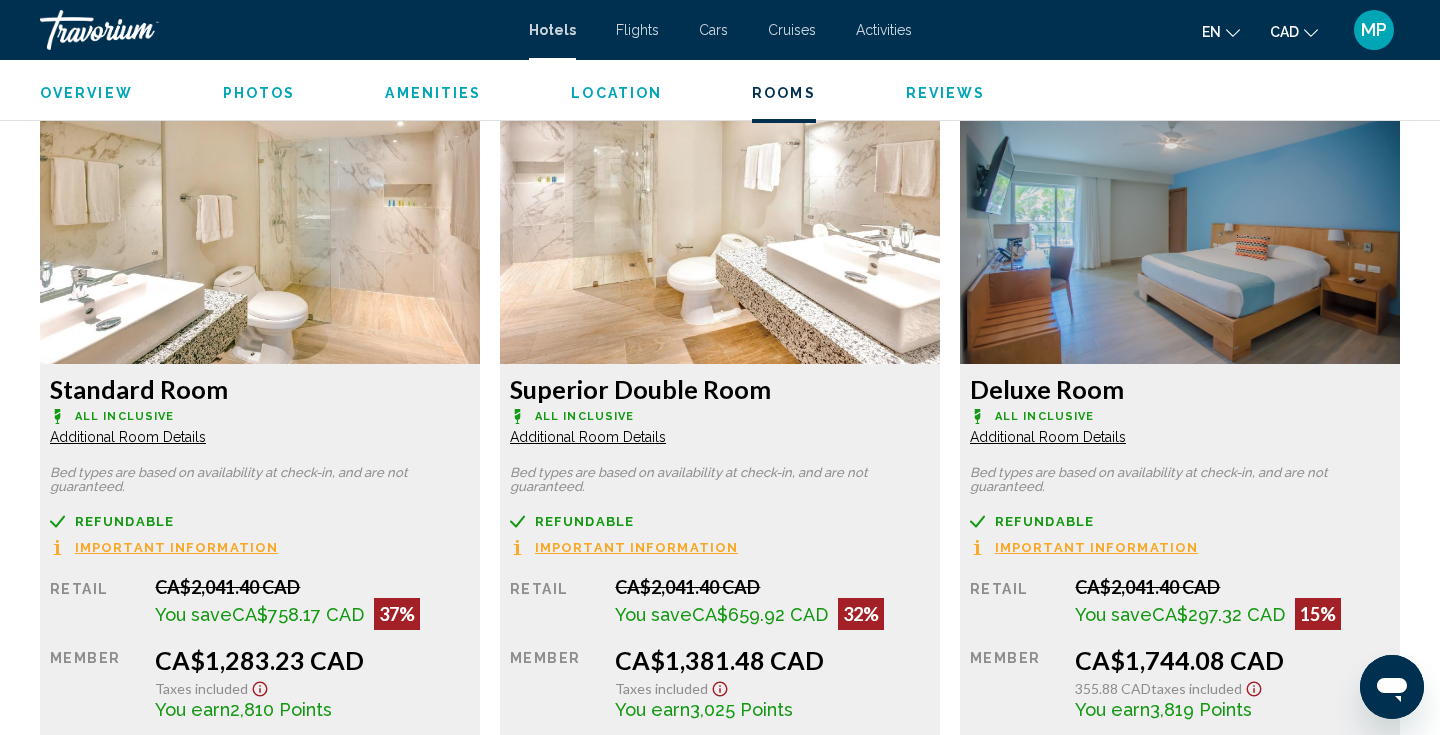 click on "Standard Room
All Inclusive Additional Room Details Bed types are based on availability at check-in, and are not guaranteed.
Refundable
Non-refundable
Non-refundable
Important Information Retail  CA$2,041.40 CAD  You save  CA$758.17 CAD  37%  when you redeem    Member  CA$1,283.23 CAD  Taxes included
You earn  2,810  Points  More rates Book now No longer available" at bounding box center [260, 573] 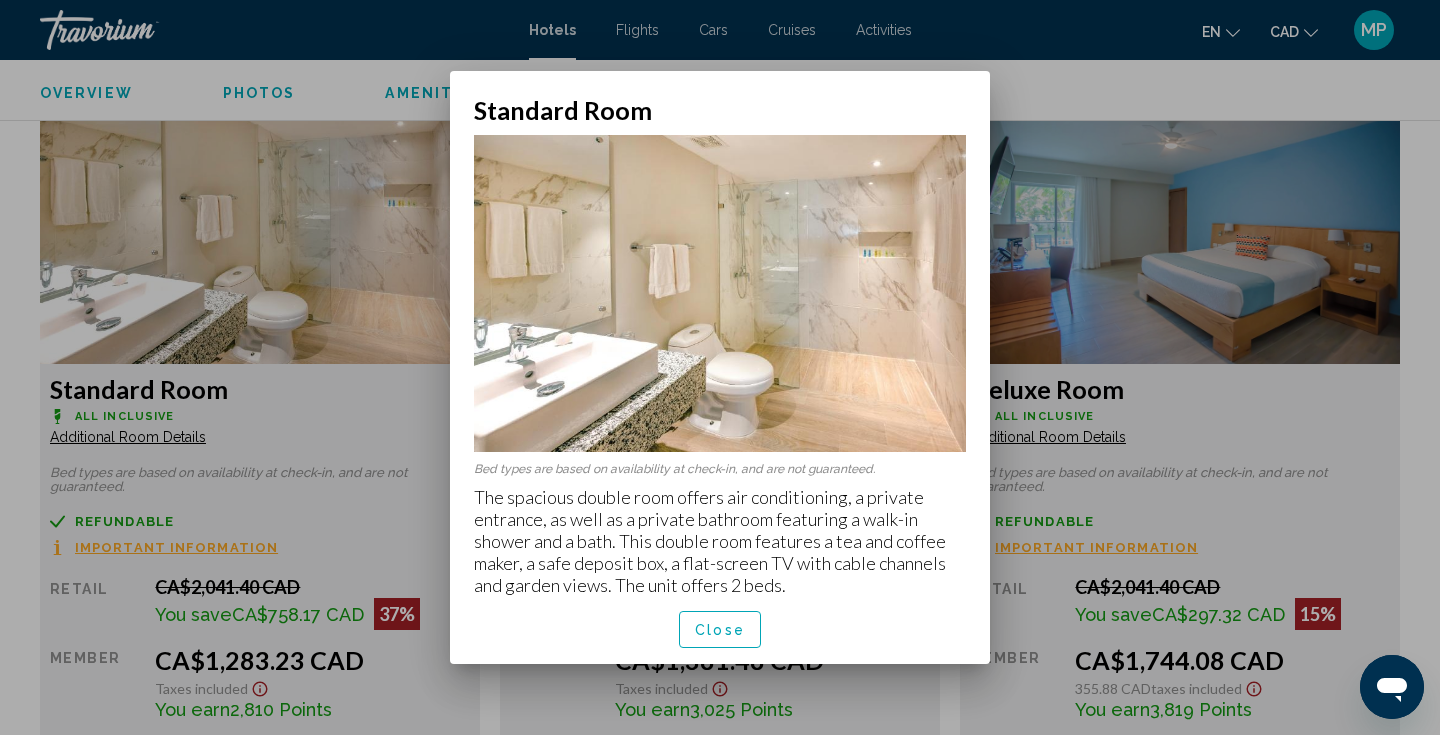scroll, scrollTop: 0, scrollLeft: 0, axis: both 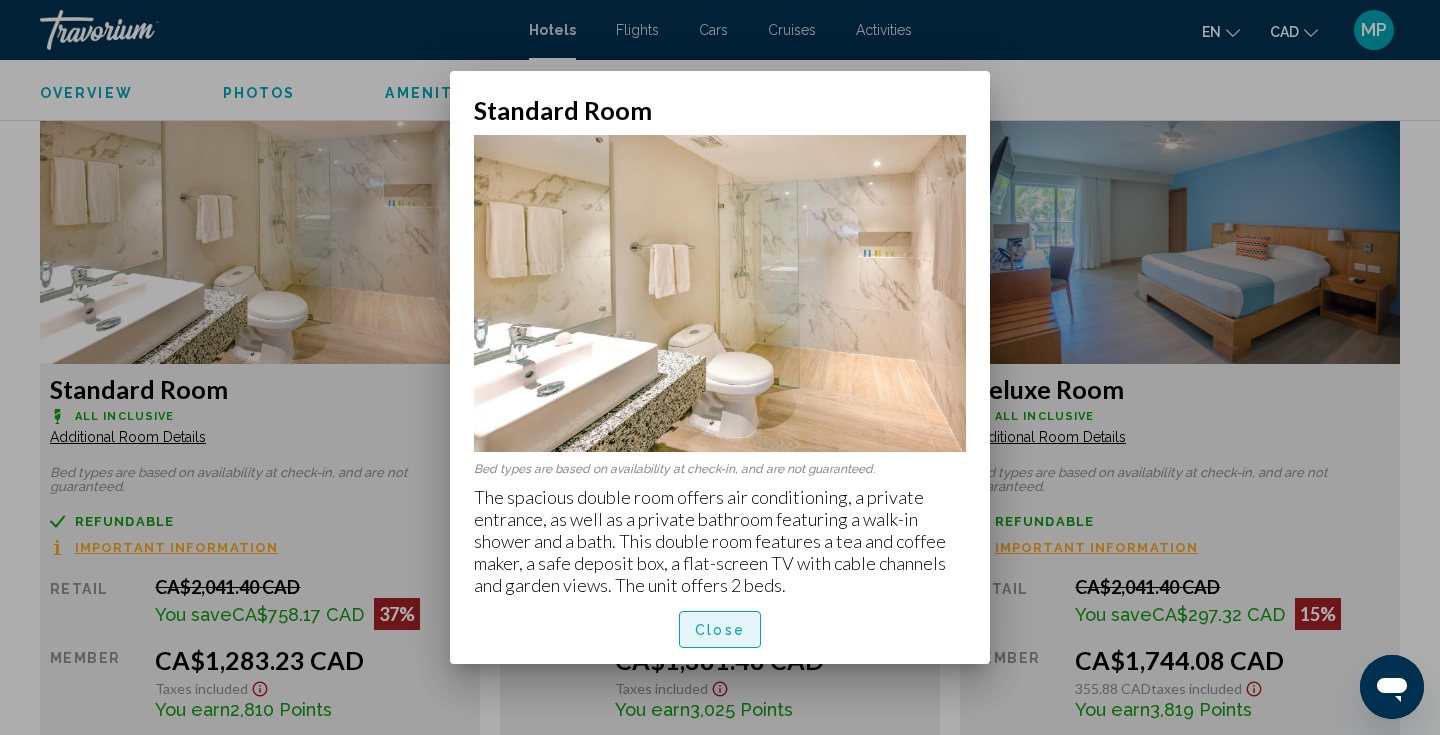 click on "Close" at bounding box center [720, 630] 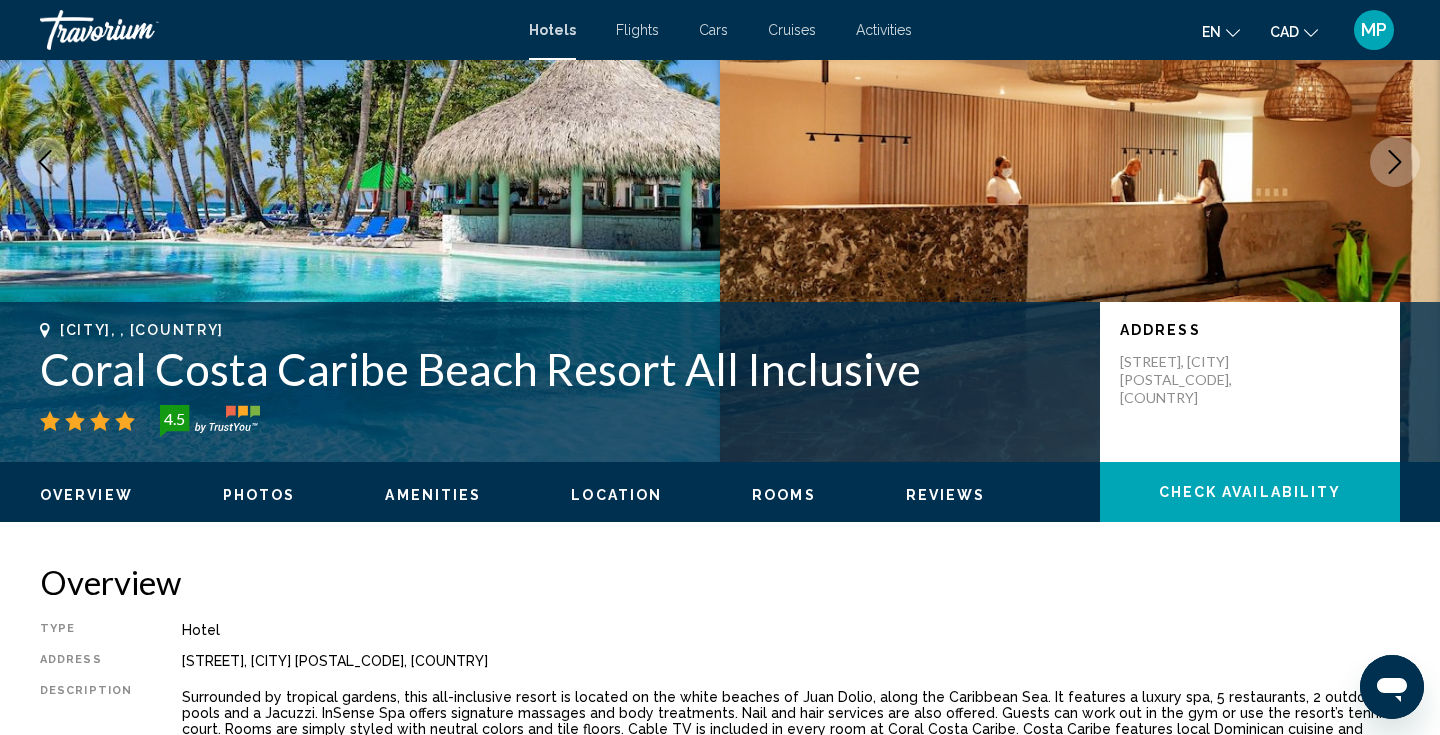 scroll, scrollTop: 0, scrollLeft: 0, axis: both 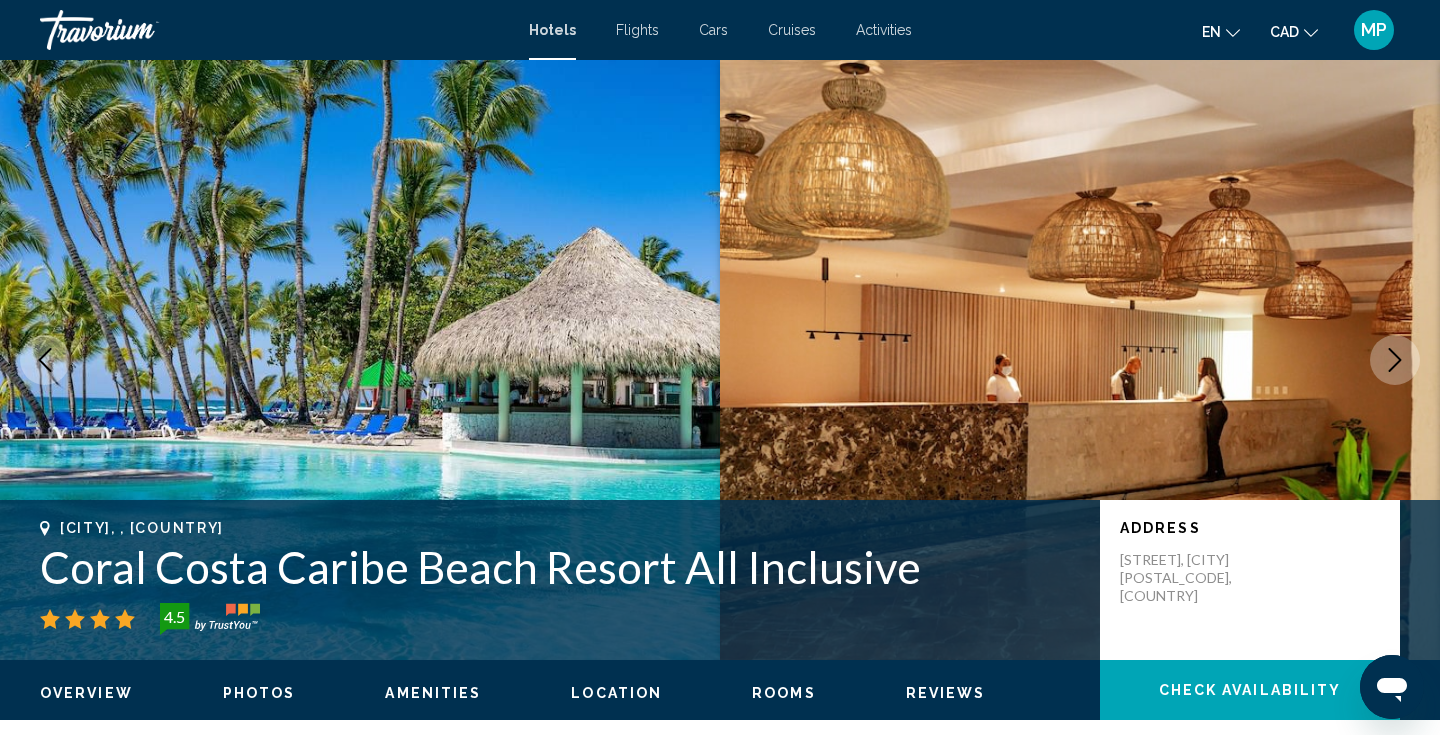 click 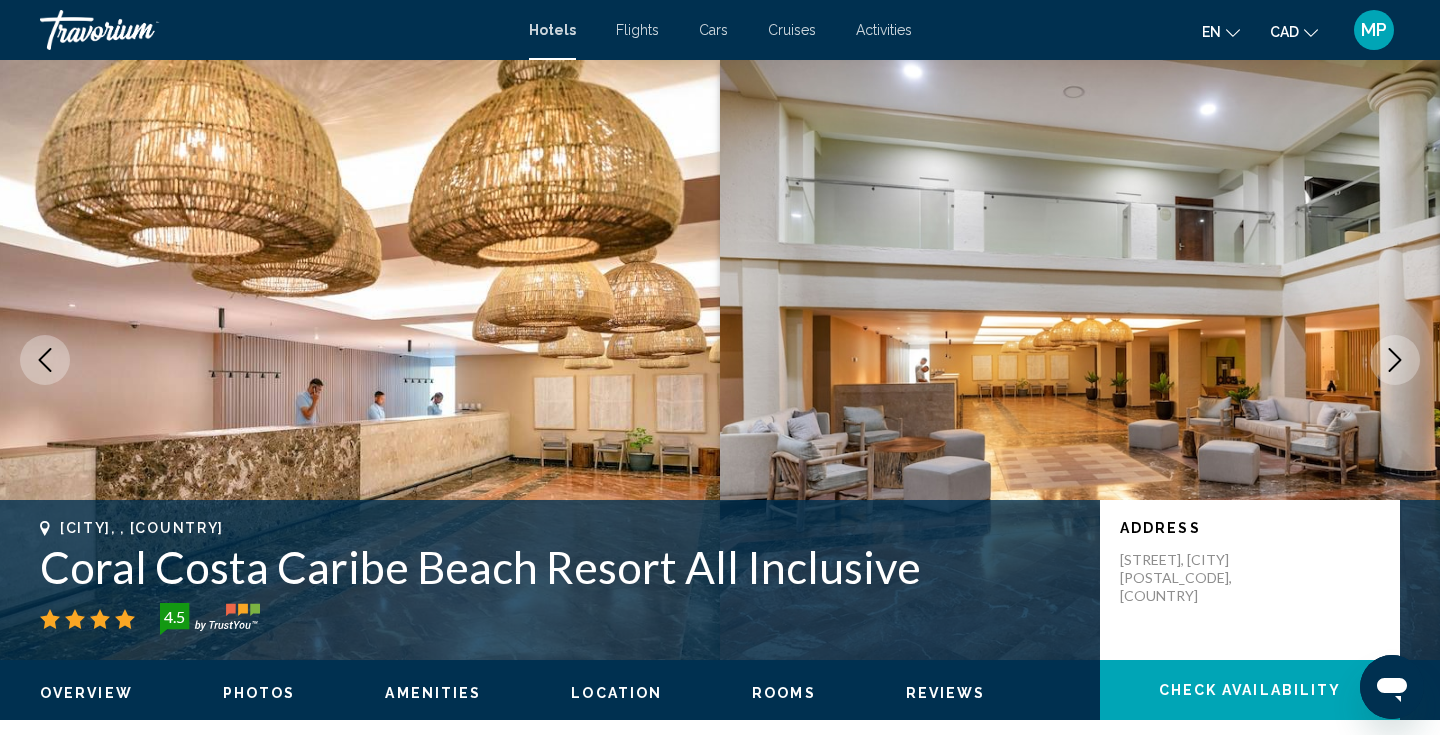 click 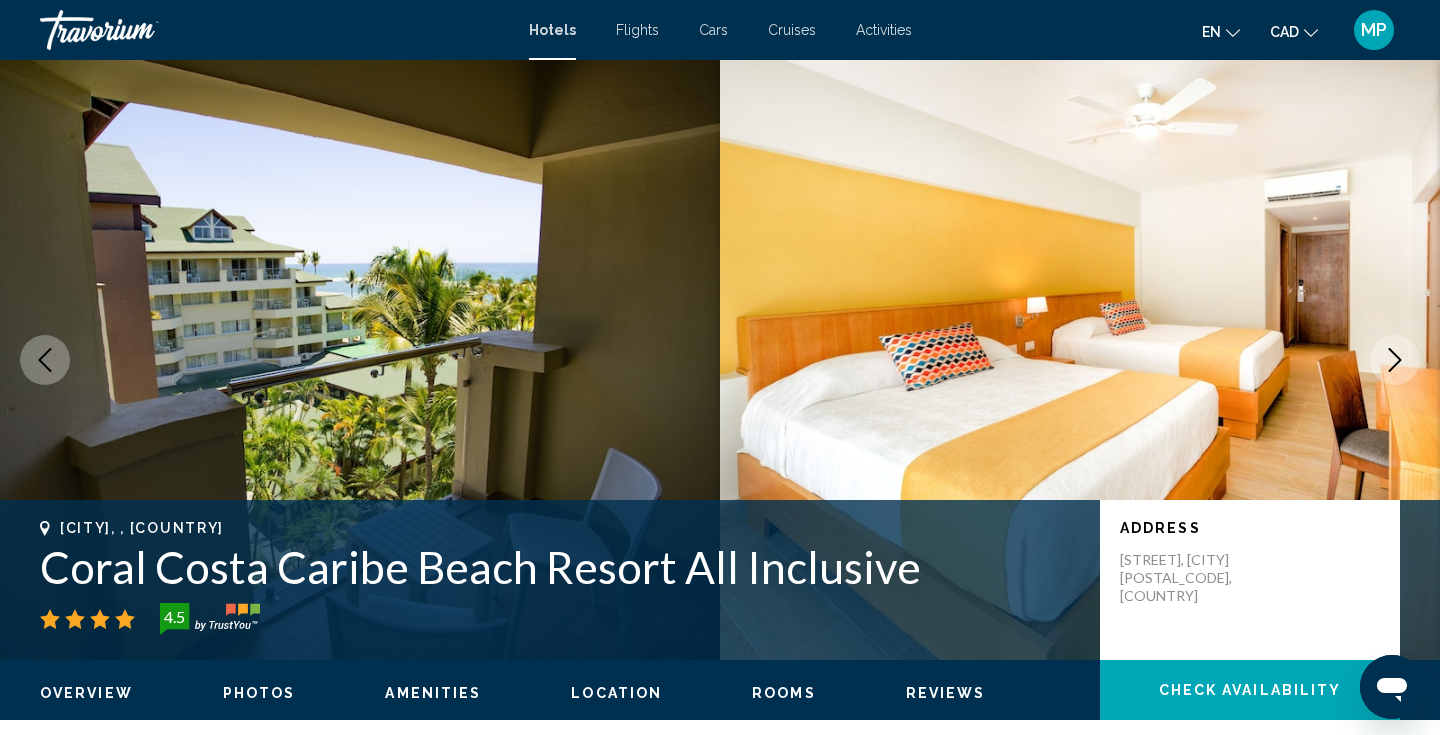 click 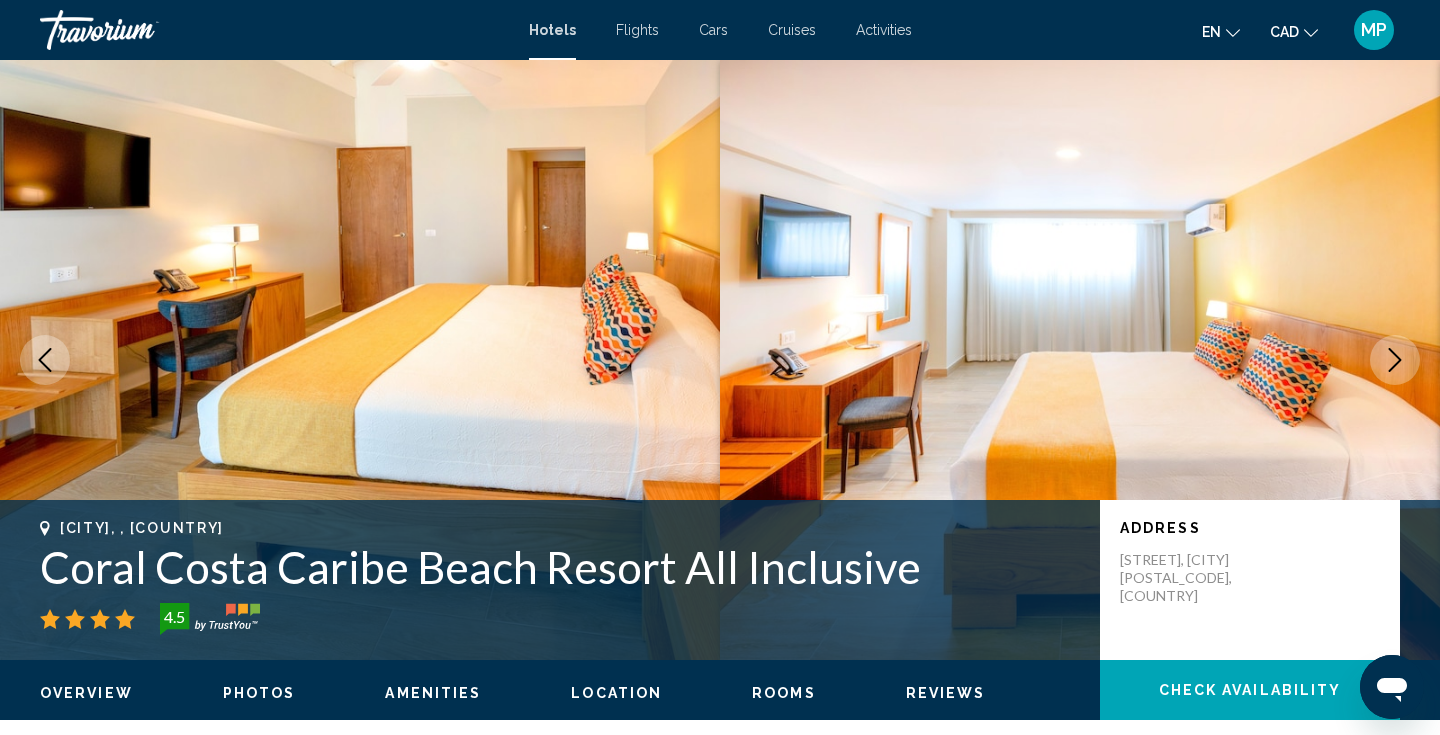 click 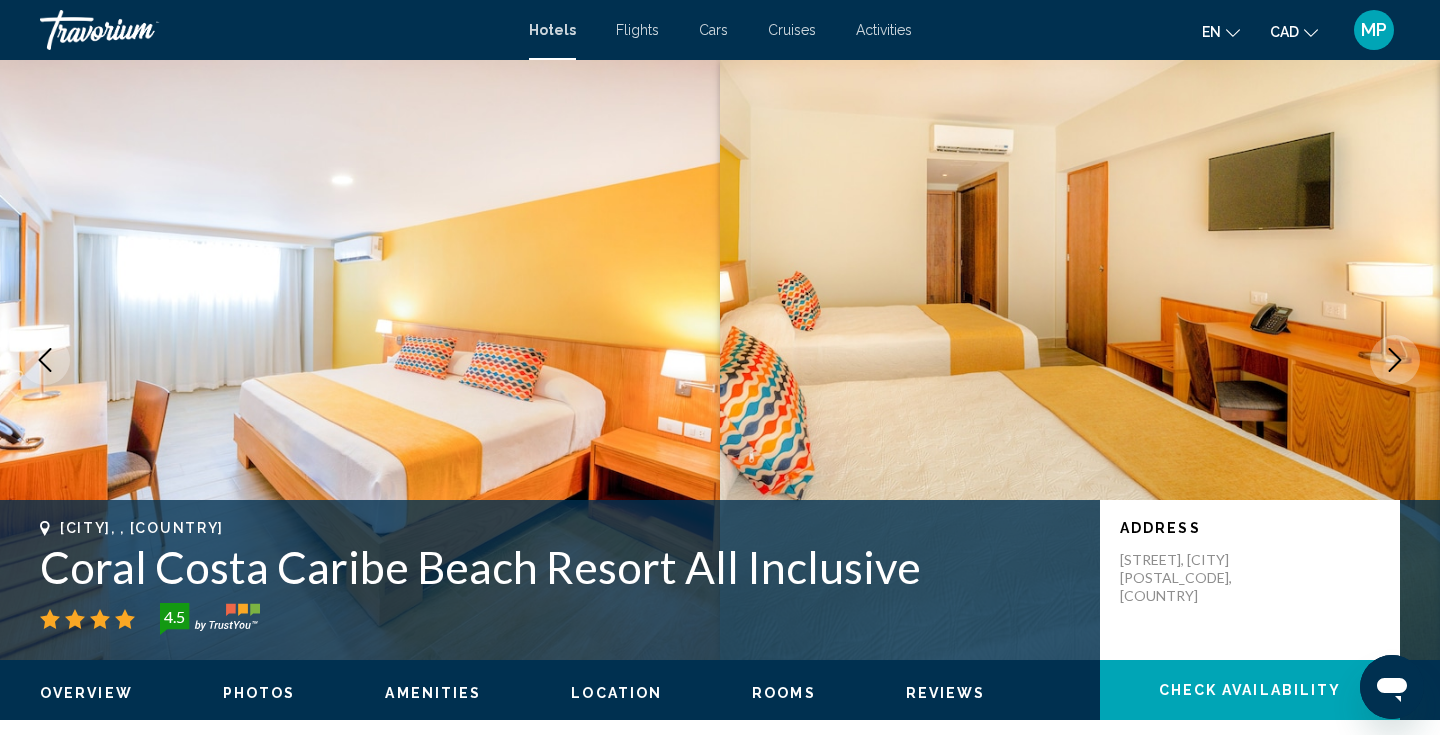 click 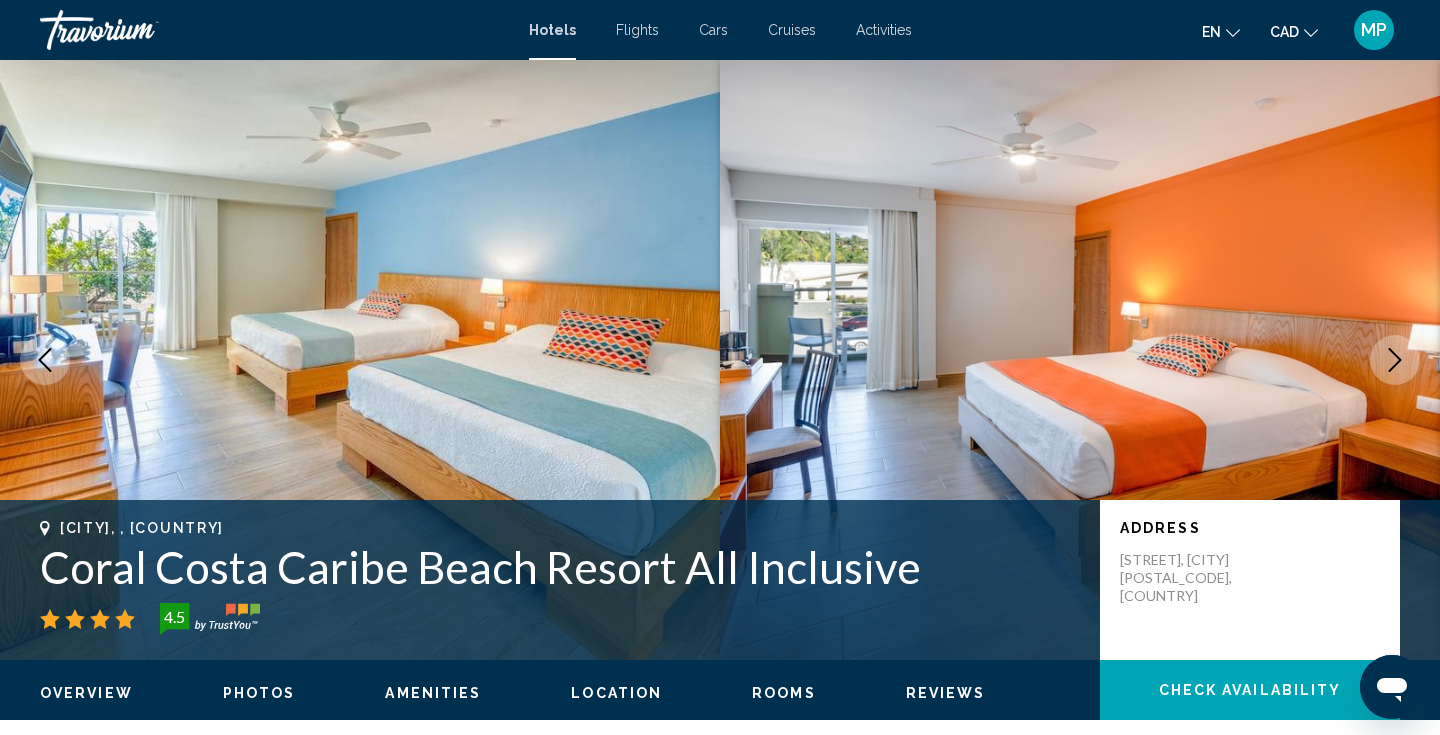 click 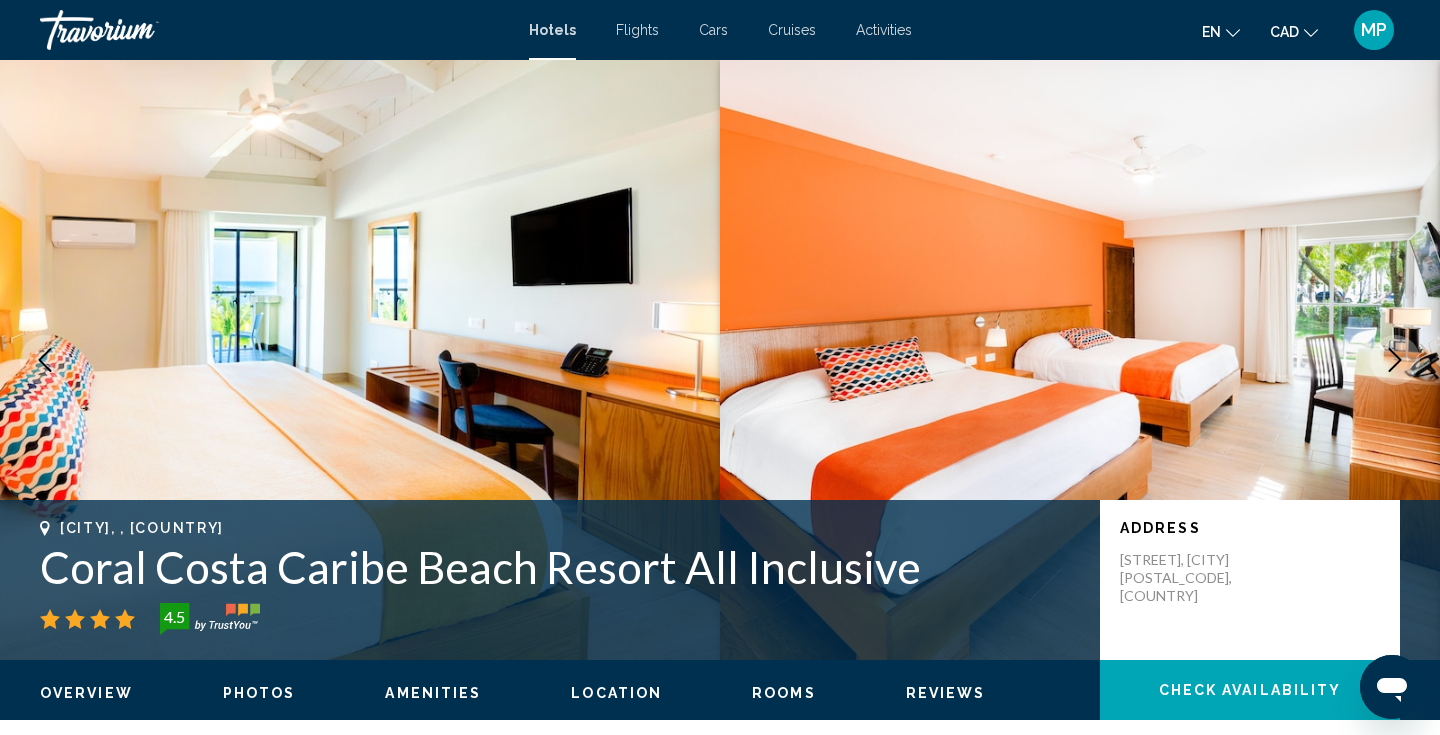 click 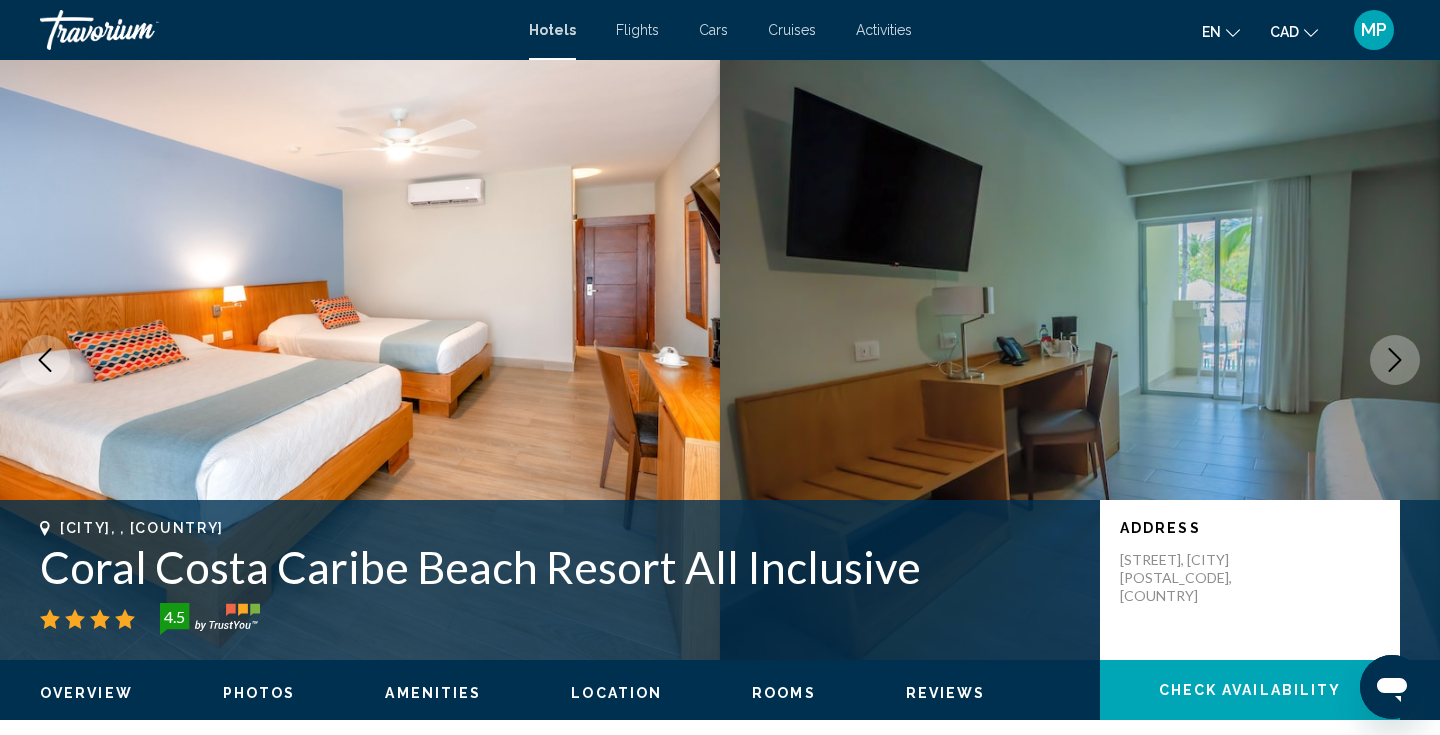 click 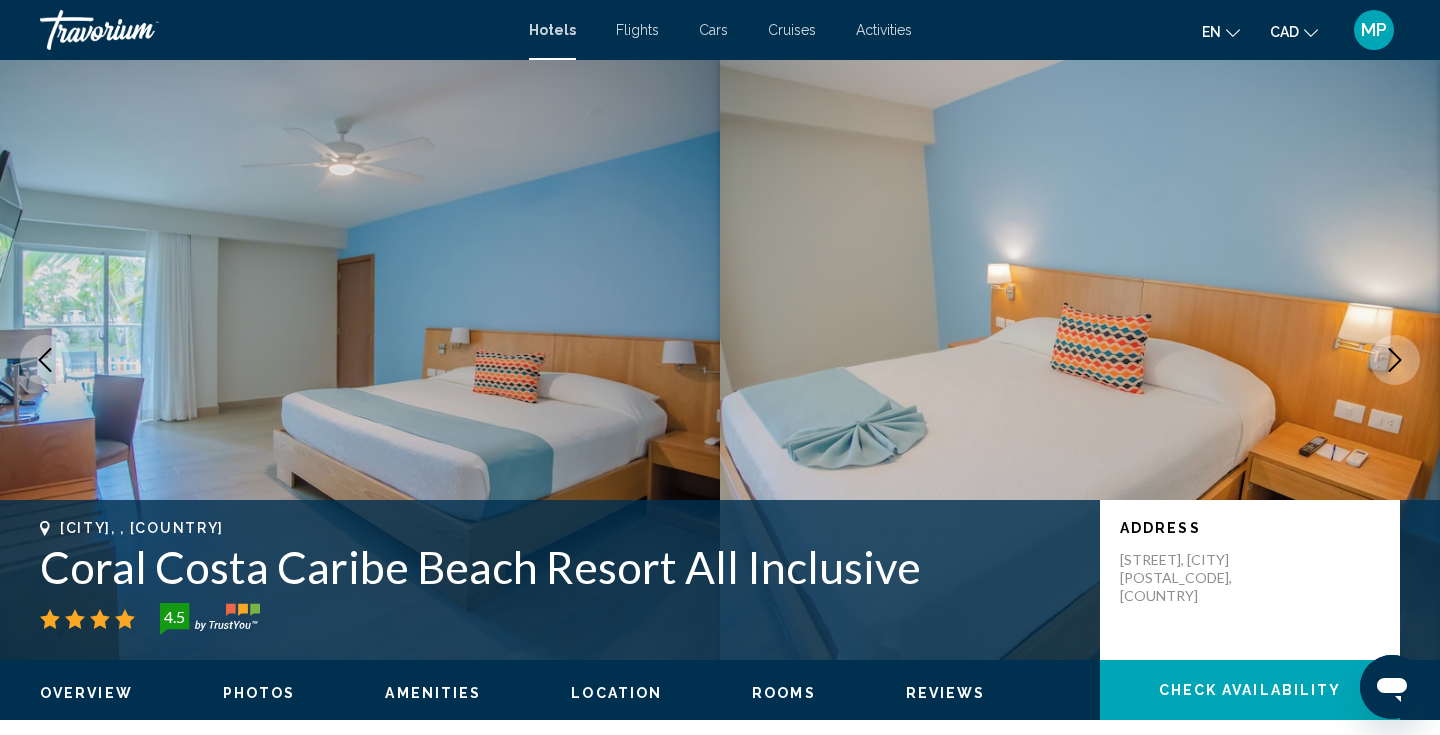 click 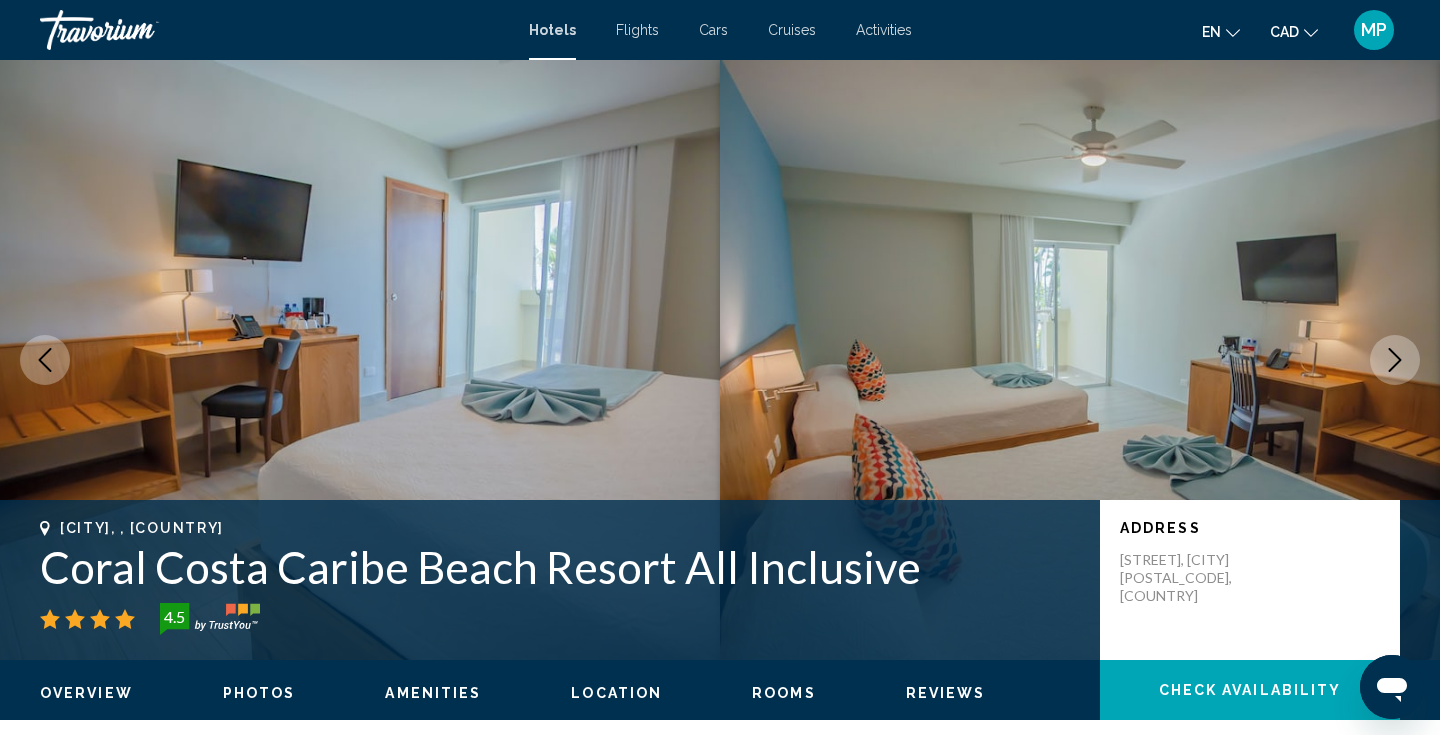click 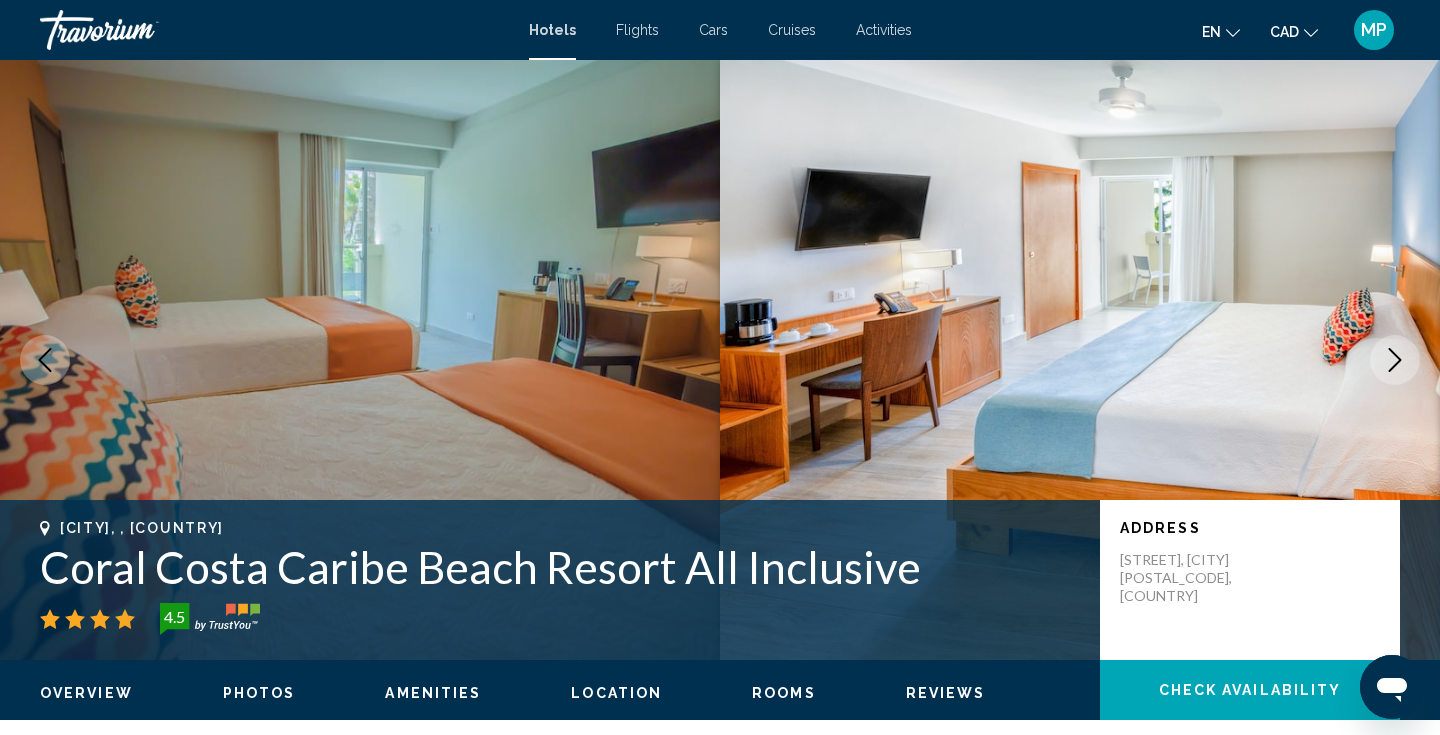 click 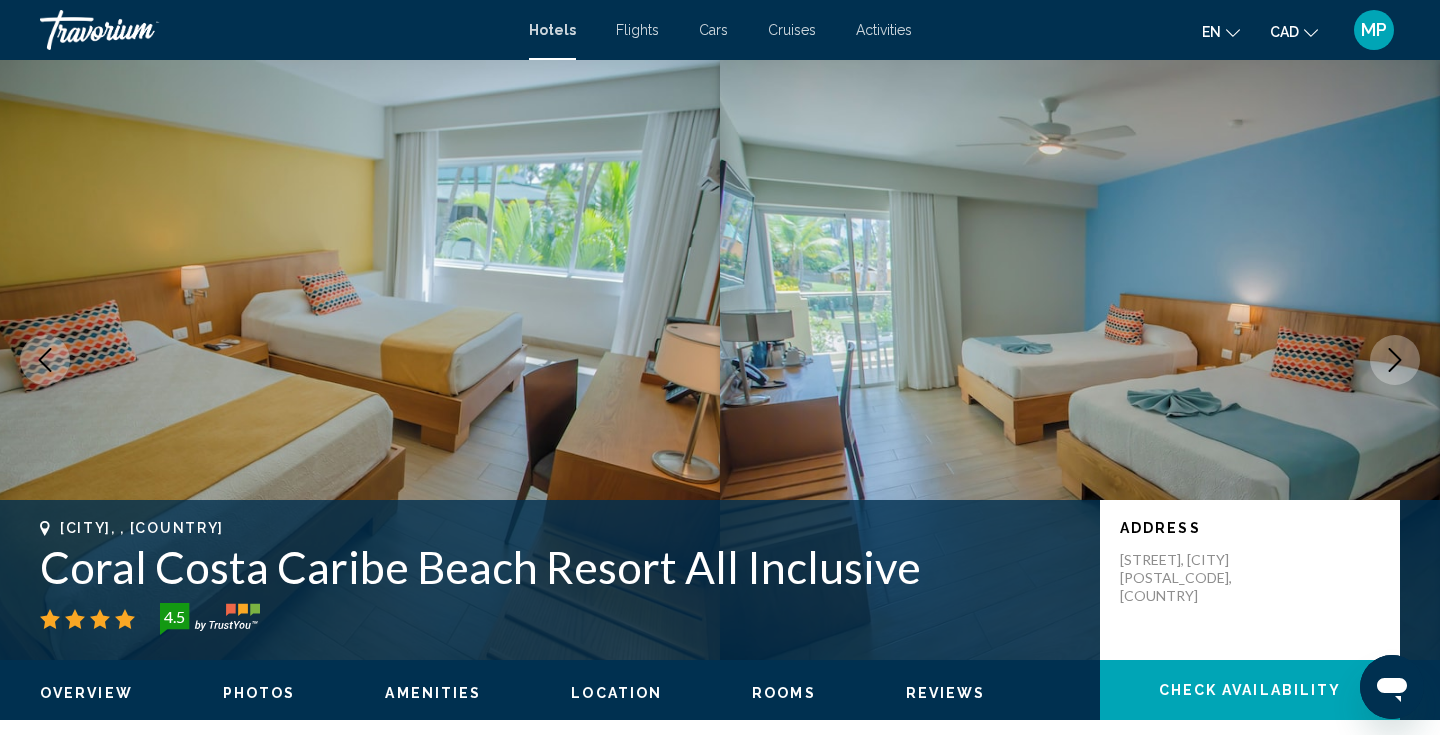 click 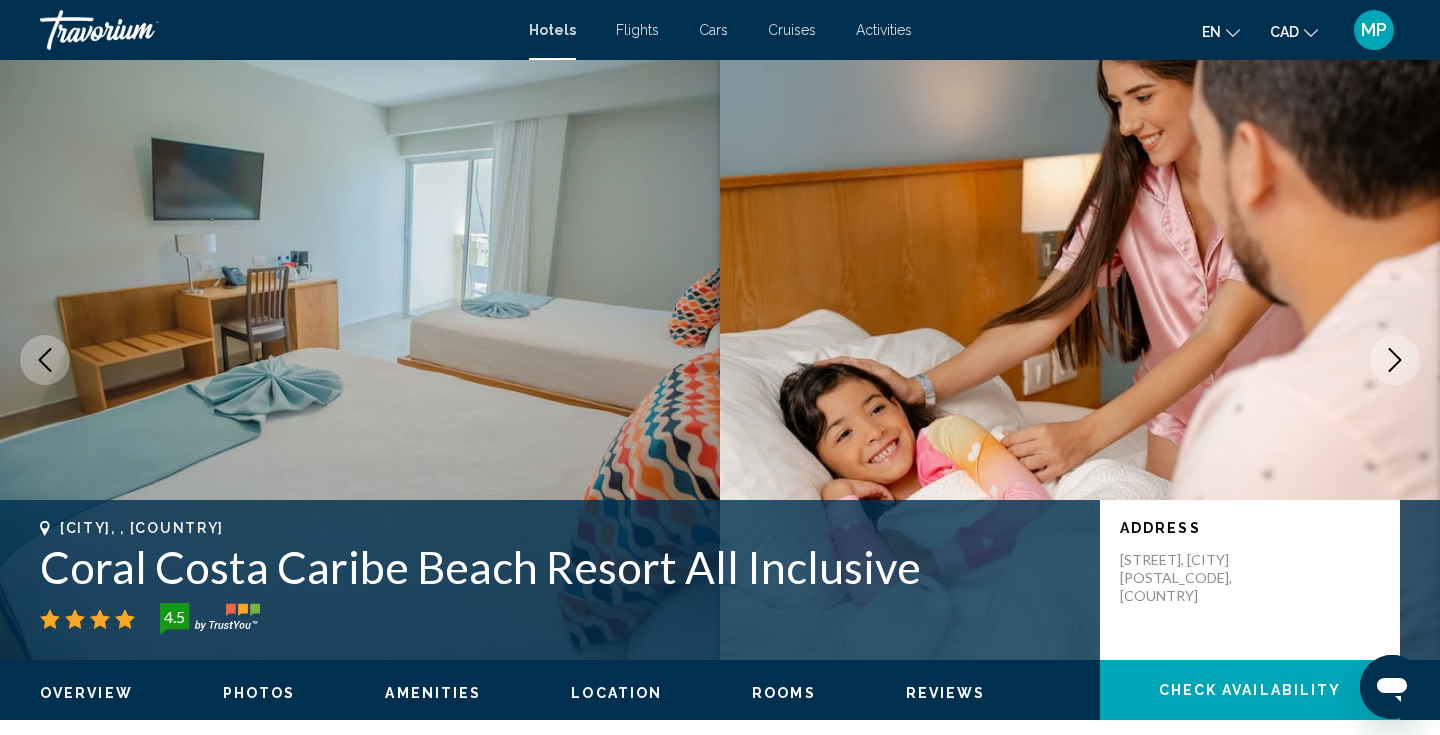click 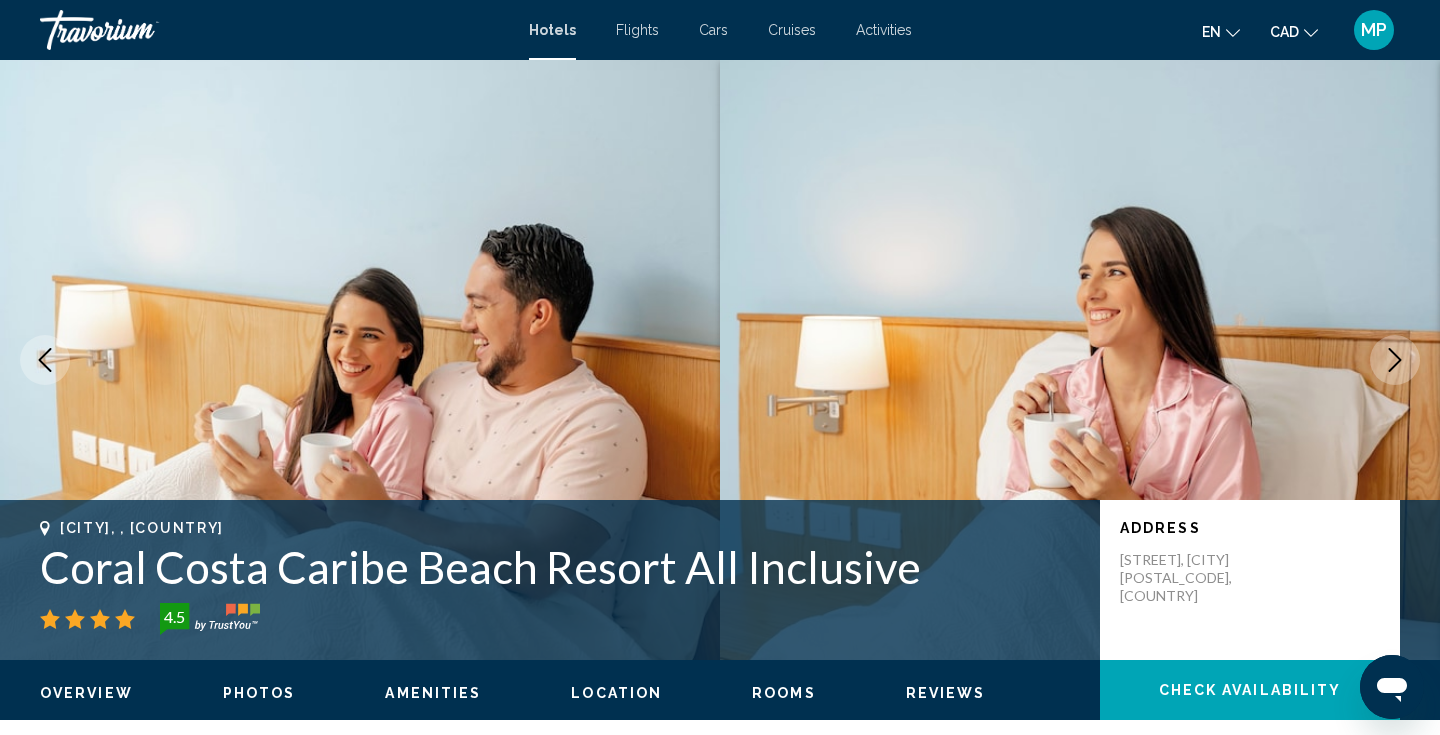 click 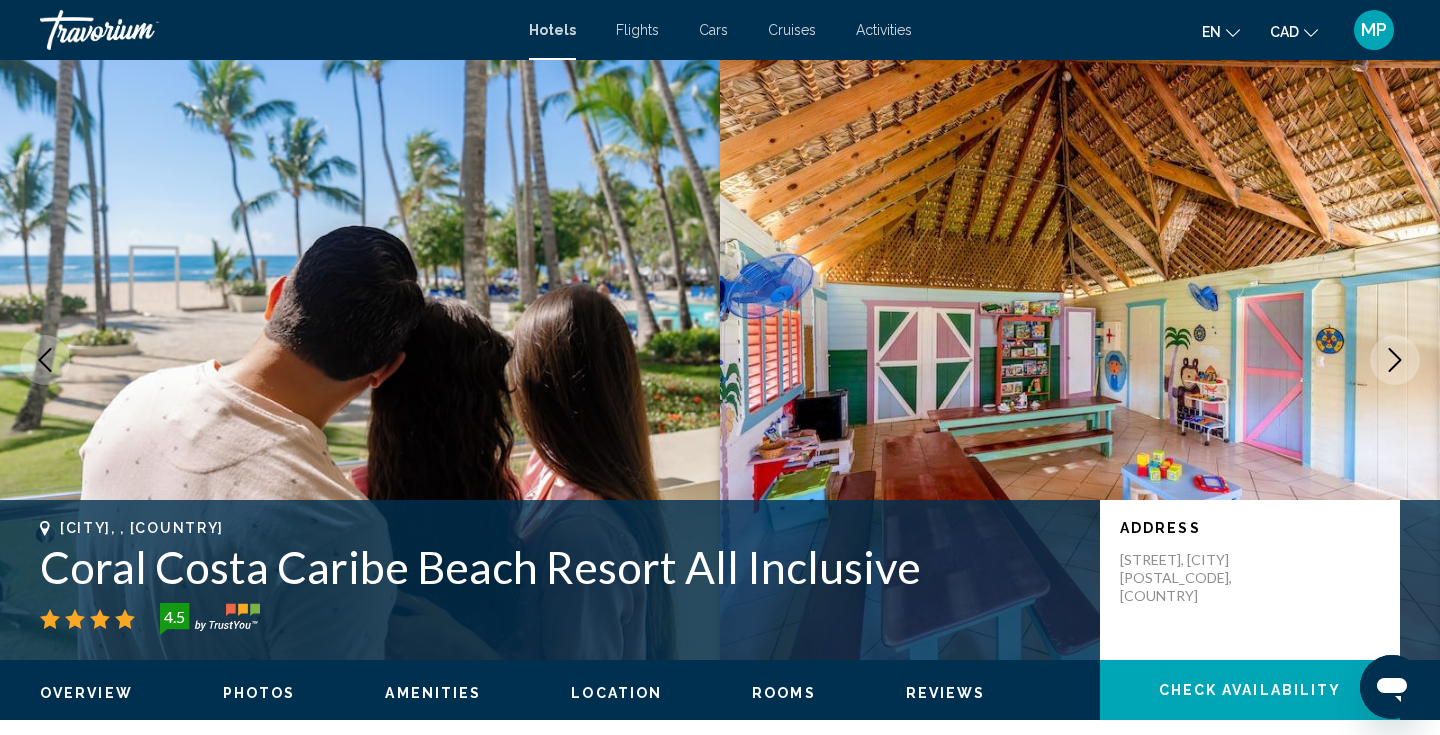 click 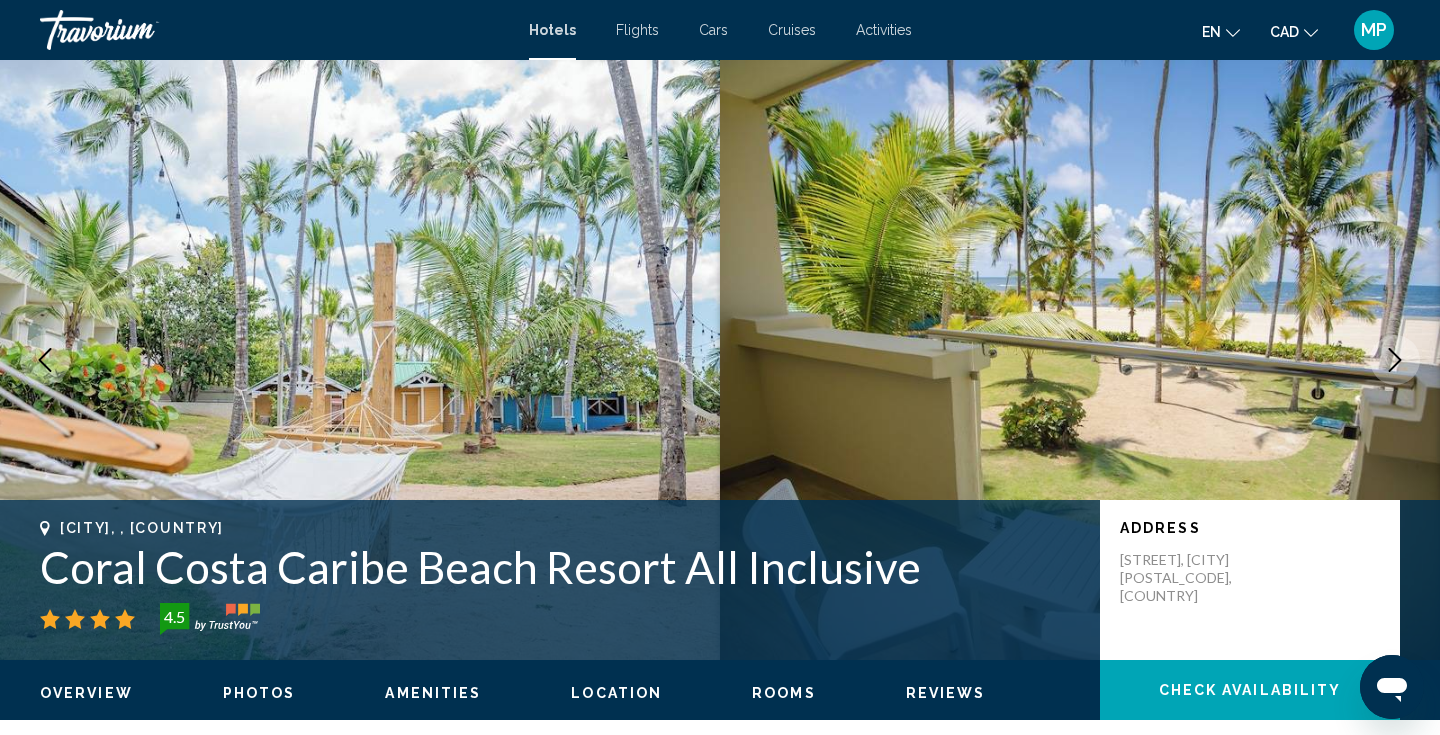 click 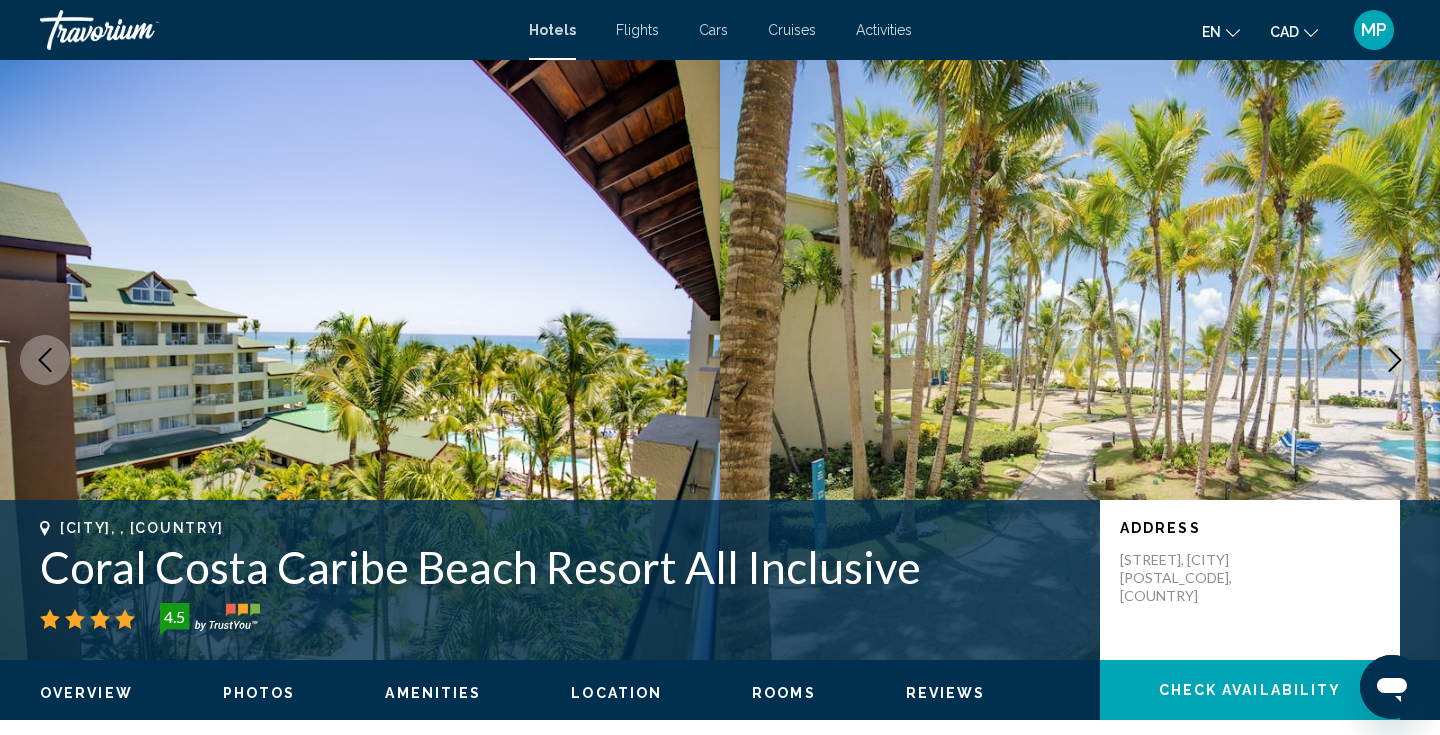 click 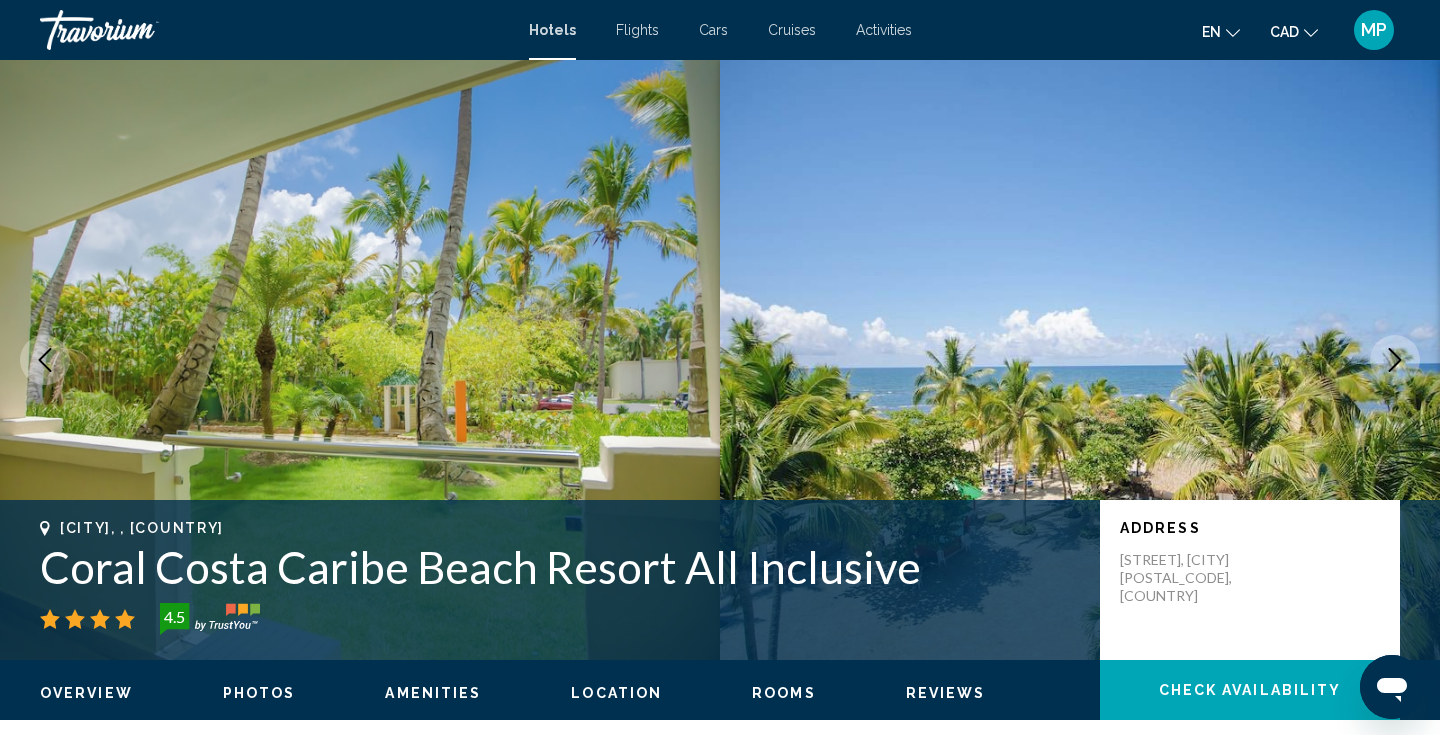 click 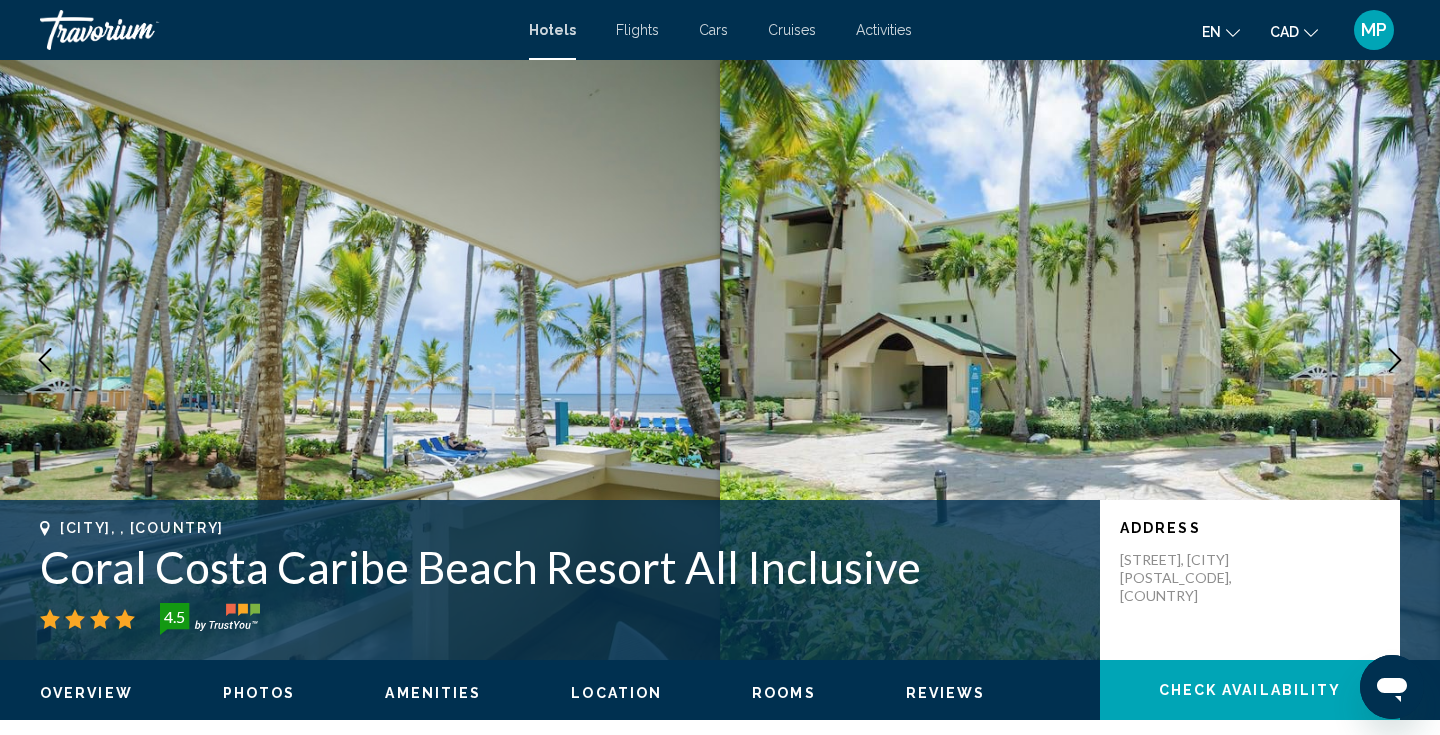 click 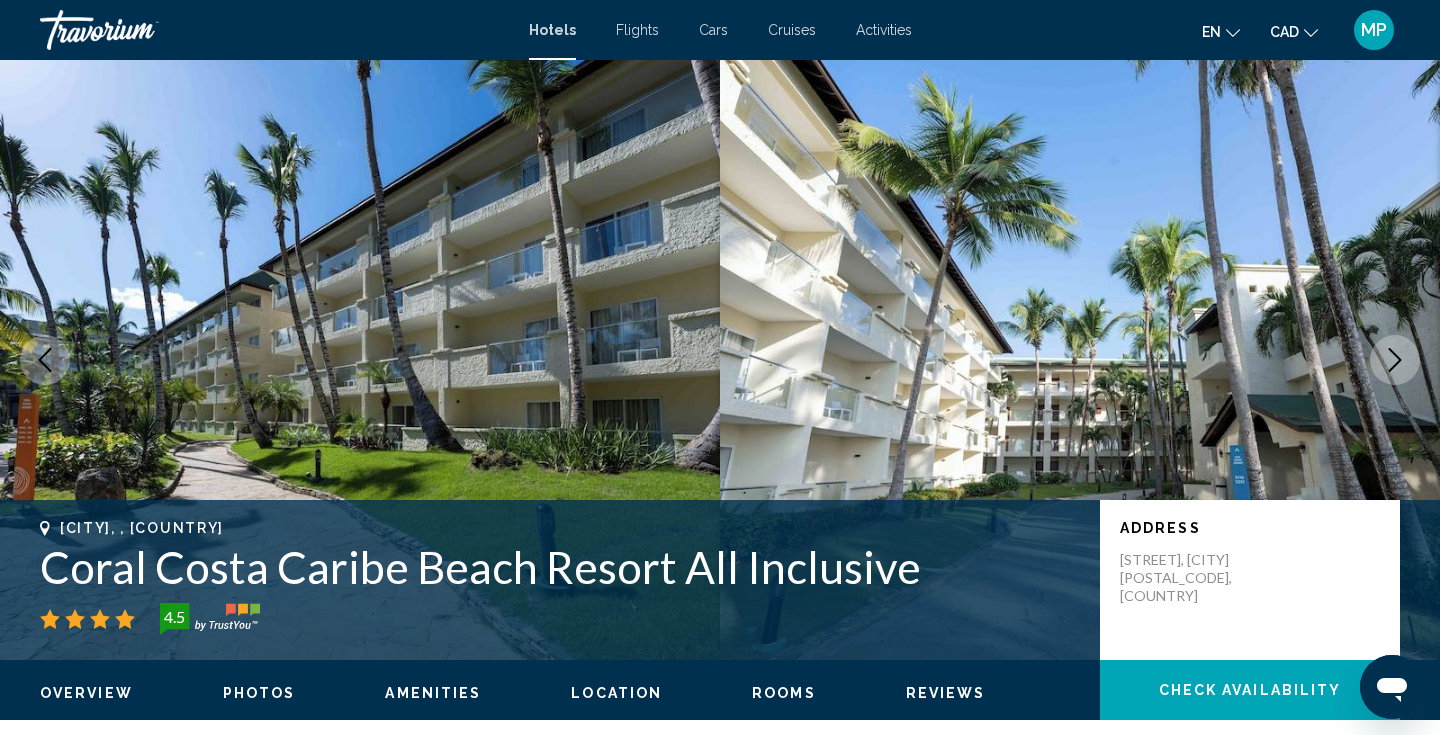 click 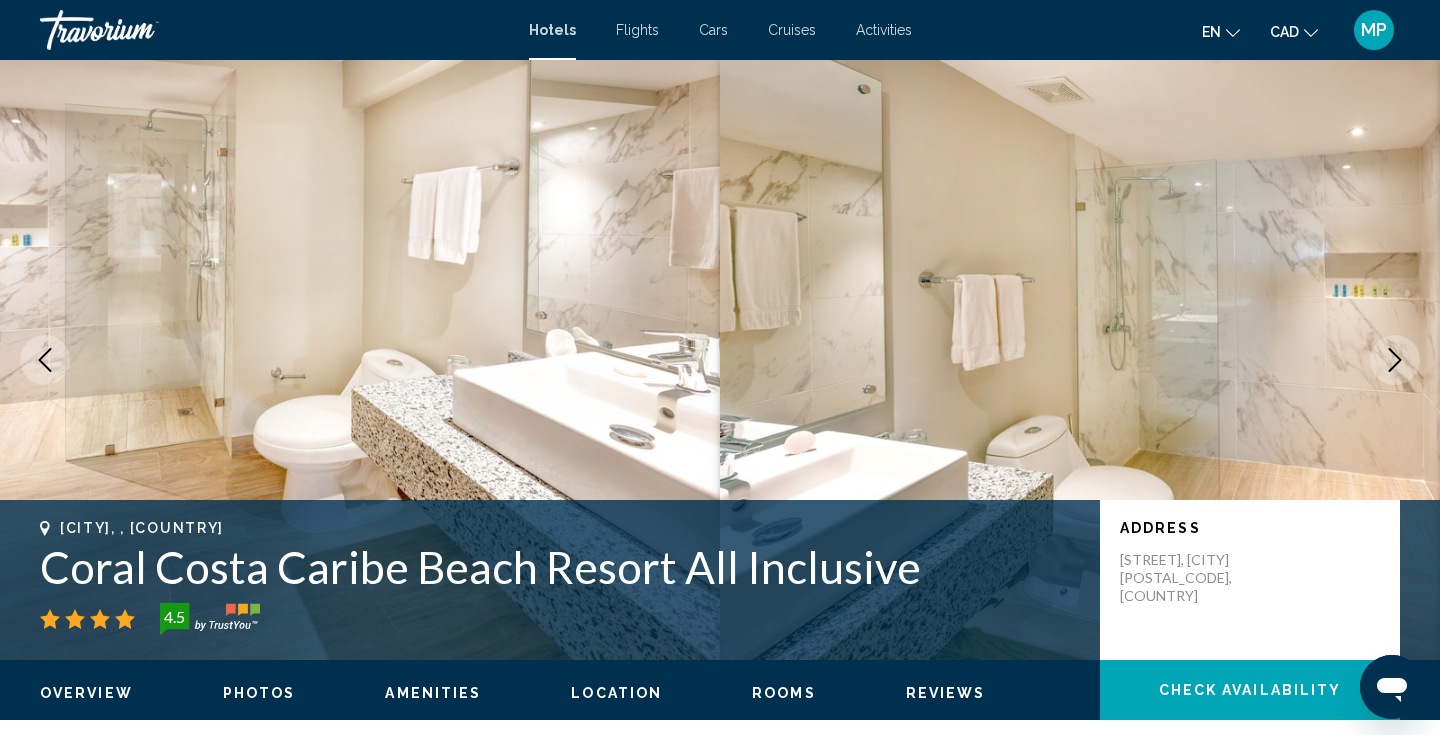 click 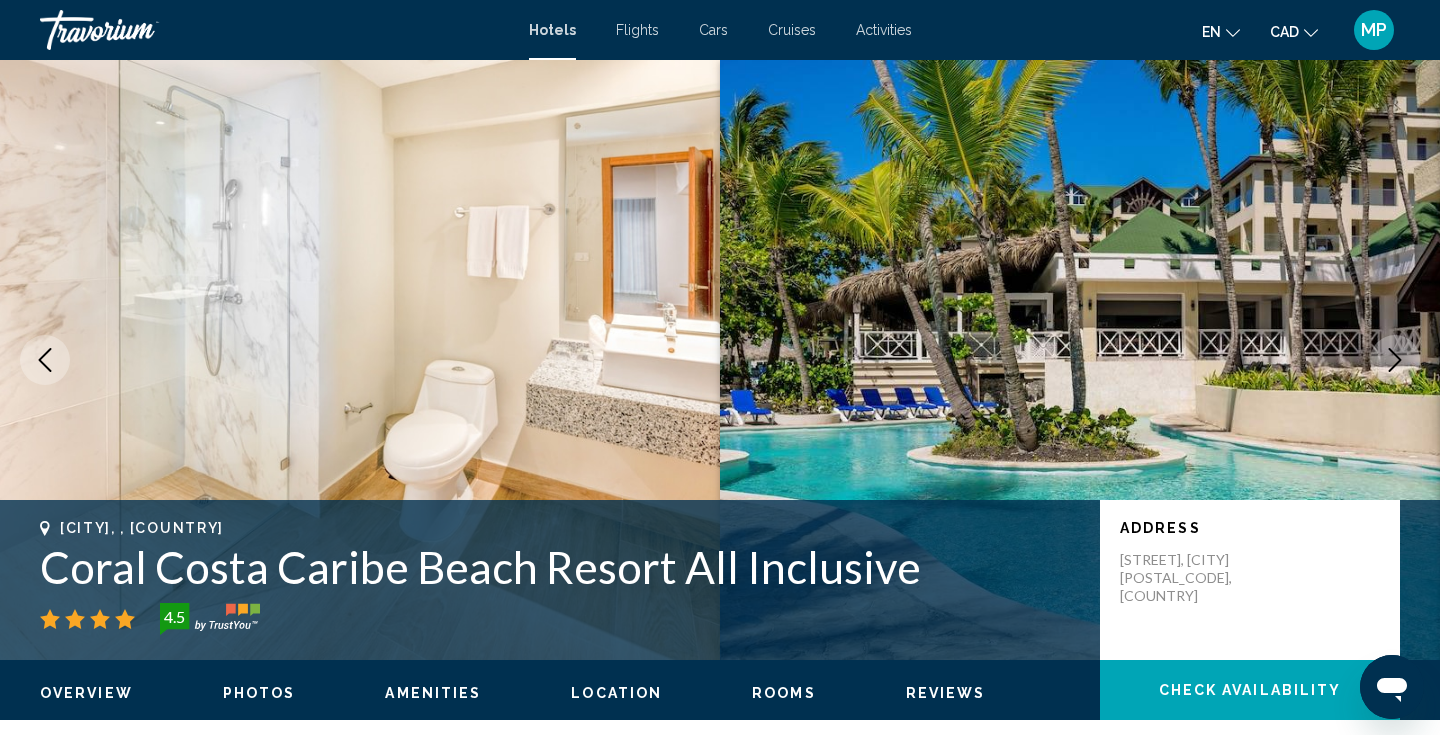click 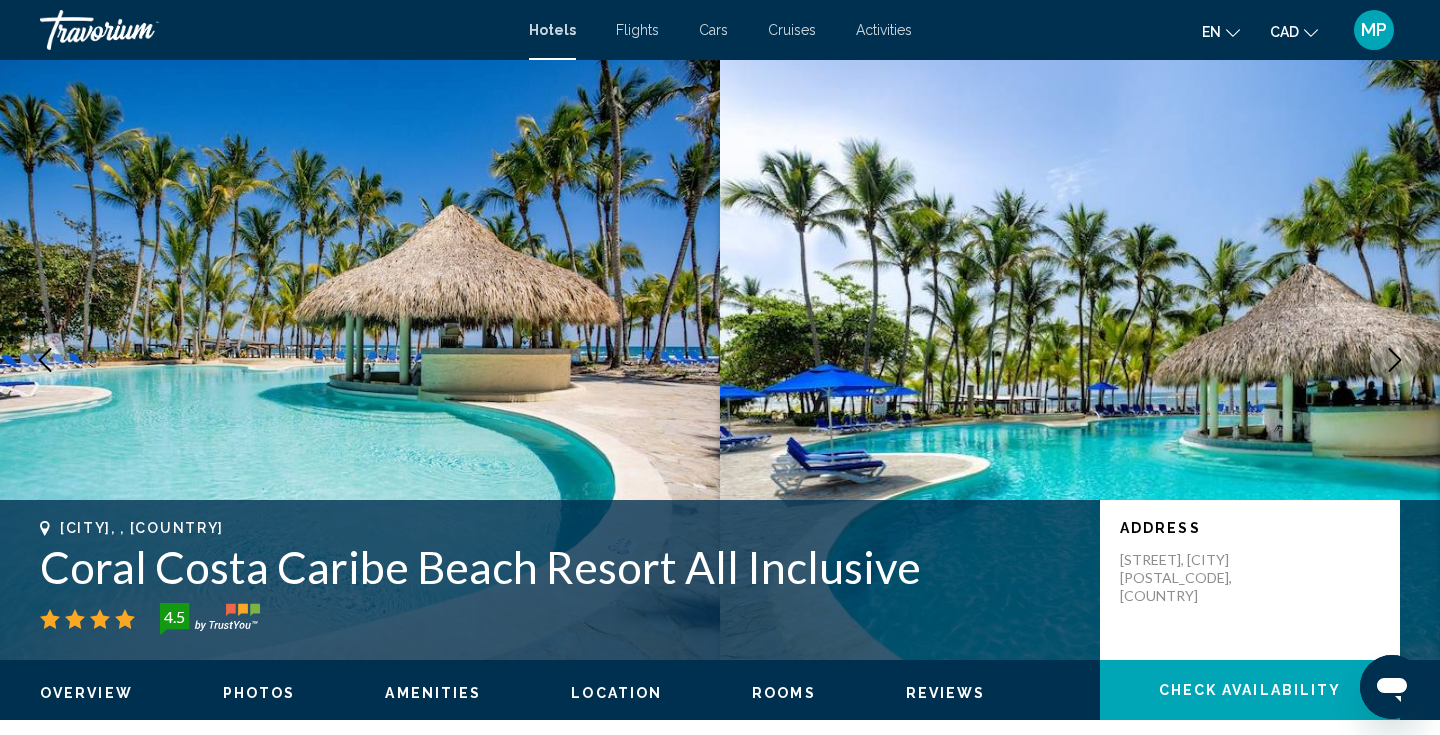 click 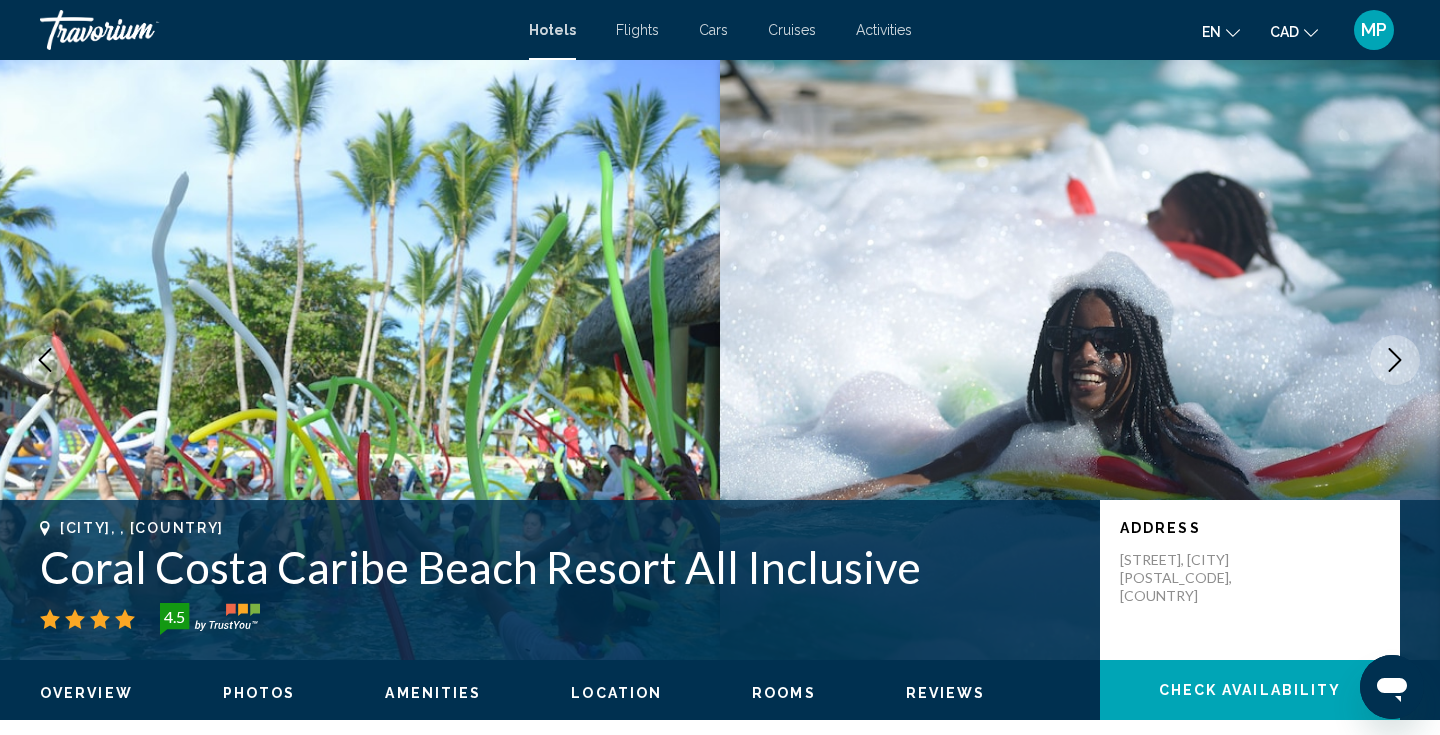 click 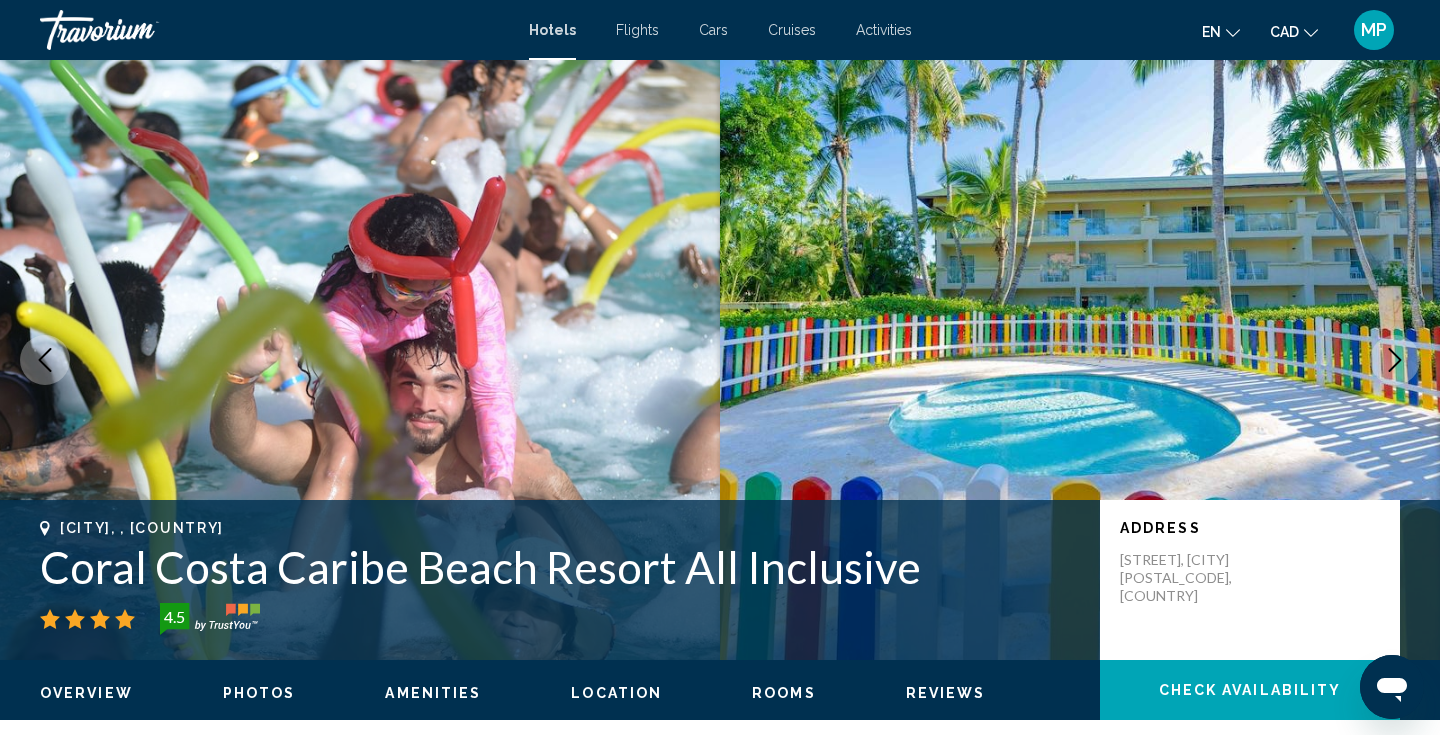 click 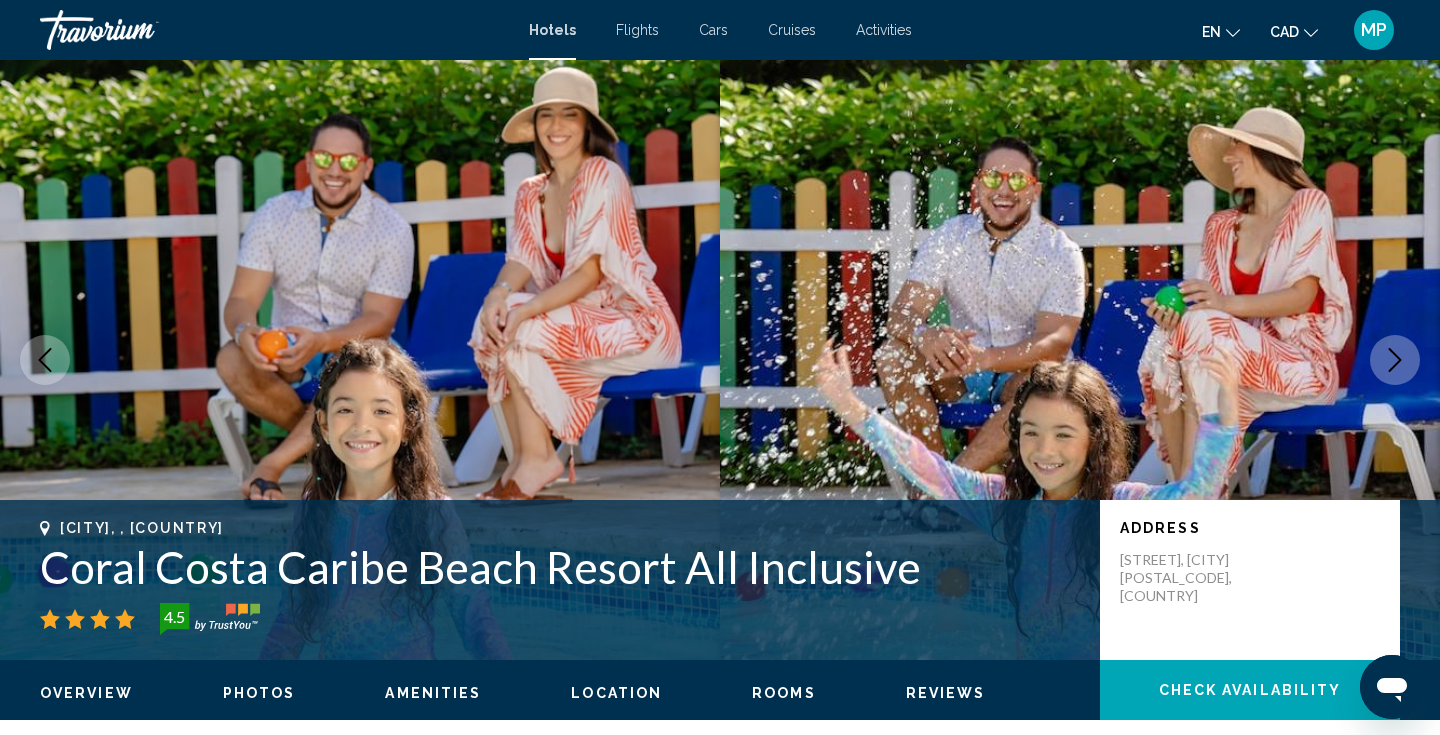 click 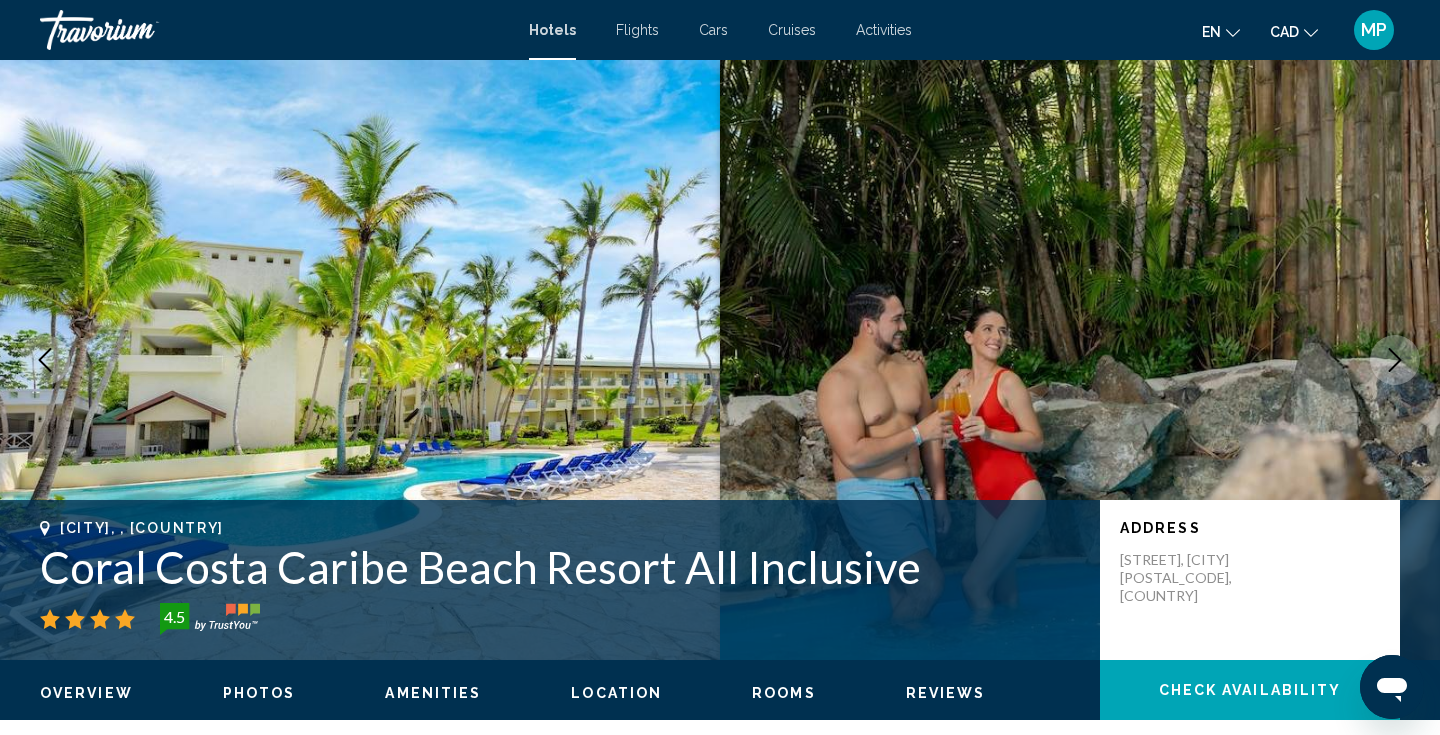click 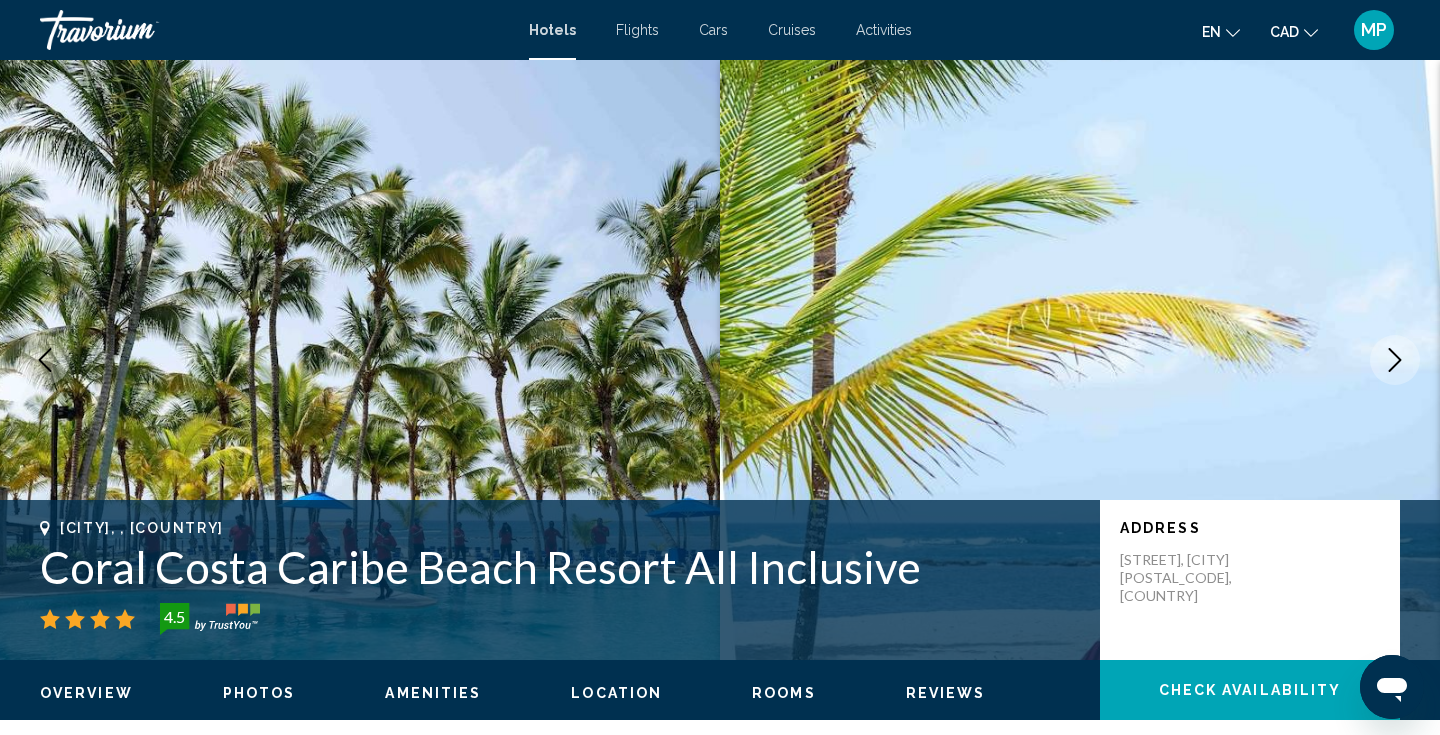 click 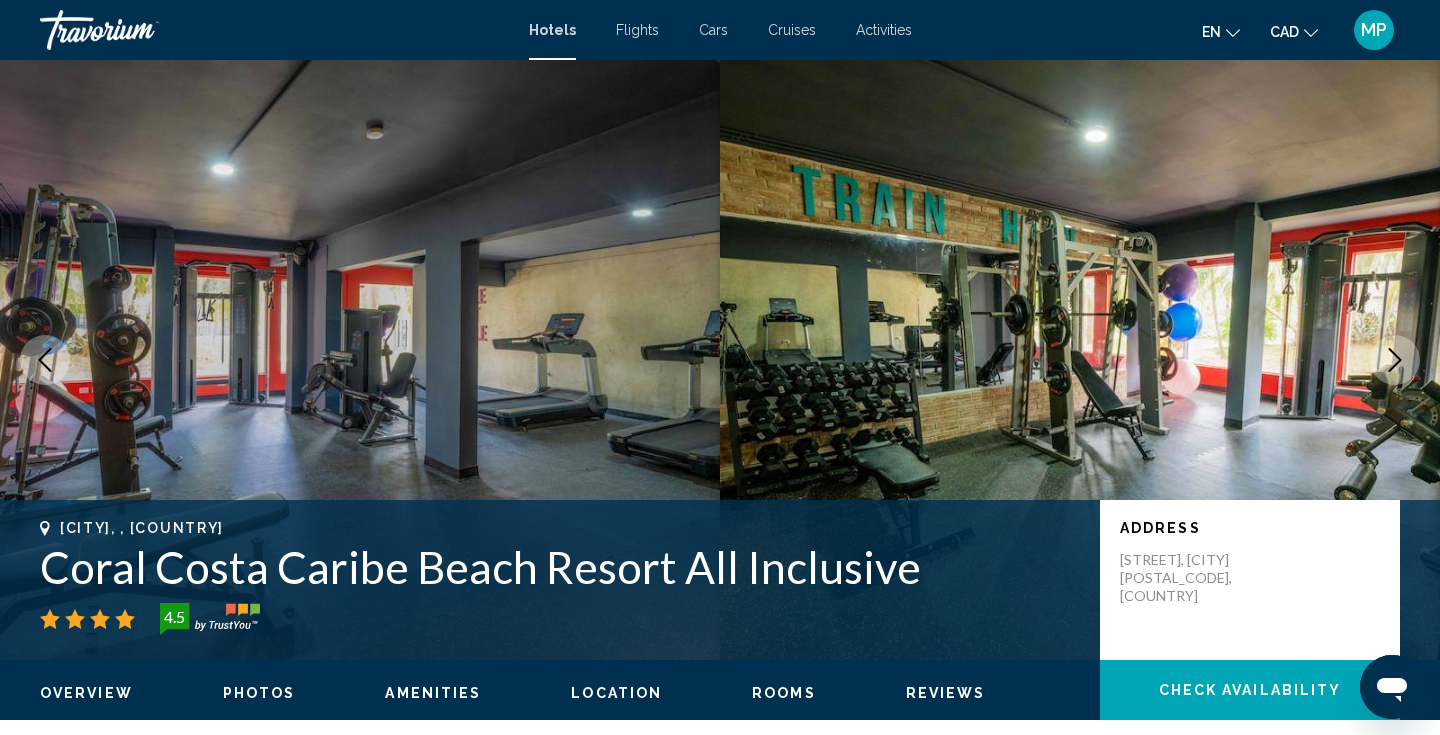 click 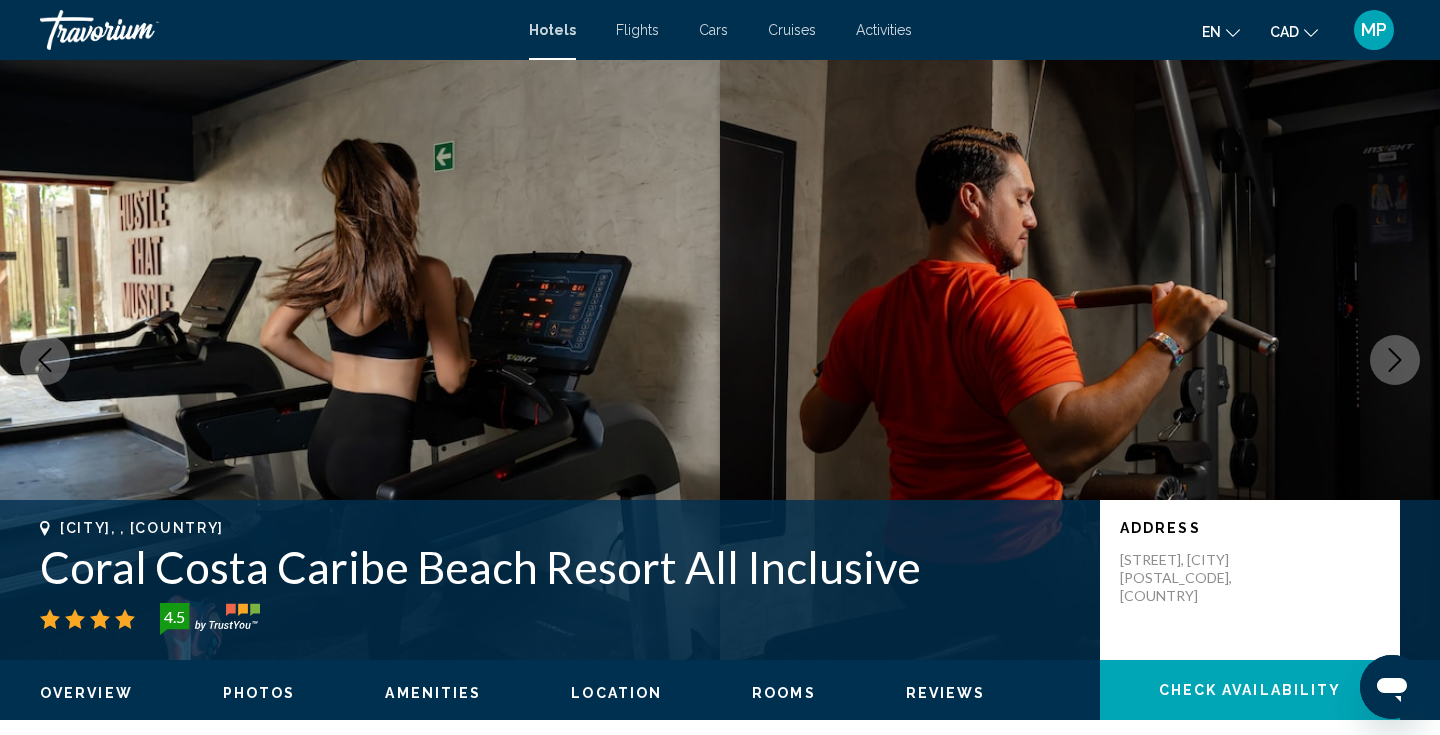 click 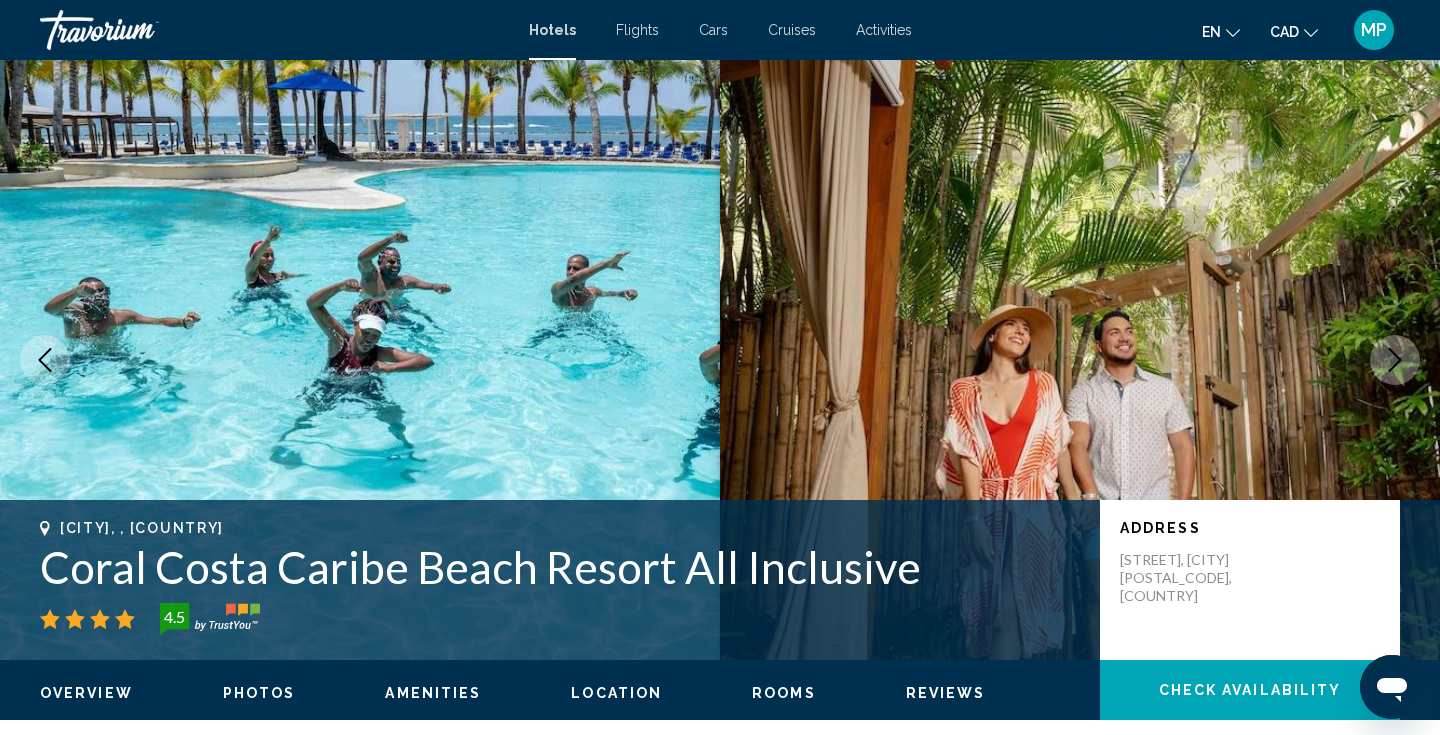 click 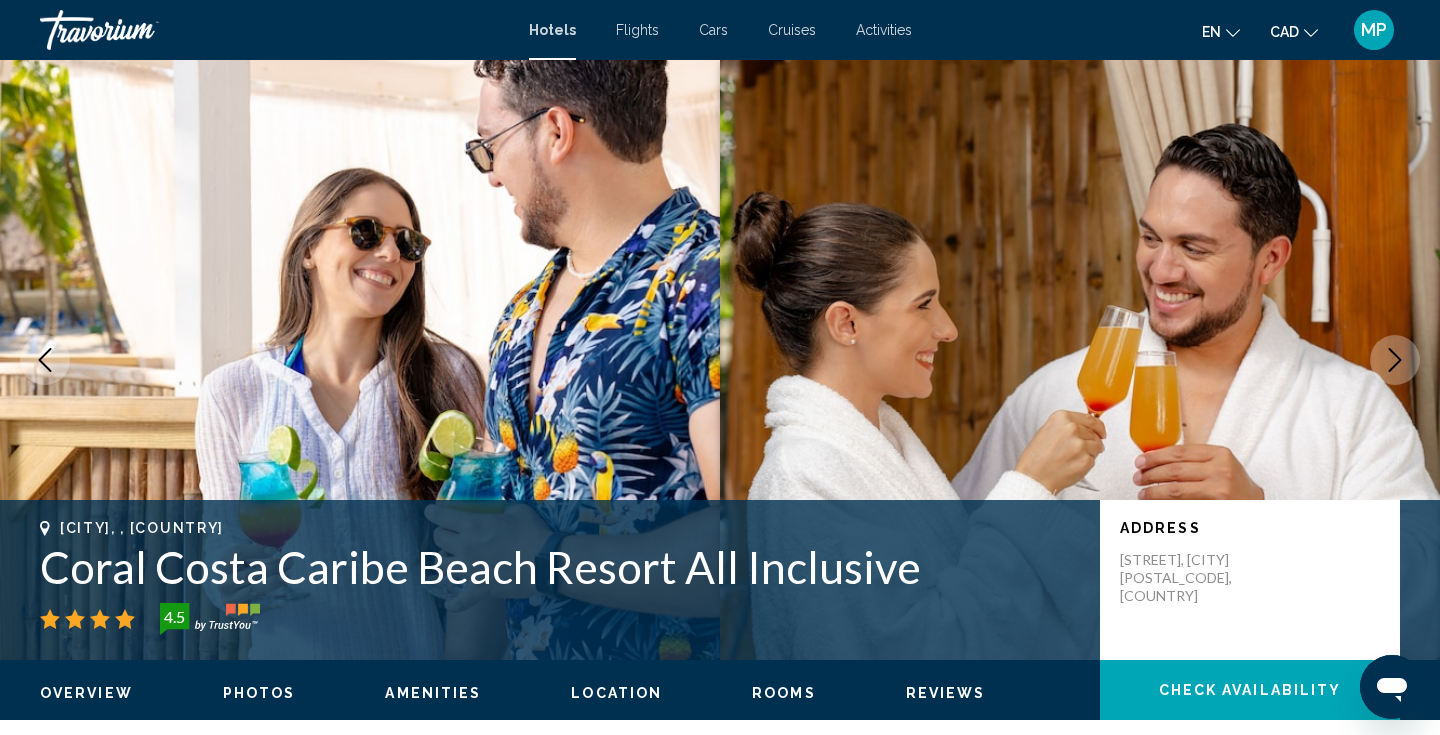 click 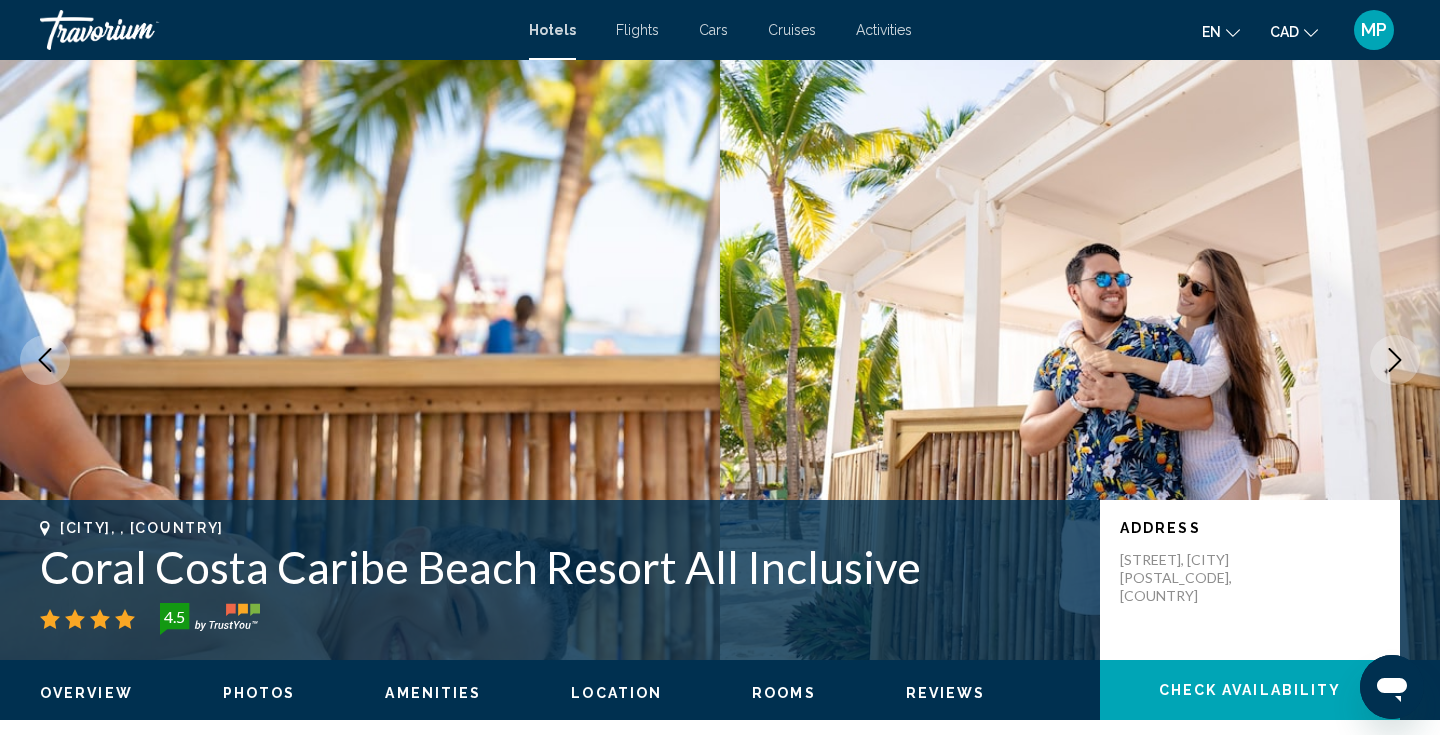 click 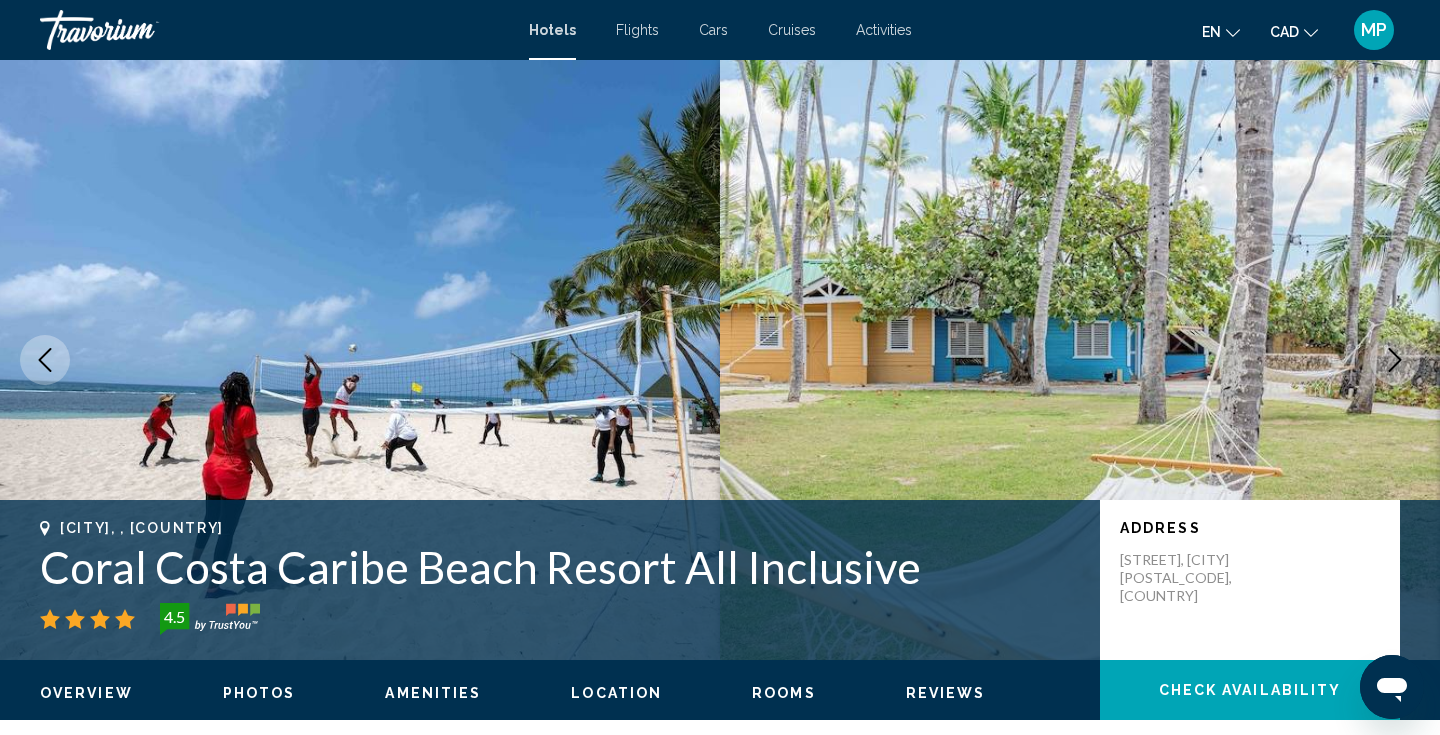 click 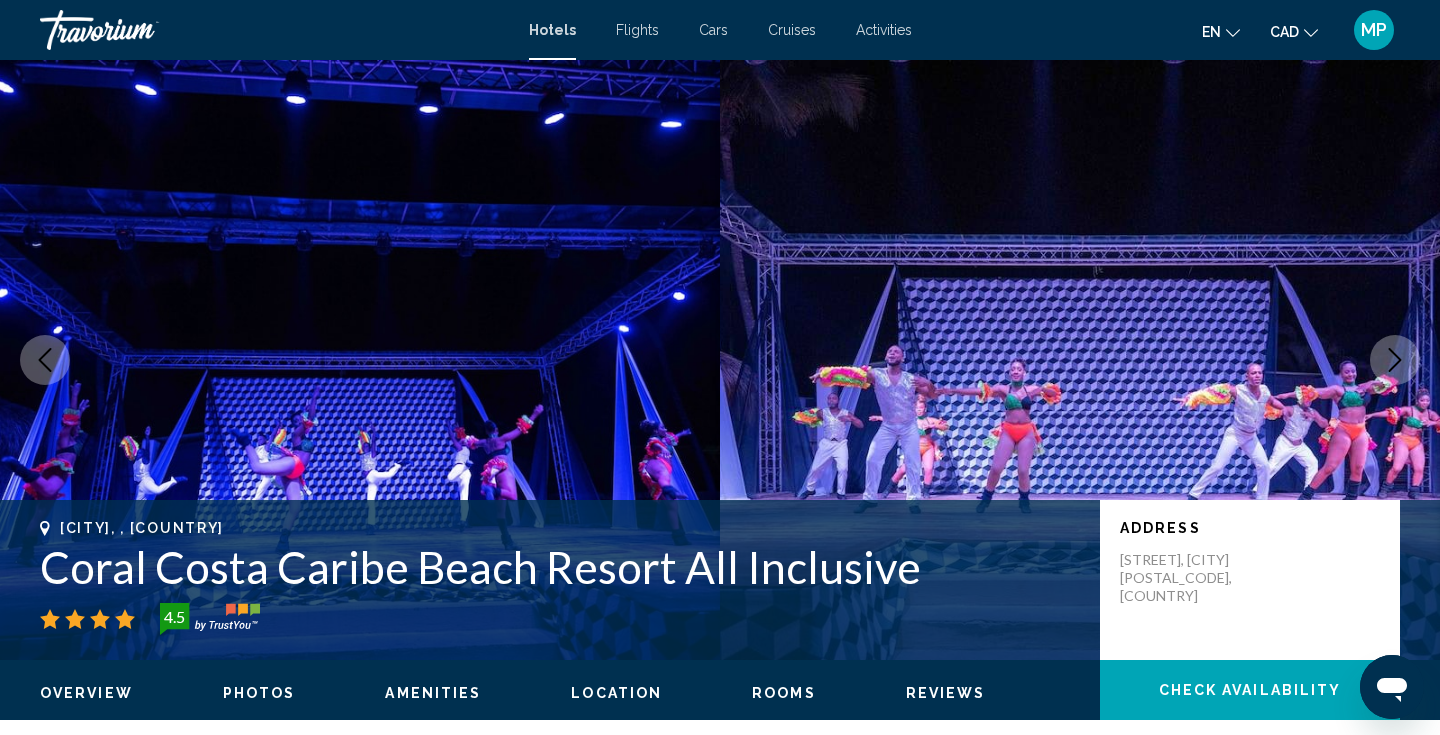 click 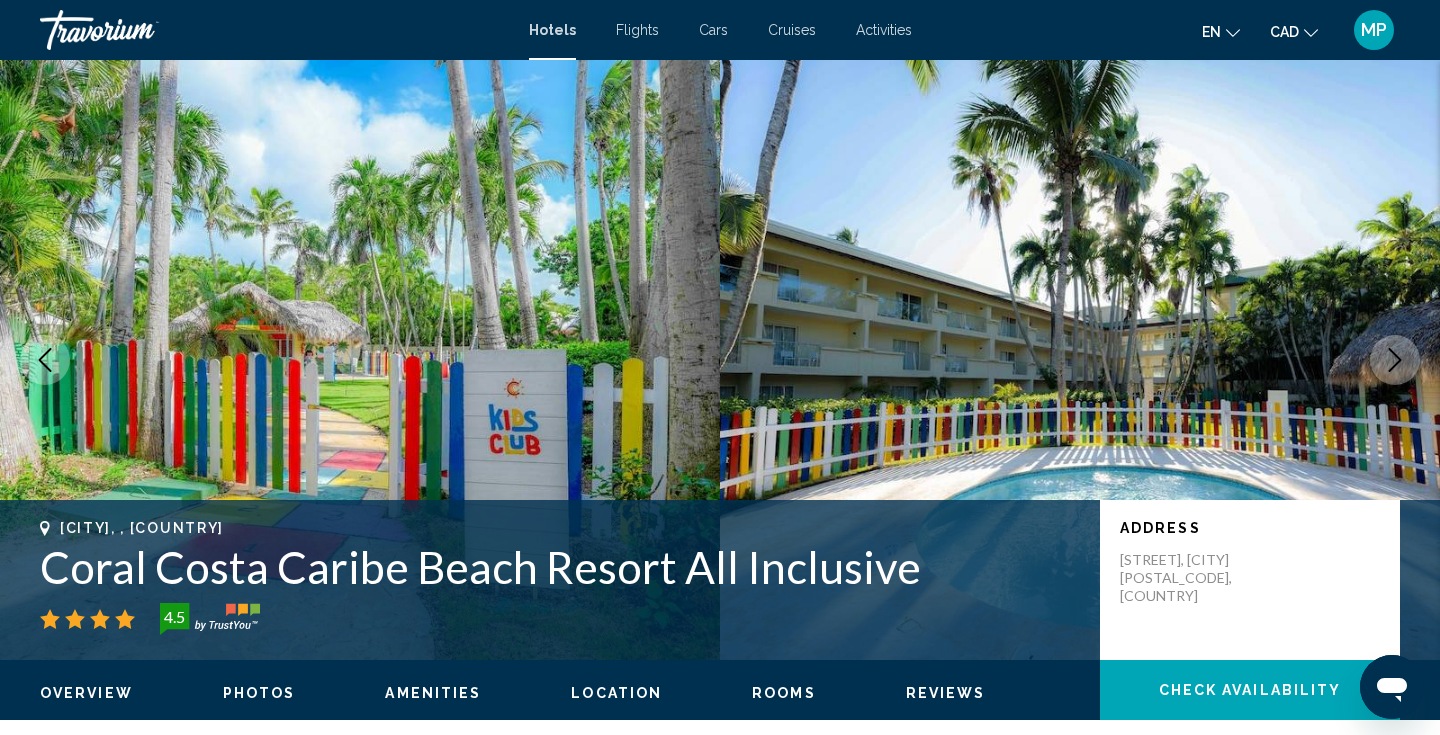 click 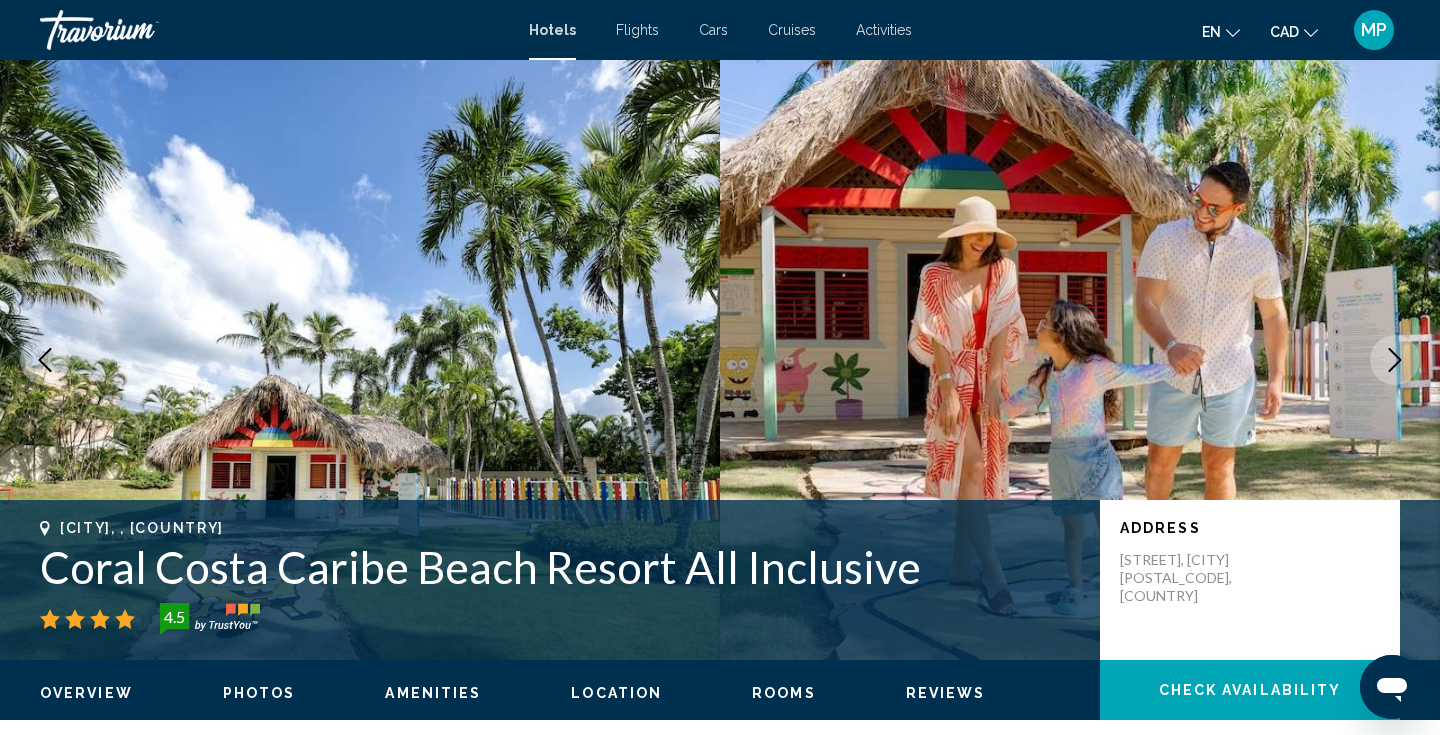 click 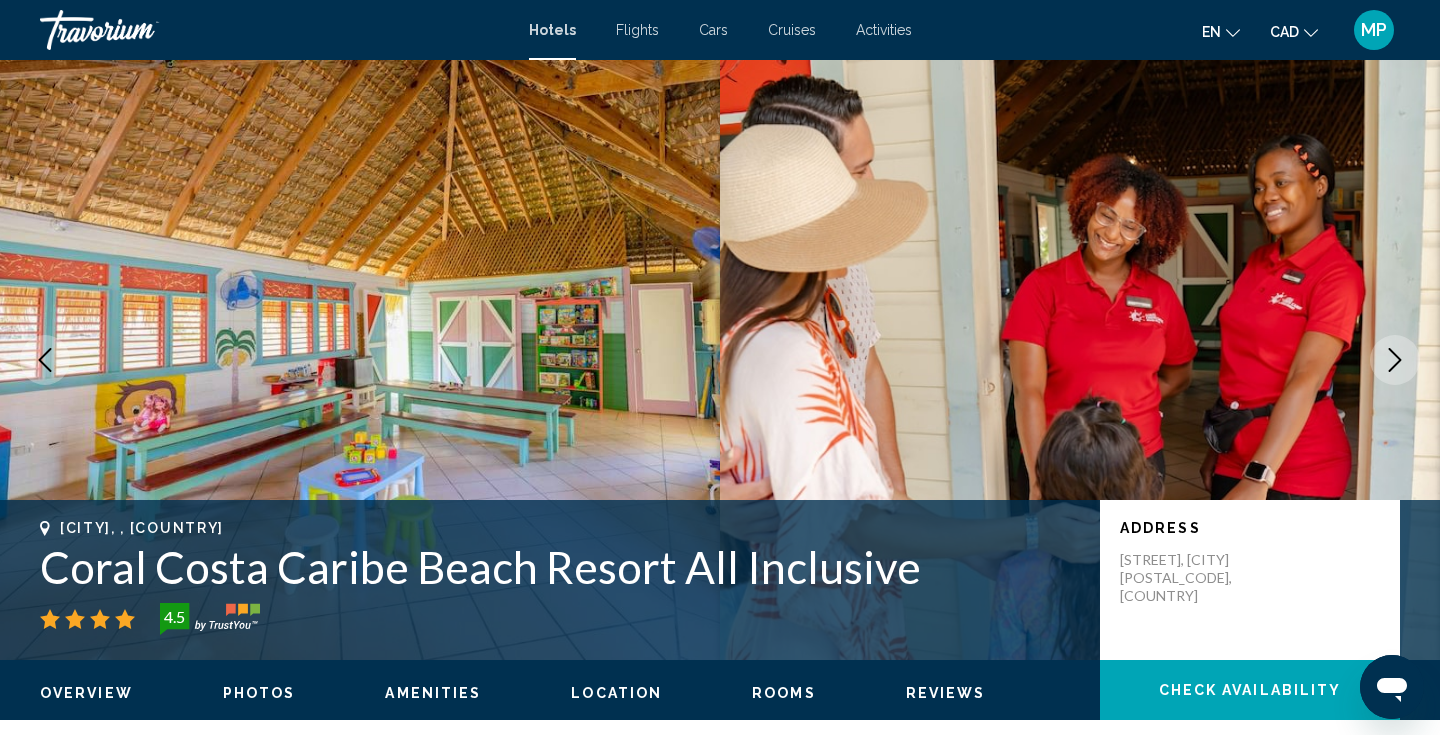 click 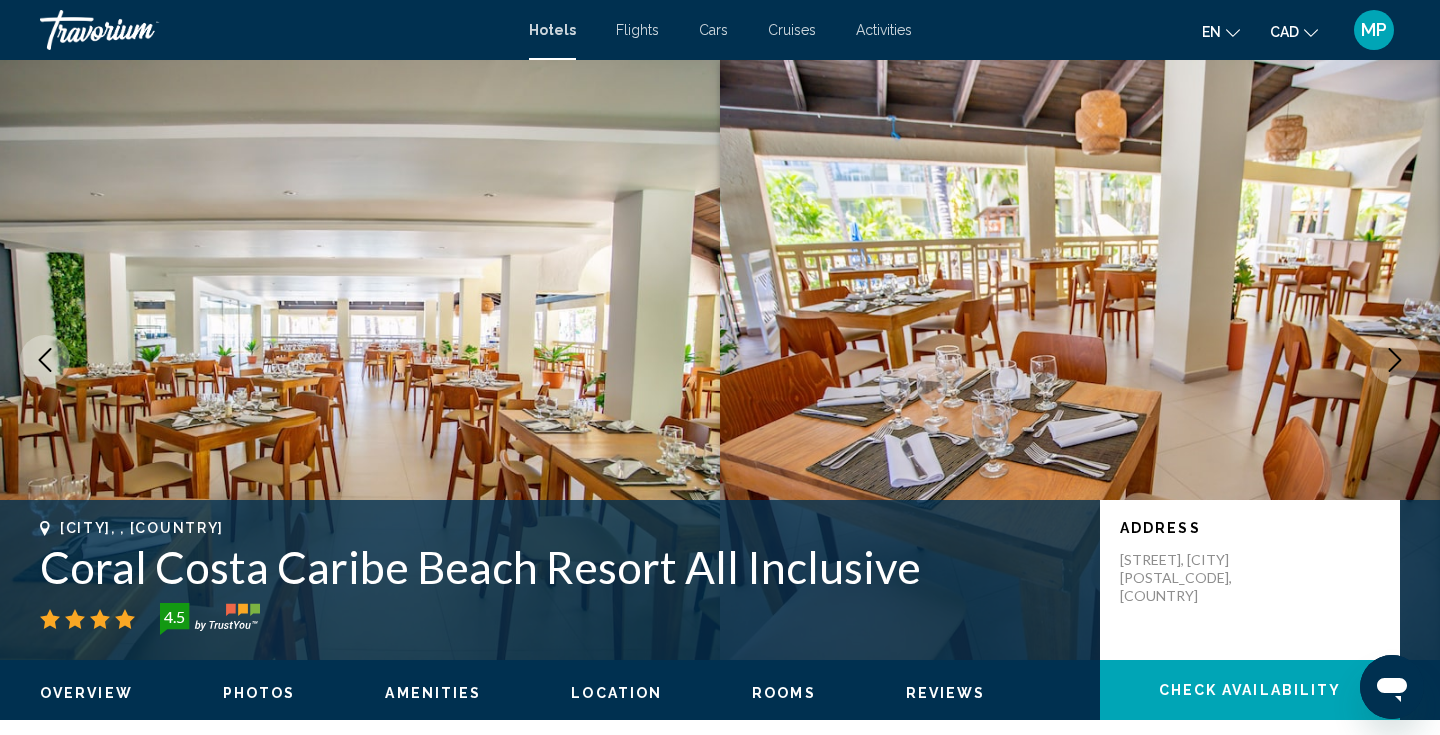 click 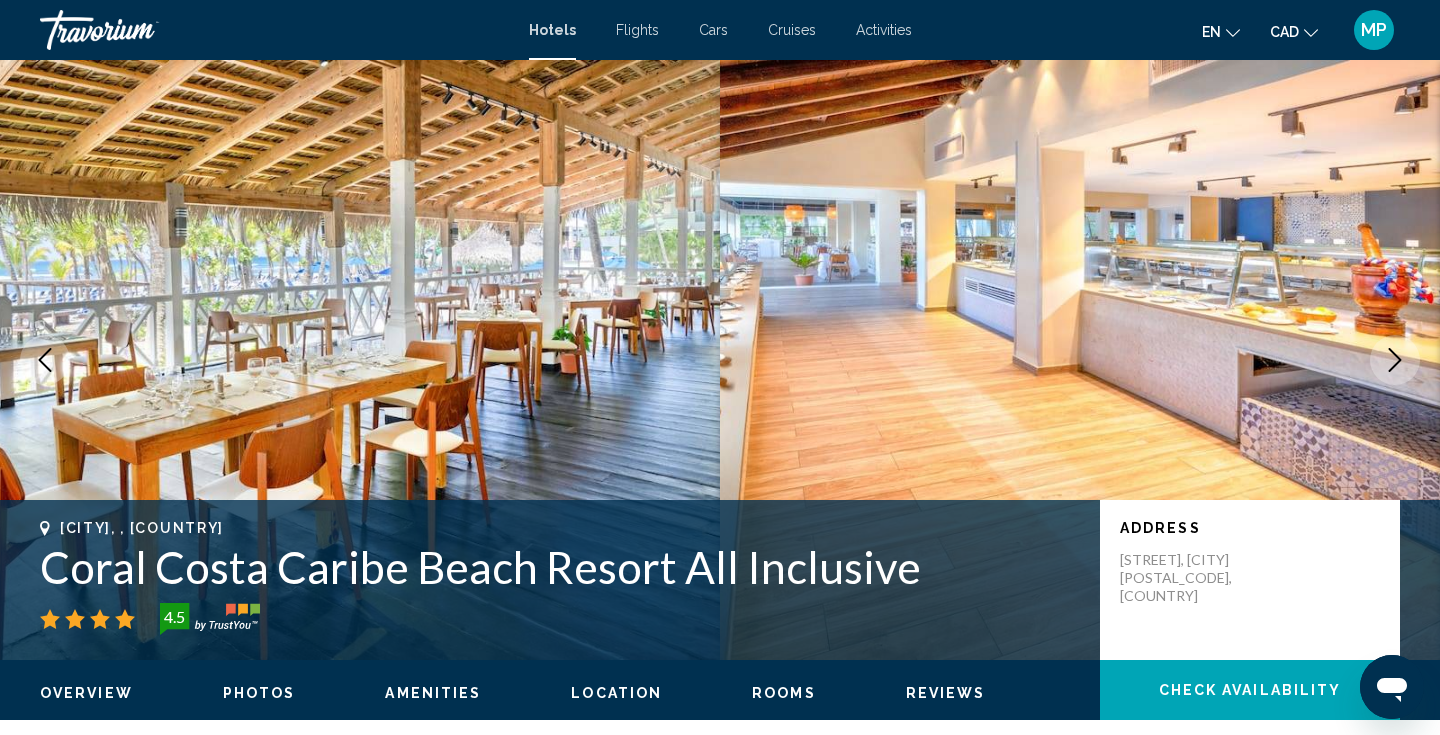 click 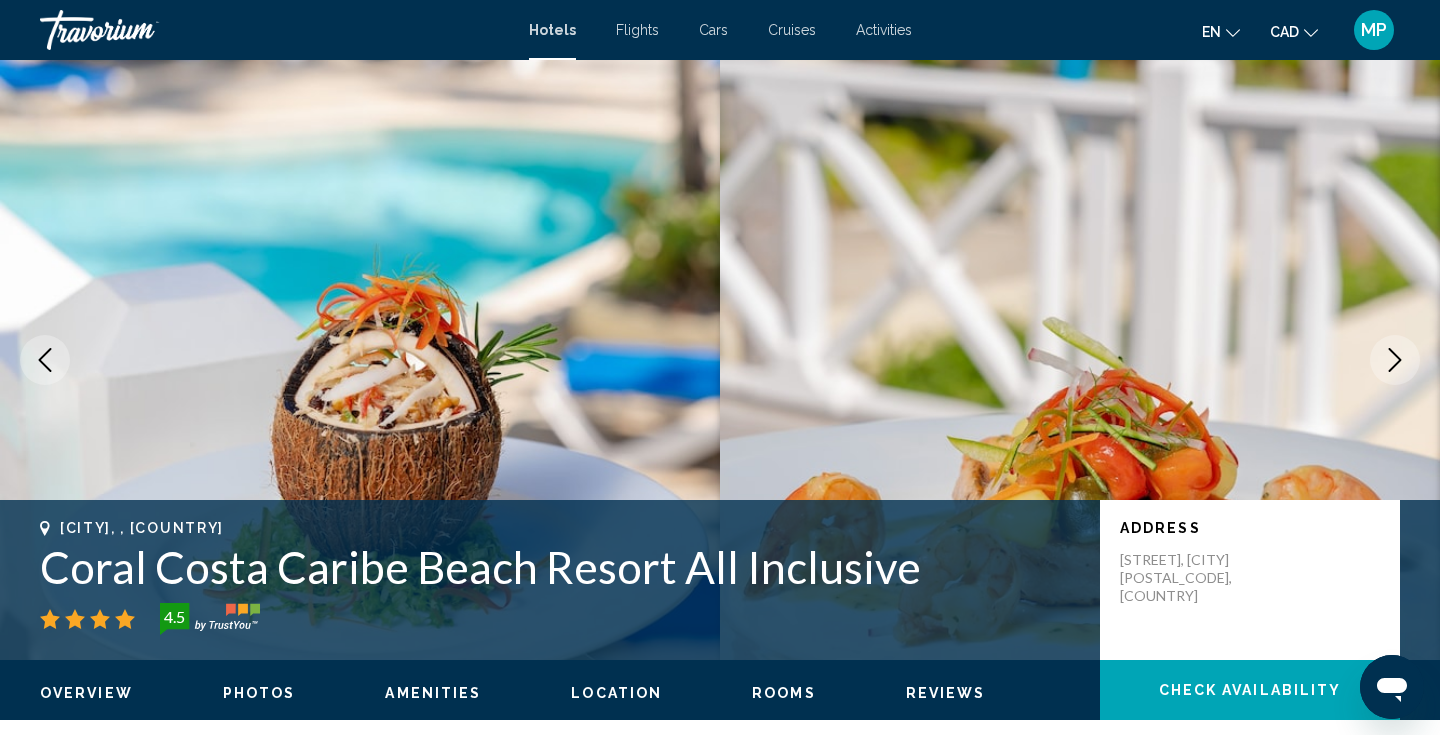 click 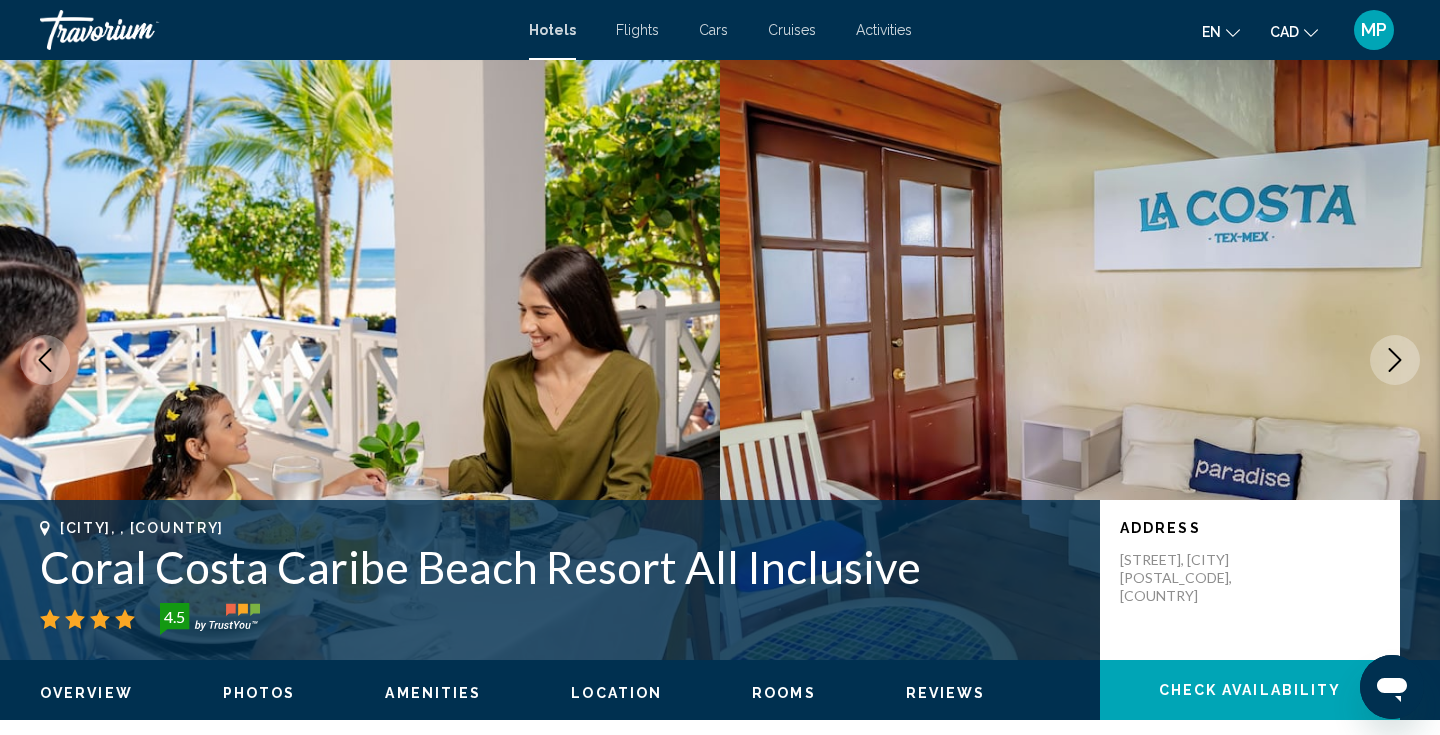 click 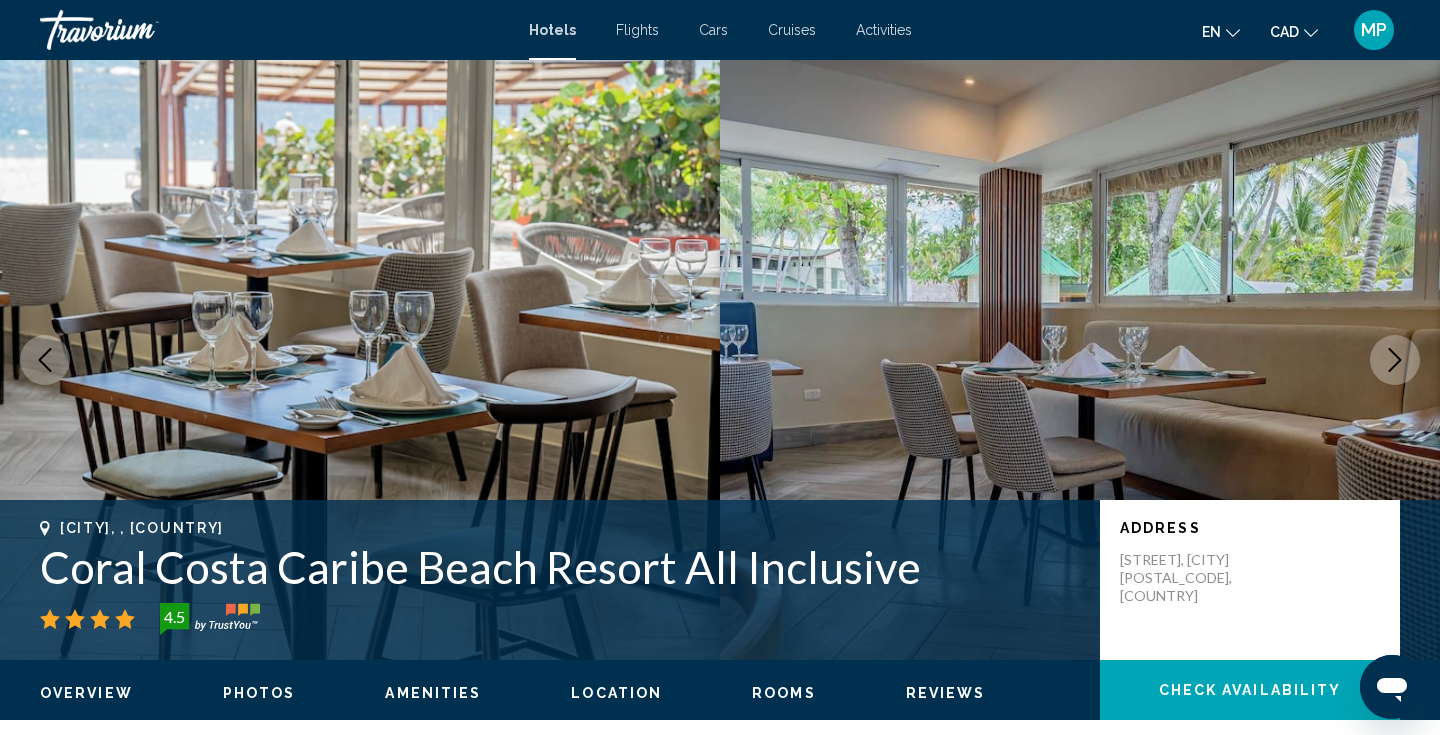 click 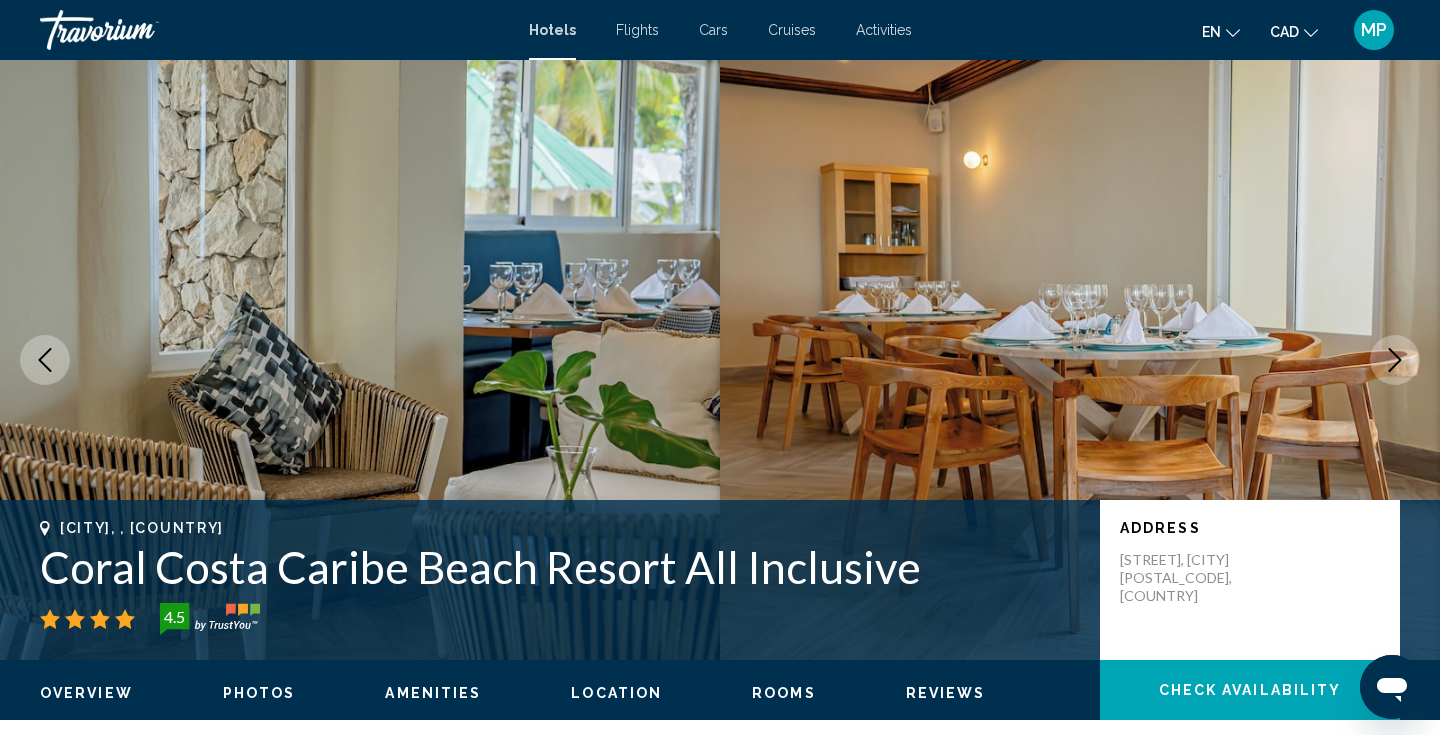 click 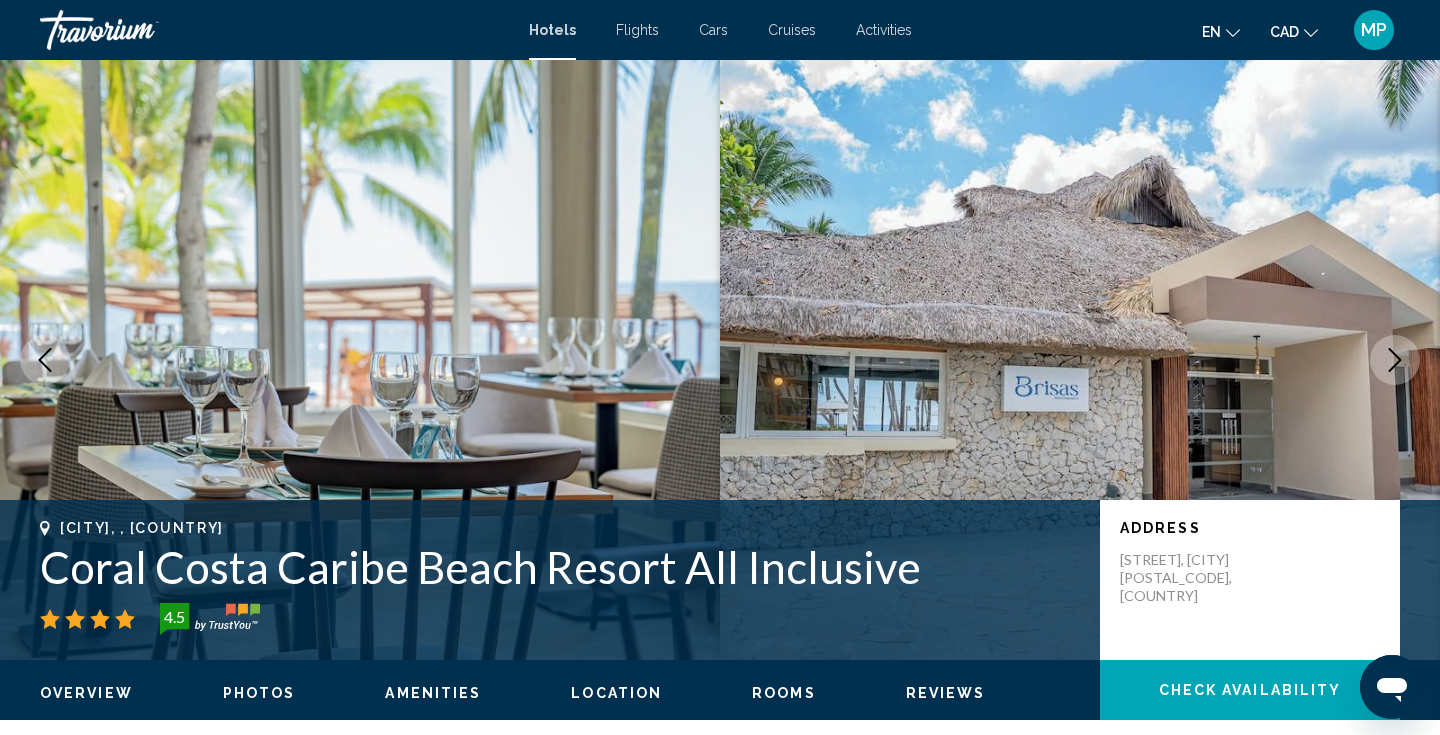 click 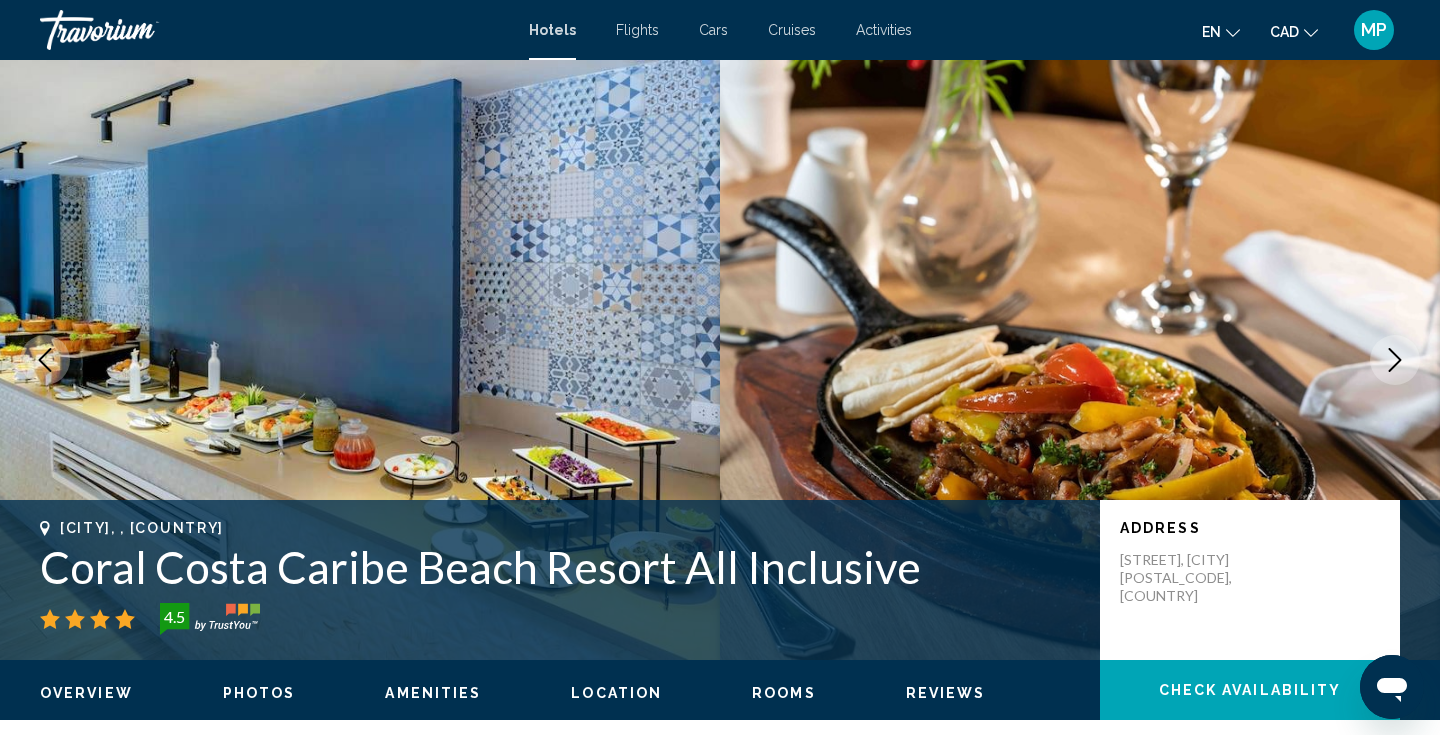 click 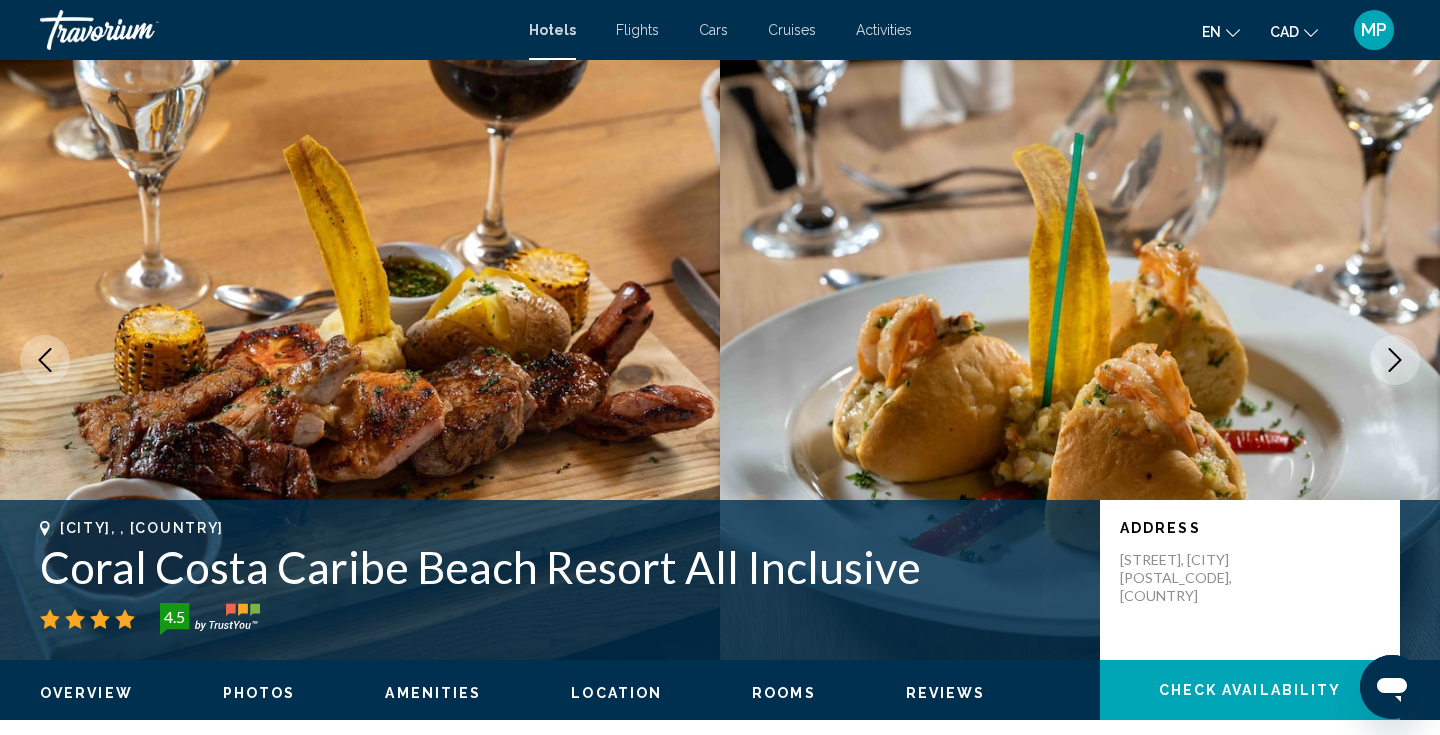 click 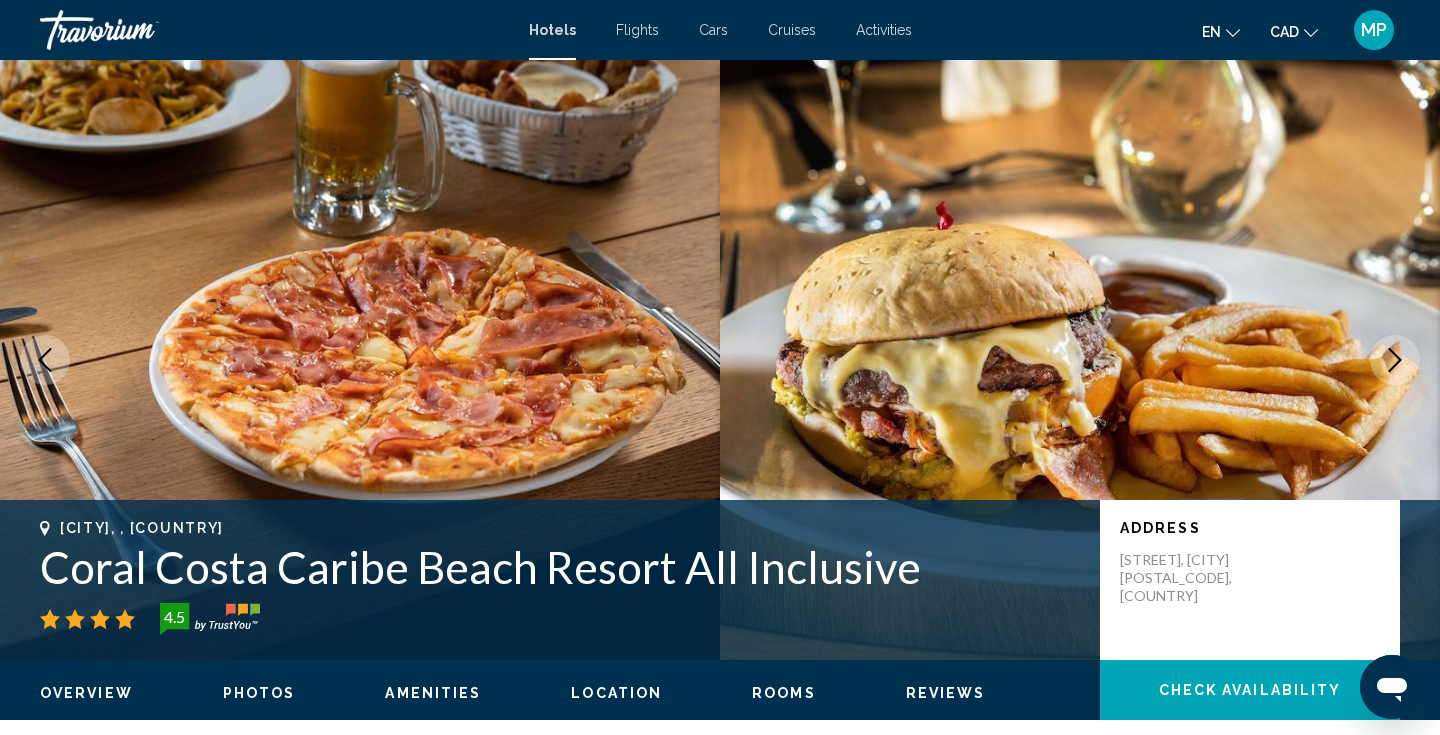 click 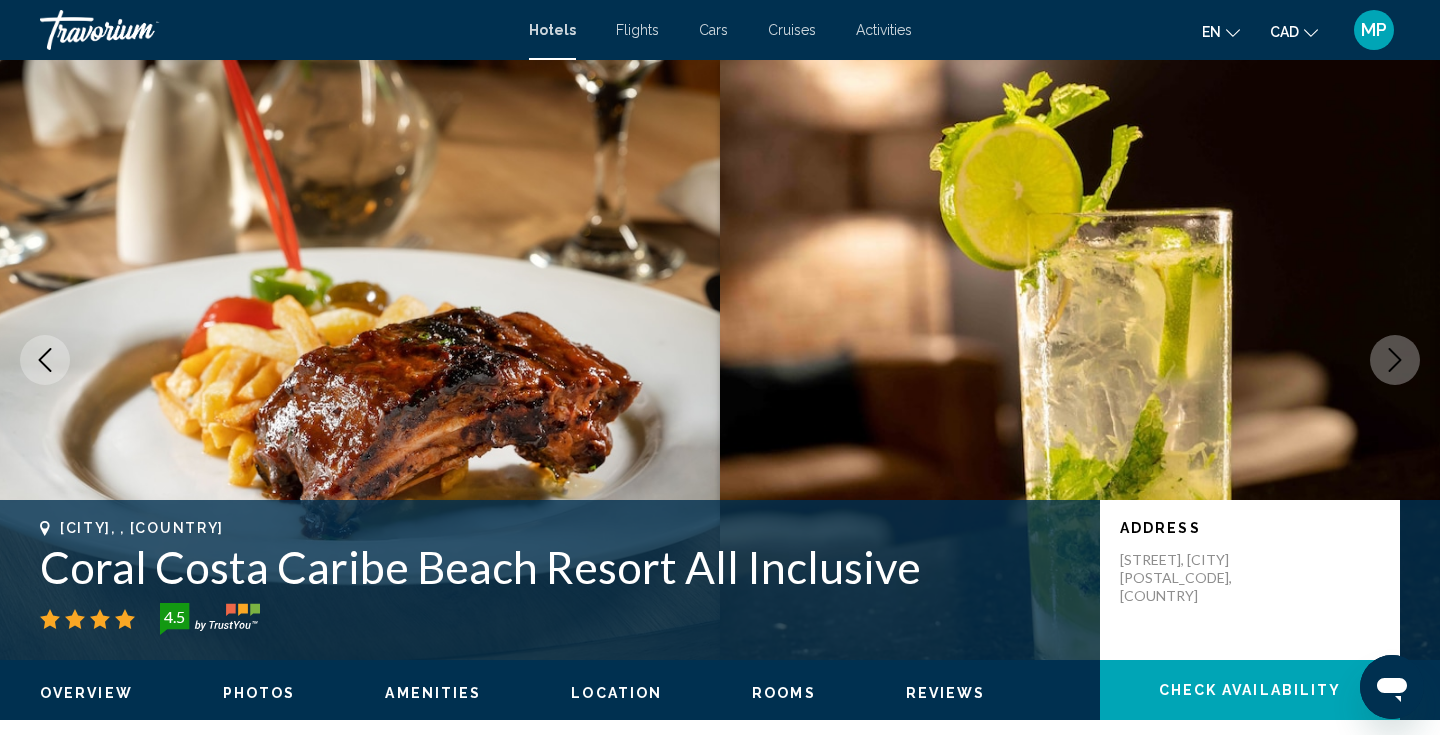 click 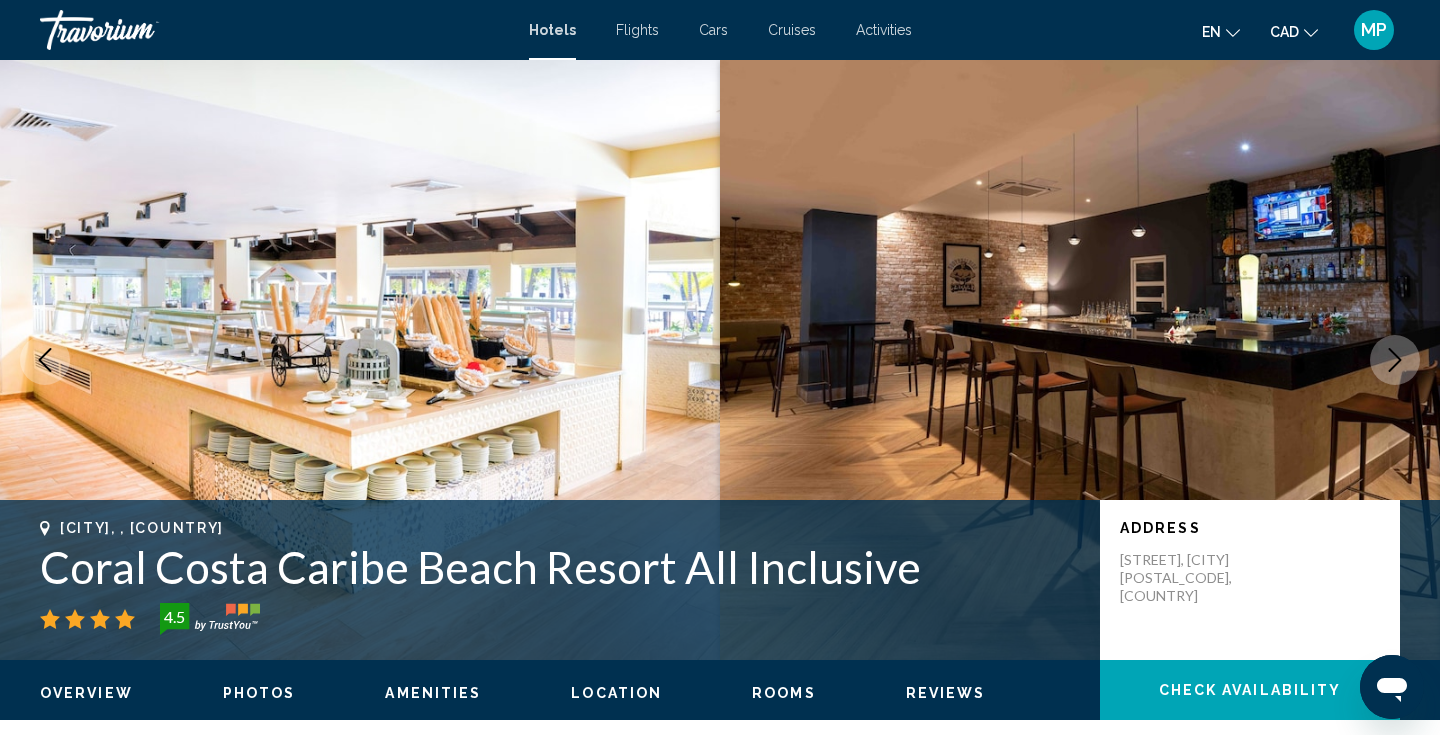 click 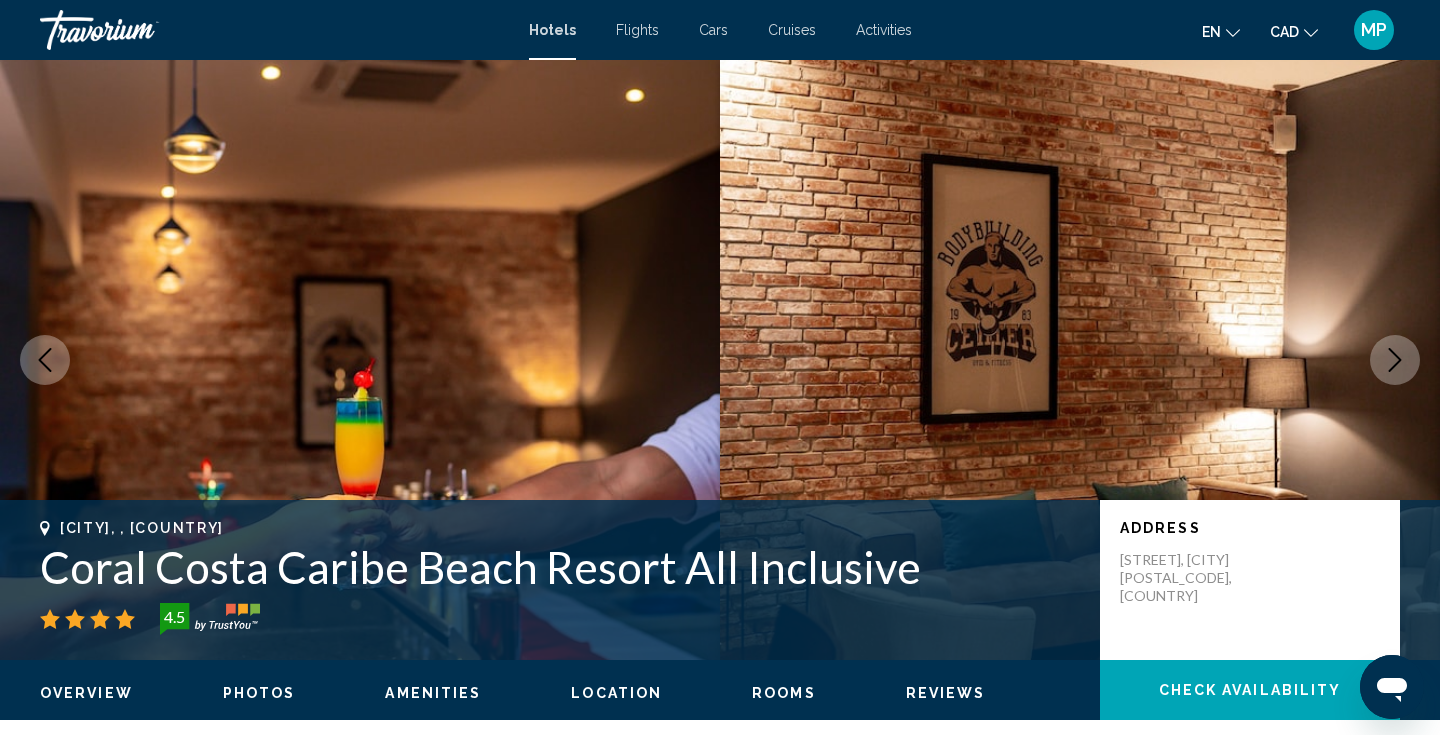 click 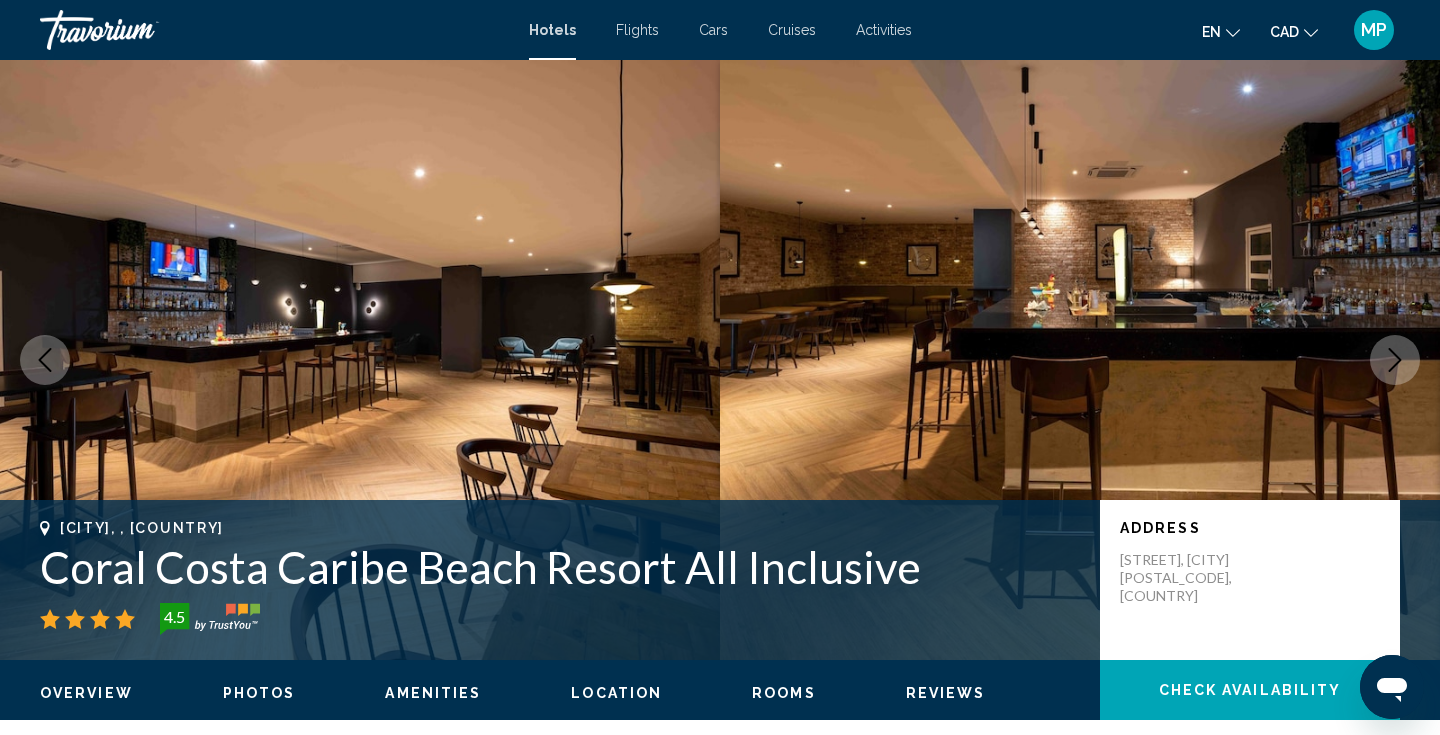 click 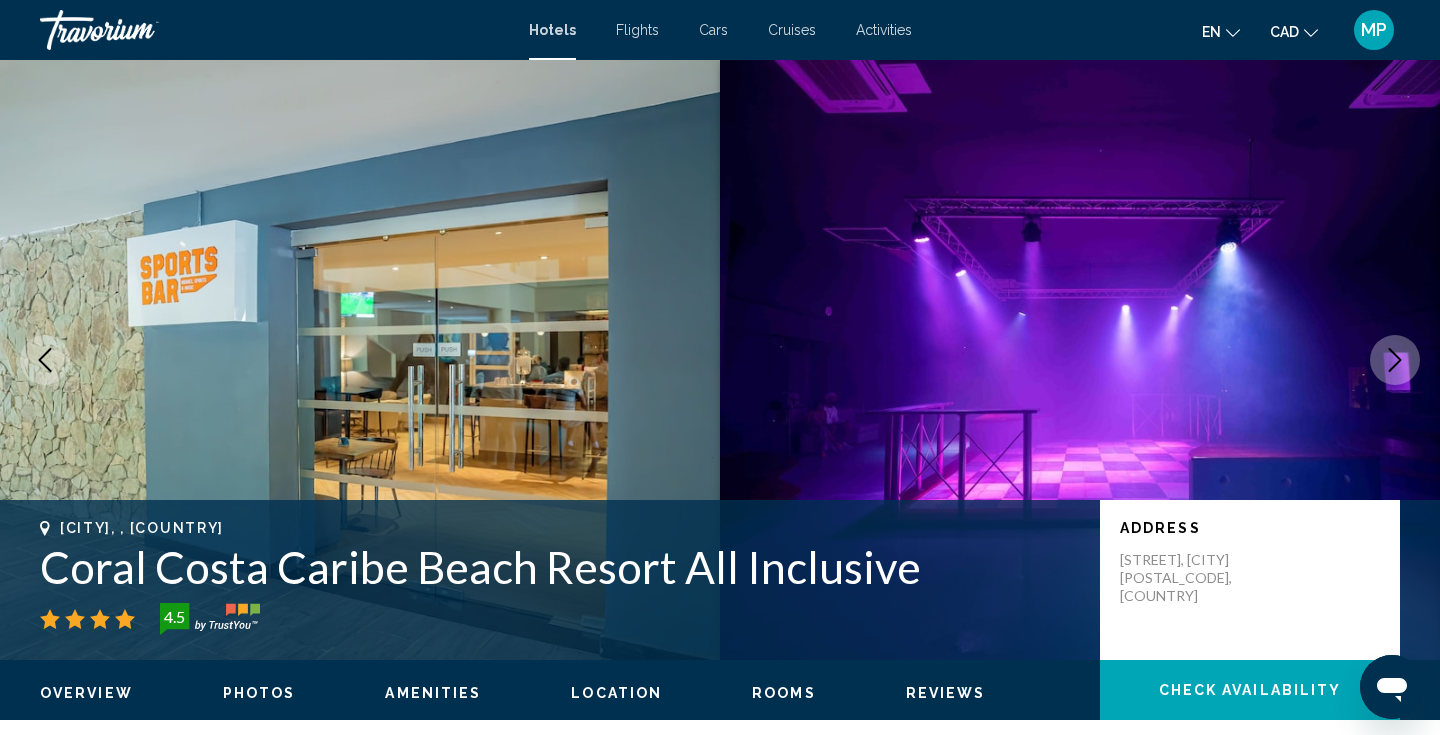 click 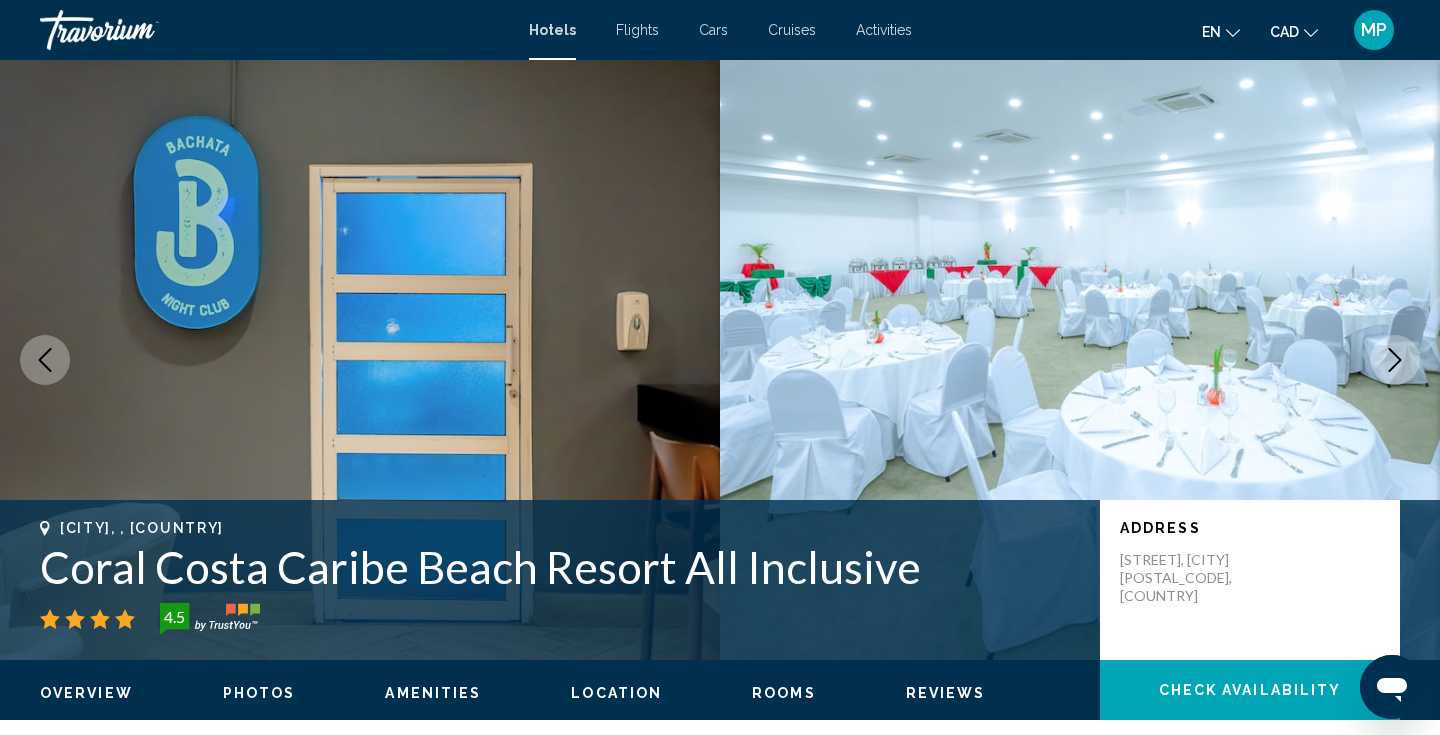 click 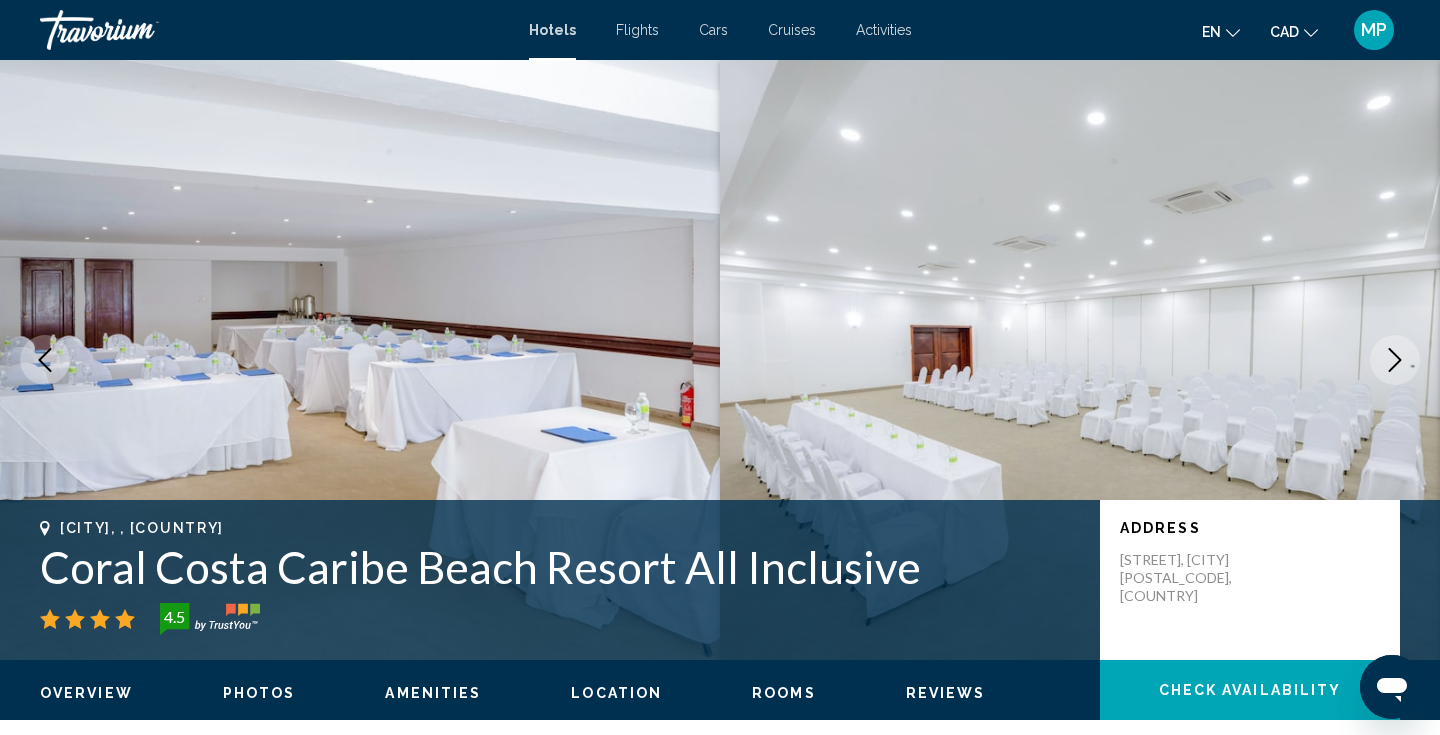click 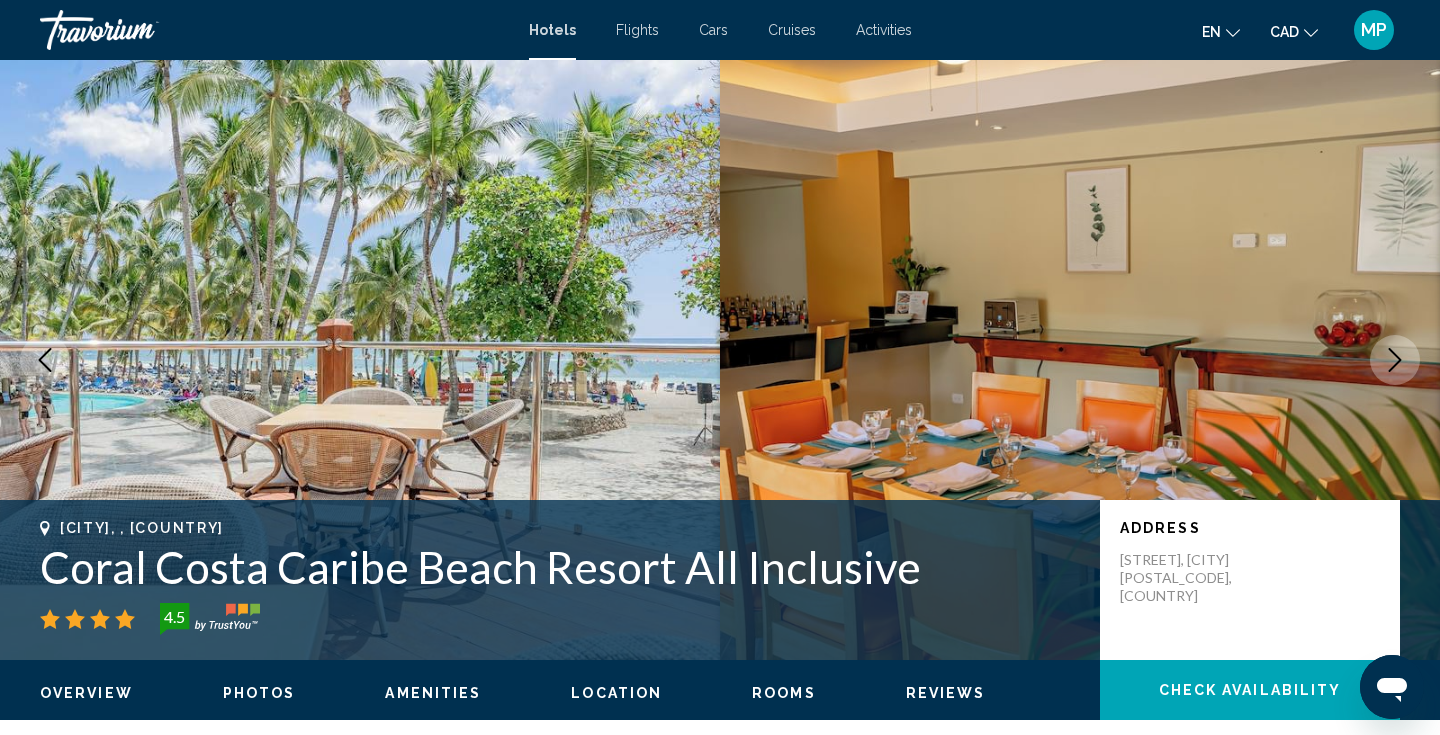 click 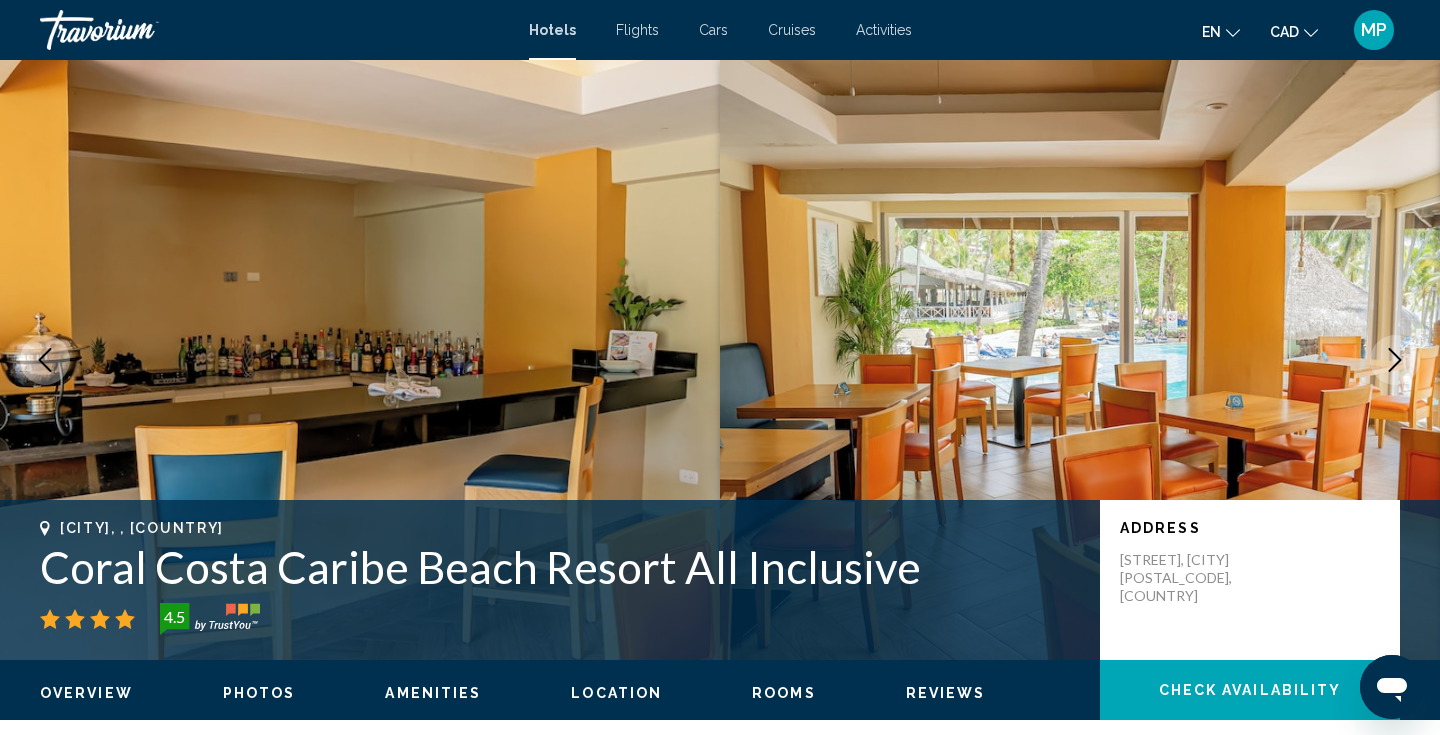 click 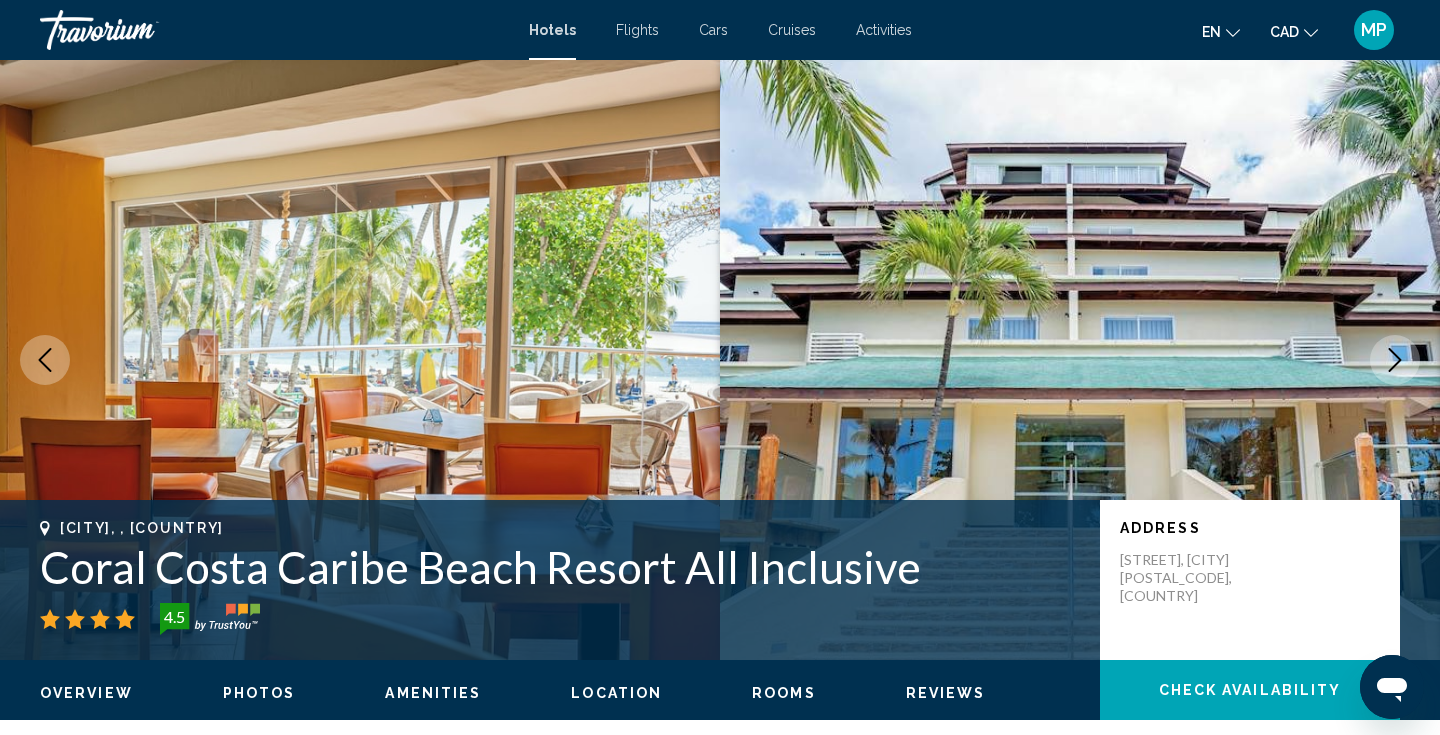click 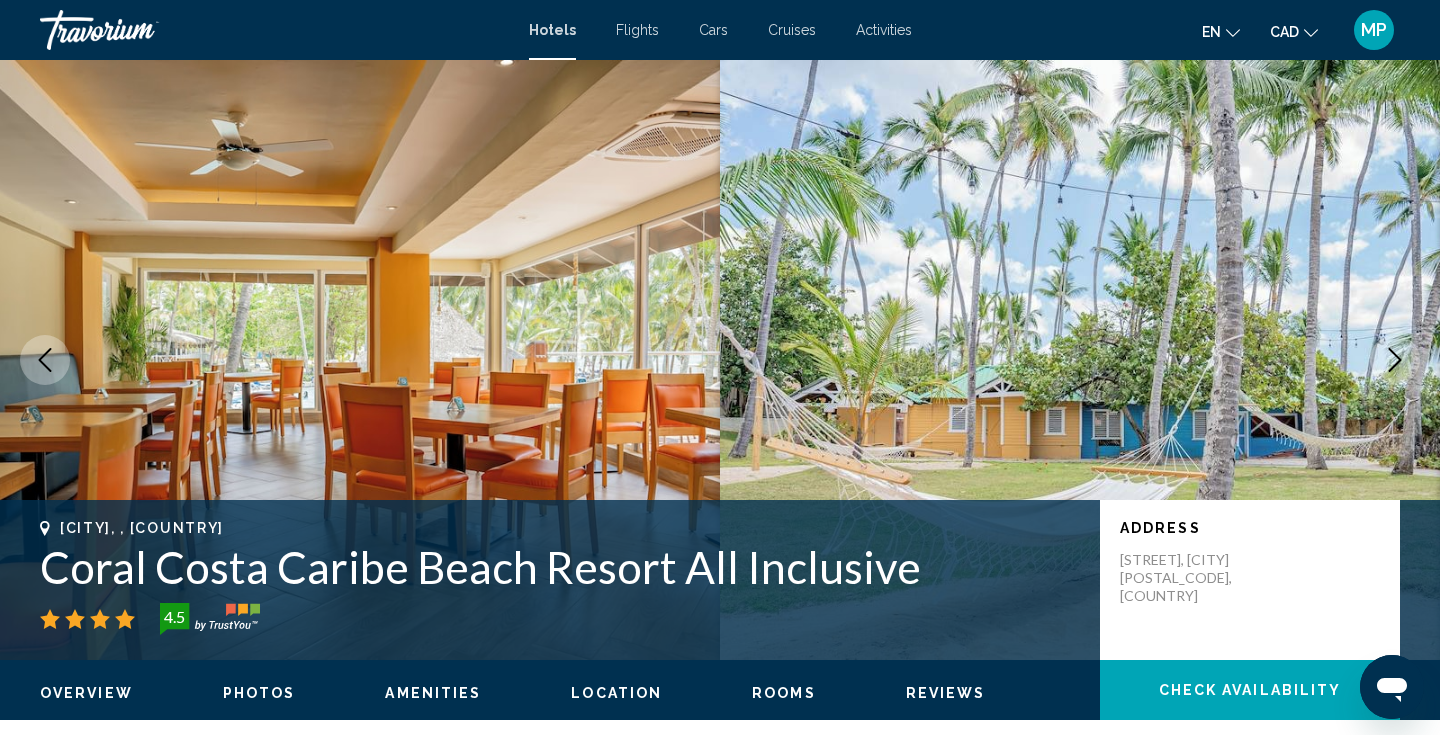 click 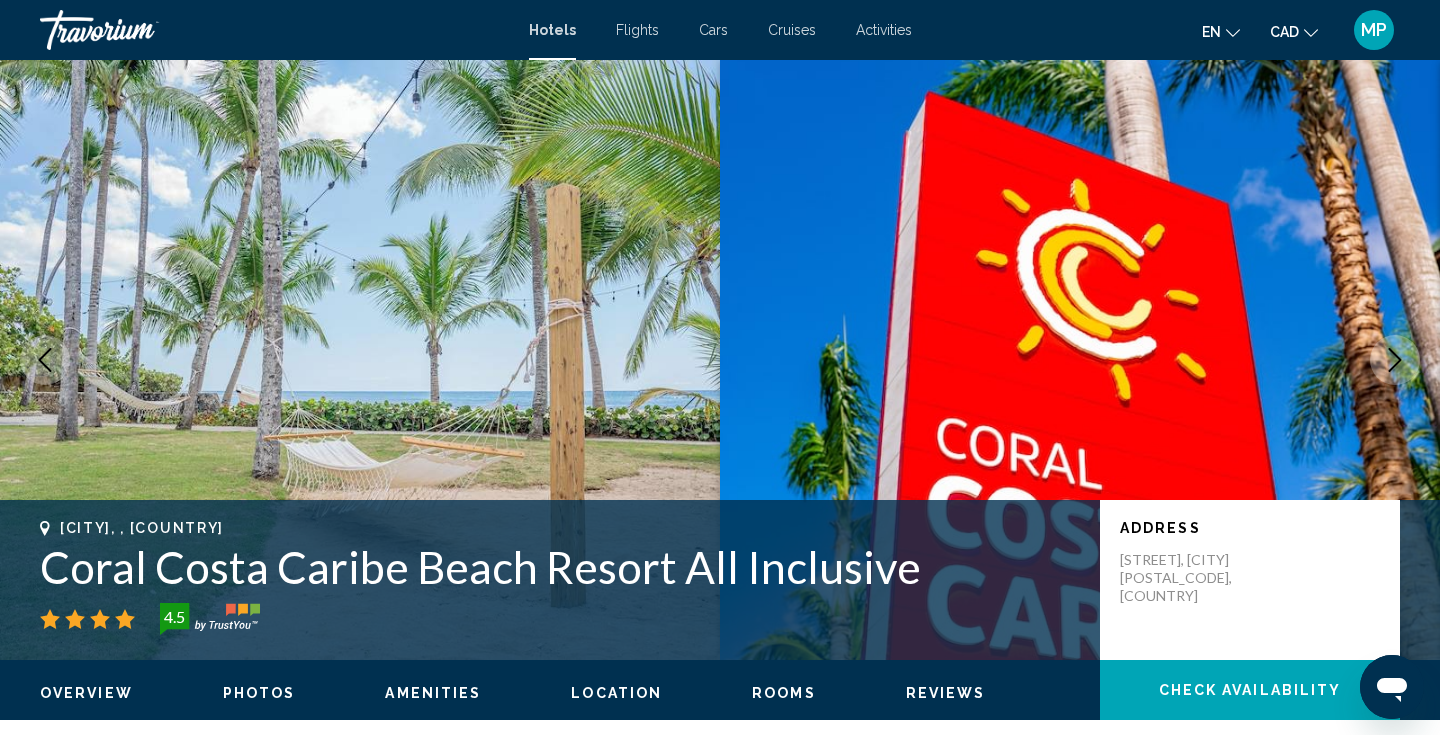 click 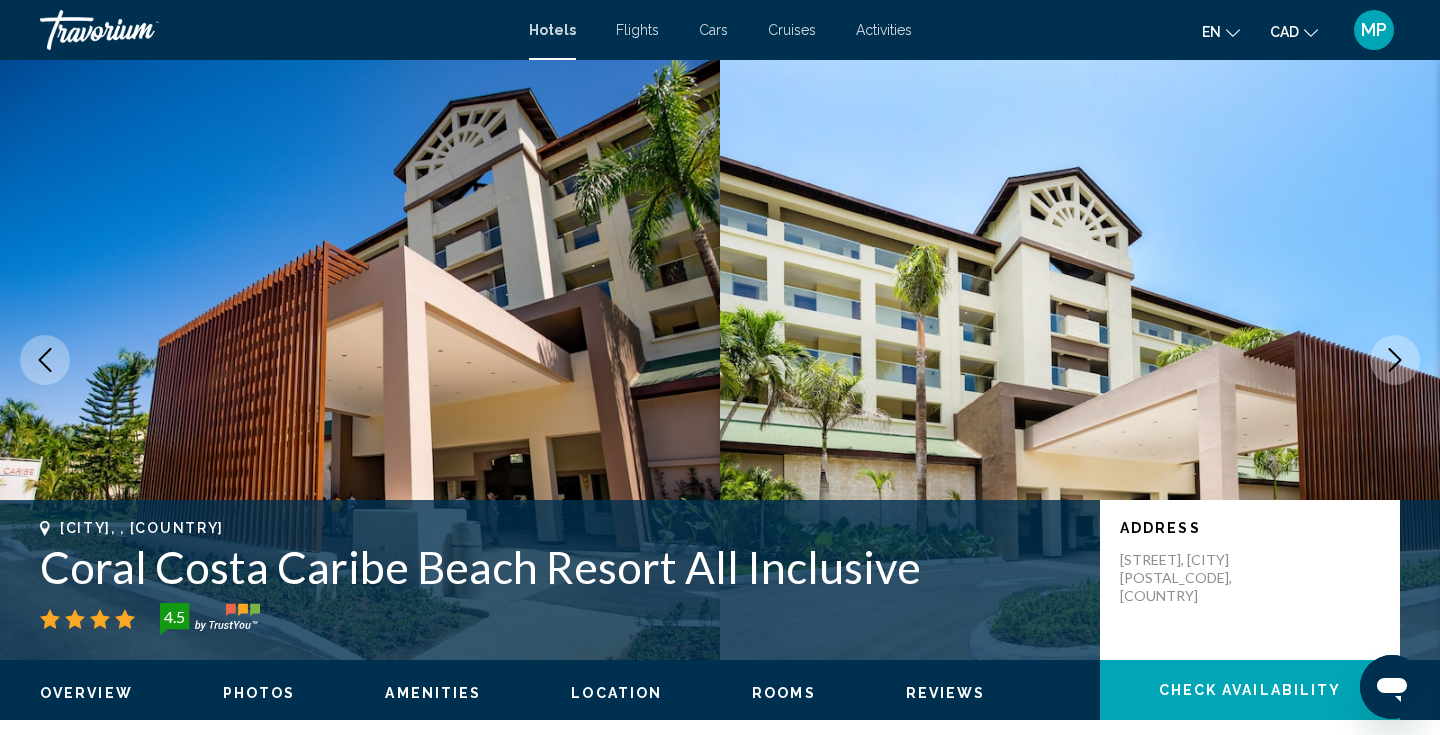 click 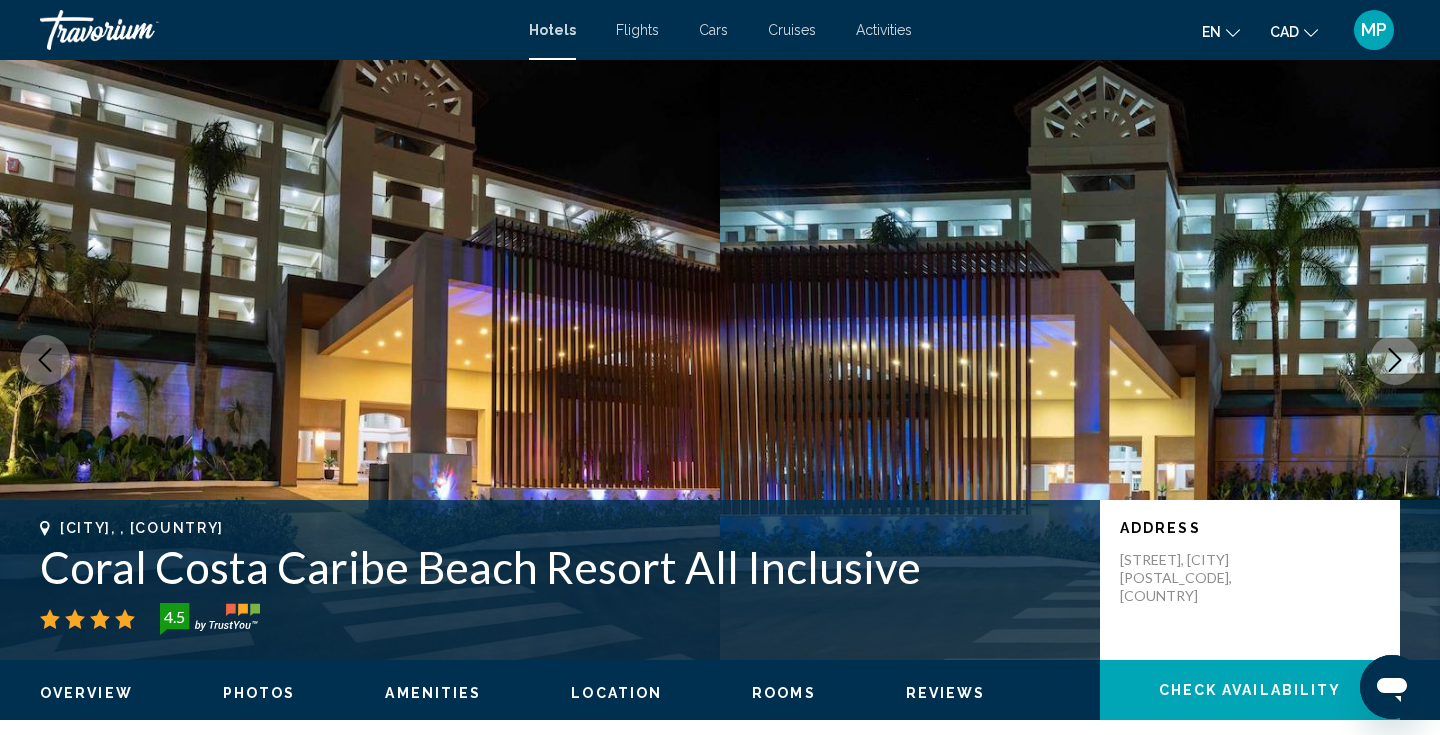 click 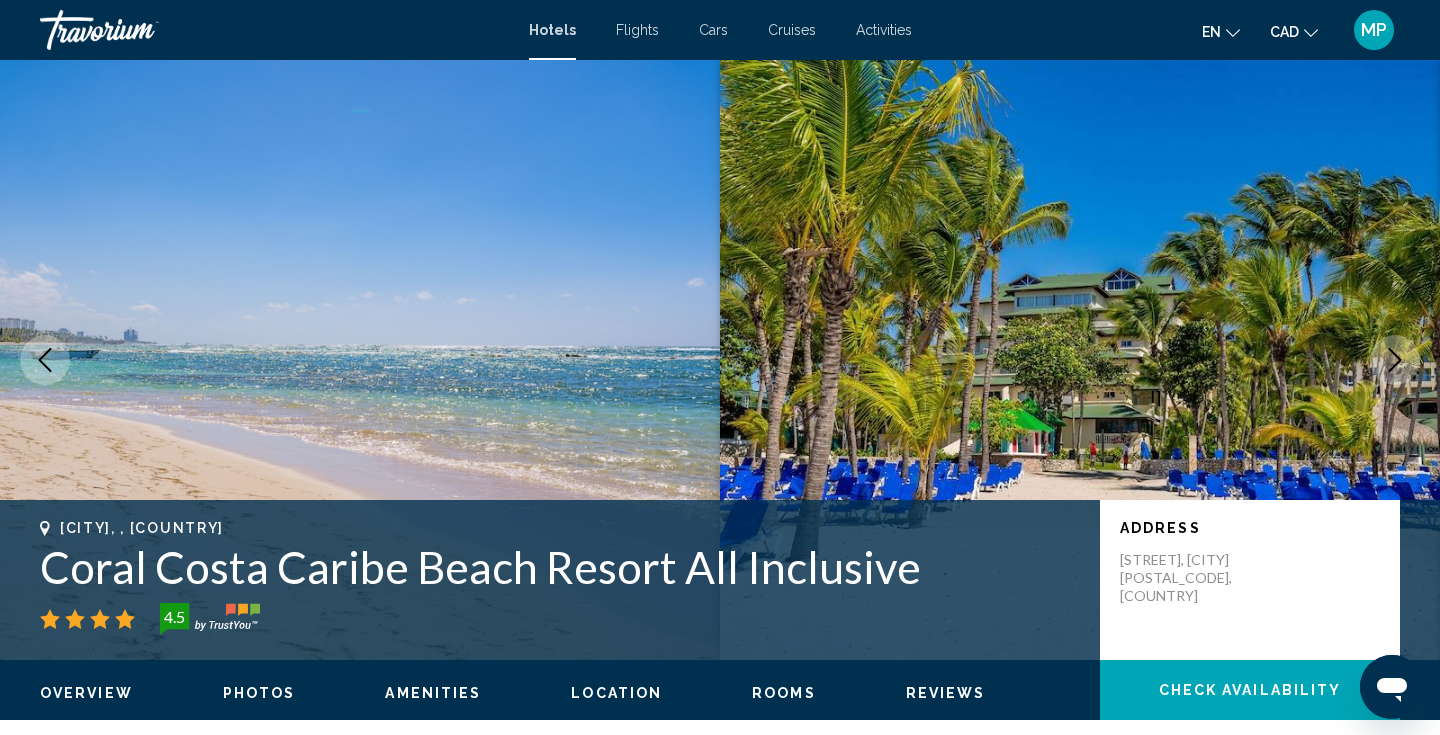 click 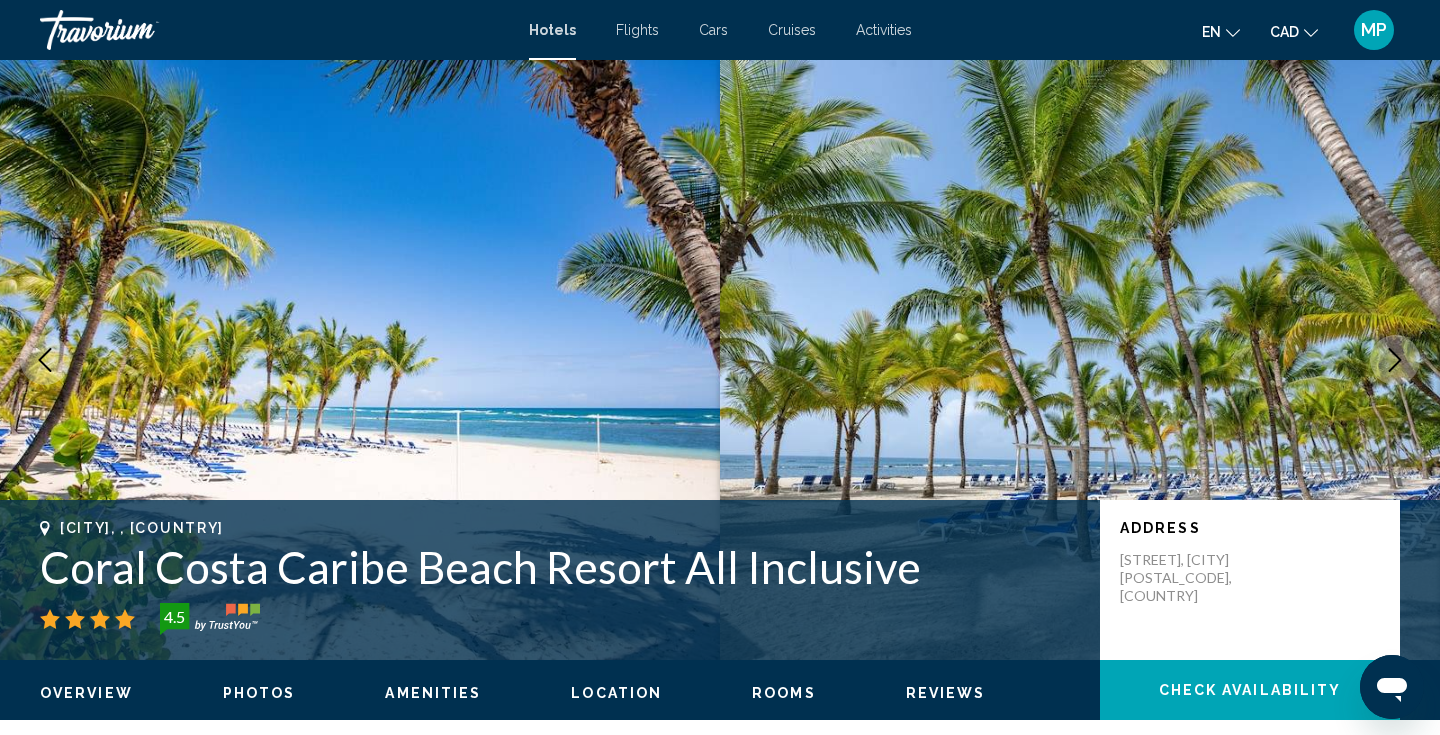 click 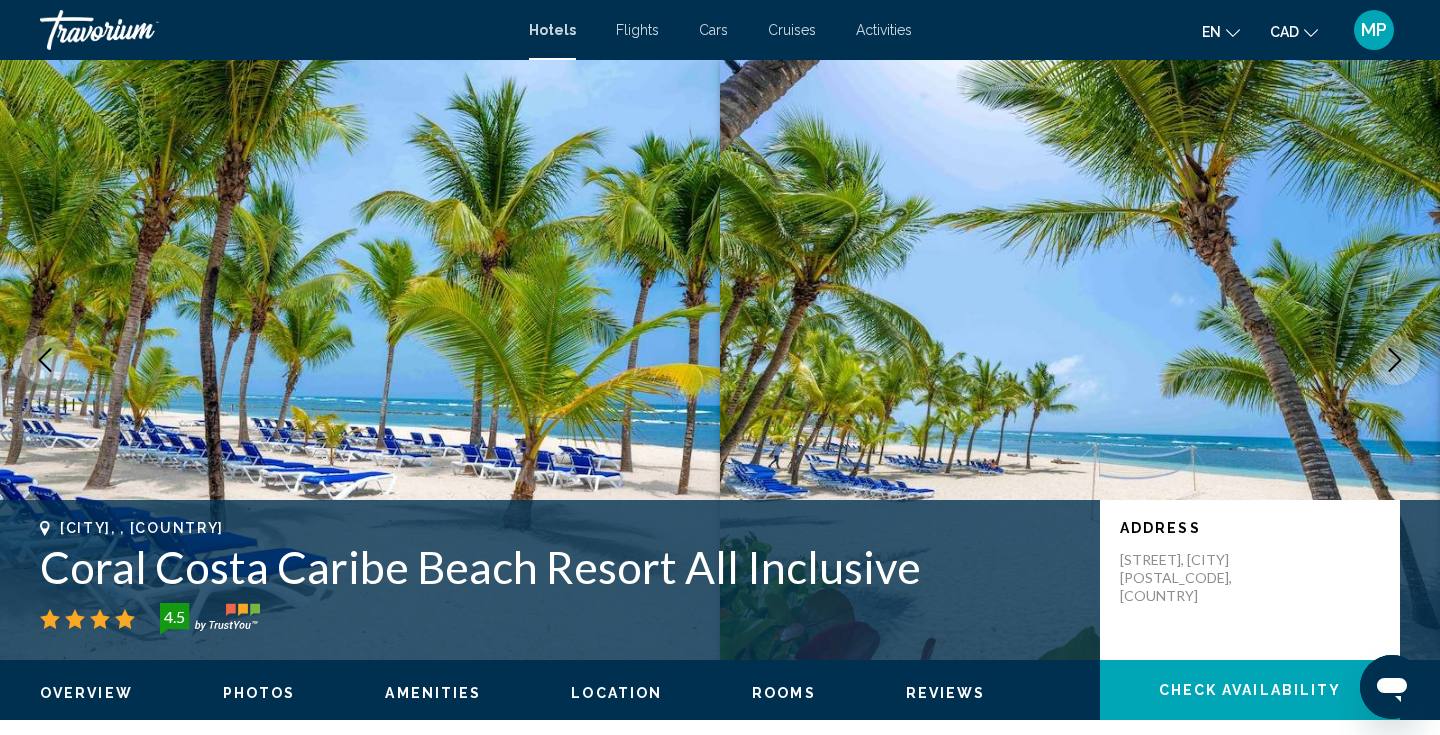 click 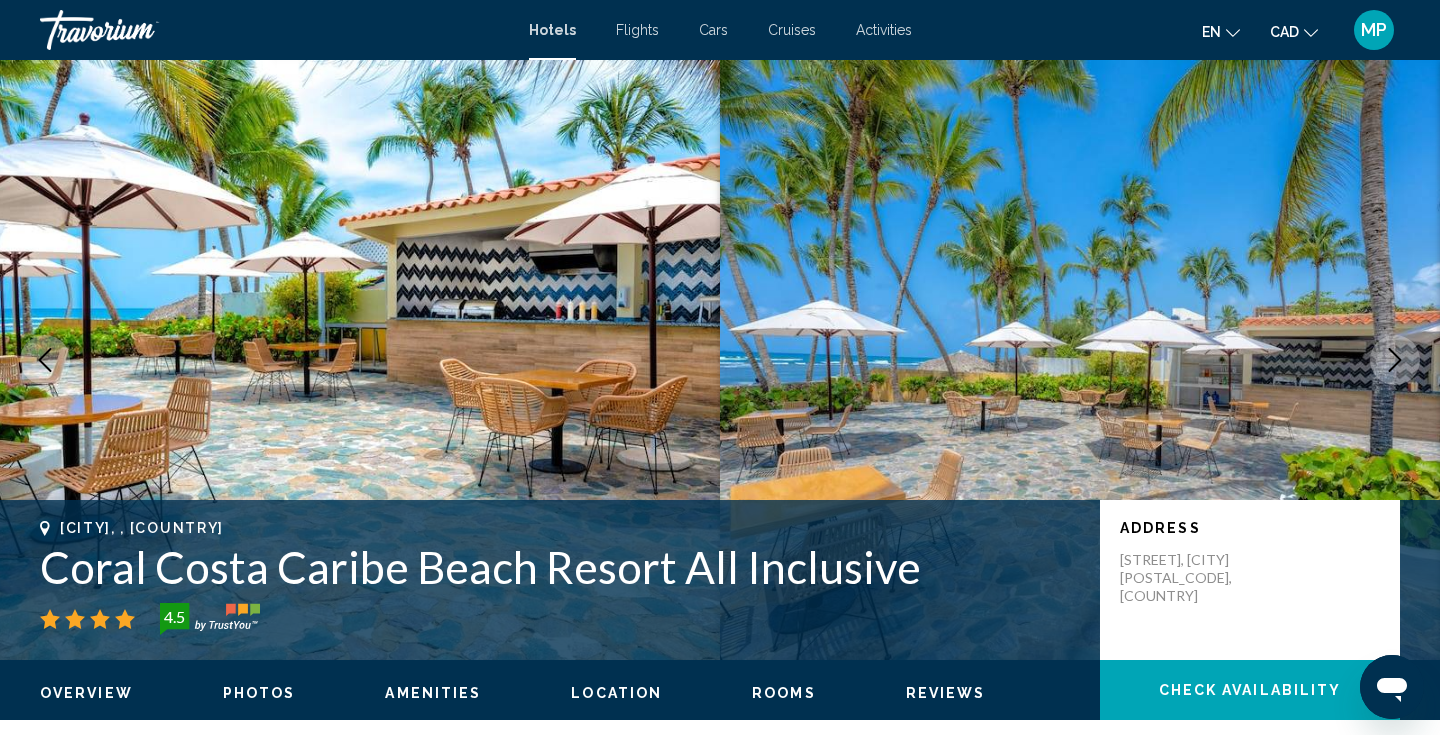 click 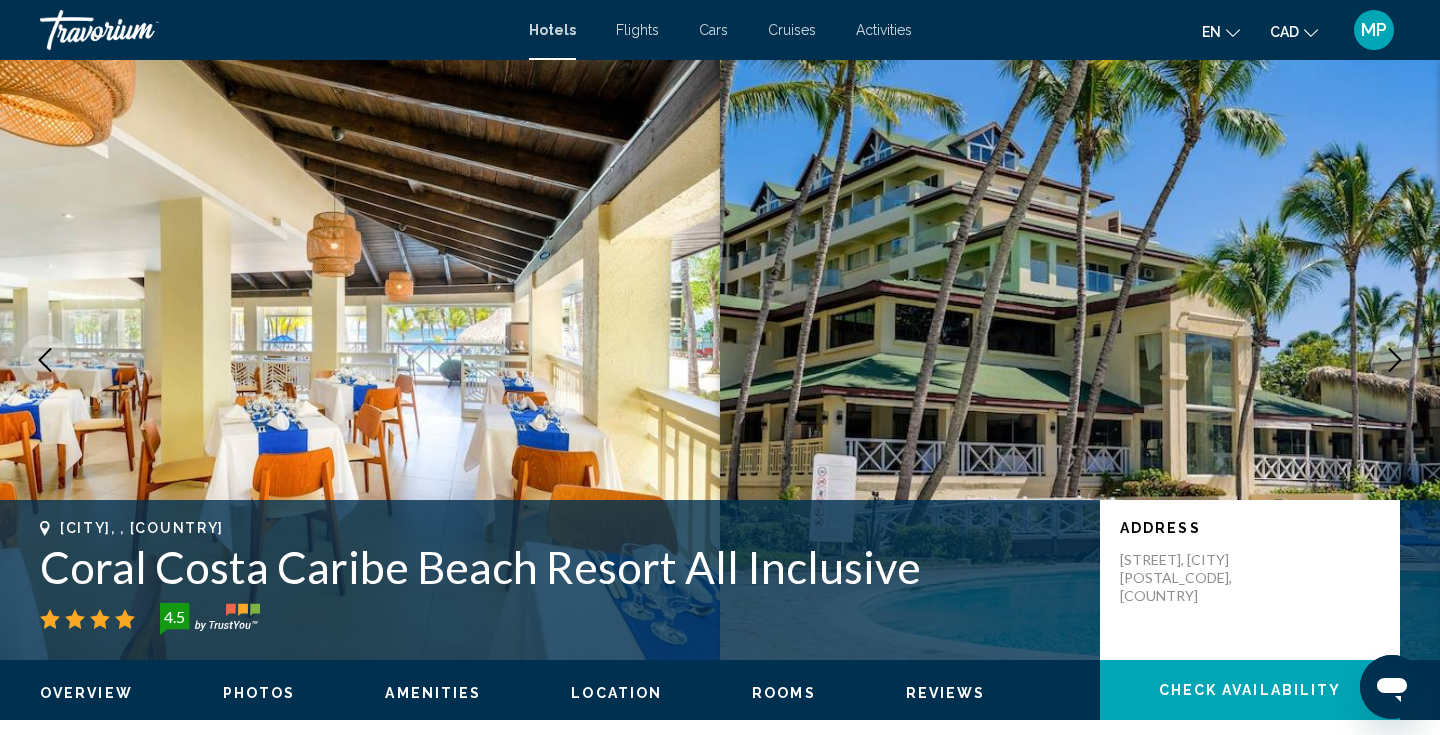 click 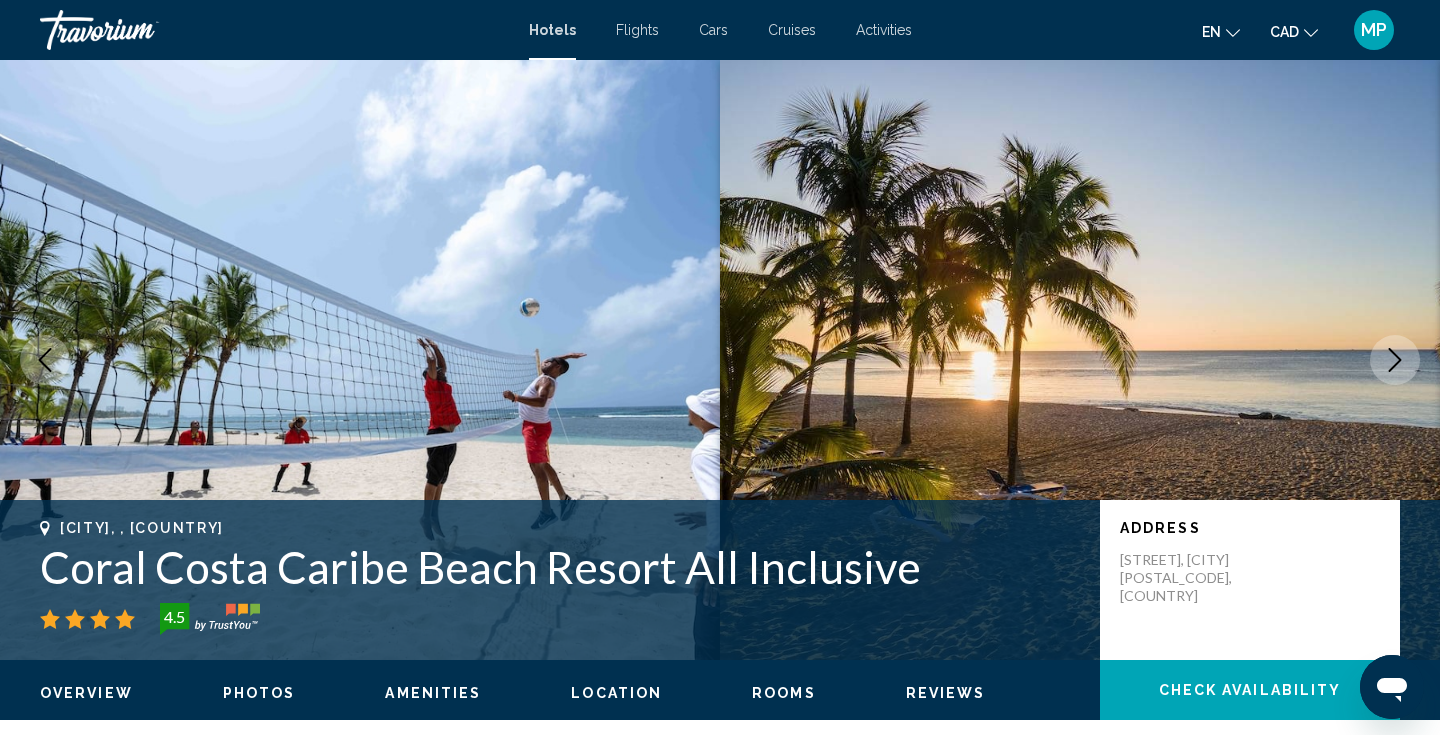 click 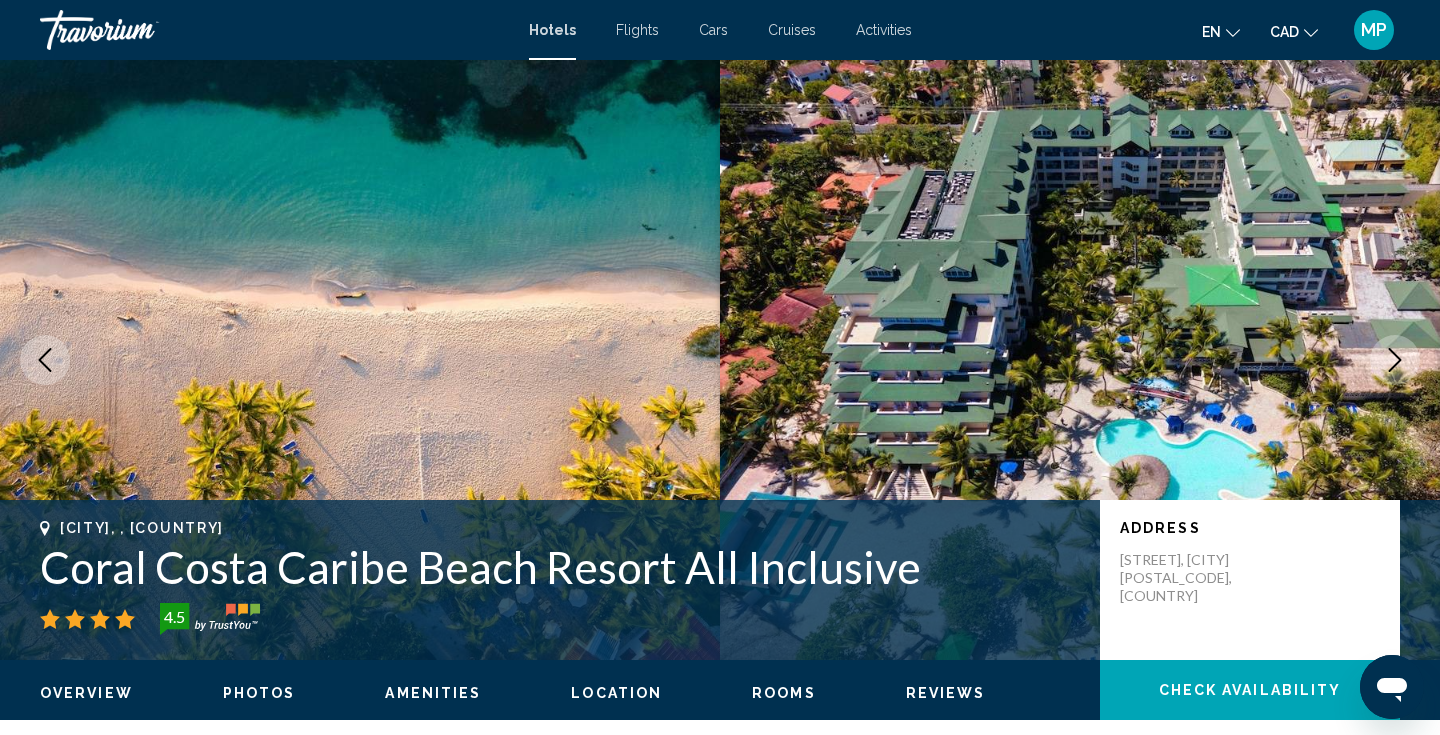 click 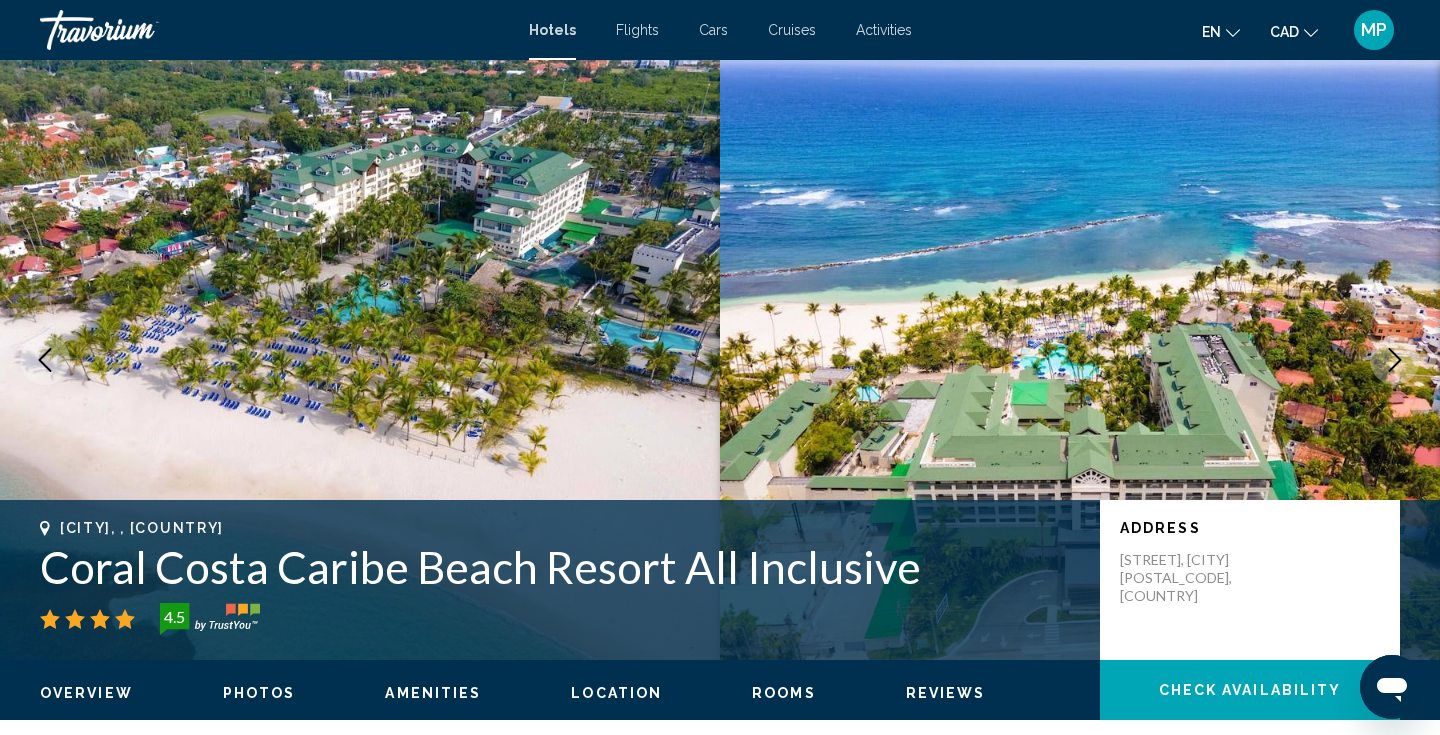 click 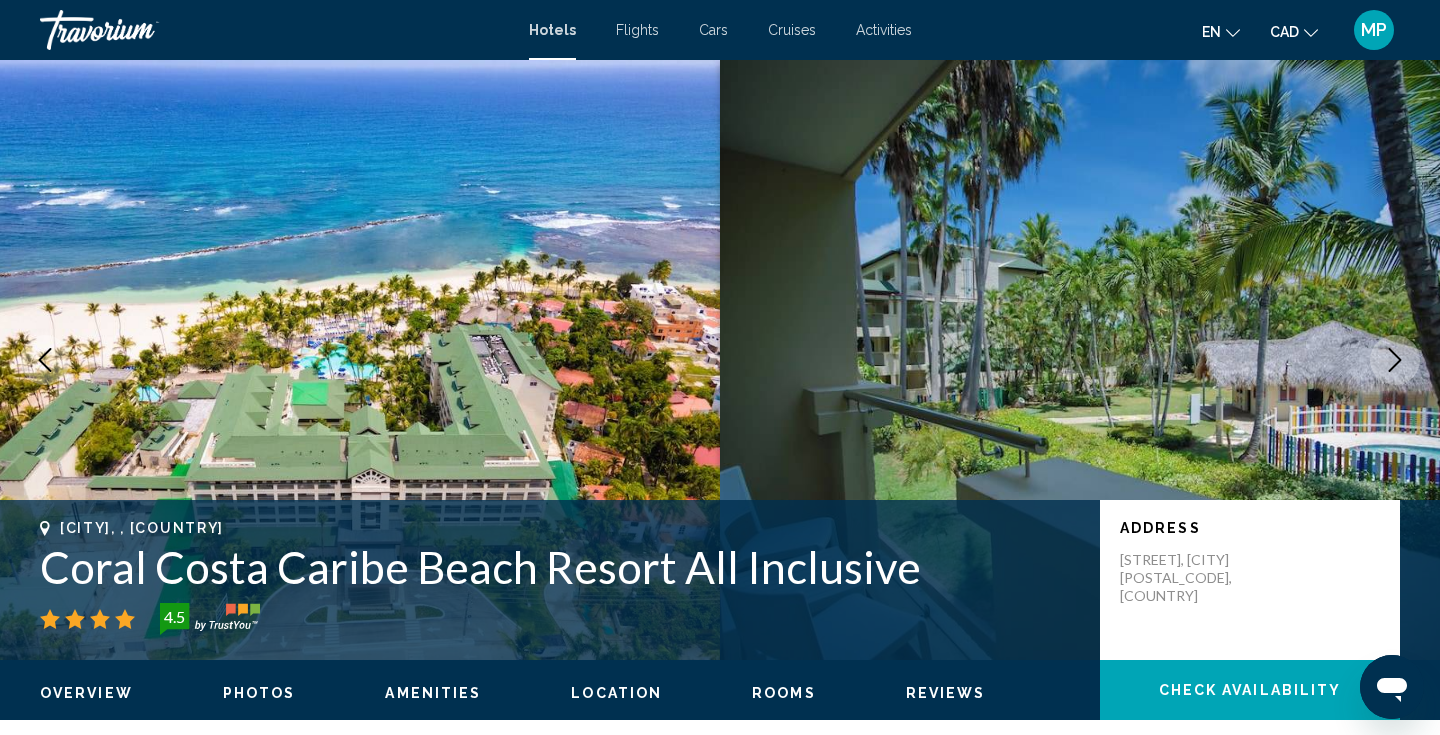 click 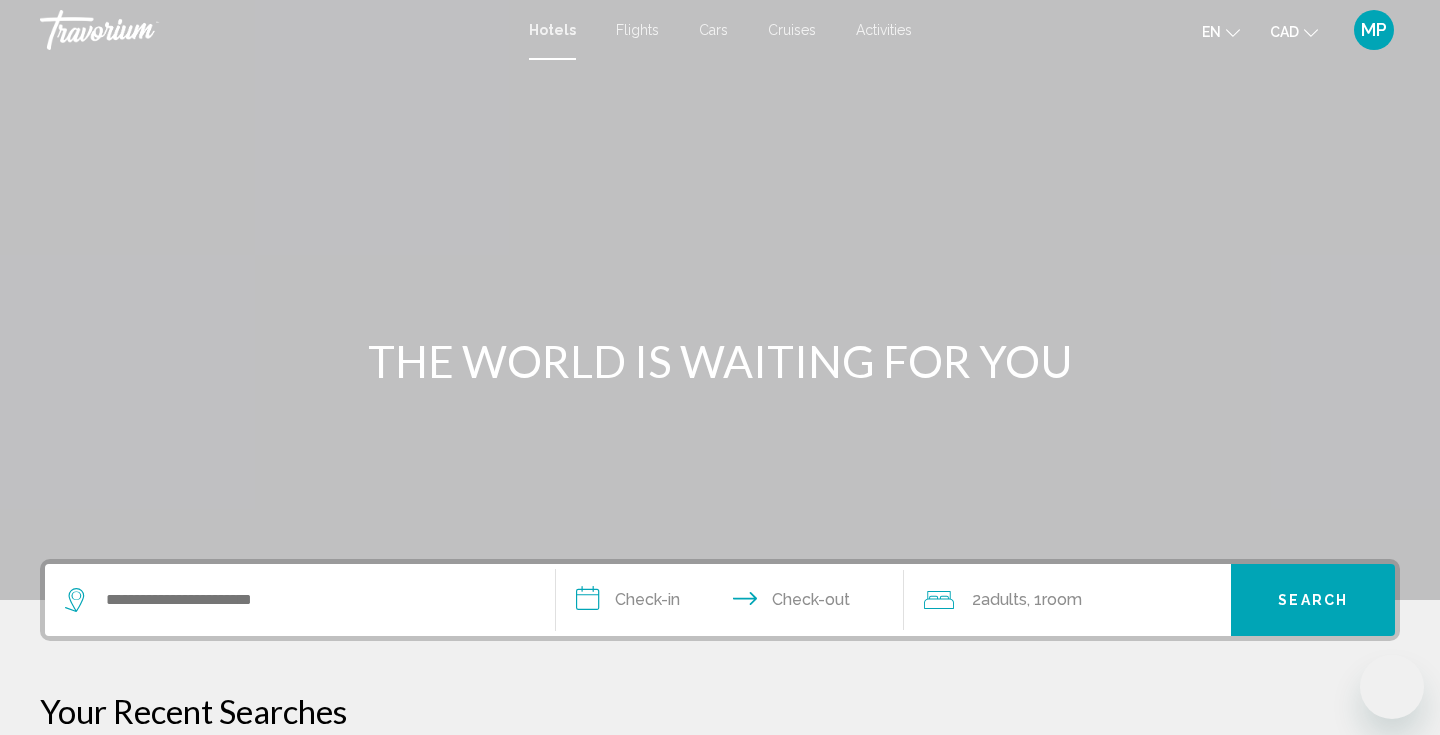 scroll, scrollTop: 0, scrollLeft: 0, axis: both 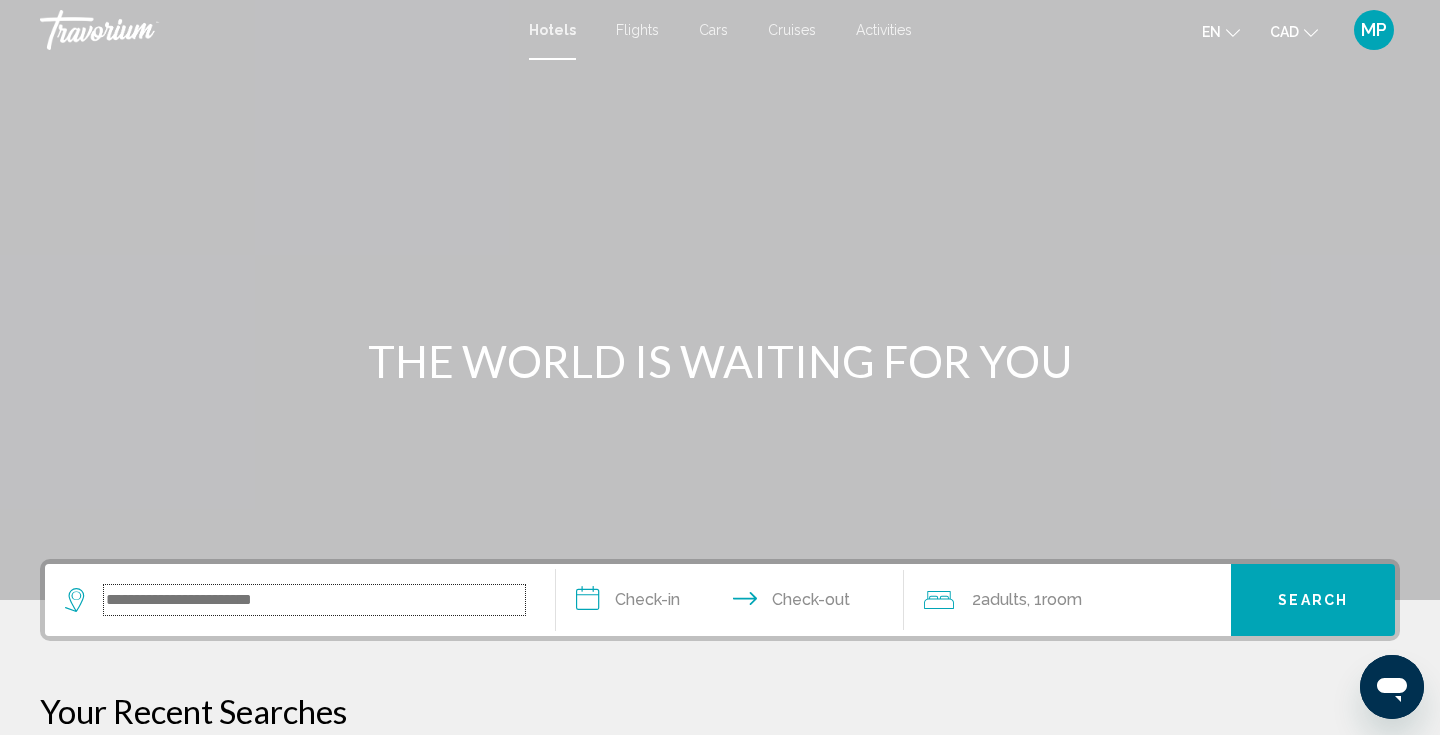 click at bounding box center (314, 600) 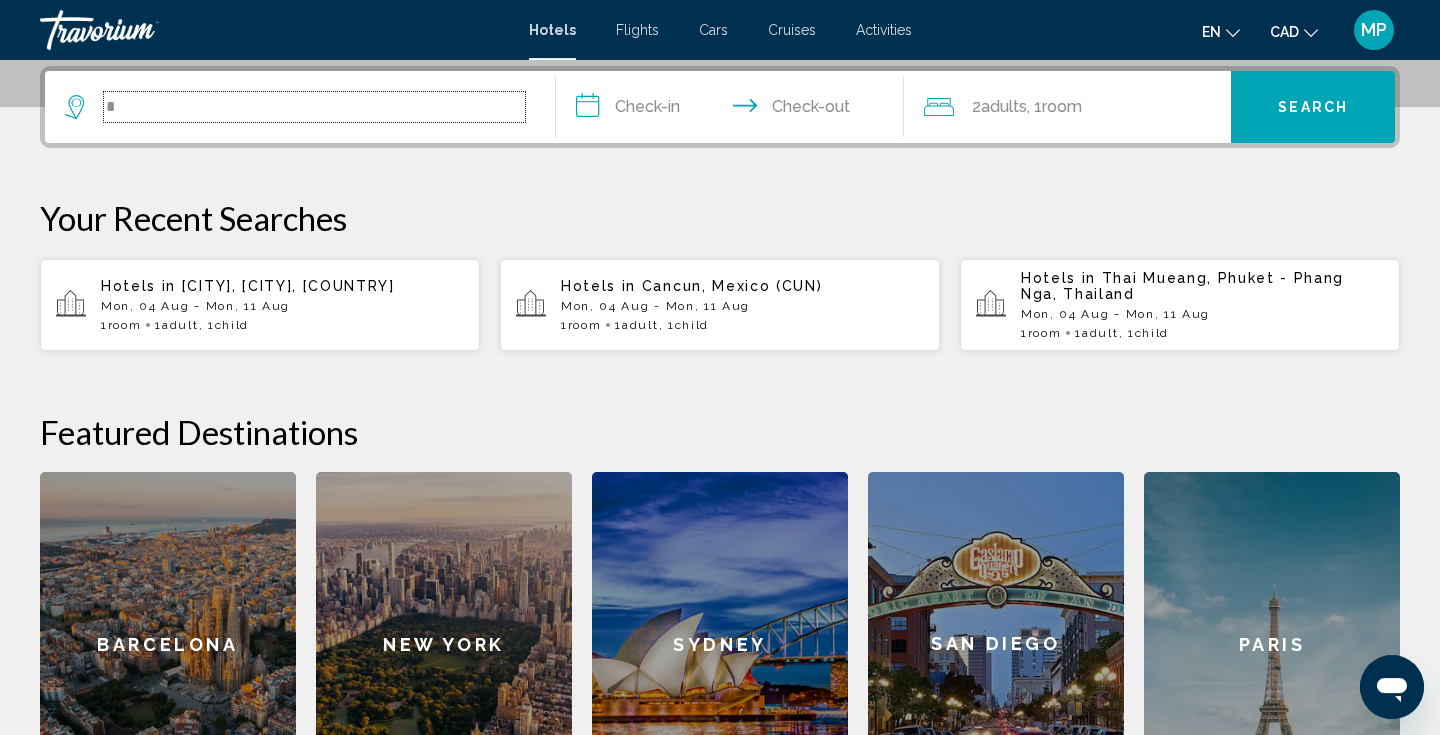 scroll, scrollTop: 494, scrollLeft: 0, axis: vertical 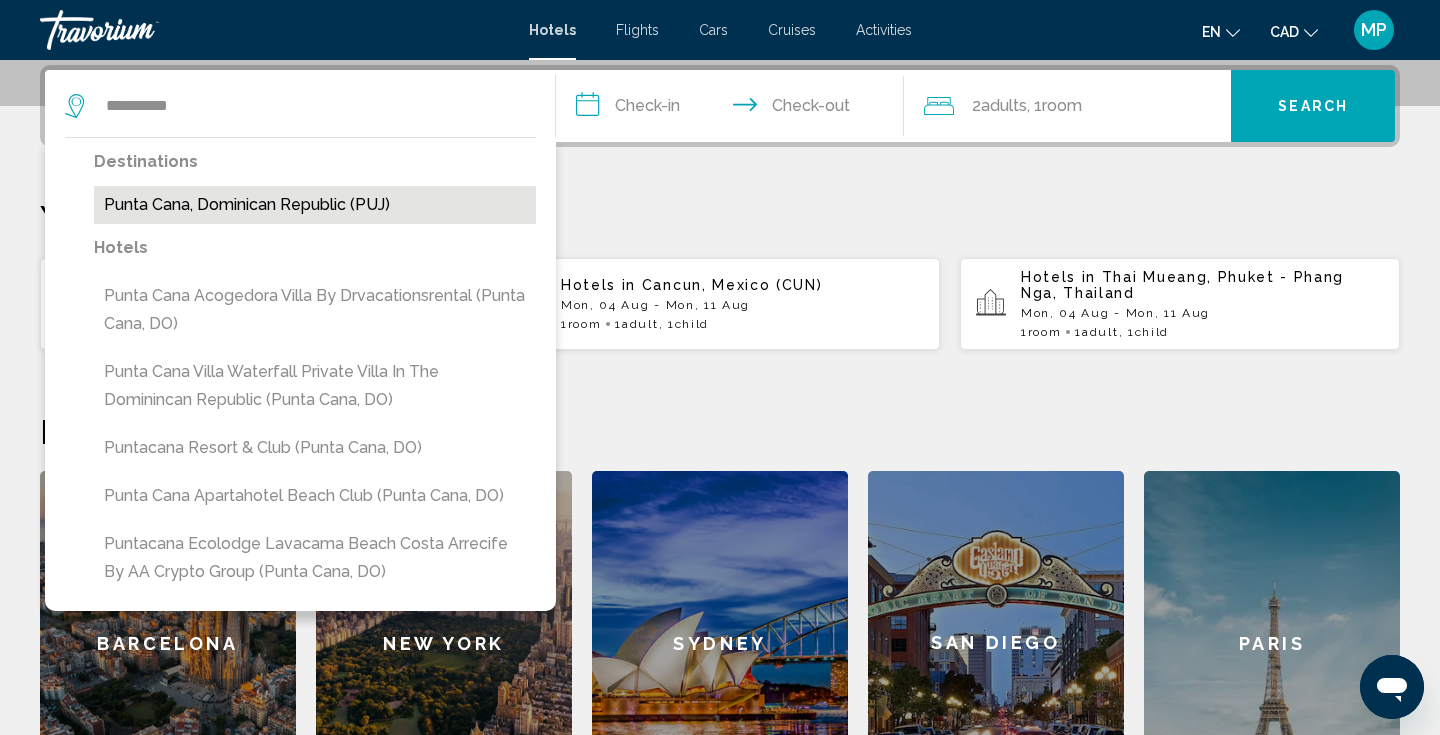 click on "Punta Cana, Dominican Republic (PUJ)" at bounding box center [315, 205] 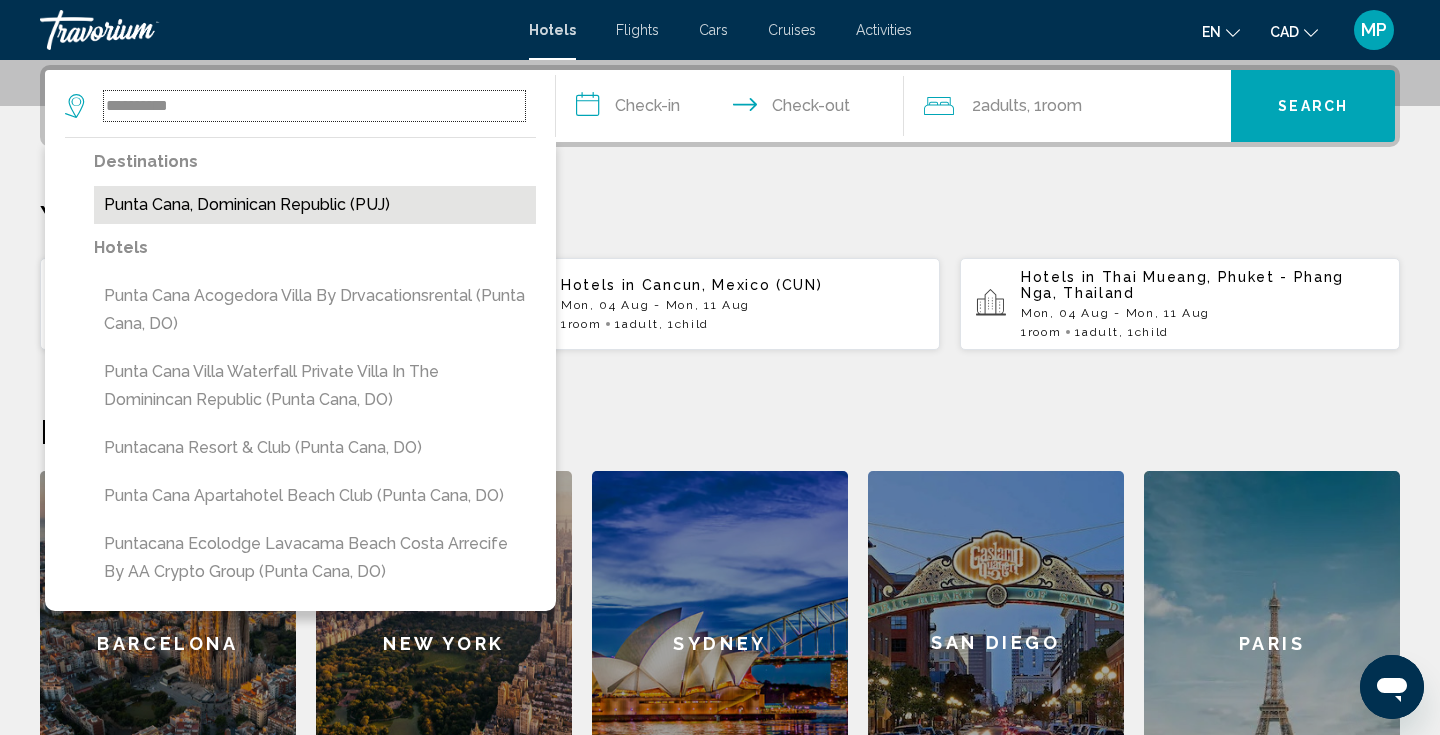type on "**********" 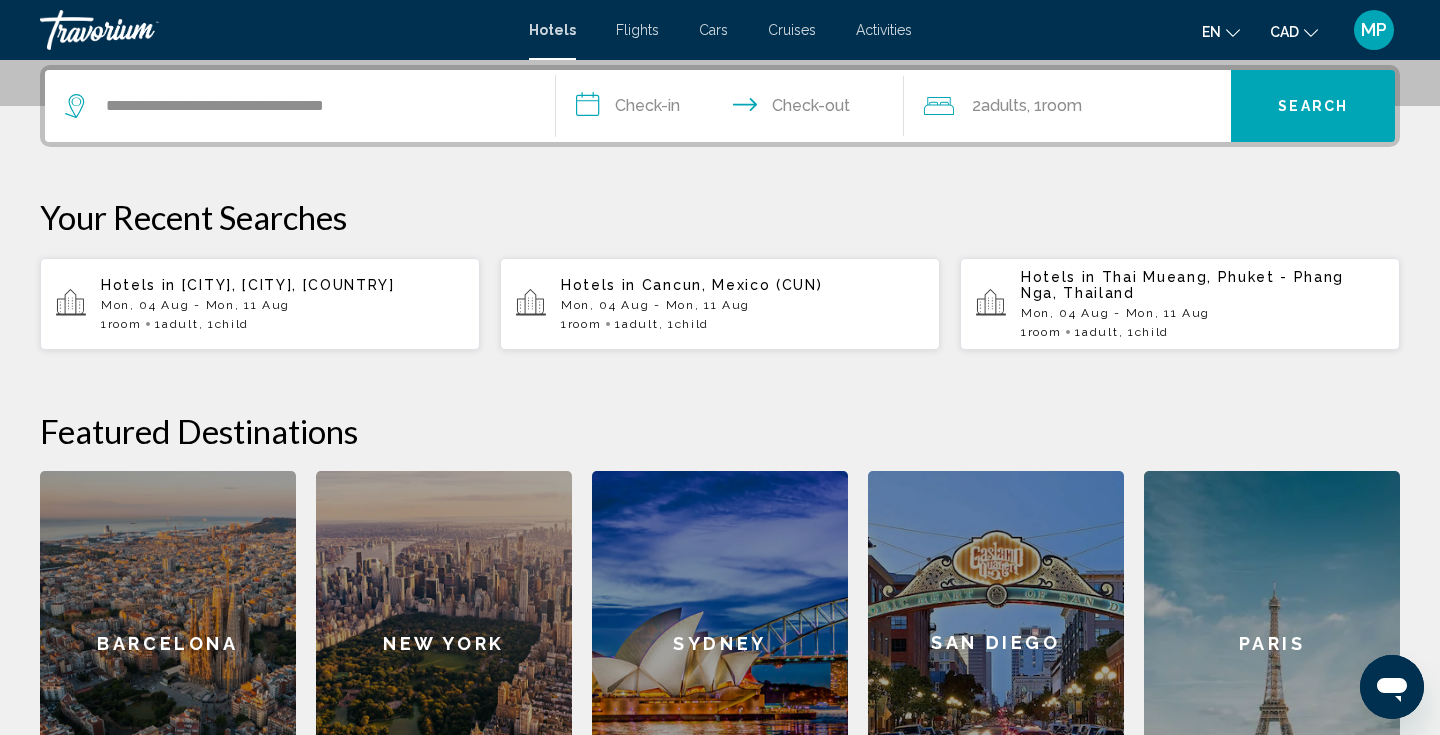 click on "**********" at bounding box center [734, 109] 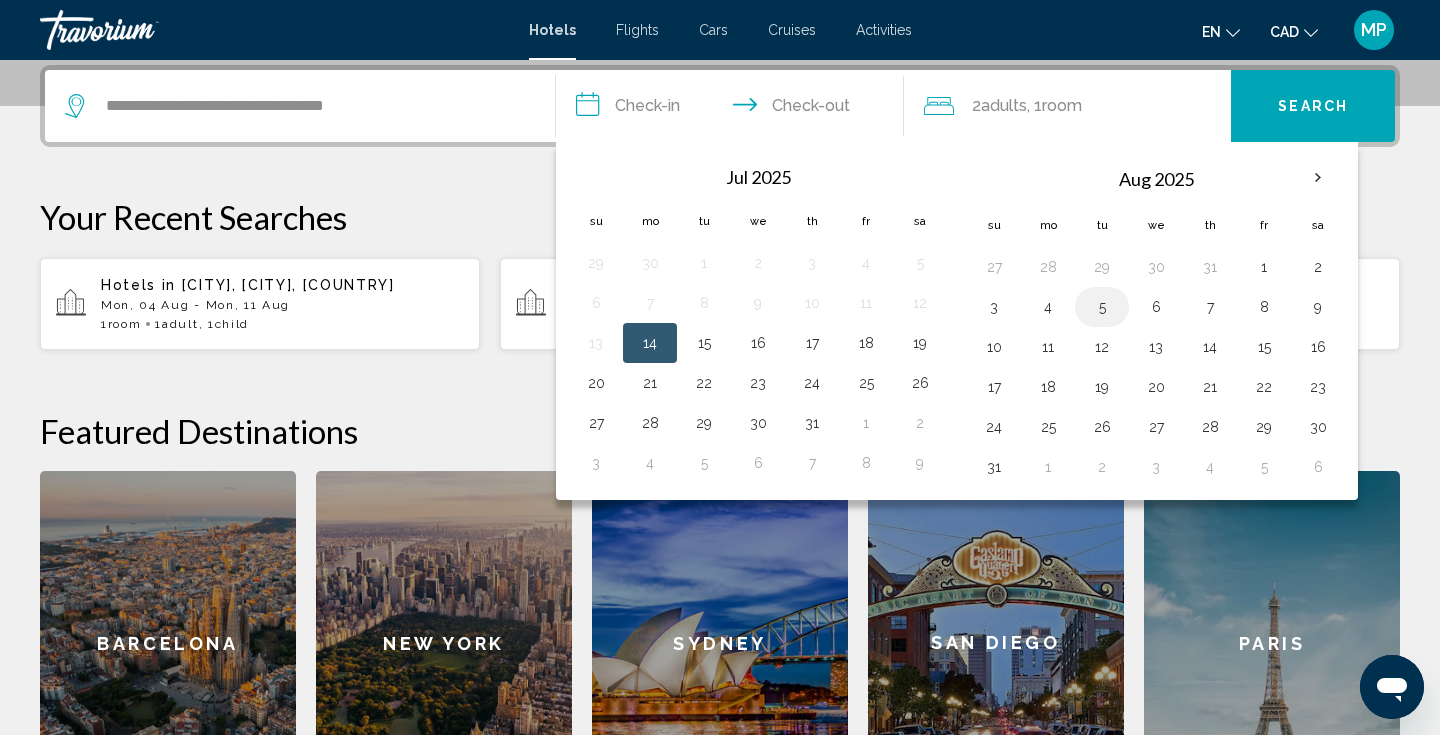 click on "5" at bounding box center (1102, 307) 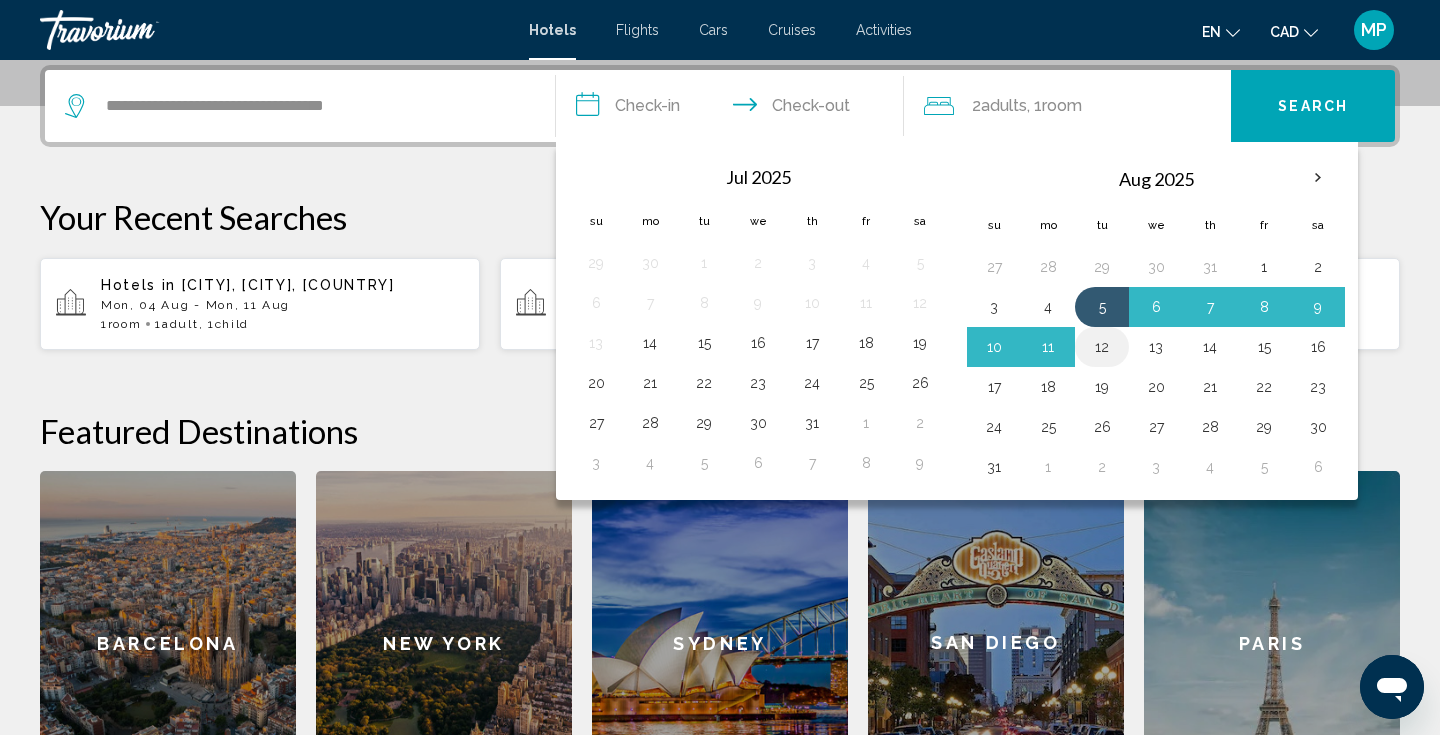 click on "12" at bounding box center (1102, 347) 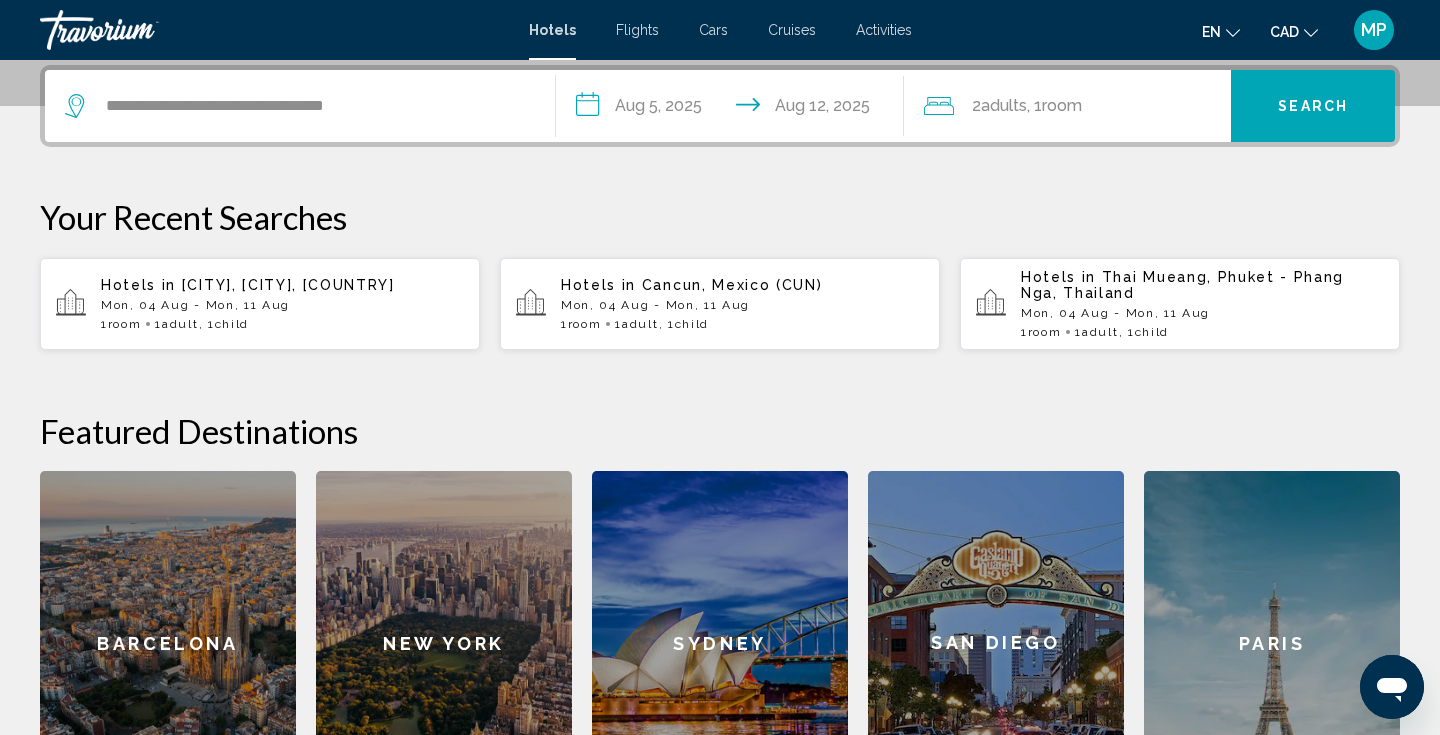 click on "en
English Español Français Italiano Português русский CAD
USD ($) MXN (Mex$) CAD (Can$) GBP (£) EUR (€) AUD (A$) NZD (NZ$) CNY (CN¥) MP Login" at bounding box center (1166, 30) 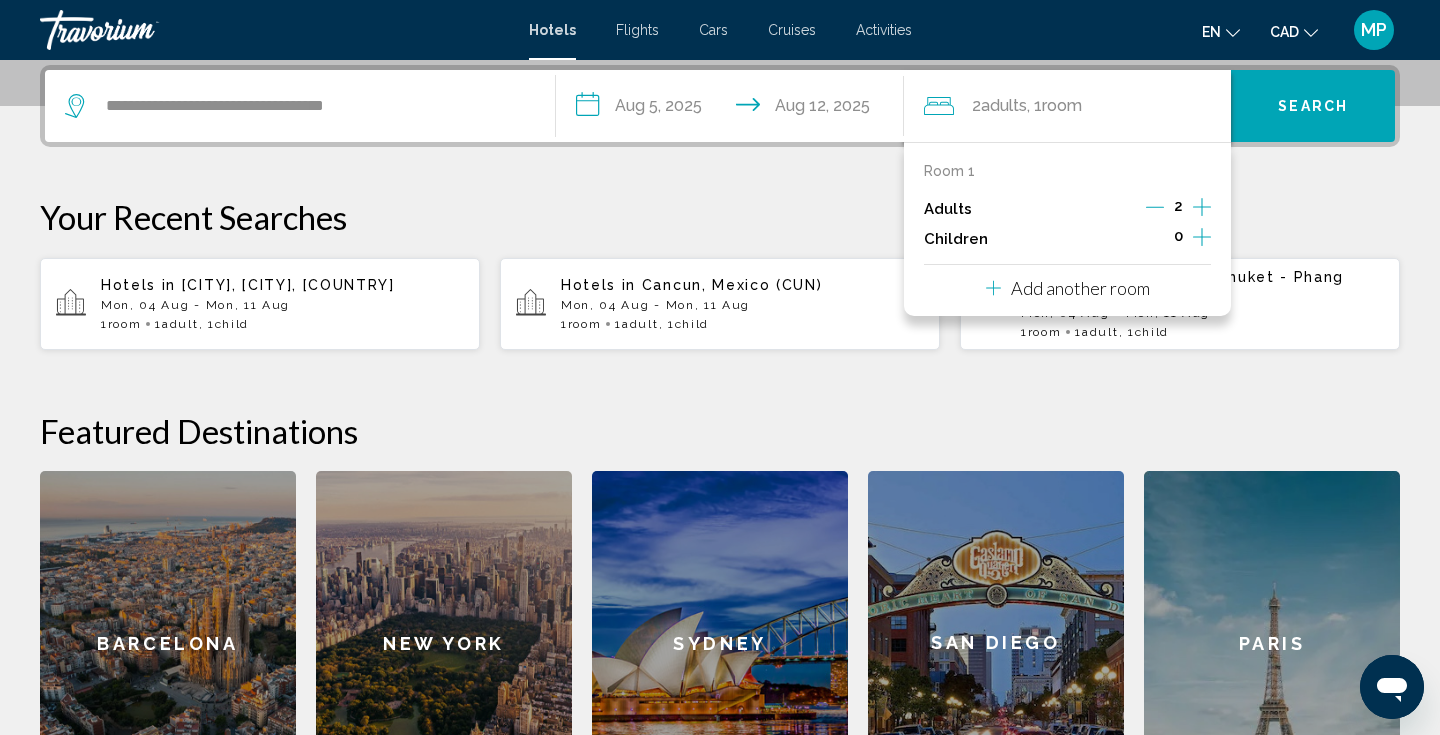 click at bounding box center (1155, 209) 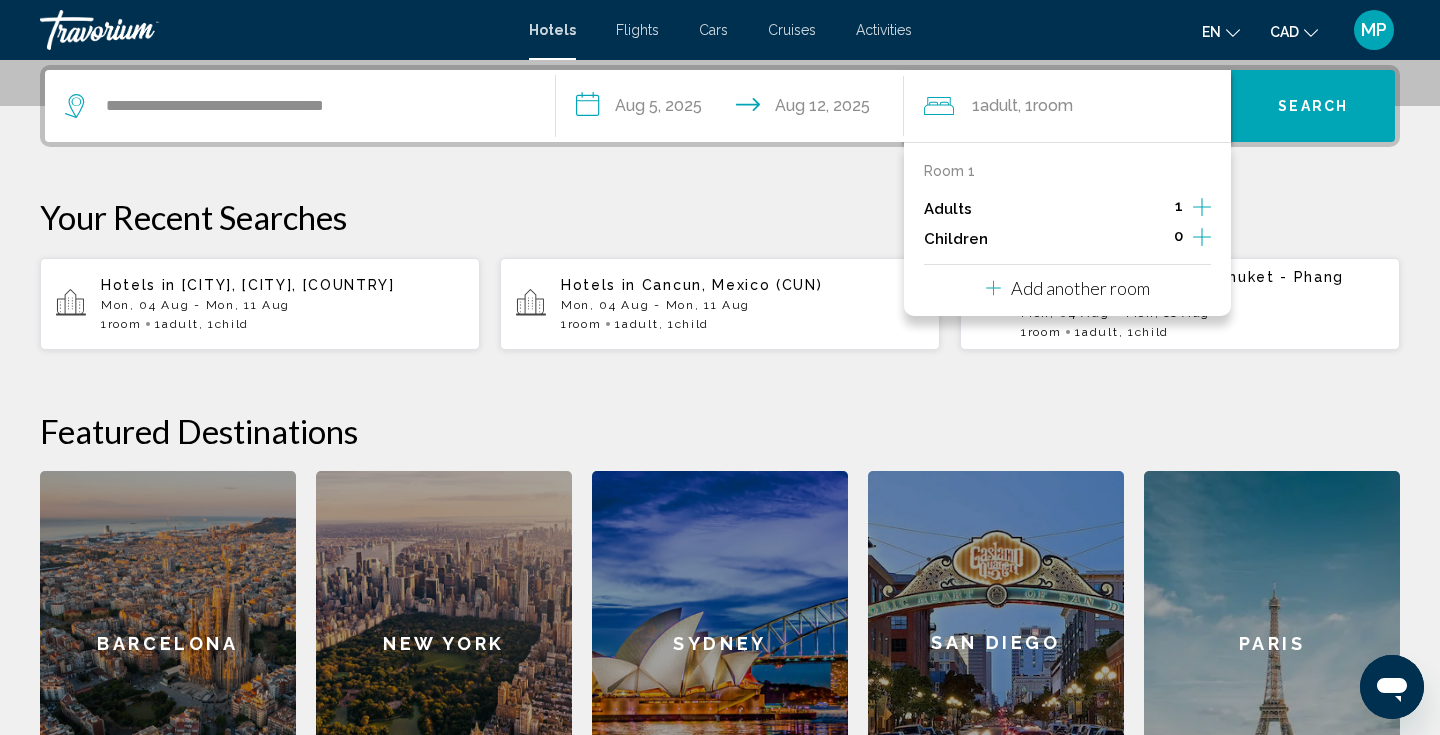 click 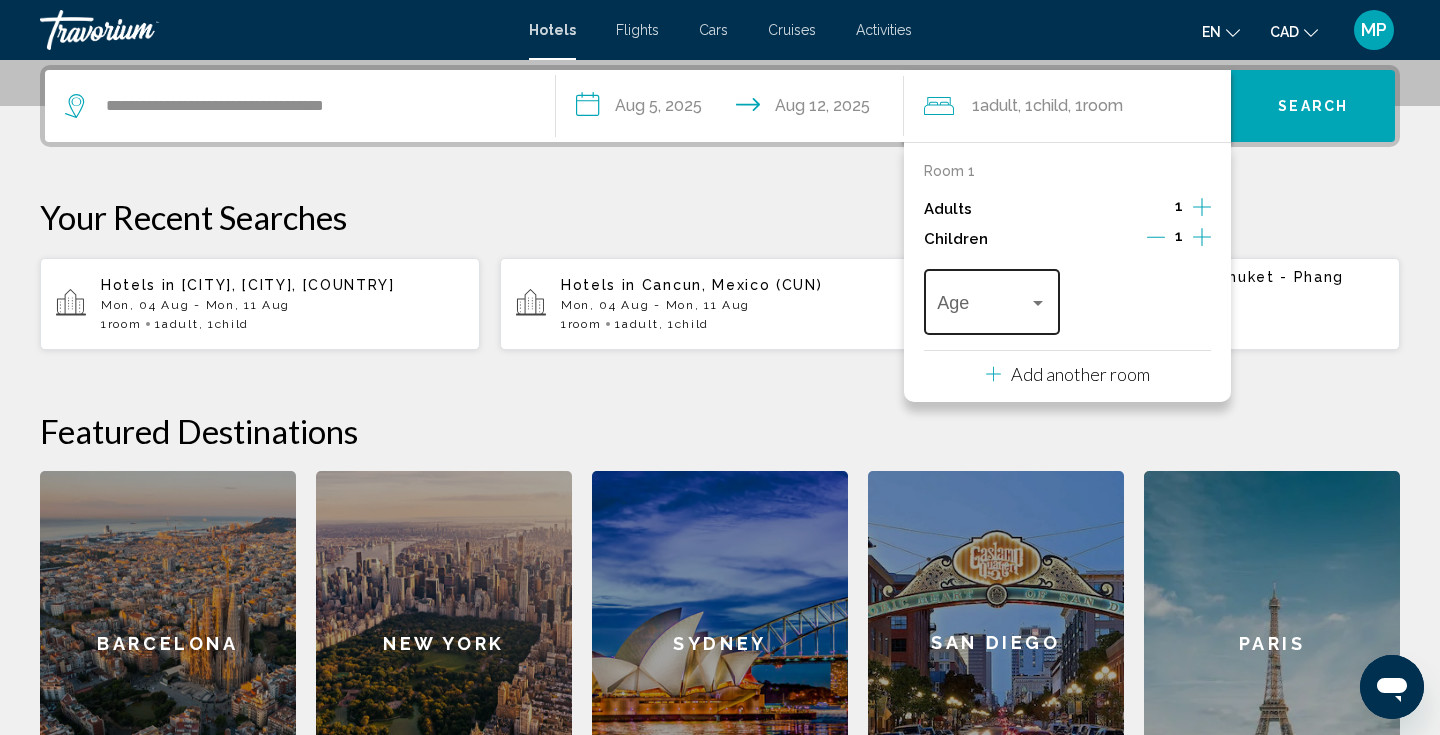 click on "Age" at bounding box center [991, 299] 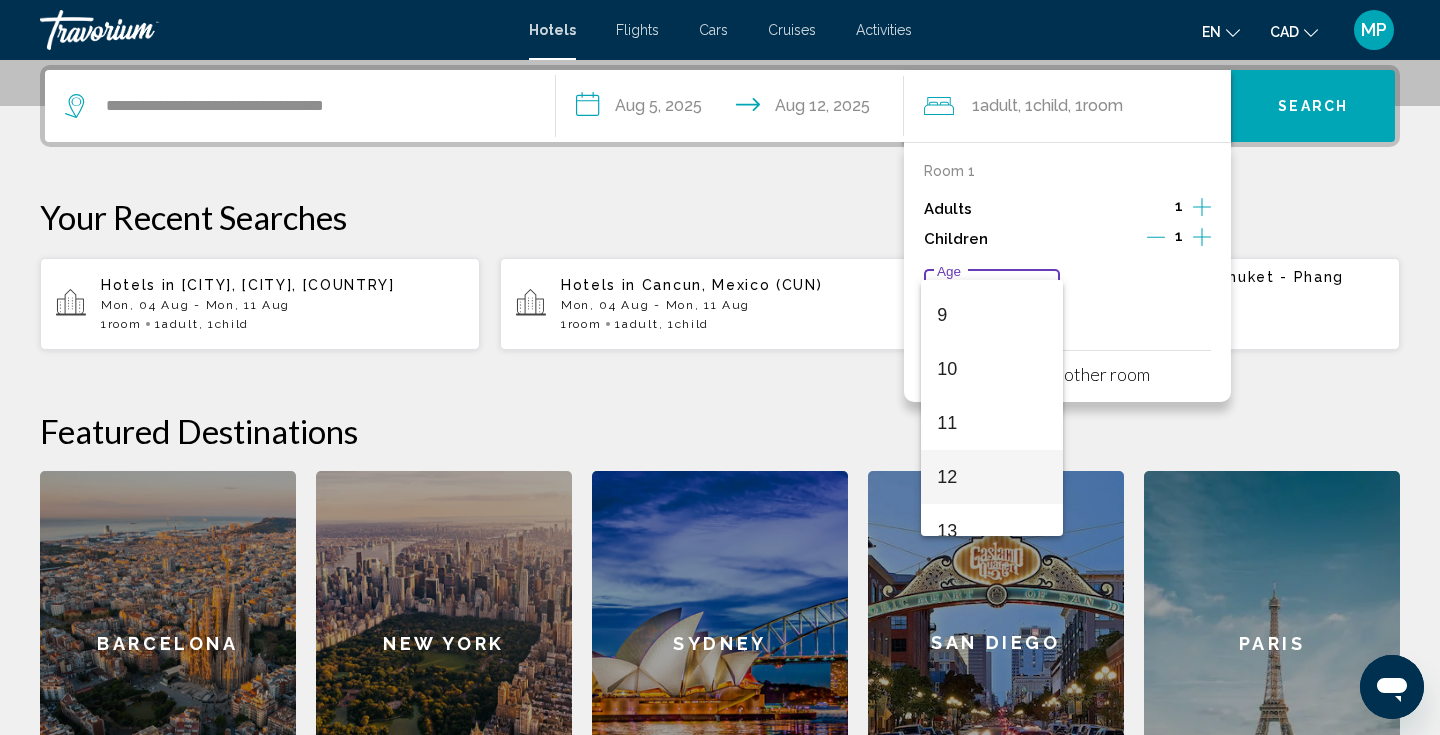scroll, scrollTop: 503, scrollLeft: 0, axis: vertical 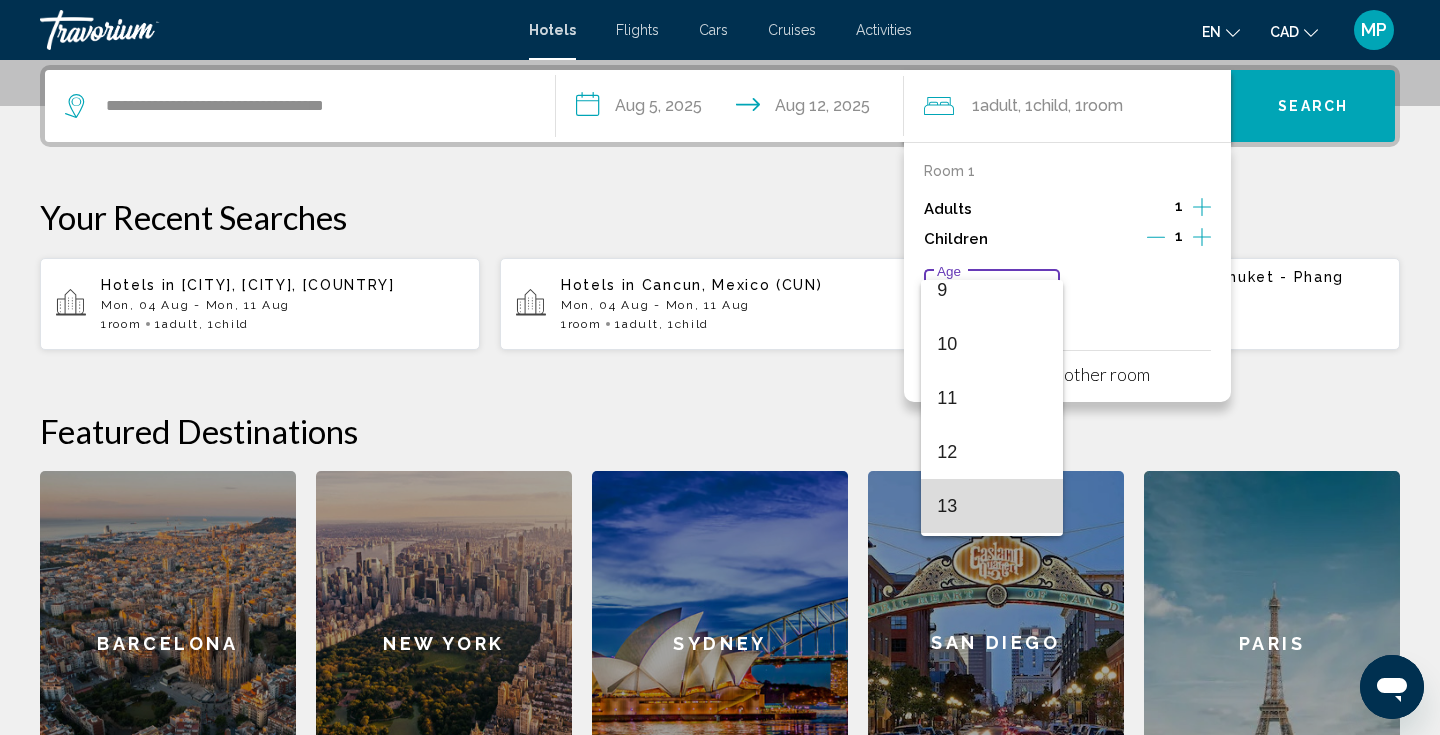 click on "13" at bounding box center [991, 506] 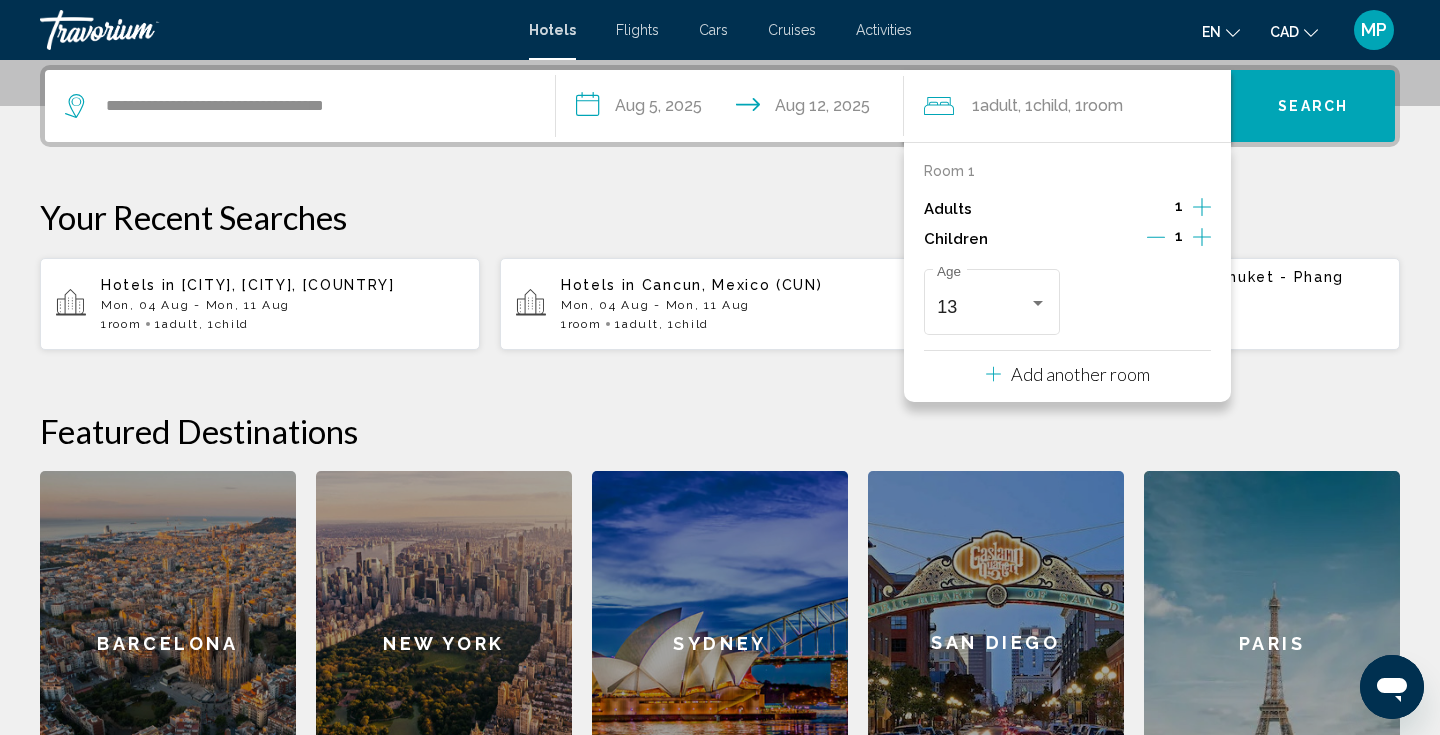 click on "Search" at bounding box center [1313, 106] 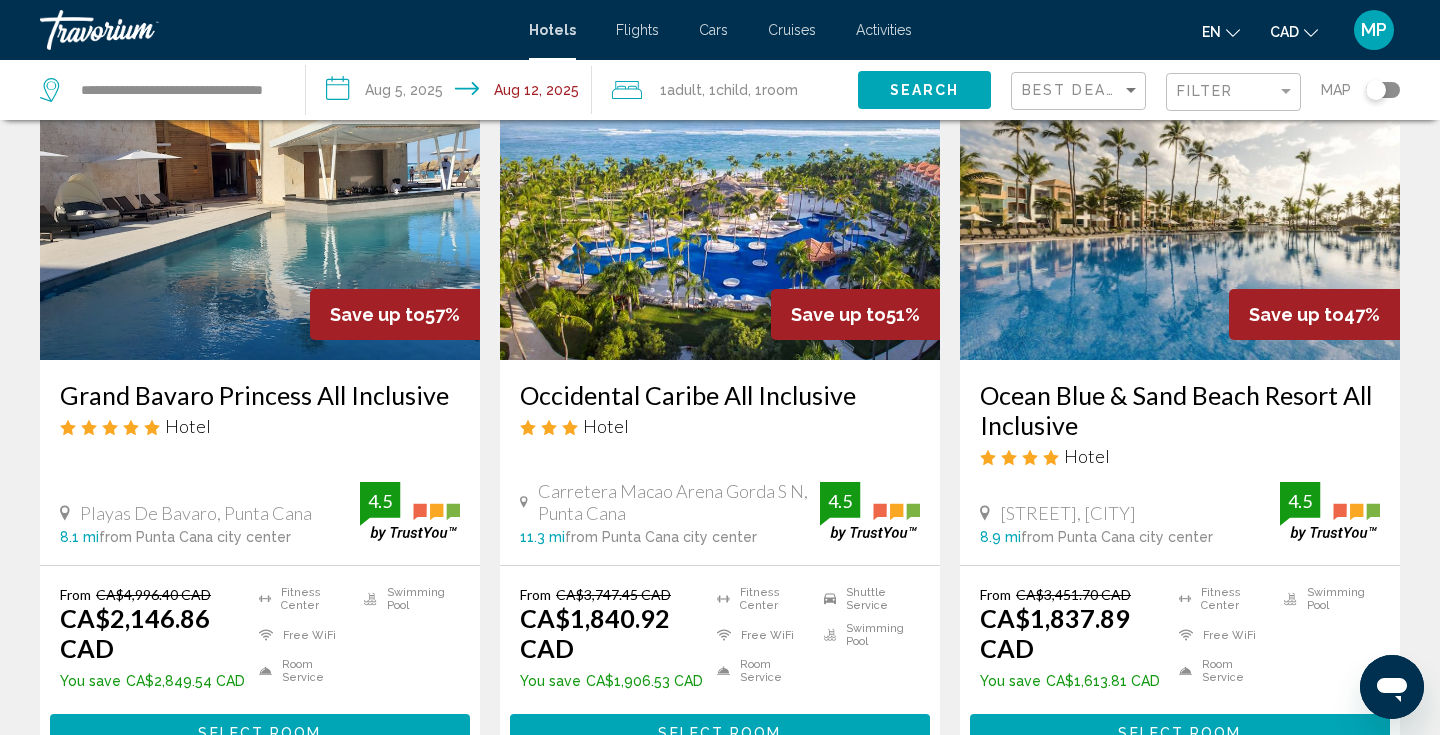scroll, scrollTop: 0, scrollLeft: 0, axis: both 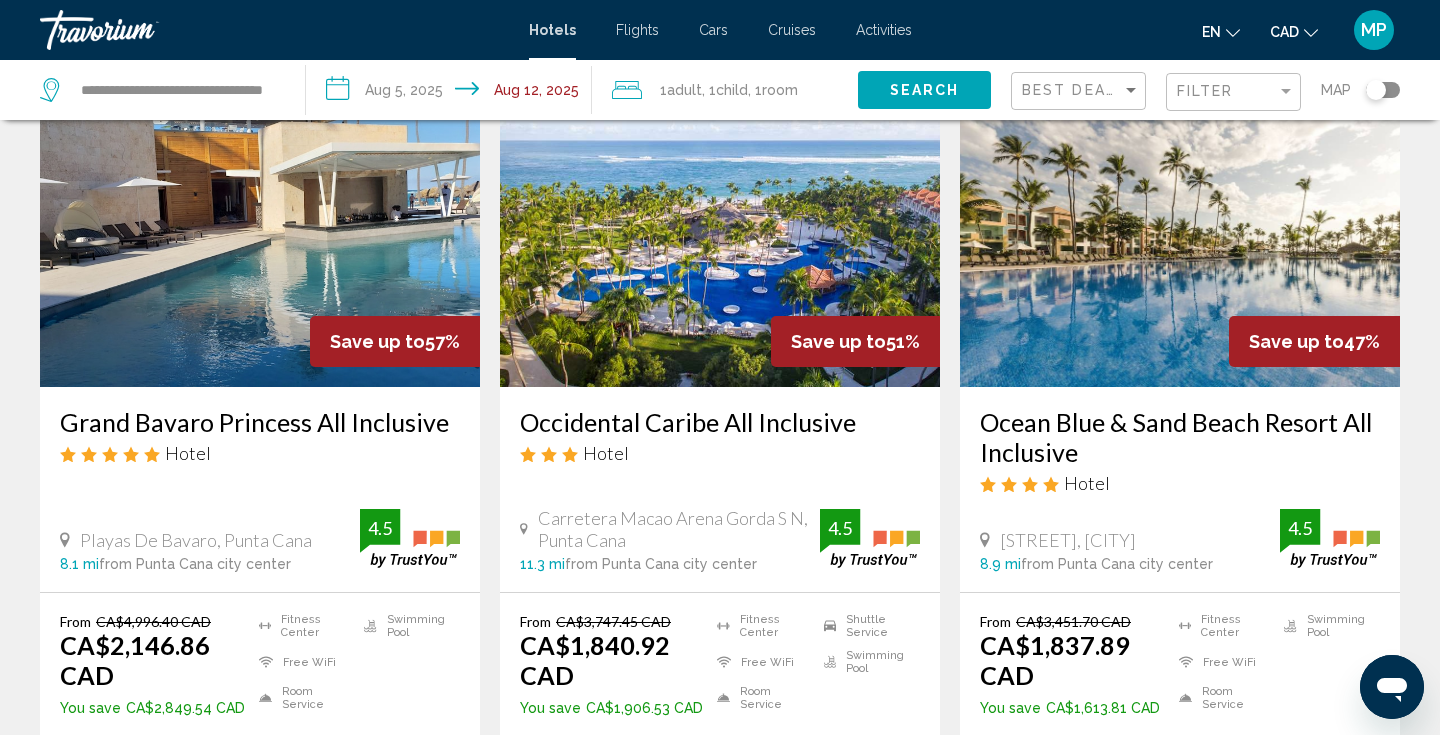 click on "**********" at bounding box center [453, 93] 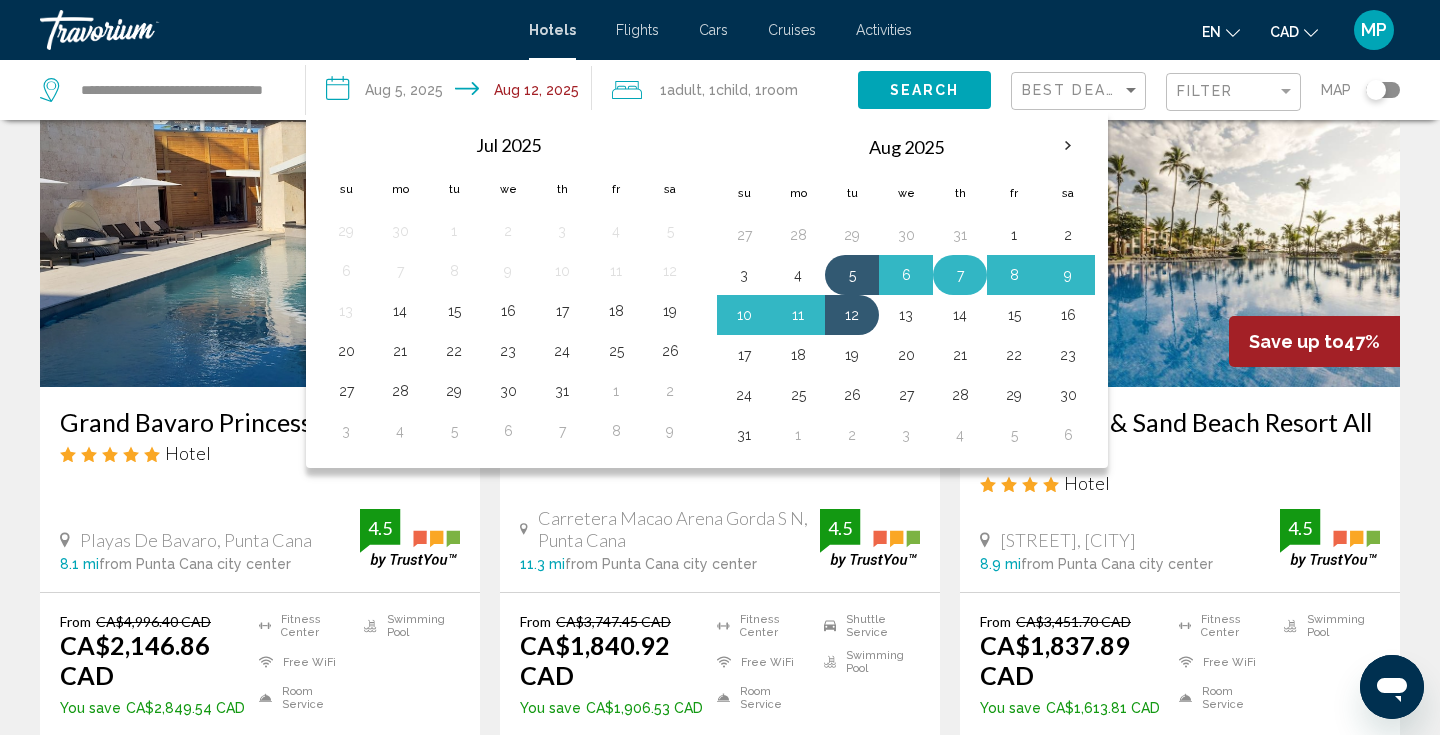 click on "7" at bounding box center (960, 275) 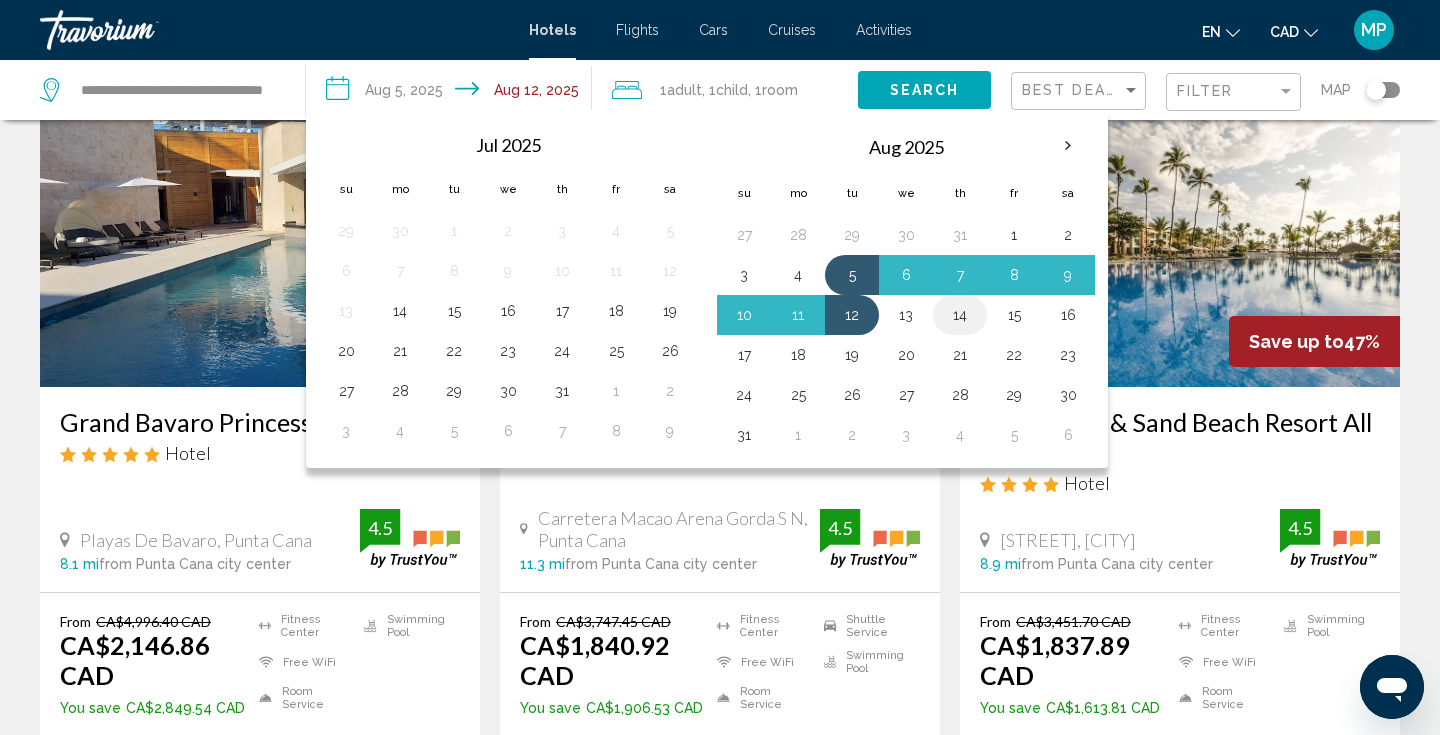 click on "14" at bounding box center (960, 315) 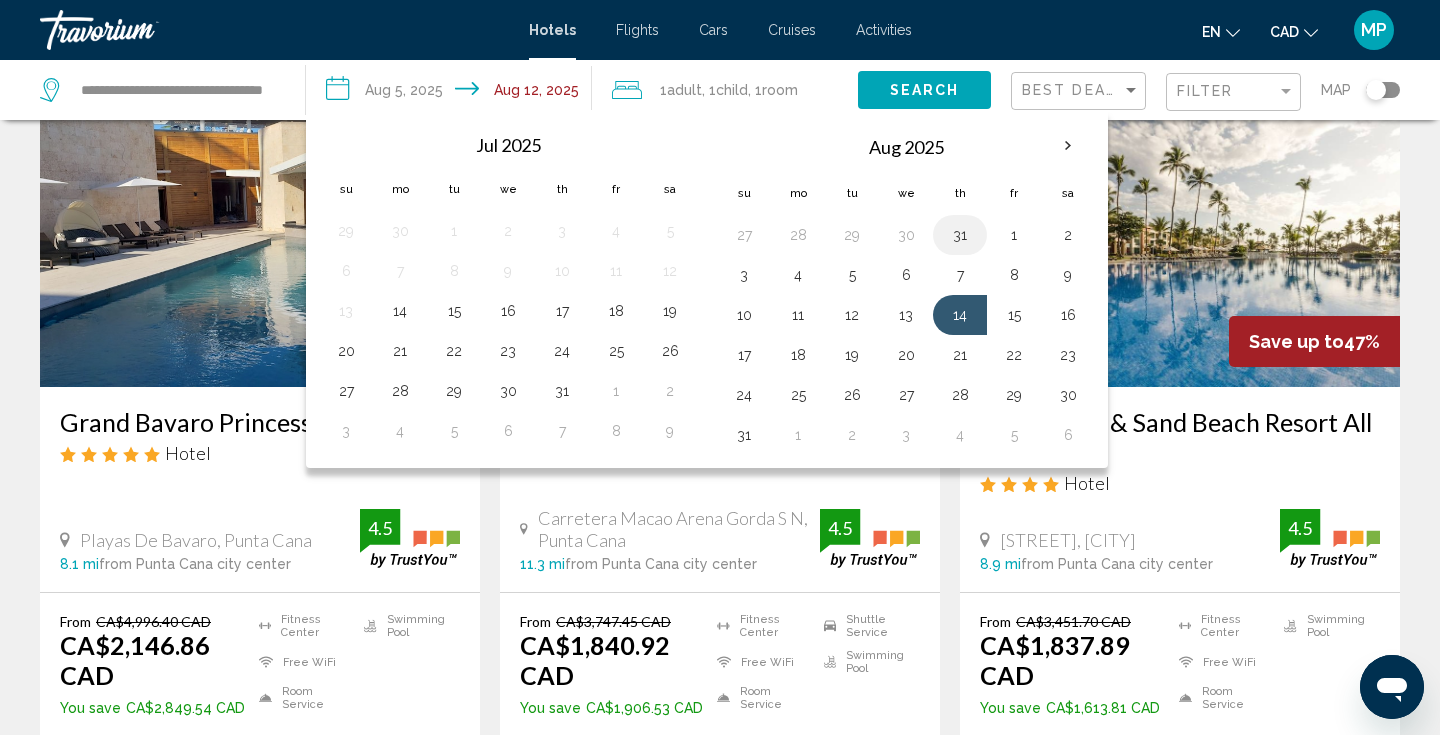click on "31" at bounding box center [960, 235] 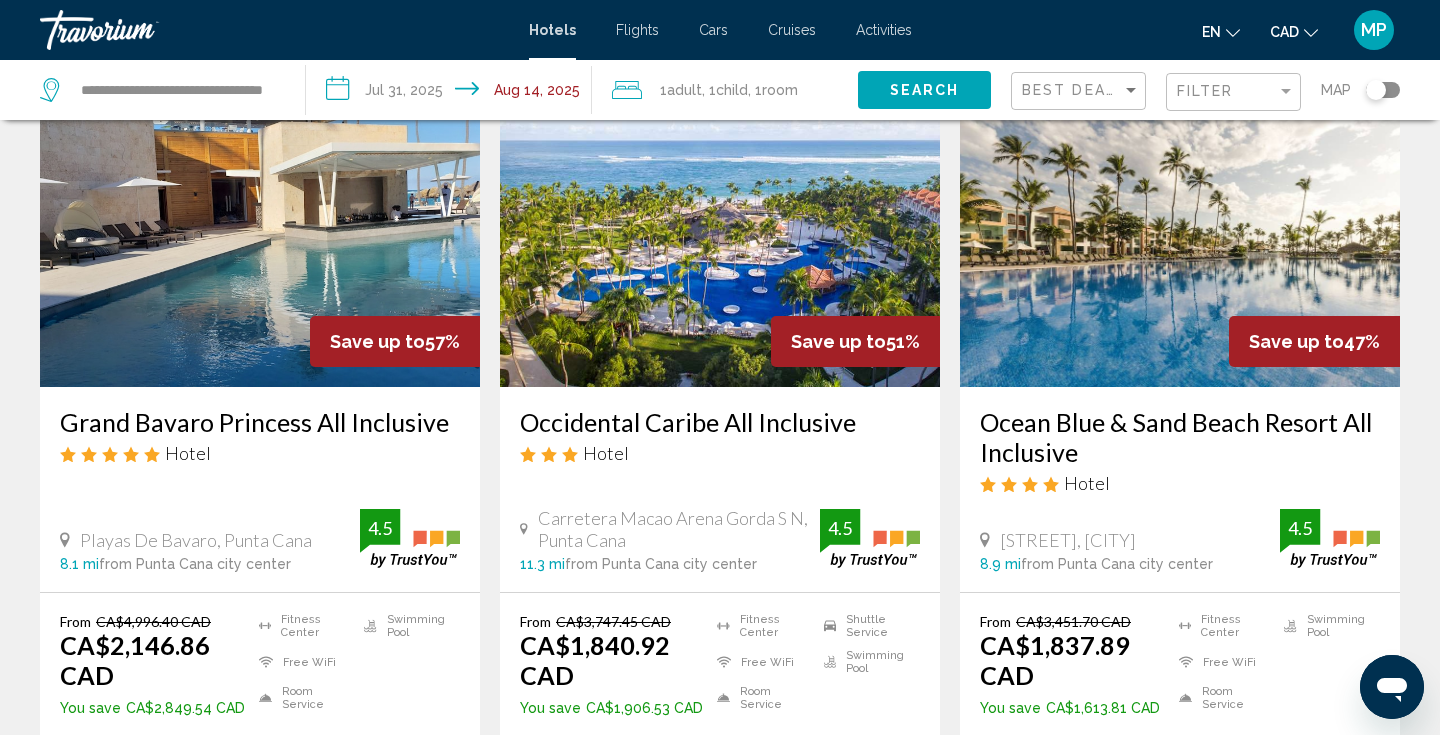 click on "**********" at bounding box center [453, 93] 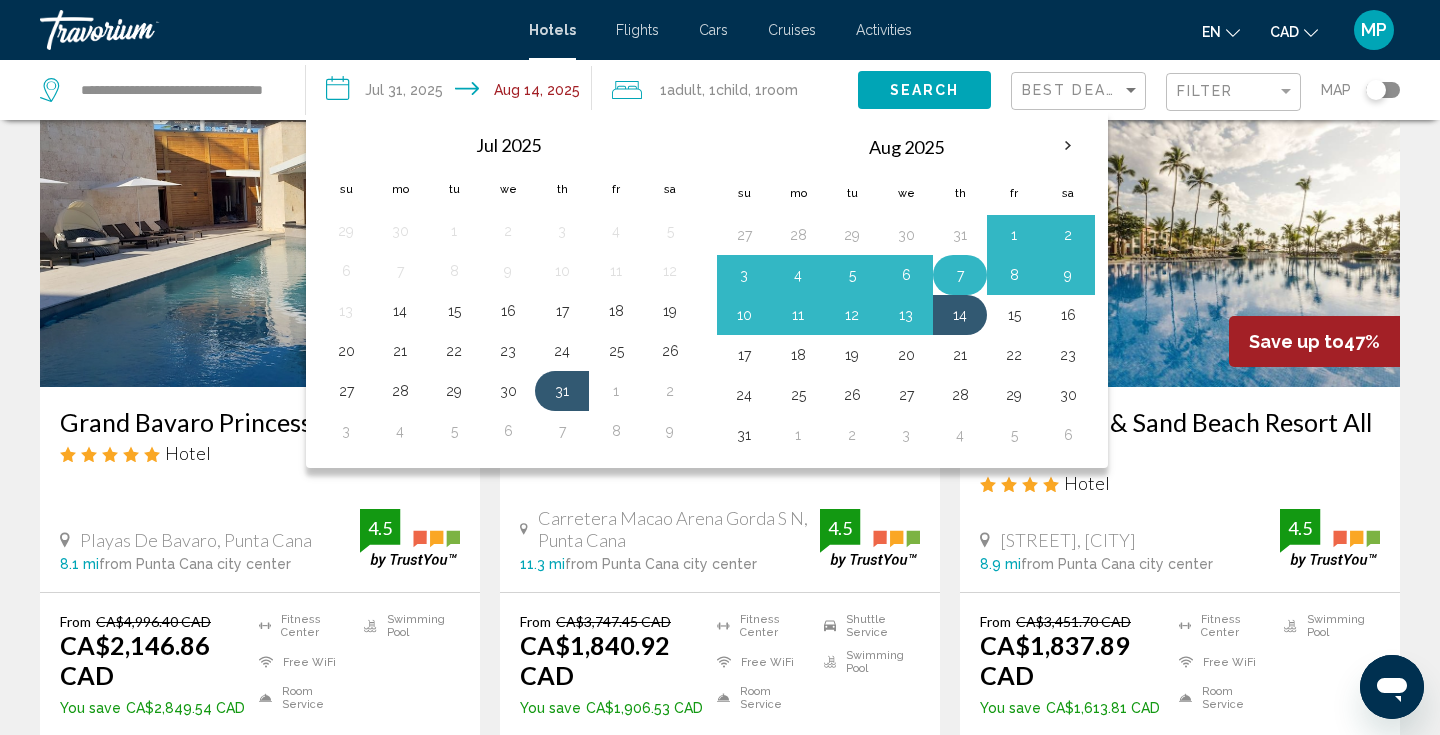 click on "7" at bounding box center (960, 275) 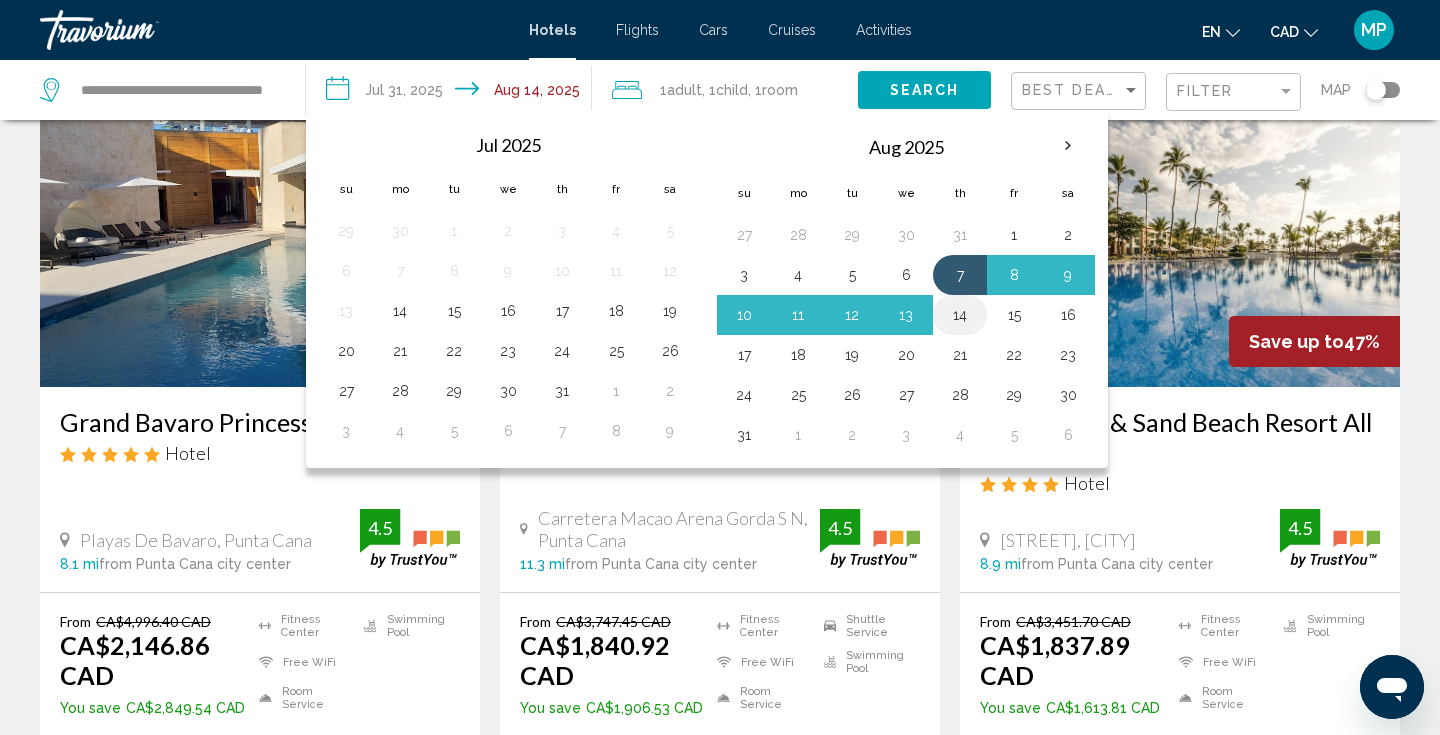 click on "14" at bounding box center (960, 315) 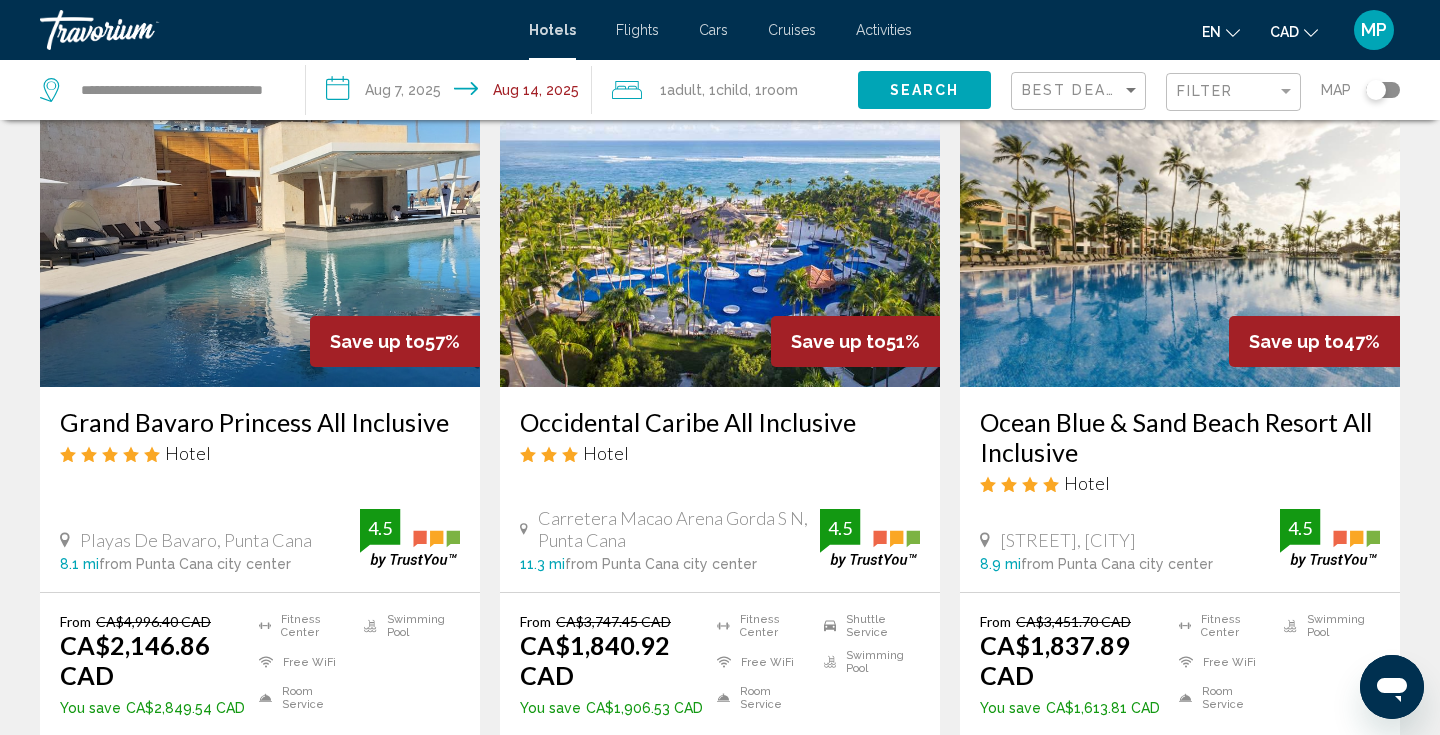 click on "Search" 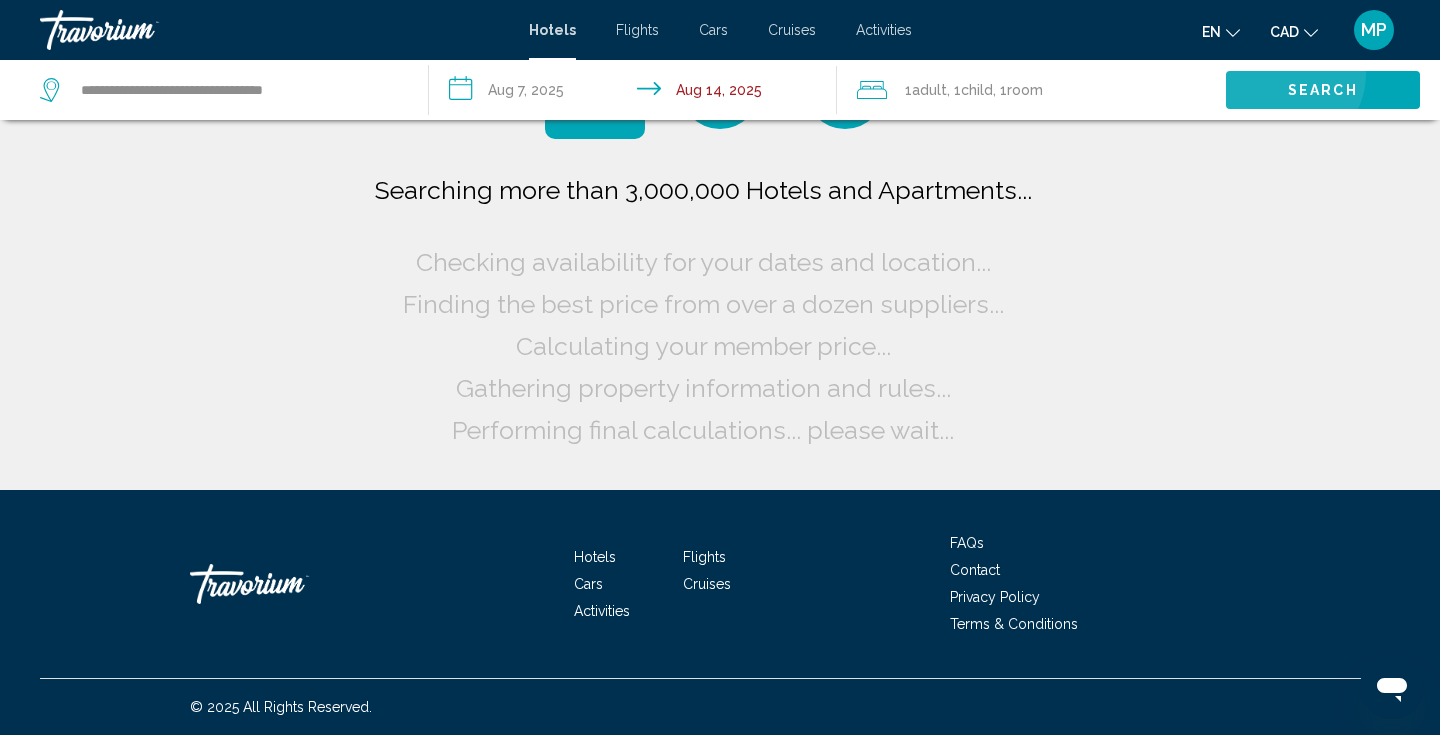 scroll, scrollTop: 0, scrollLeft: 0, axis: both 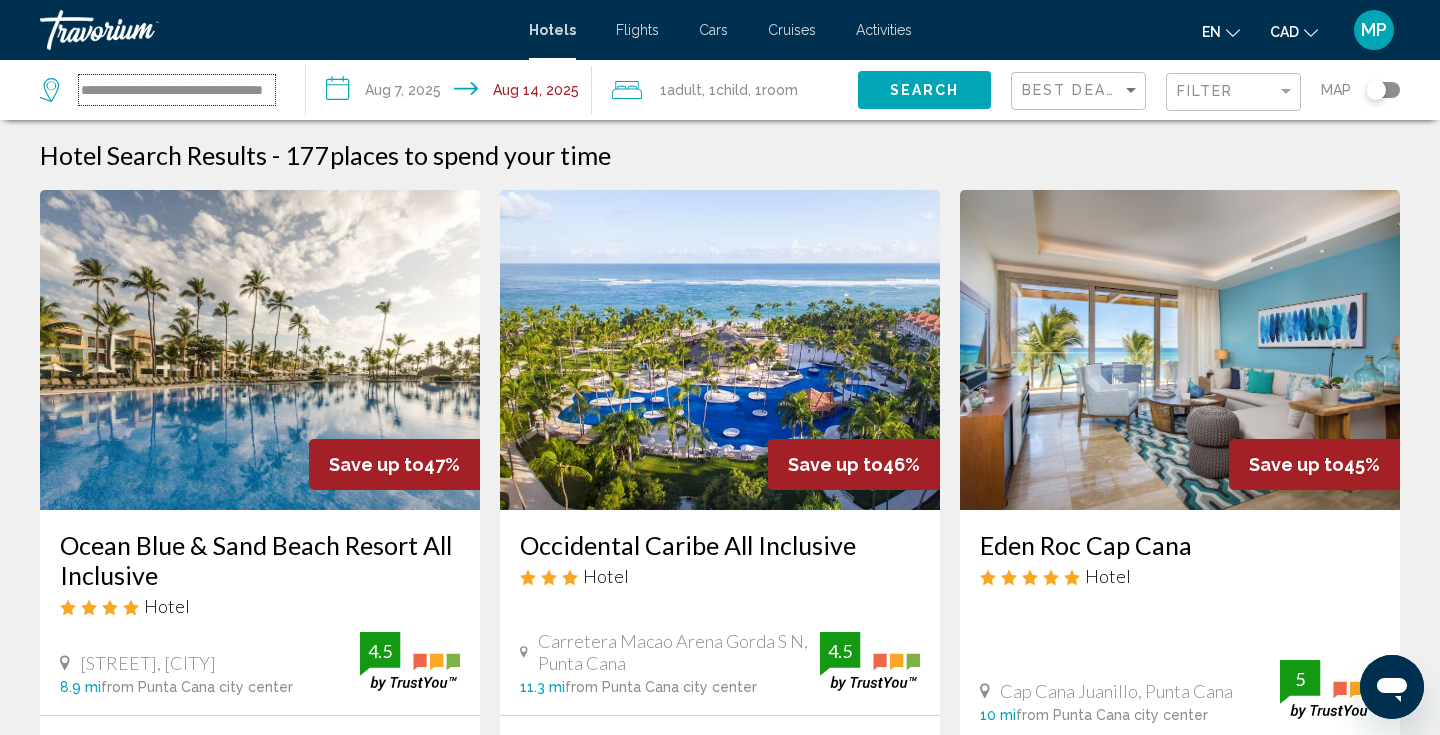 click on "**********" at bounding box center [177, 90] 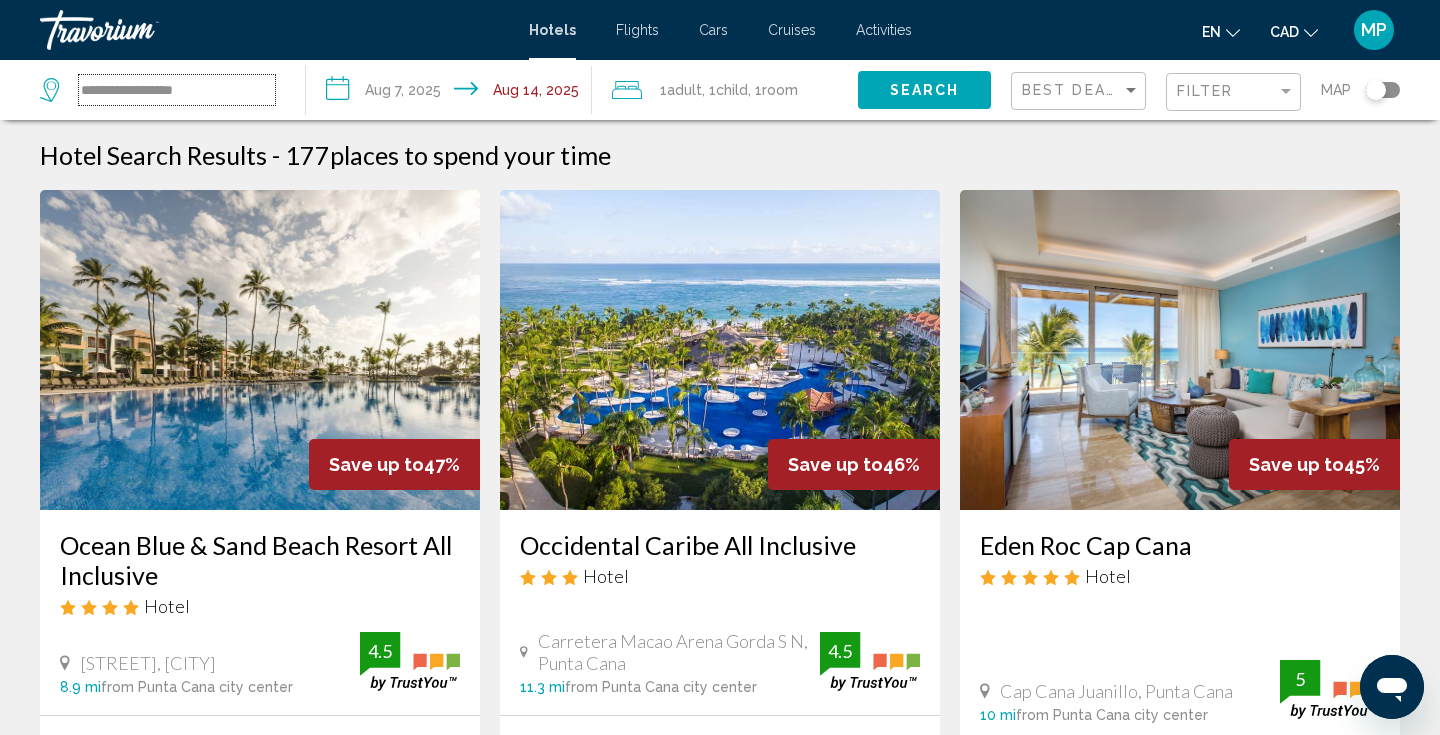 click on "**********" at bounding box center [177, 90] 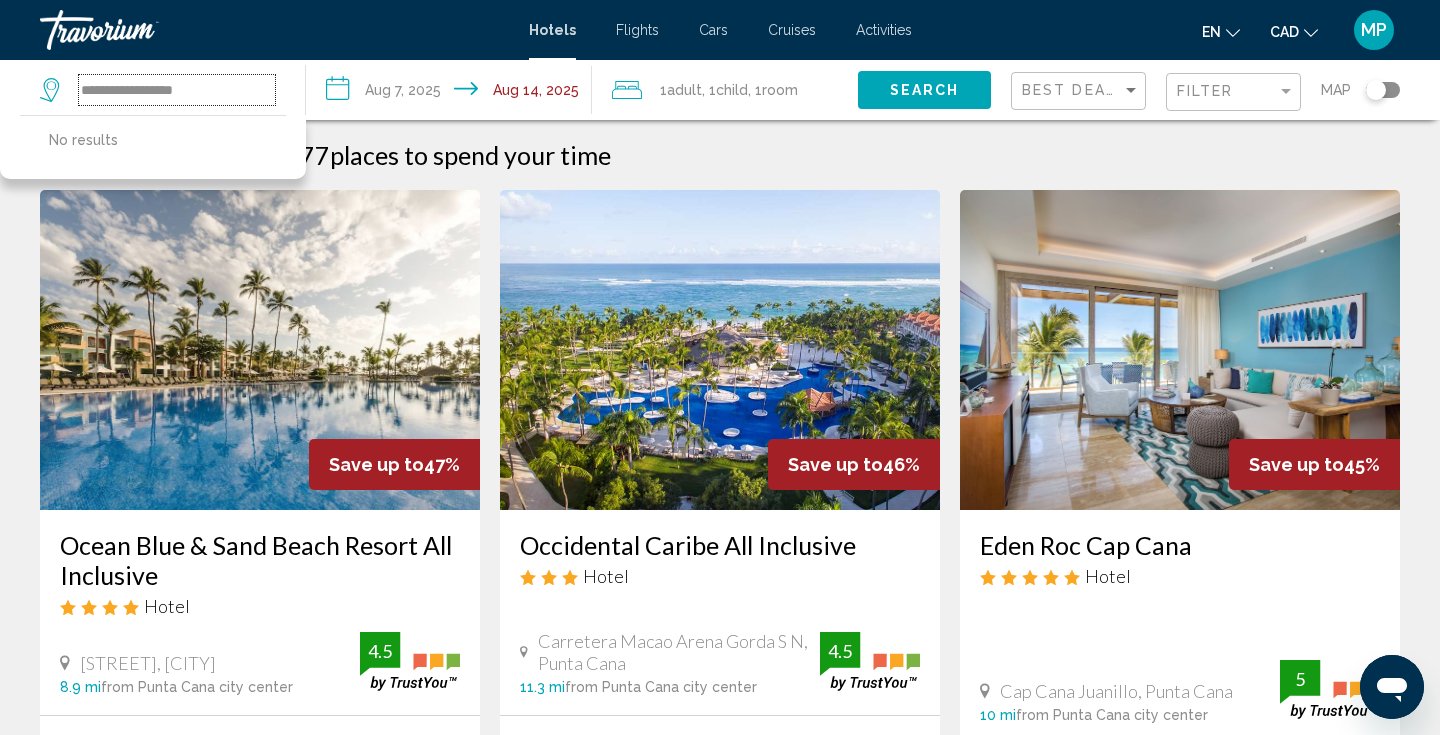 click on "**********" at bounding box center (177, 90) 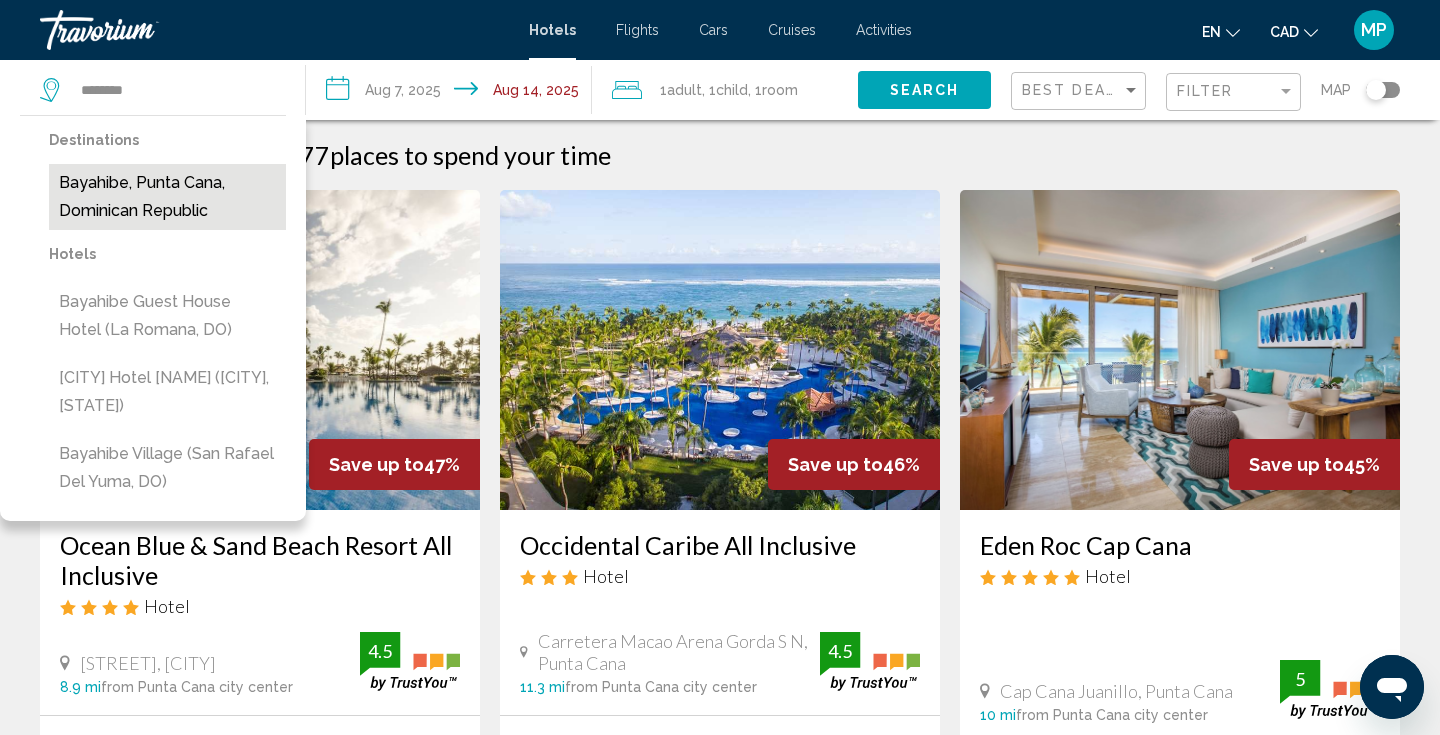 click on "Bayahibe, Punta Cana, Dominican Republic" at bounding box center [167, 197] 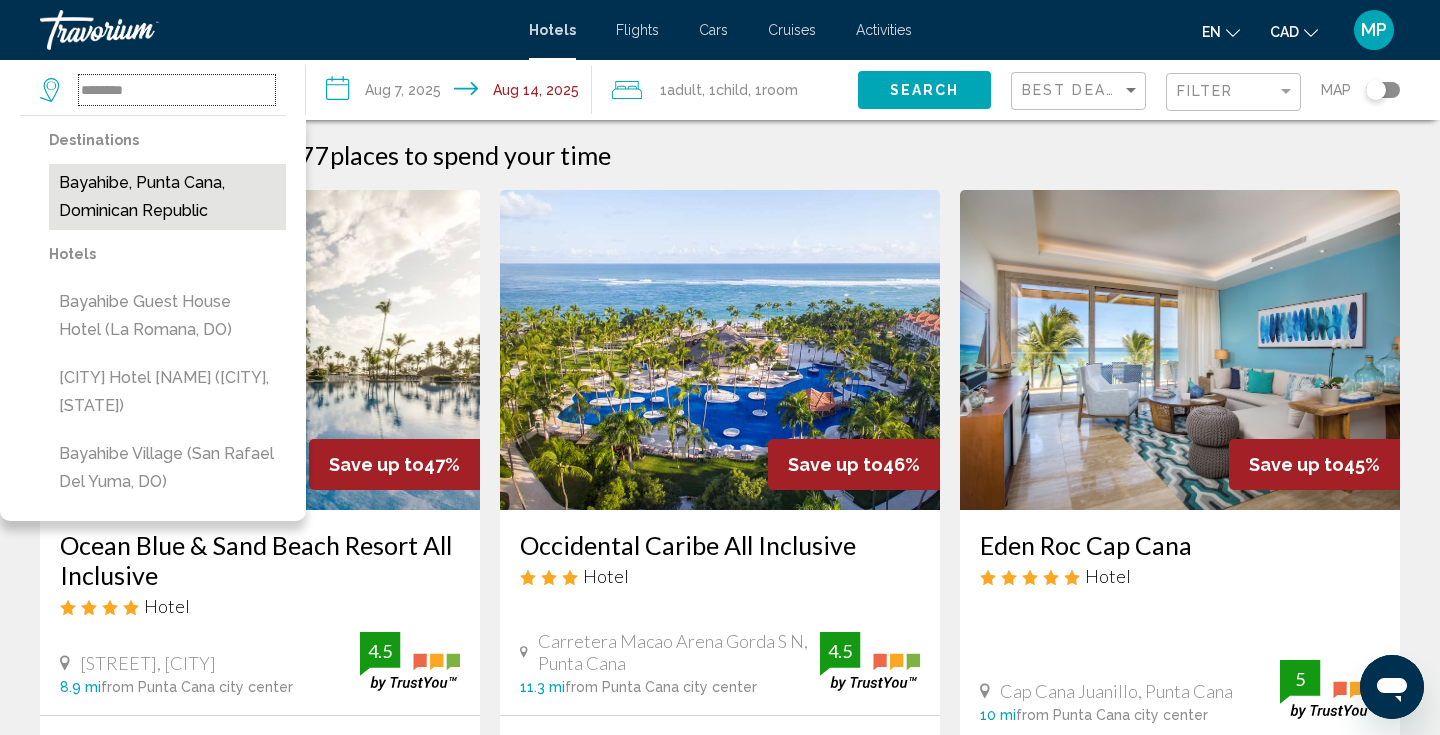 type on "**********" 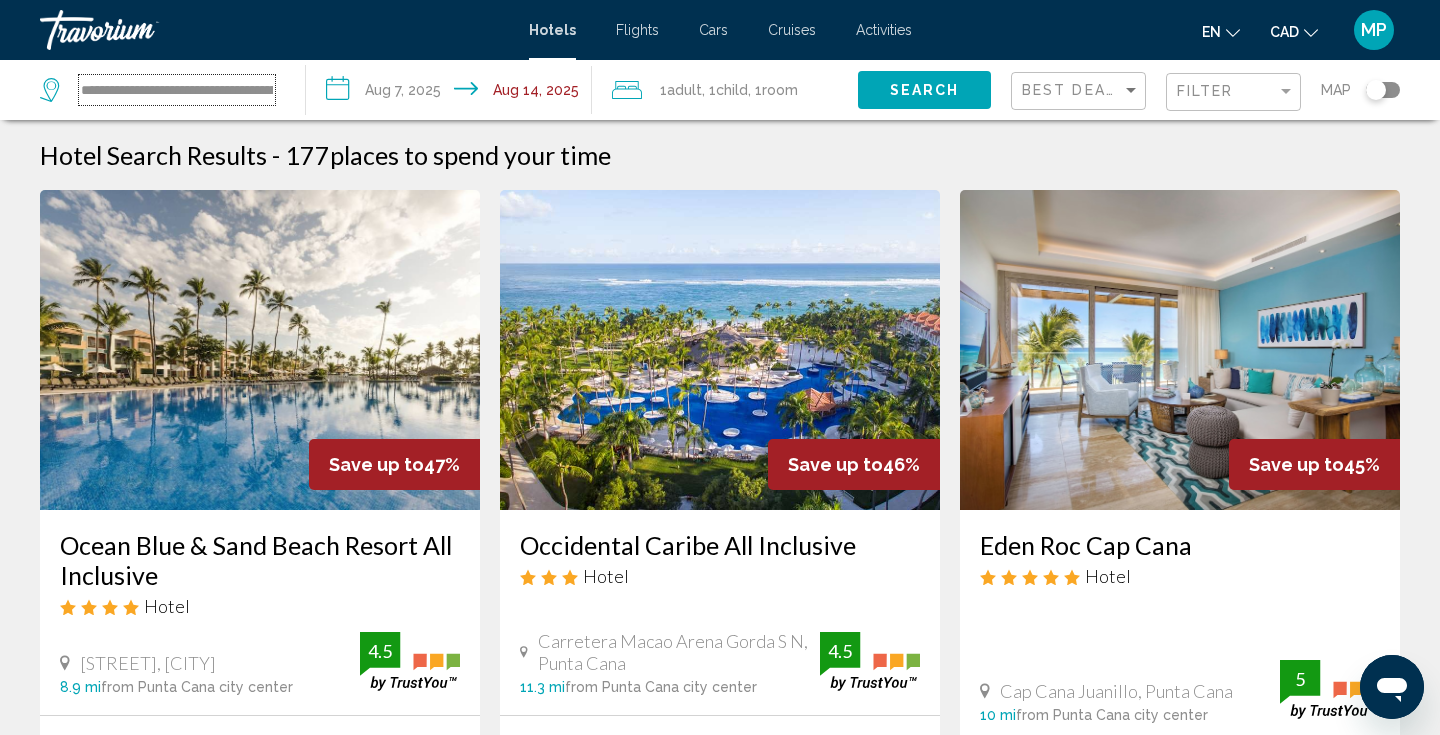 scroll, scrollTop: 0, scrollLeft: 88, axis: horizontal 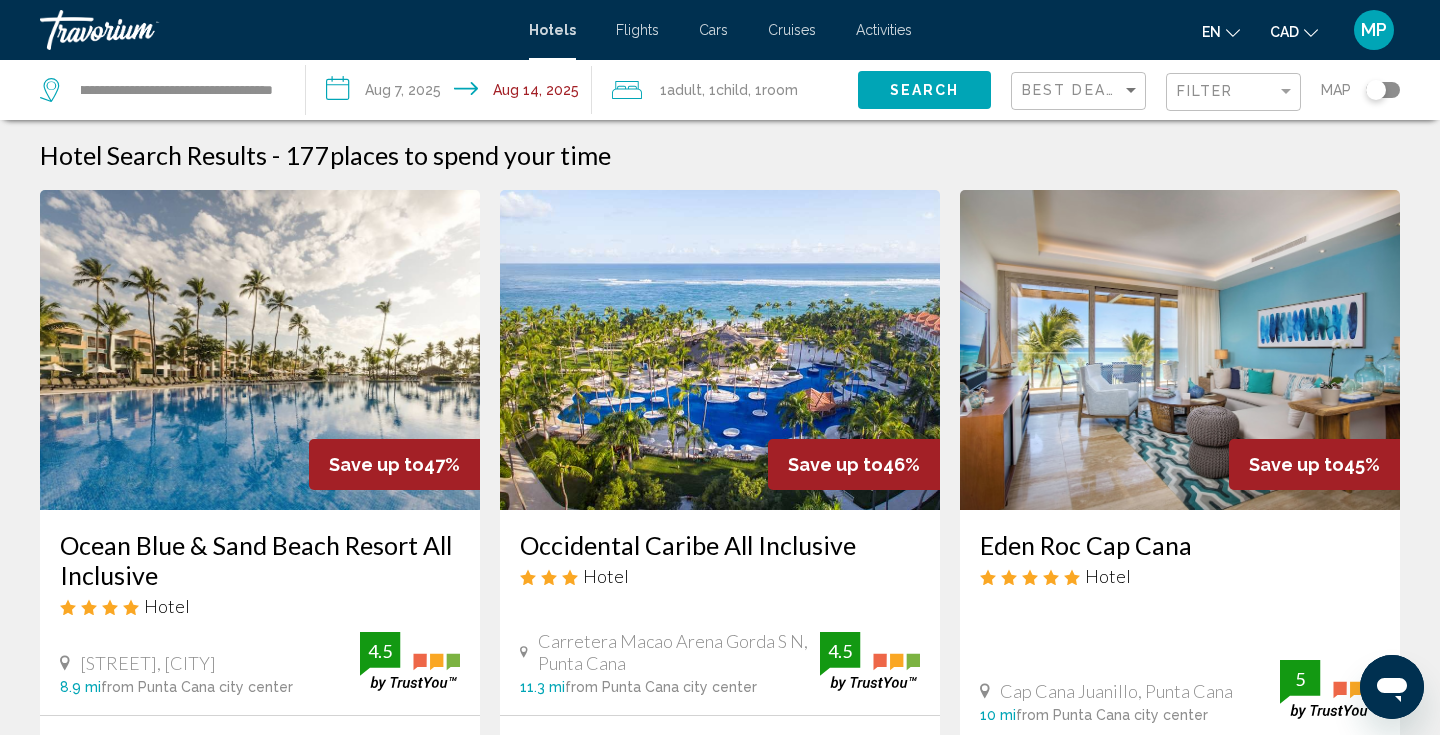 click on "**********" at bounding box center (453, 93) 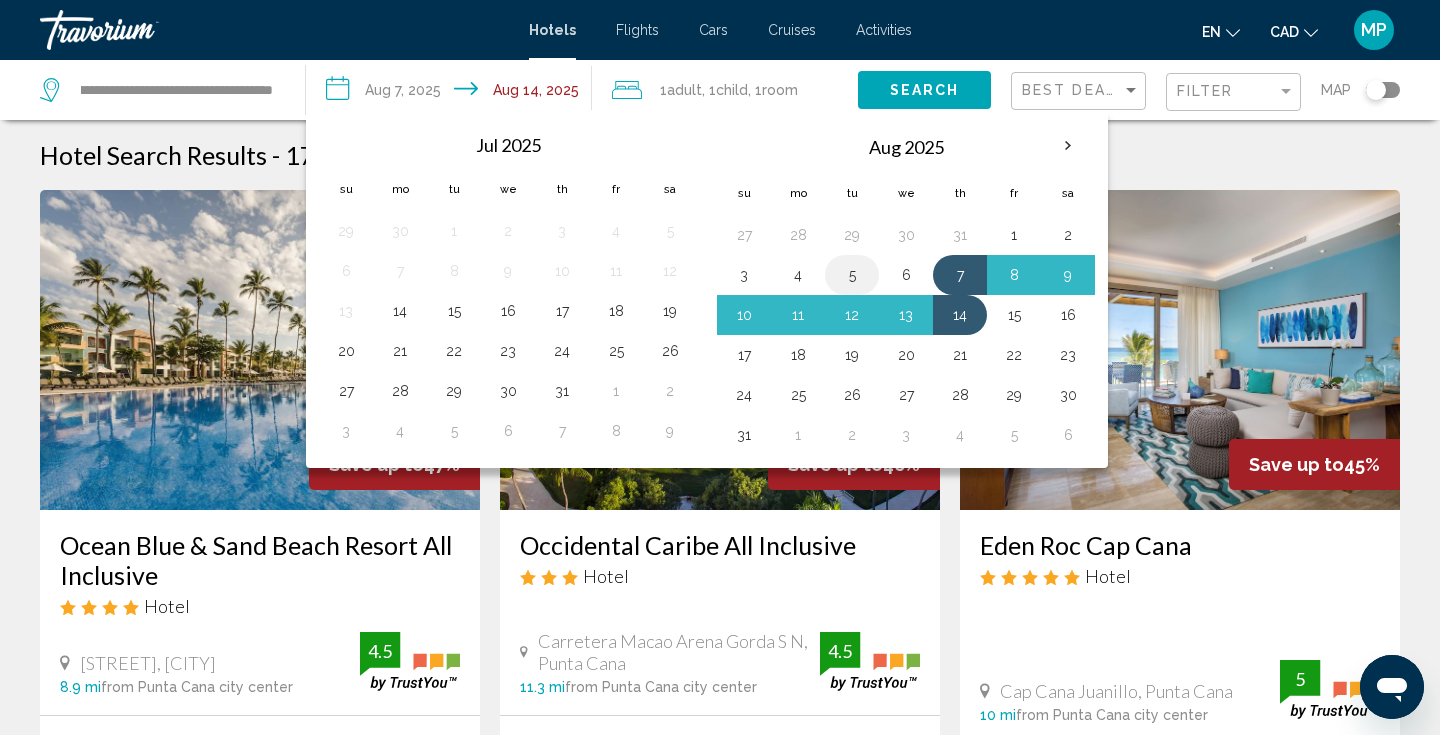 click on "5" at bounding box center [852, 275] 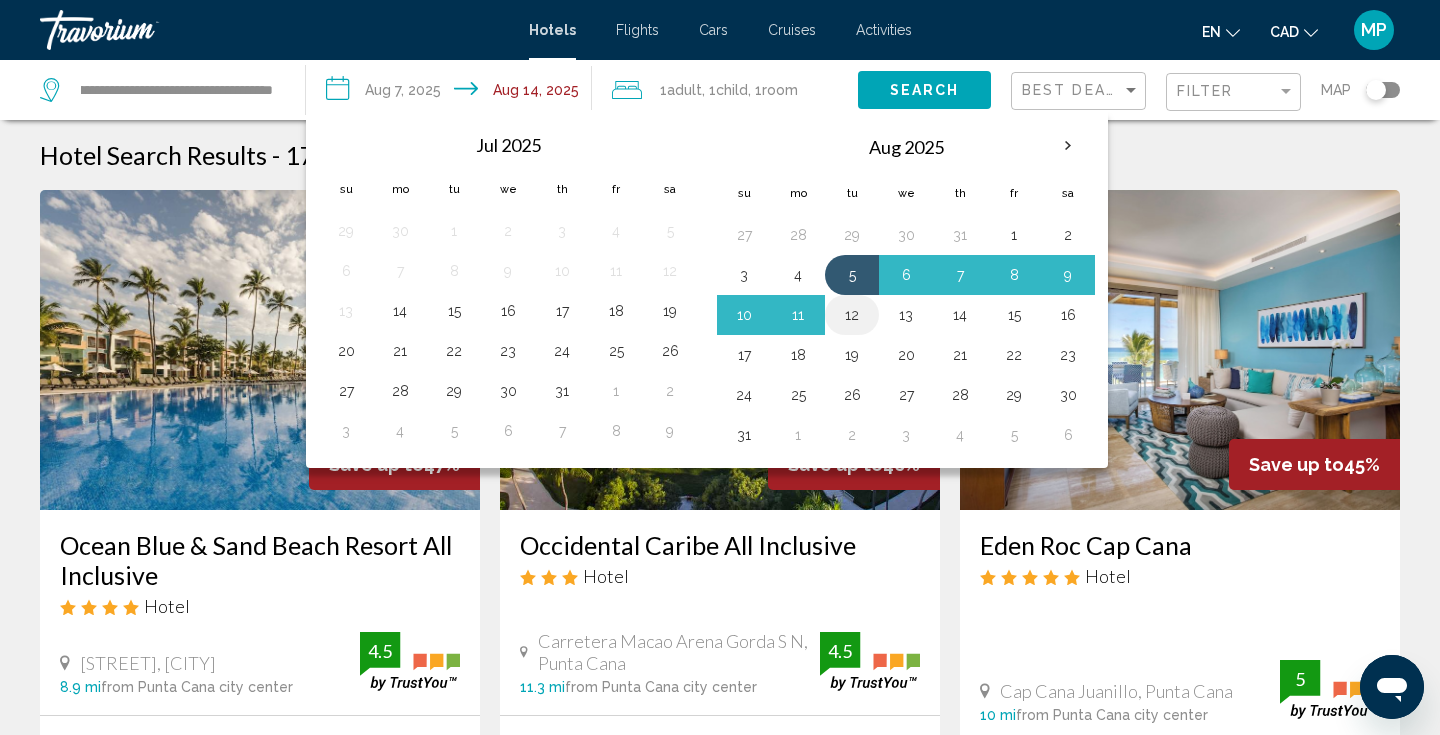click on "12" at bounding box center [852, 315] 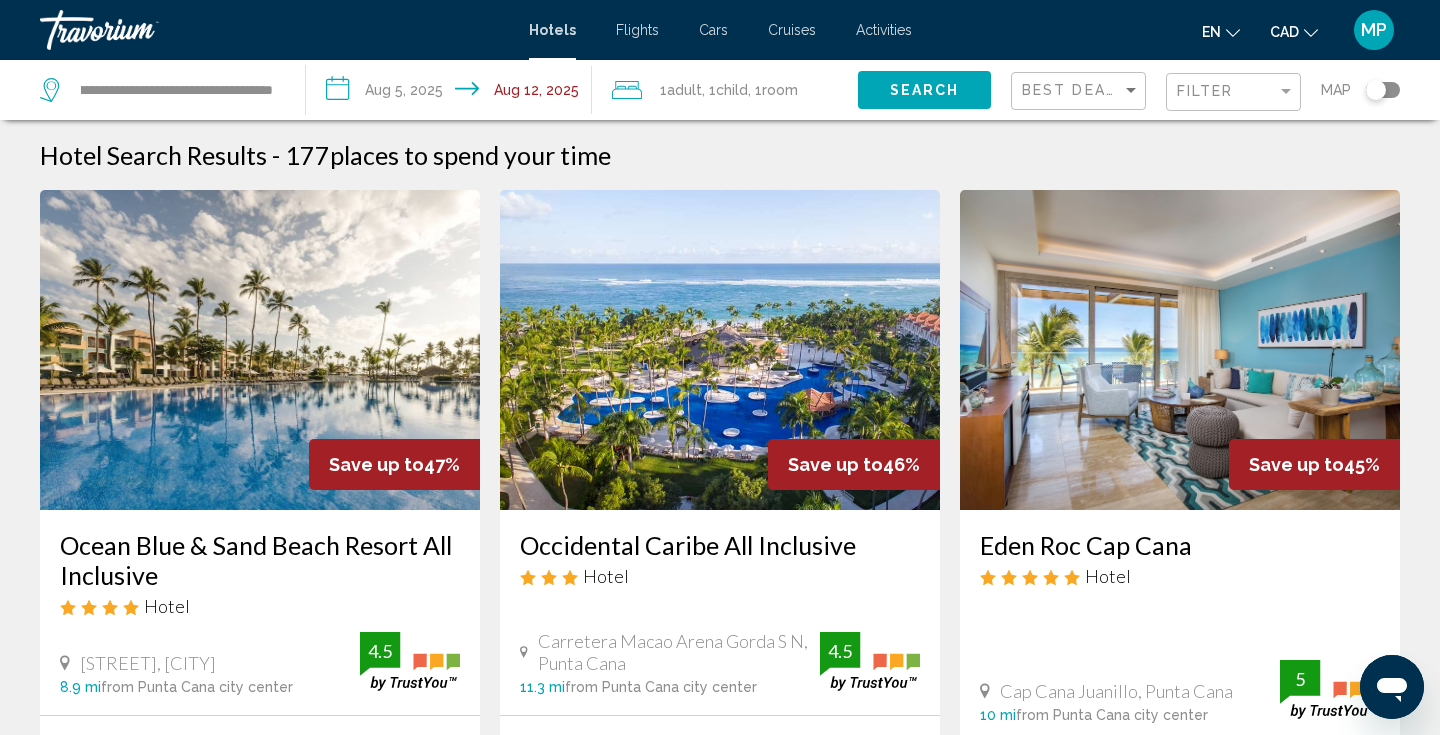 click on "Search" 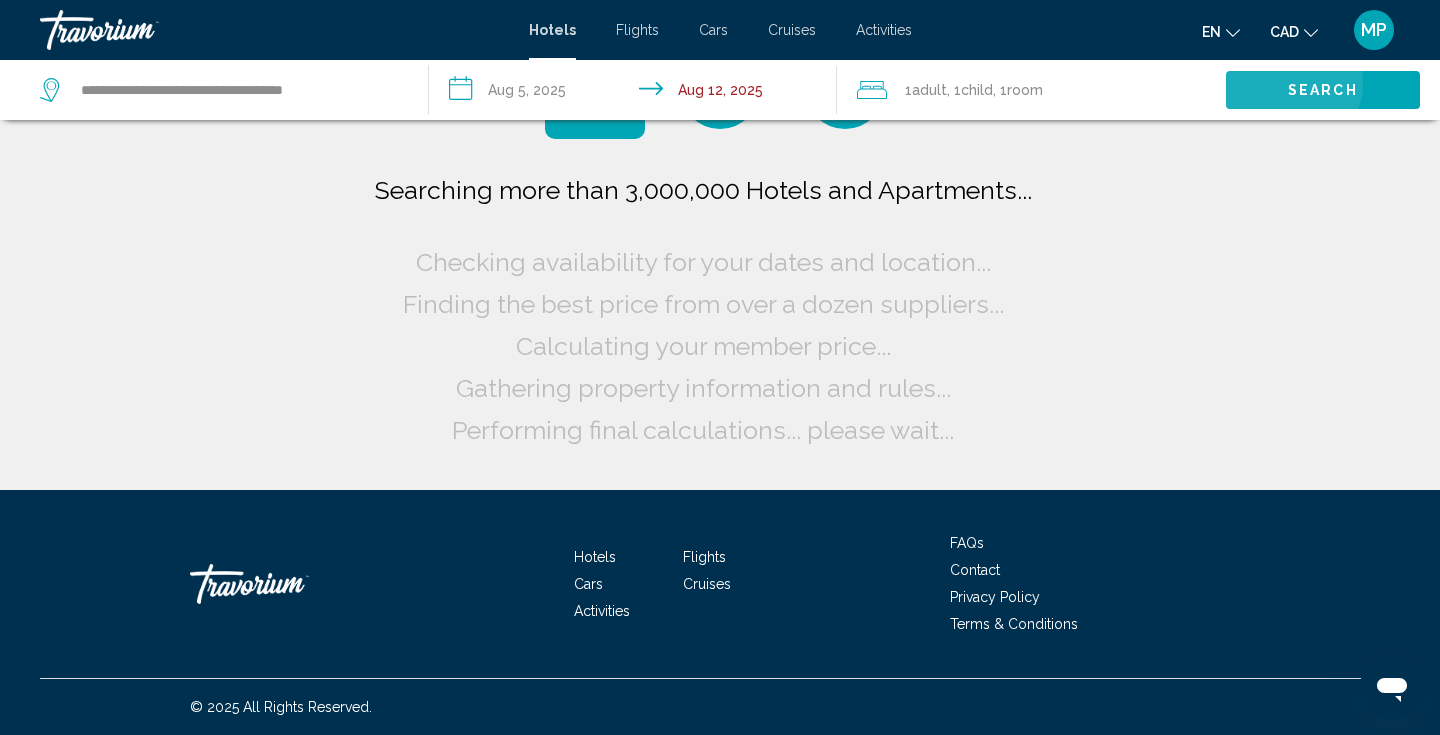scroll, scrollTop: 0, scrollLeft: 0, axis: both 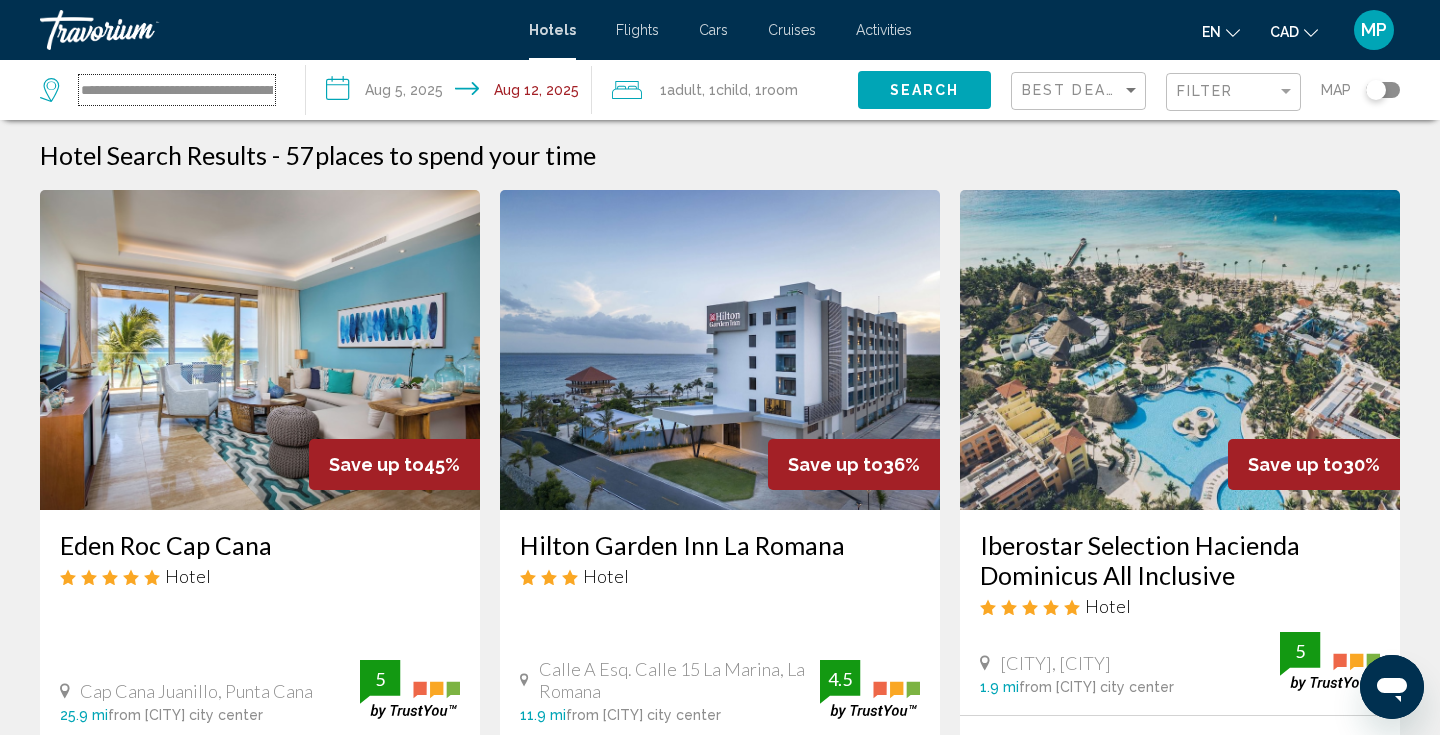click on "**********" at bounding box center [177, 90] 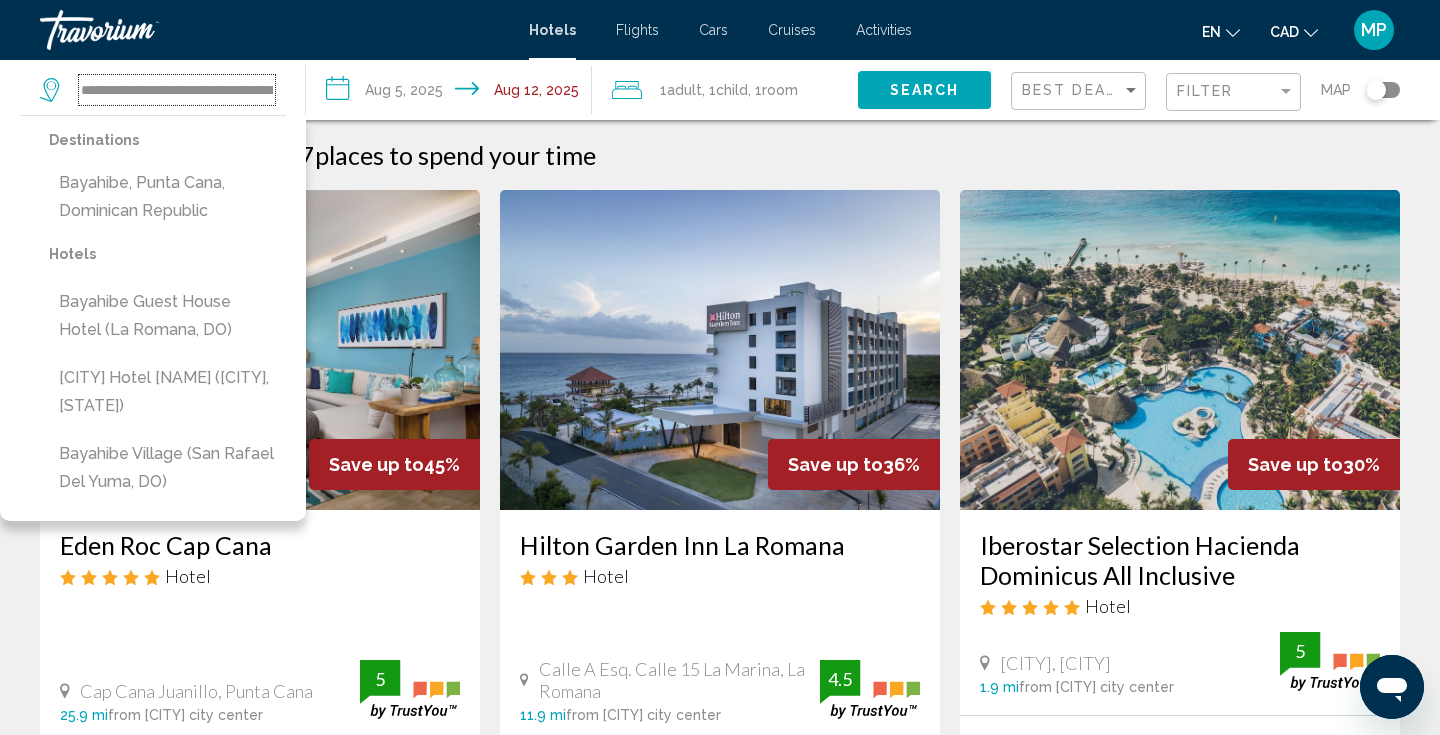 click on "**********" at bounding box center (177, 90) 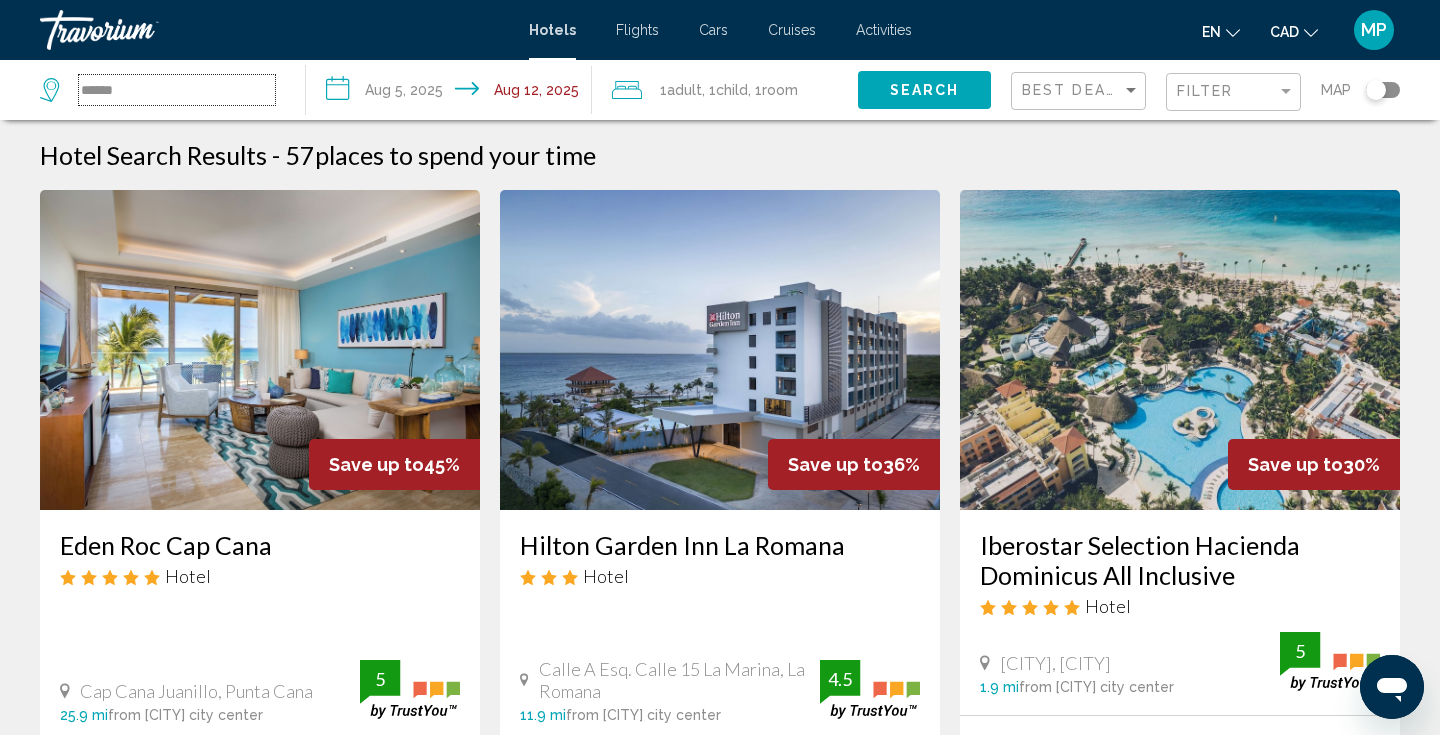 click on "*****" at bounding box center [177, 90] 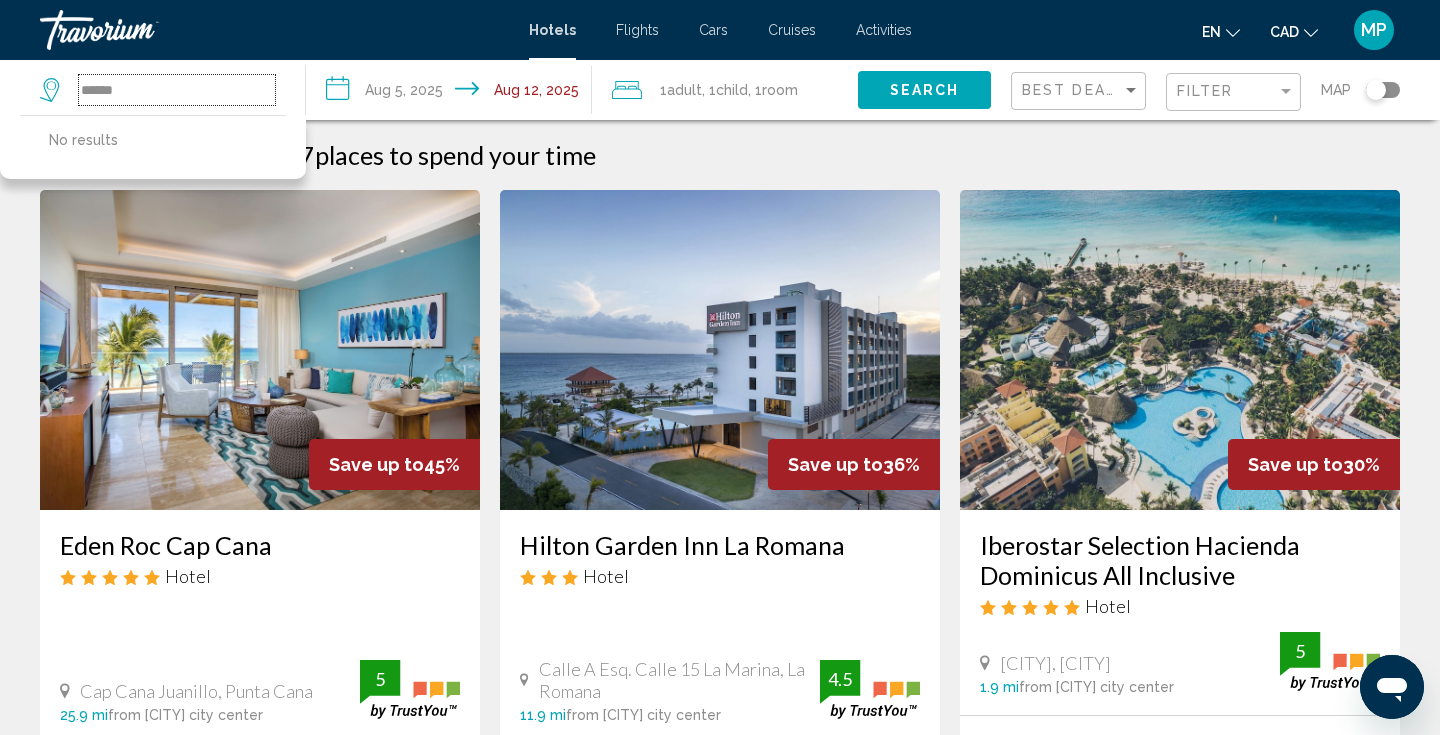 click on "*****" at bounding box center [177, 90] 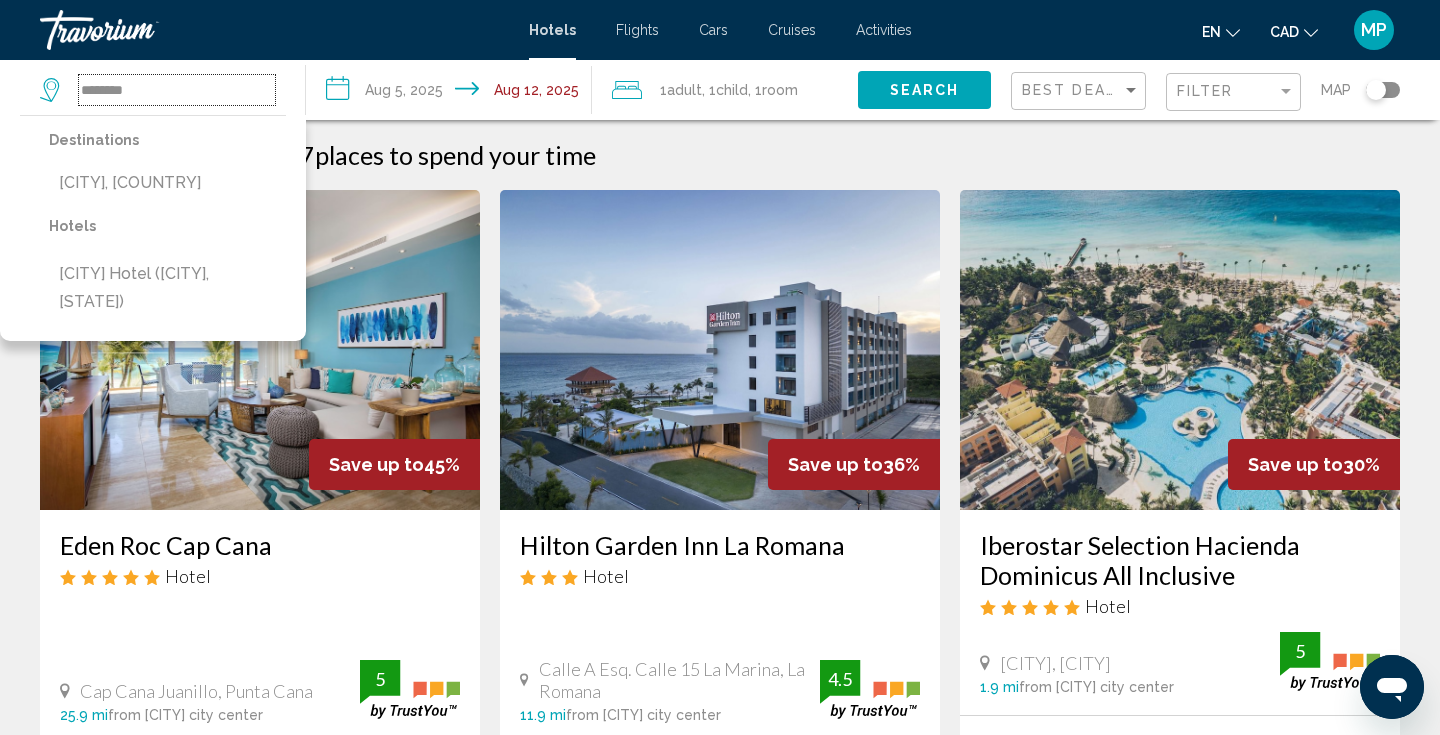 click on "*******" at bounding box center (177, 90) 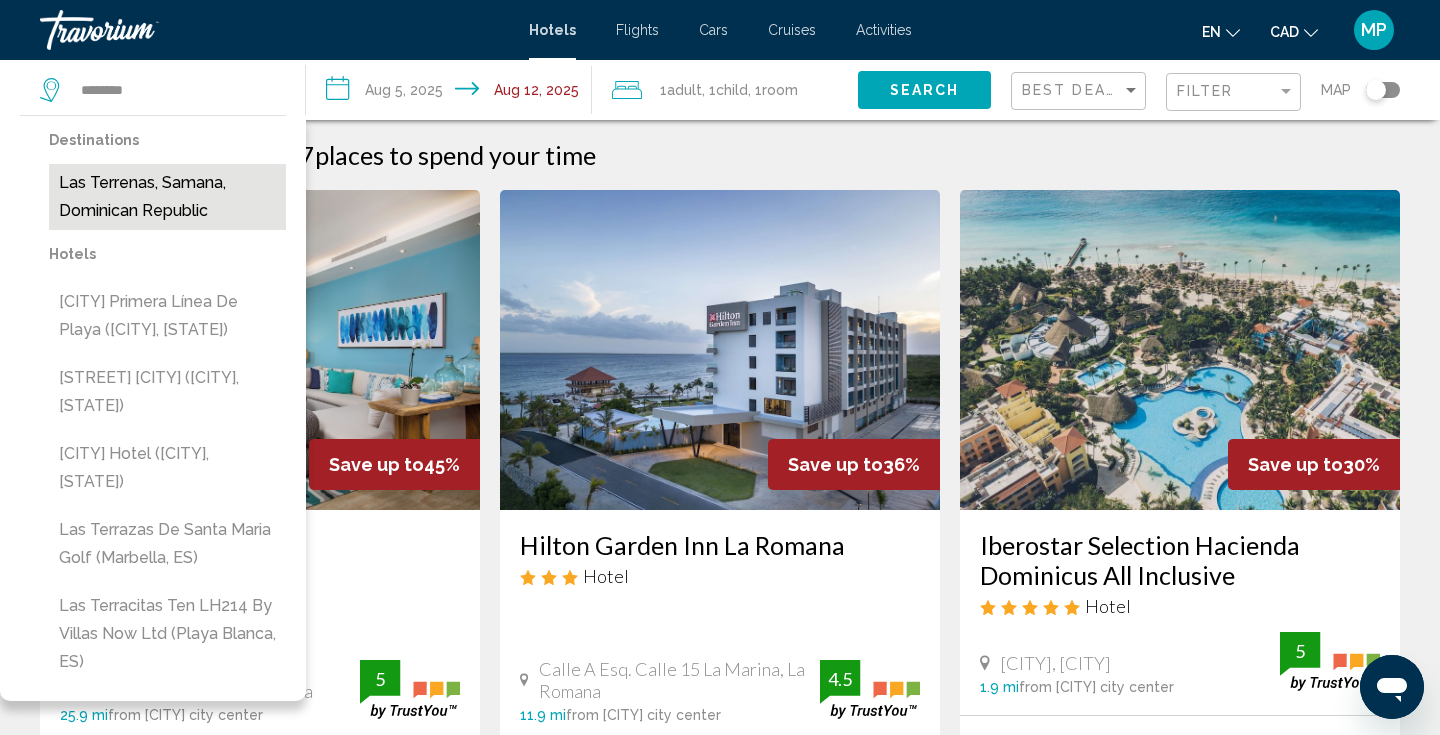 click on "Las Terrenas, Samana, Dominican Republic" at bounding box center (167, 197) 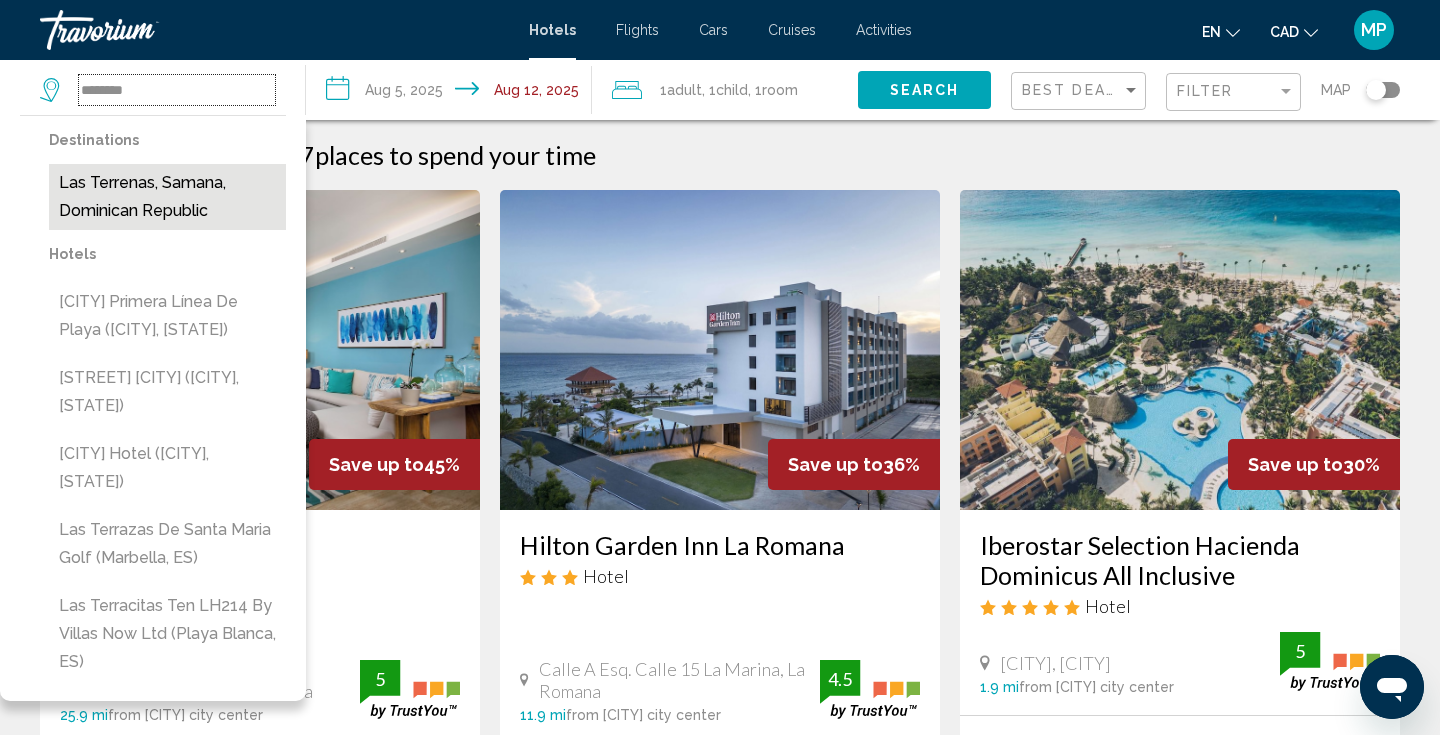 type on "**********" 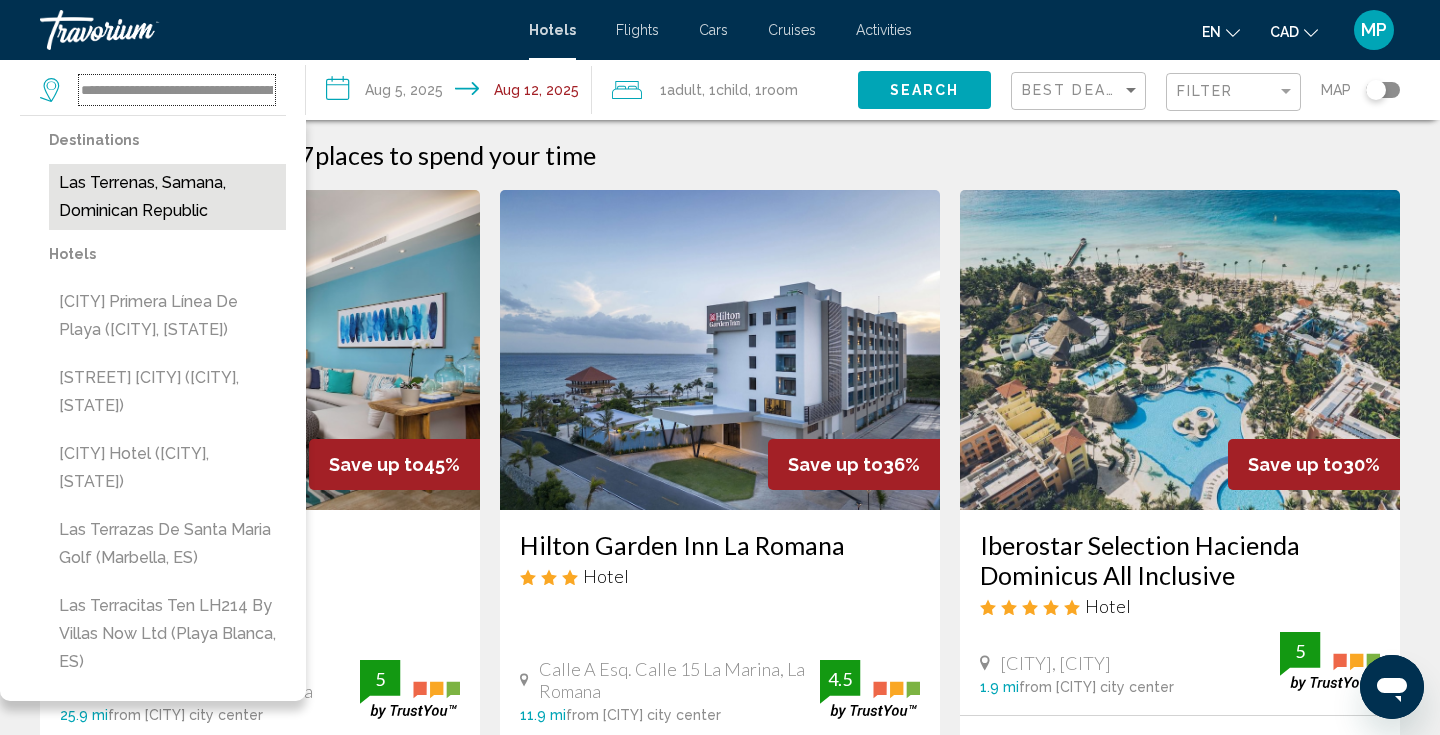 scroll, scrollTop: 0, scrollLeft: 88, axis: horizontal 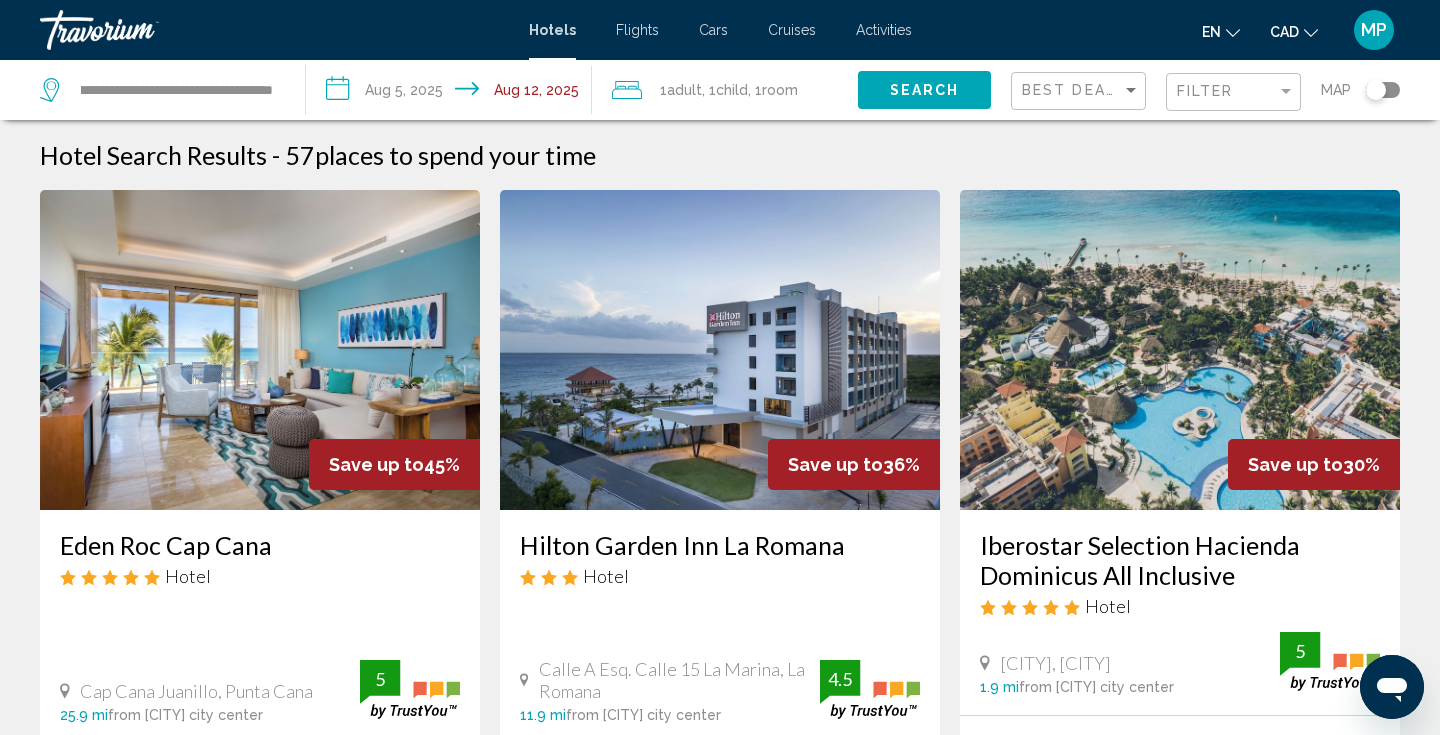 click on "Search" 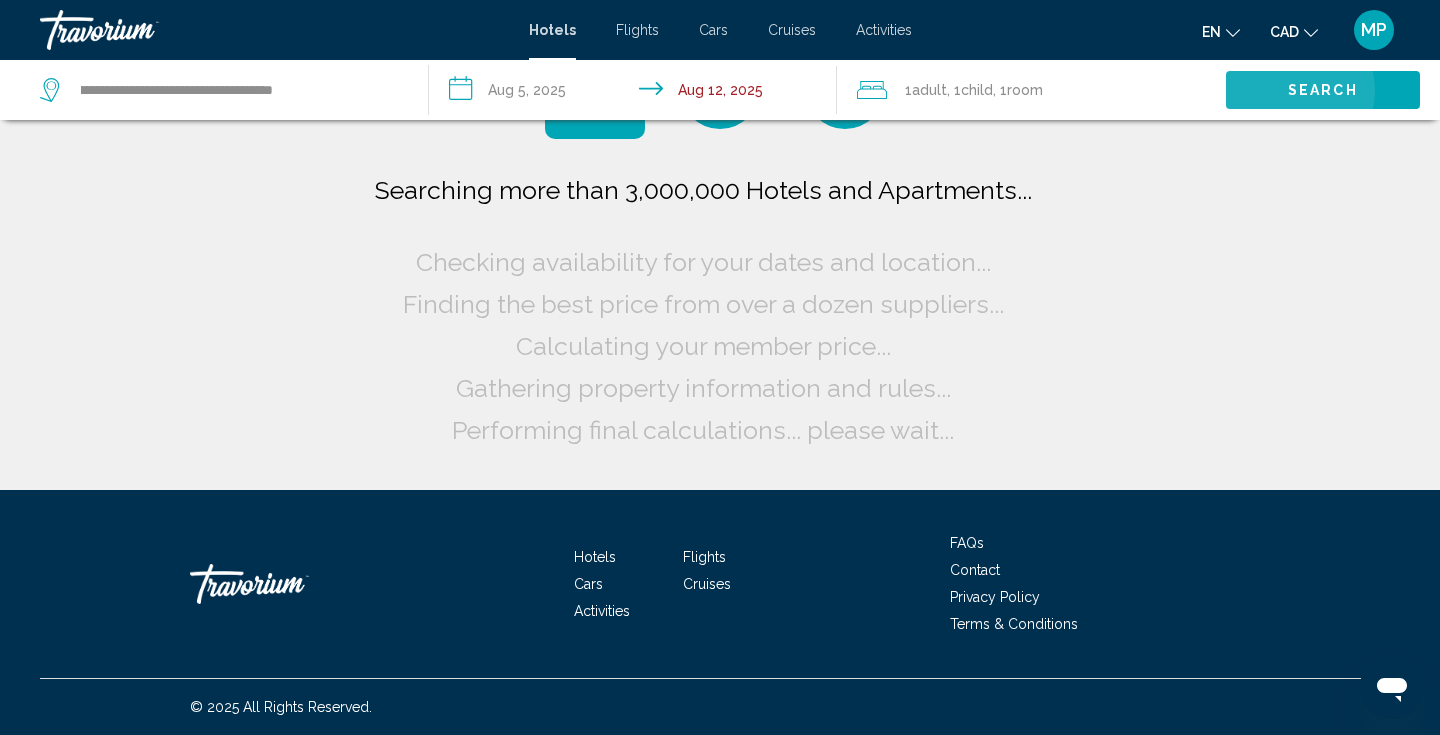 scroll, scrollTop: 0, scrollLeft: 0, axis: both 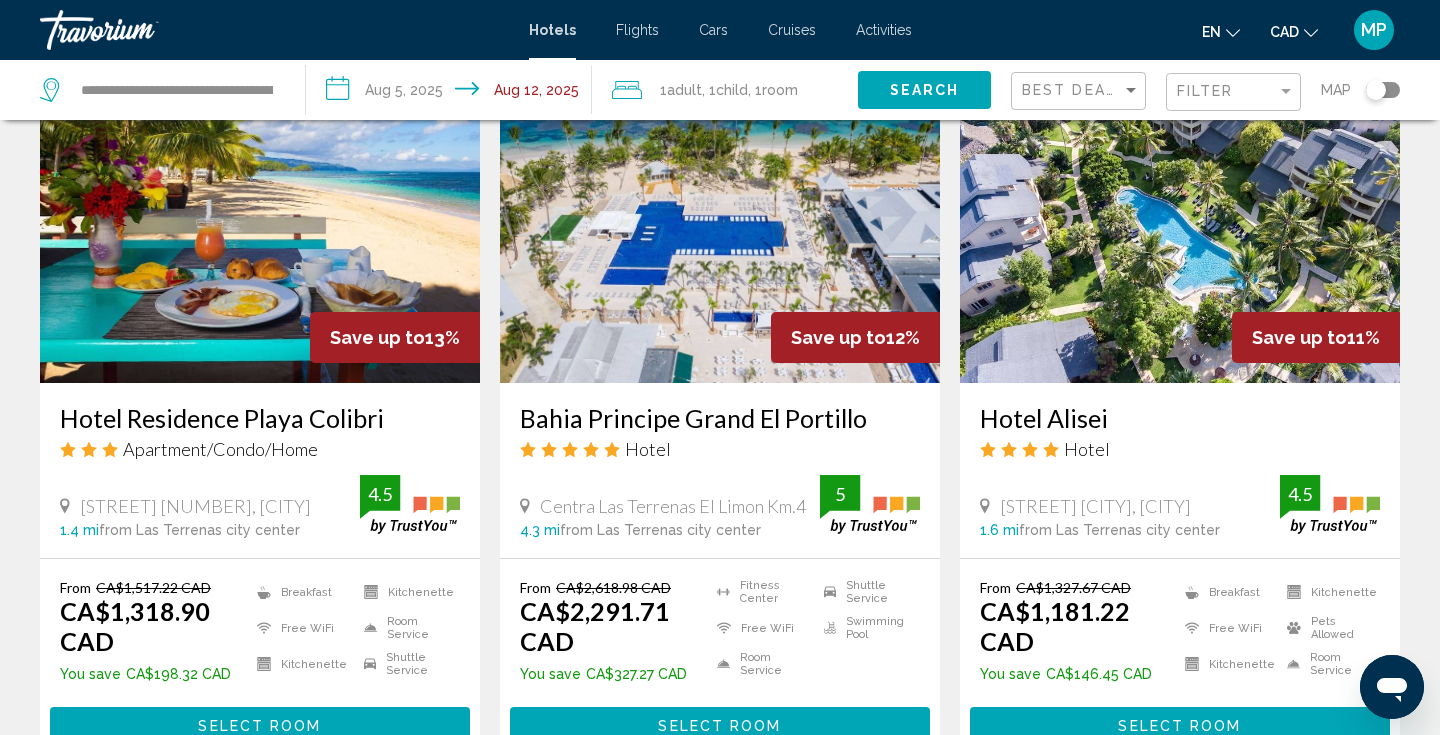 click on "**********" 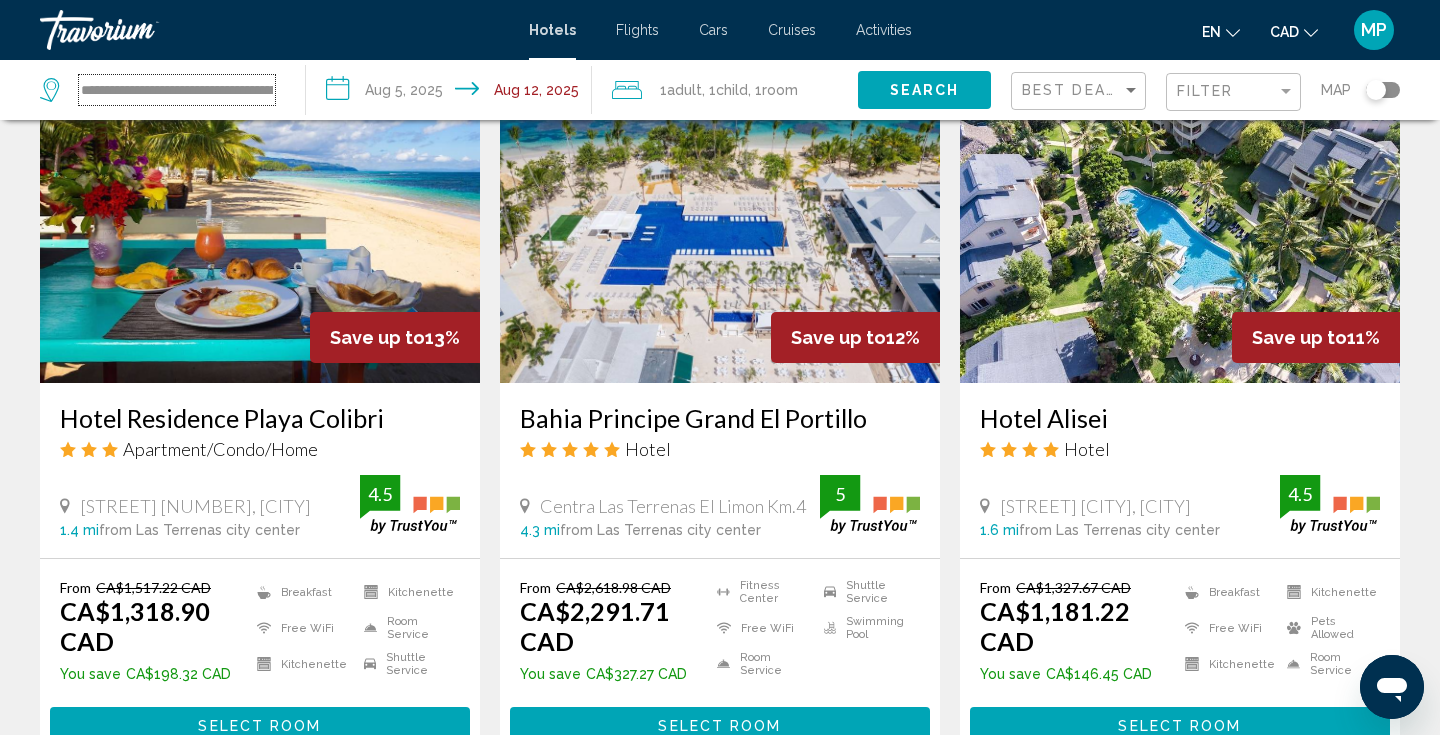 click on "**********" at bounding box center (177, 90) 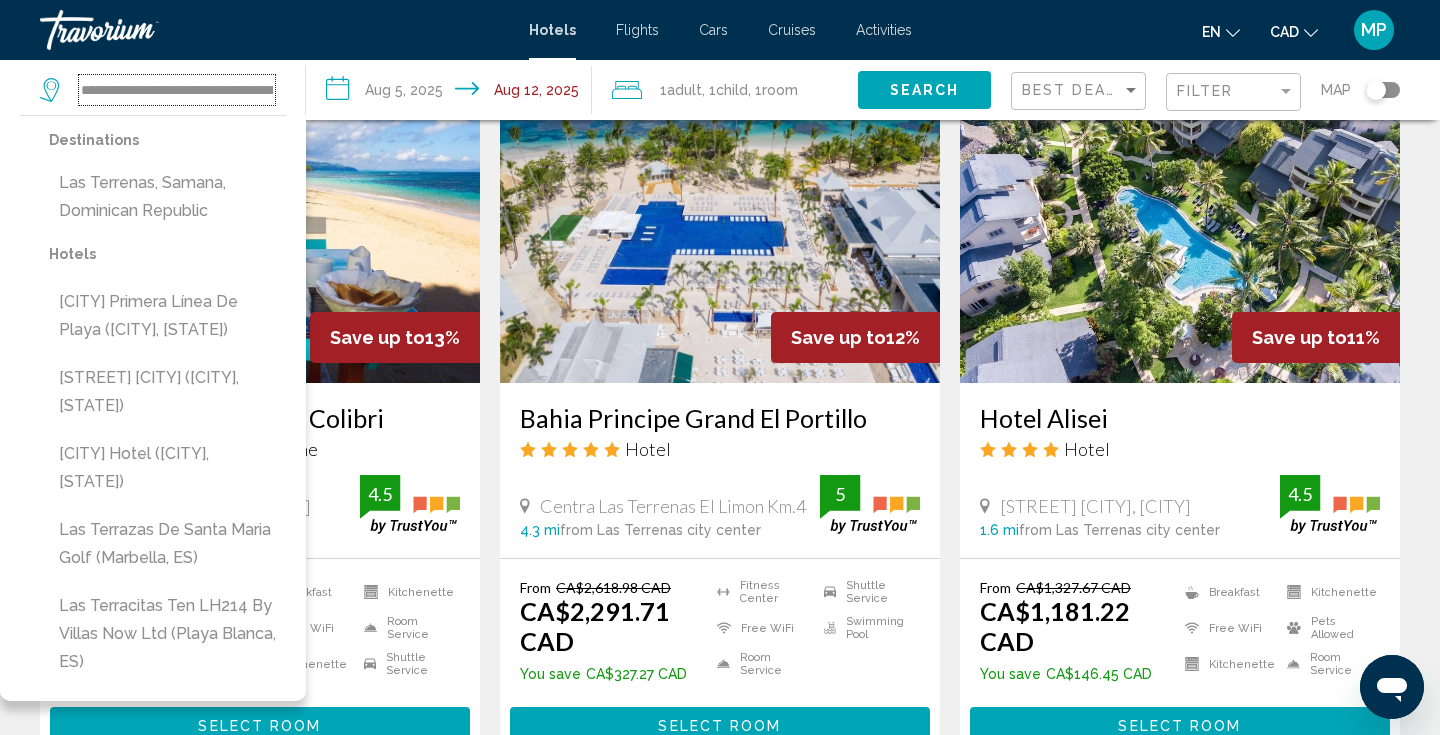 click on "**********" at bounding box center (177, 90) 